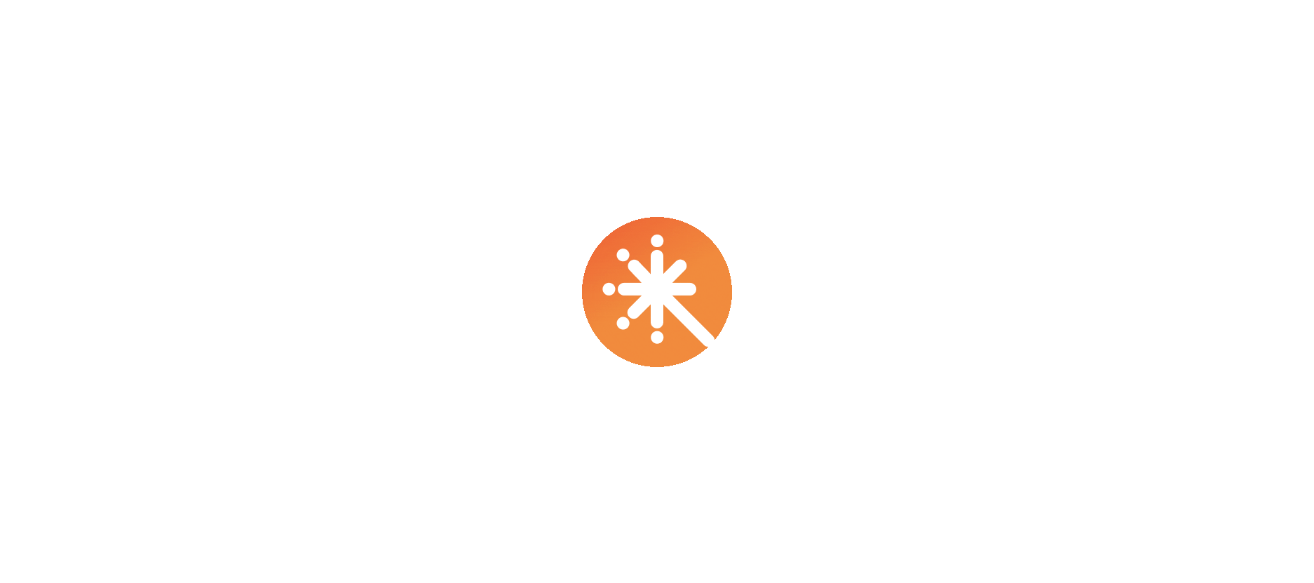 scroll, scrollTop: 0, scrollLeft: 0, axis: both 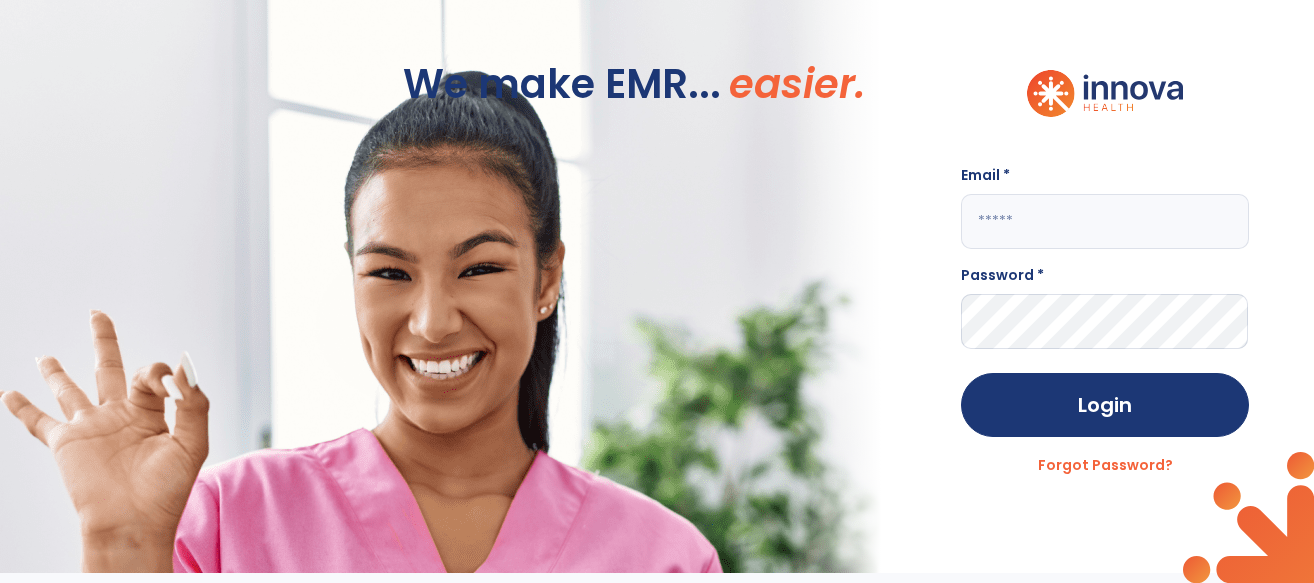 click 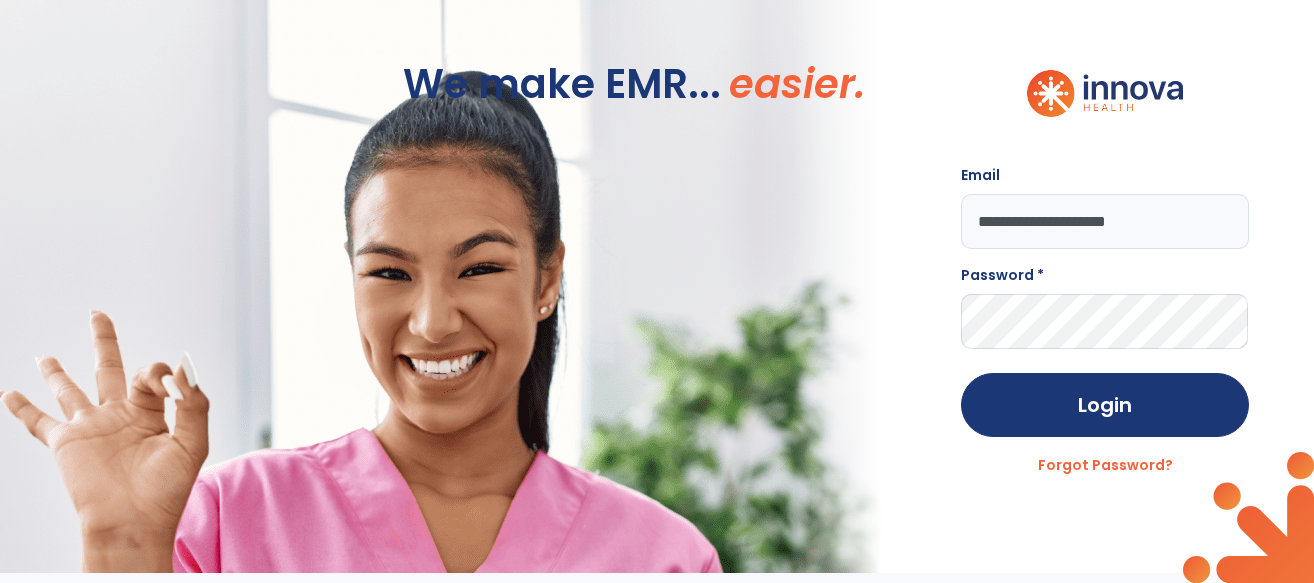 type on "**********" 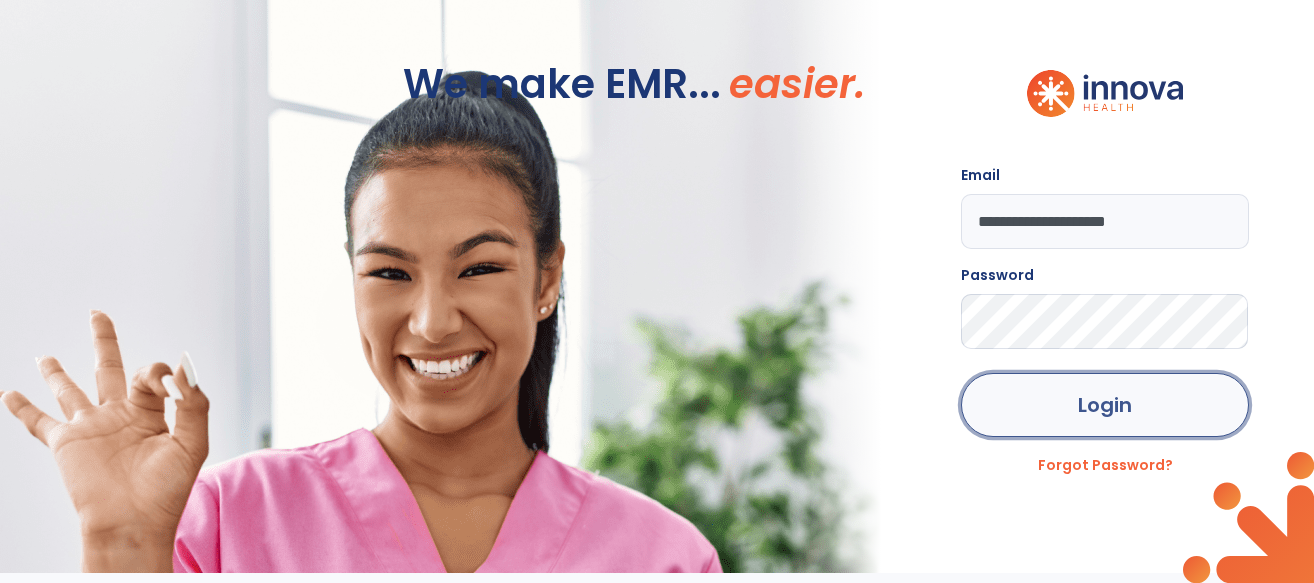 click on "Login" 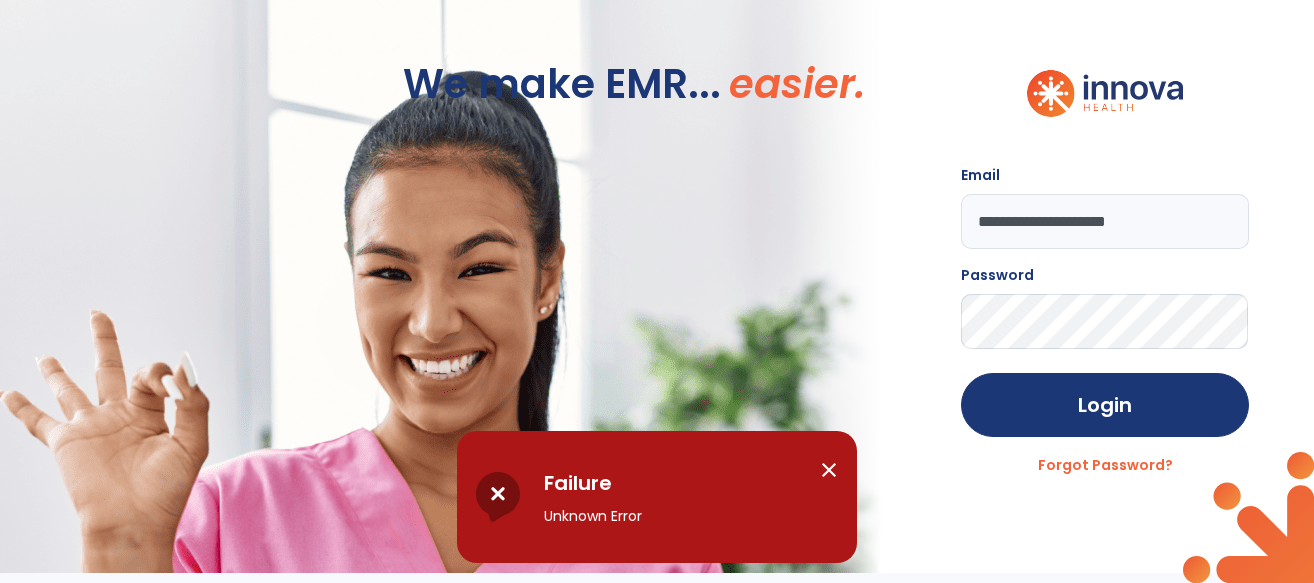 click on "**********" 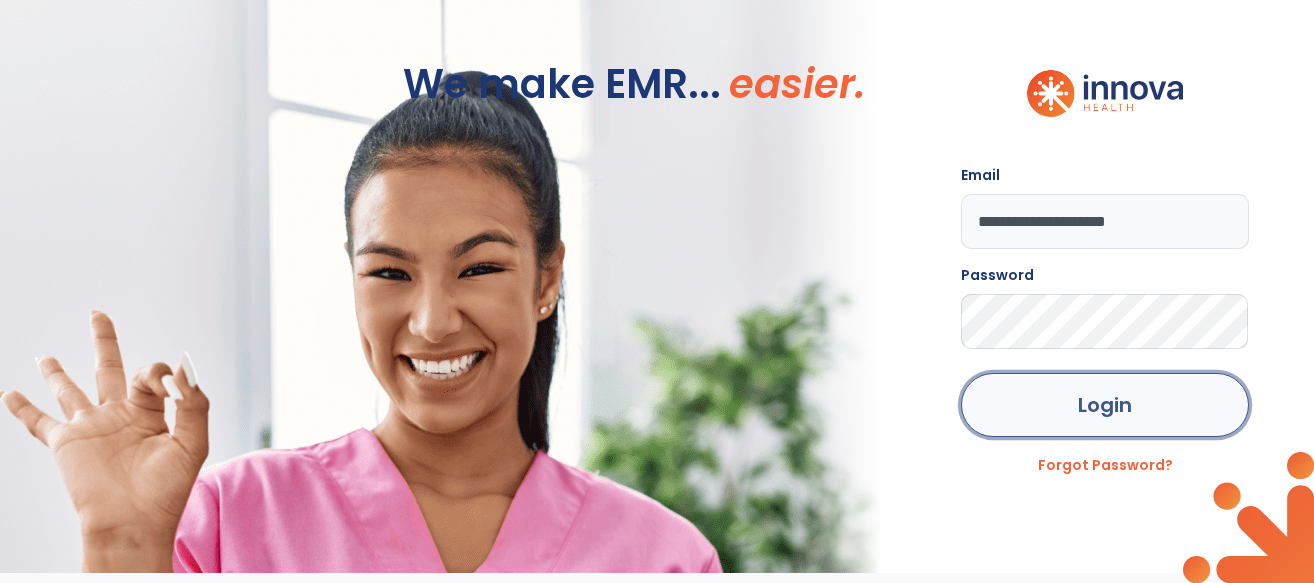 click on "Login" 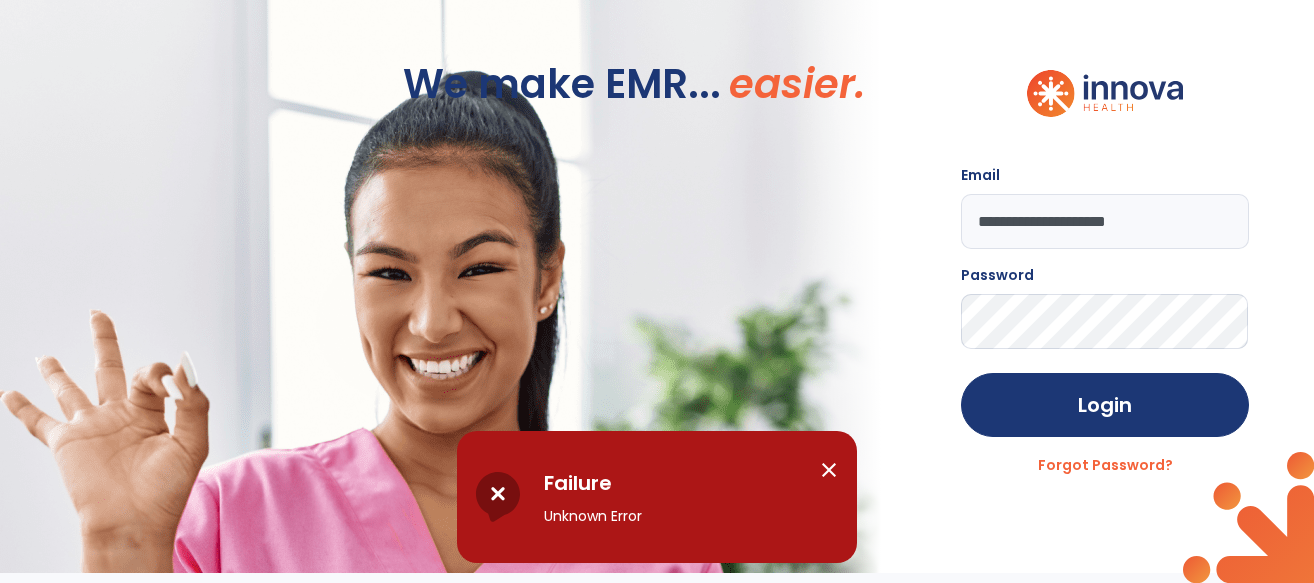 click on "**********" 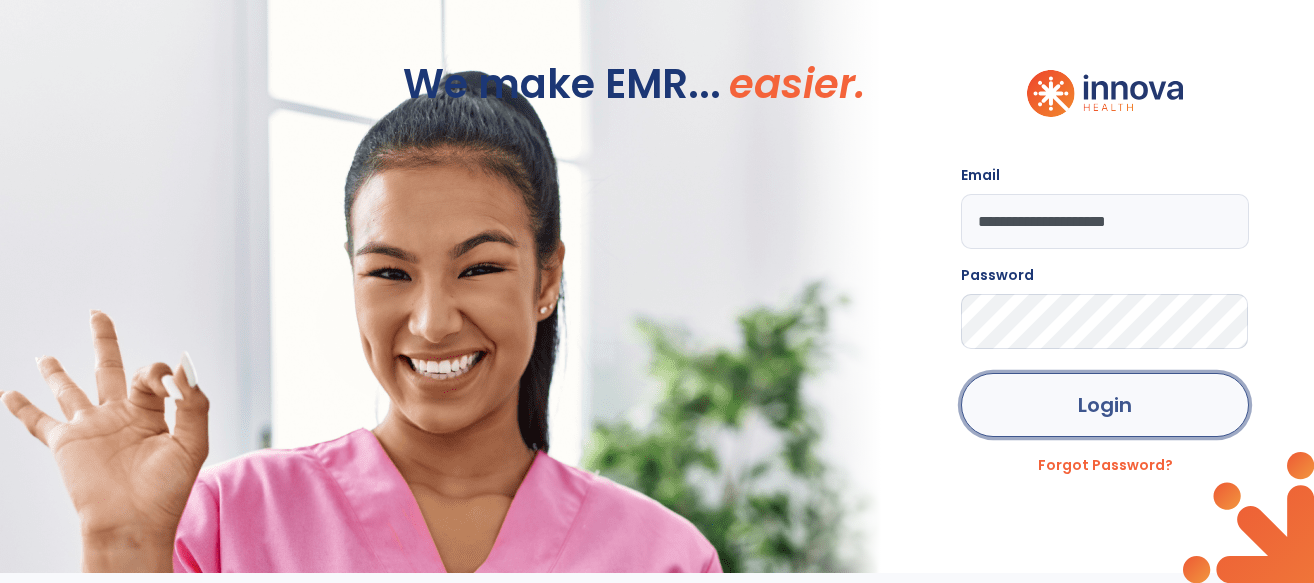 click on "Login" 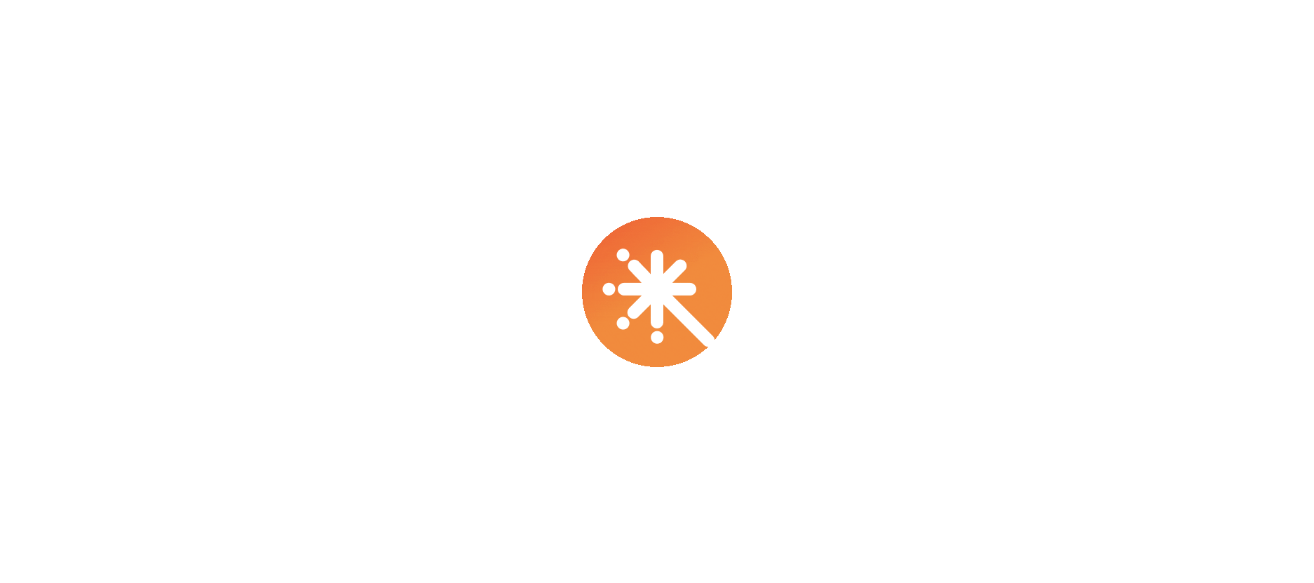 scroll, scrollTop: 0, scrollLeft: 0, axis: both 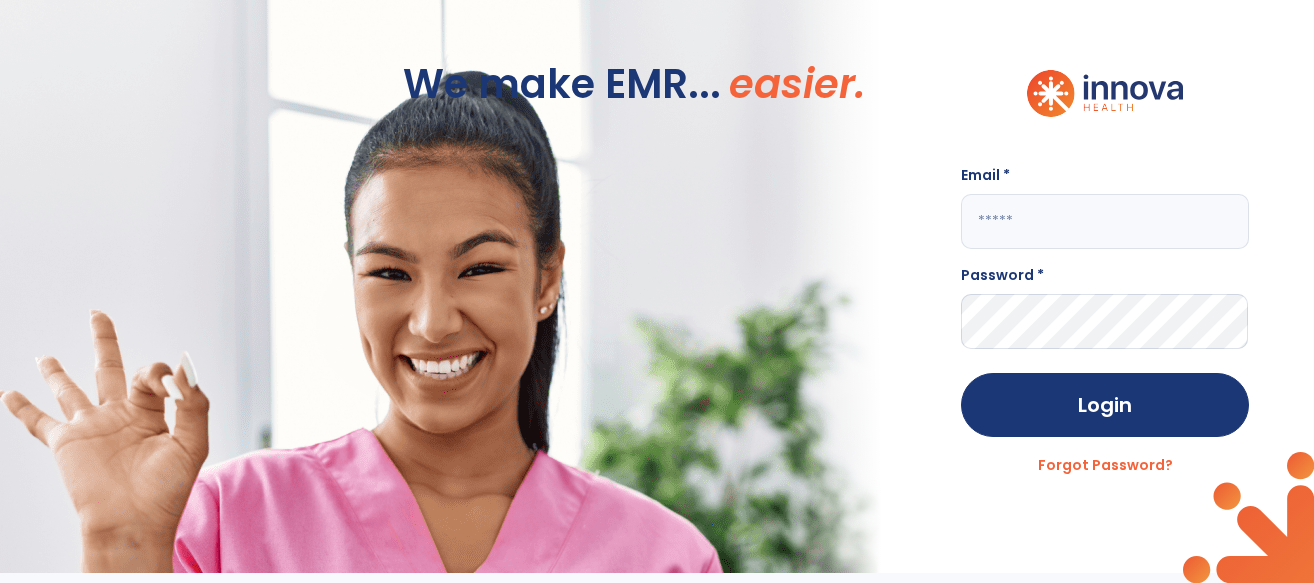 click 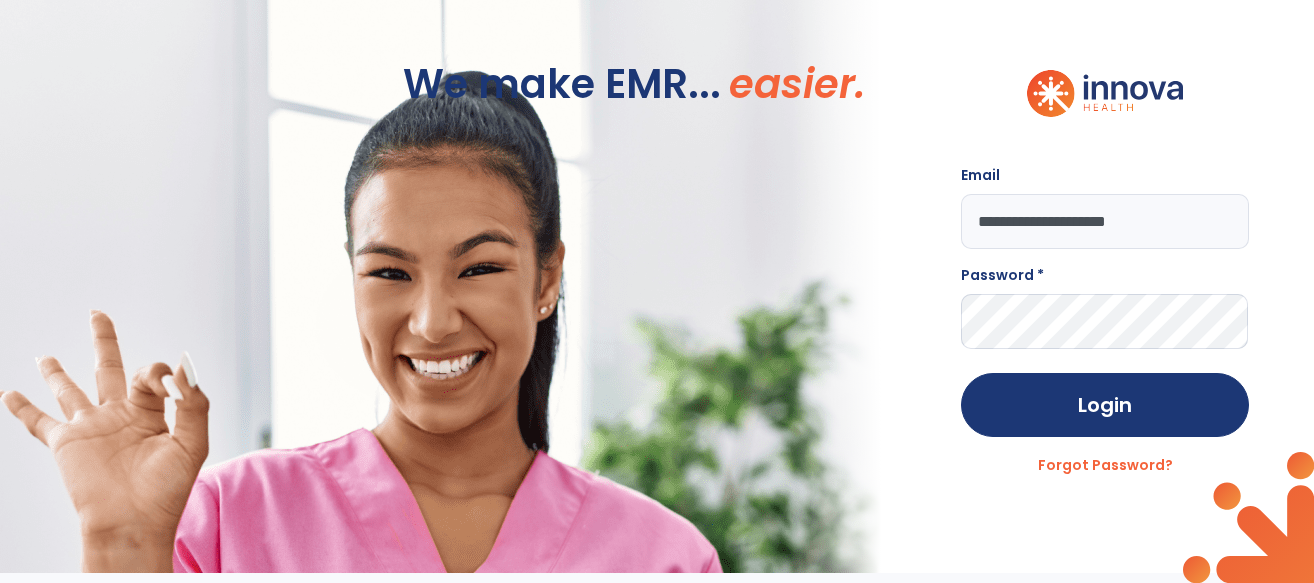 type on "**********" 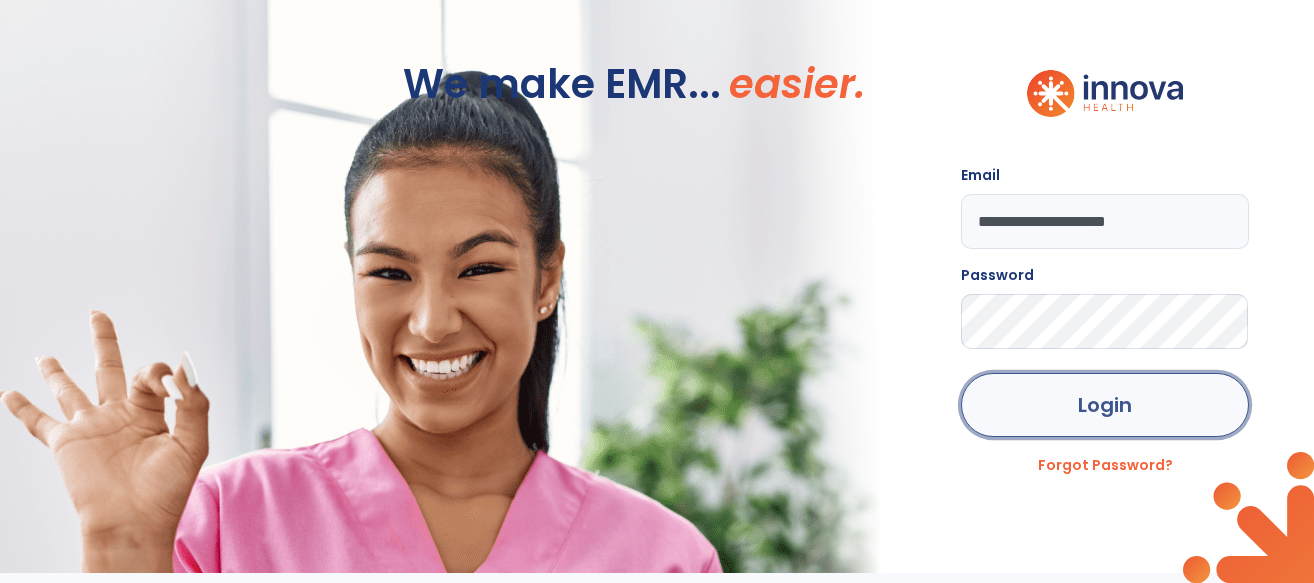 click on "Login" 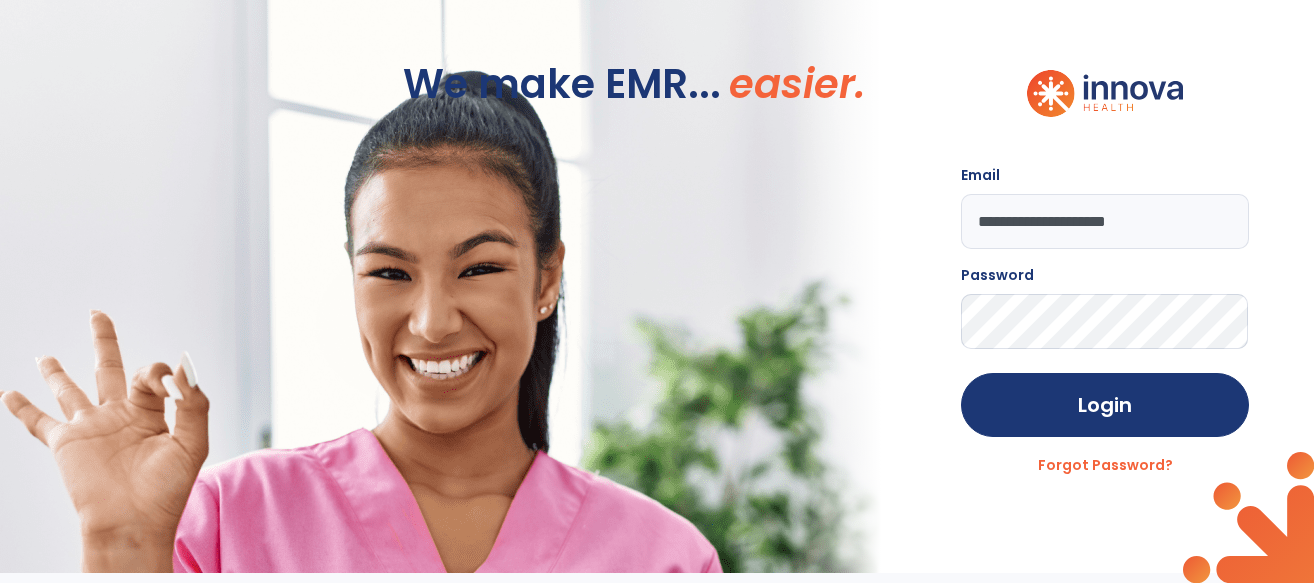 click on "**********" 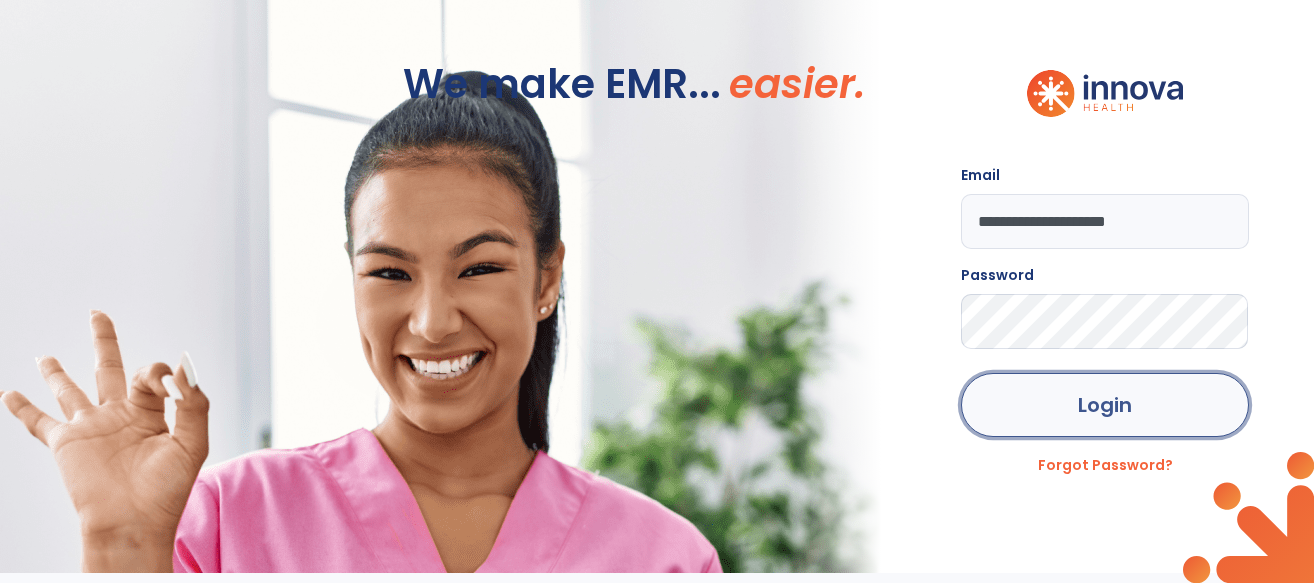 click on "Login" 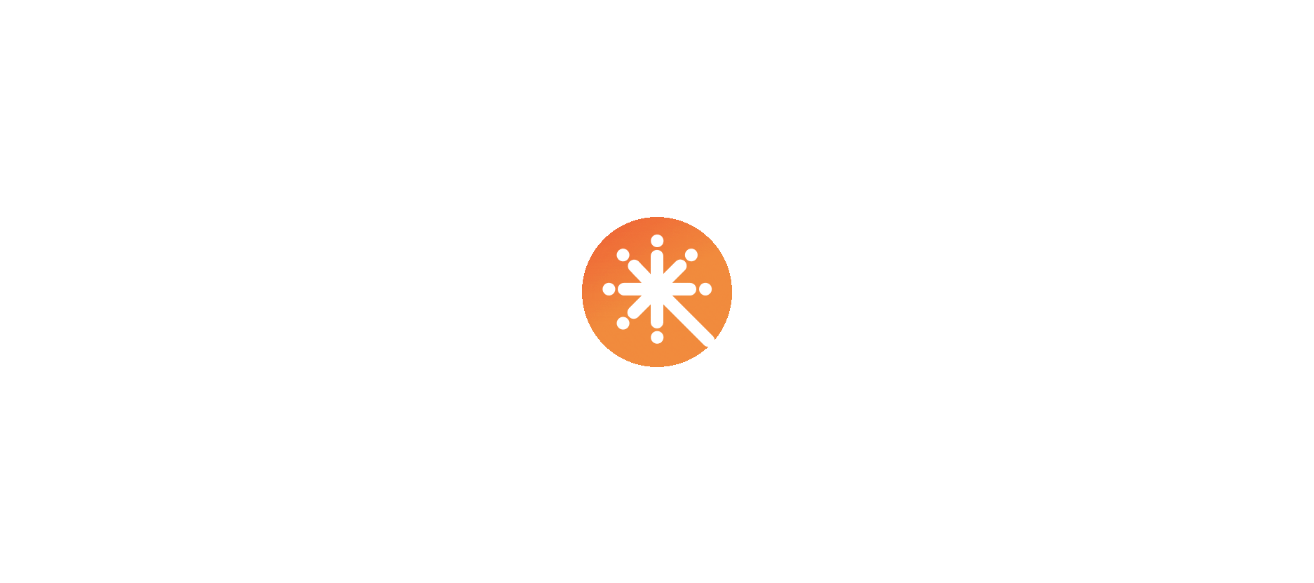 scroll, scrollTop: 0, scrollLeft: 0, axis: both 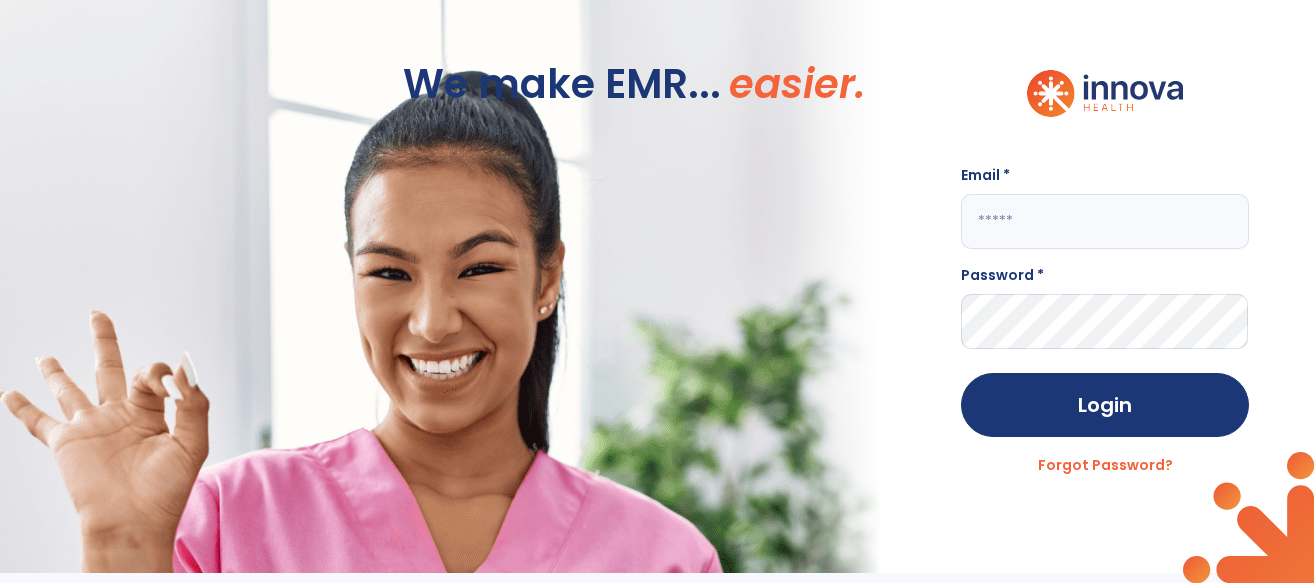 click 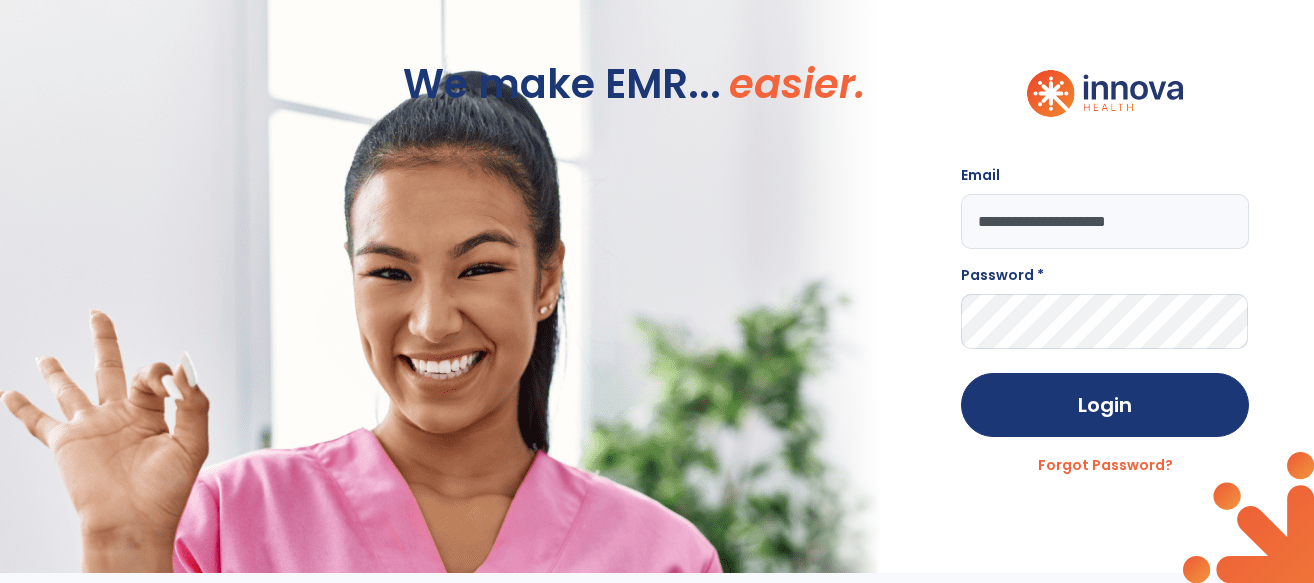 type on "**********" 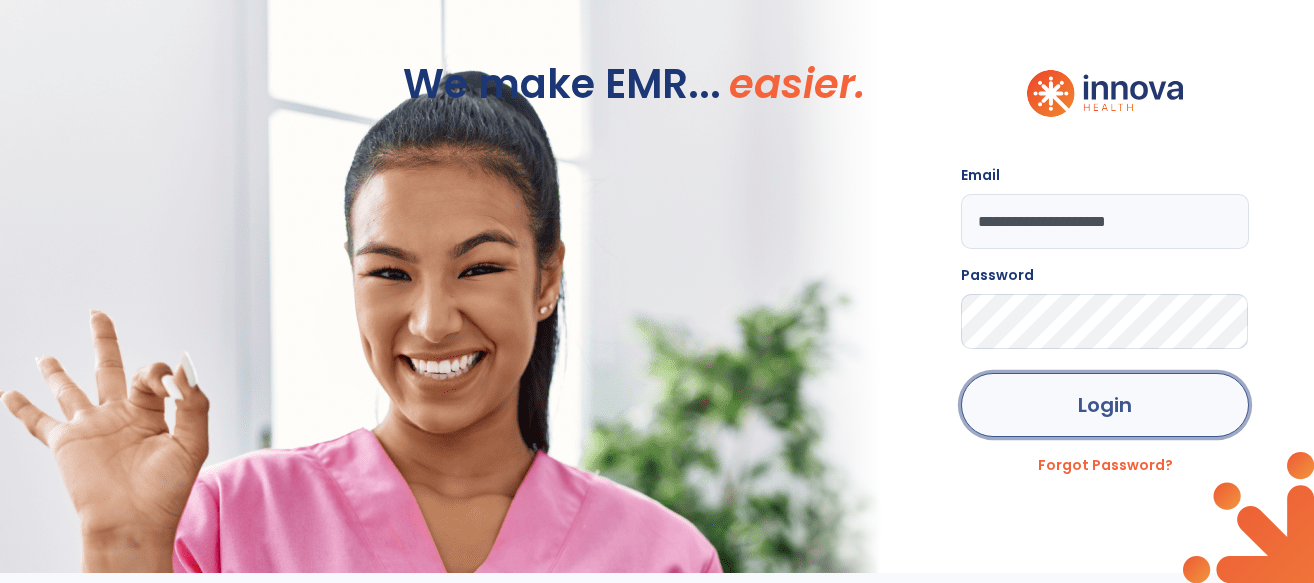 click on "Login" 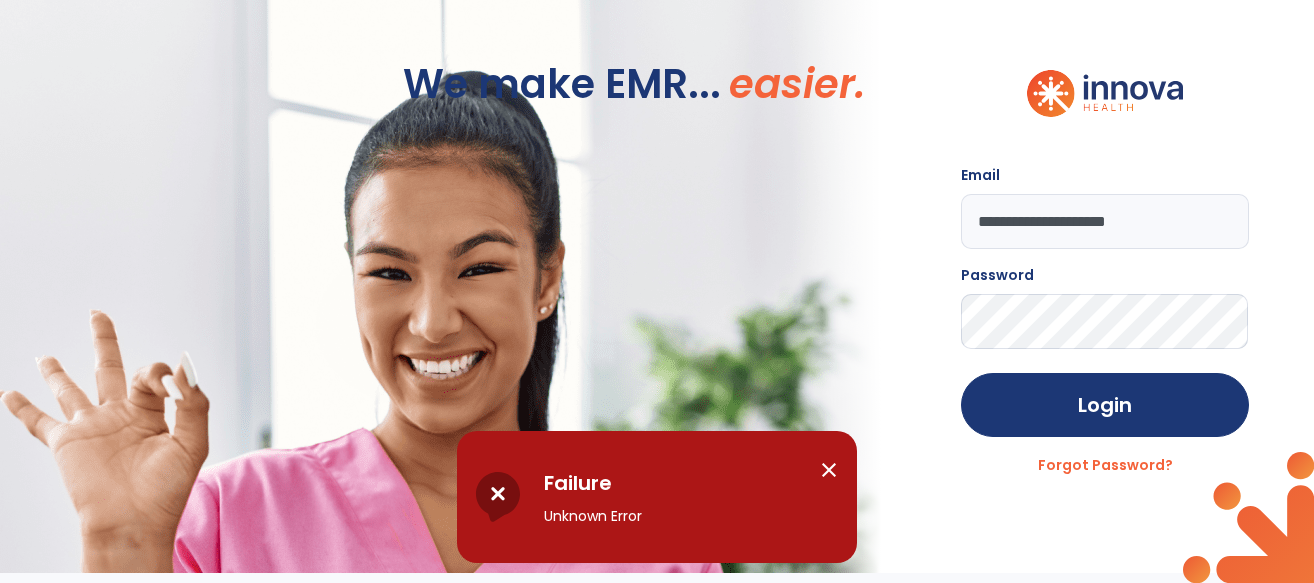 click on "close" at bounding box center (829, 470) 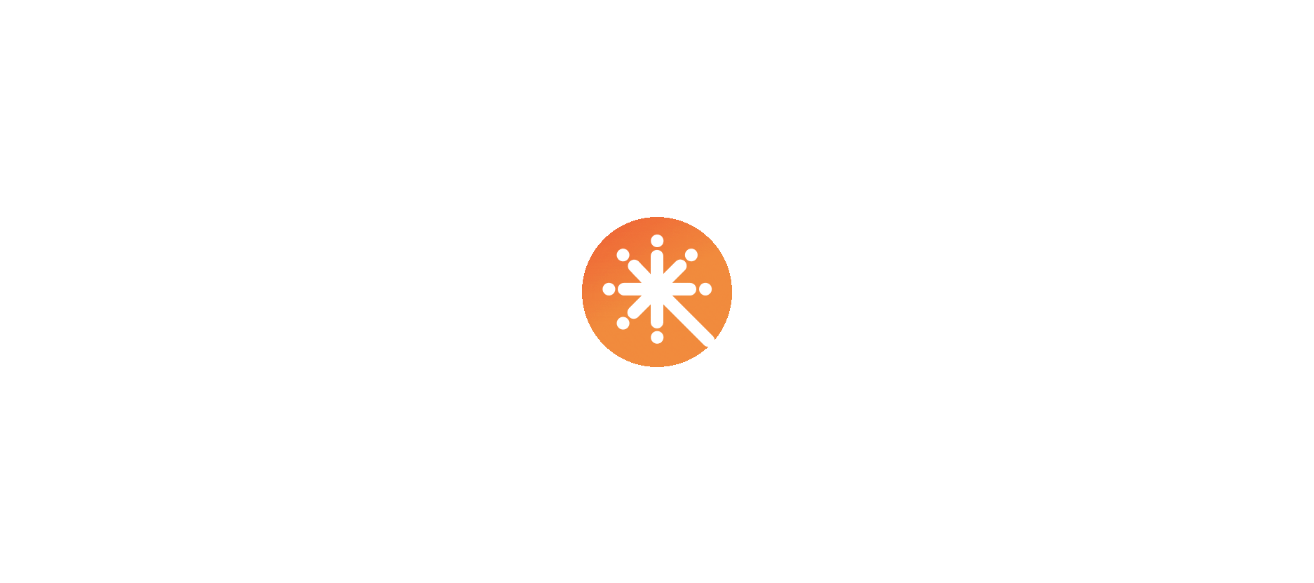 scroll, scrollTop: 0, scrollLeft: 0, axis: both 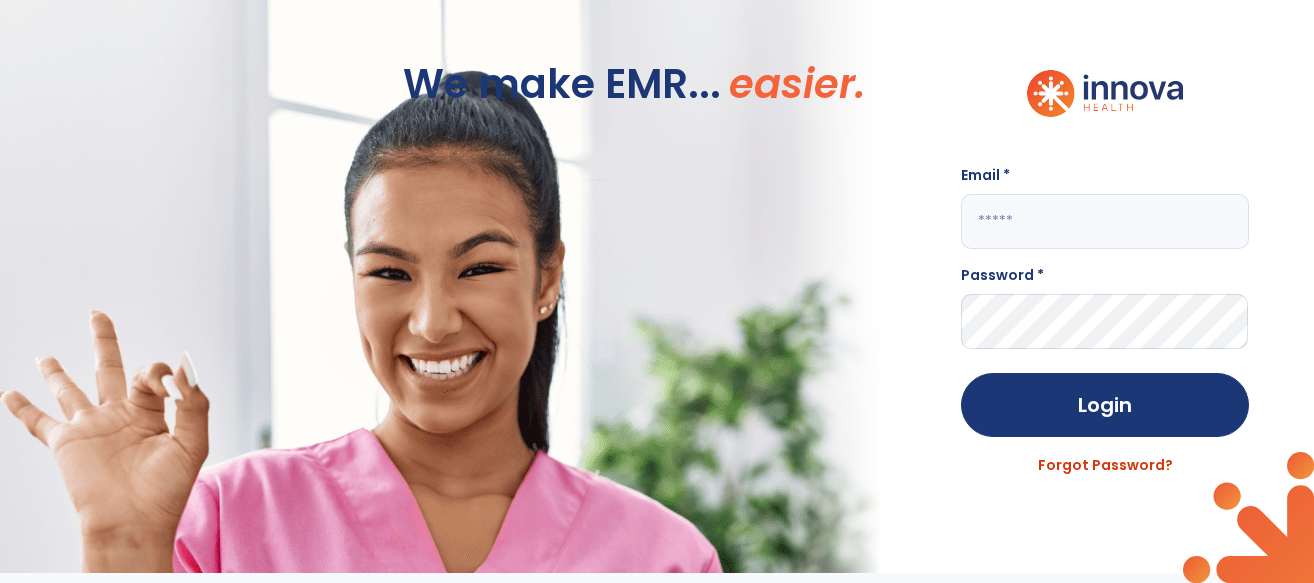 click on "Forgot Password?" 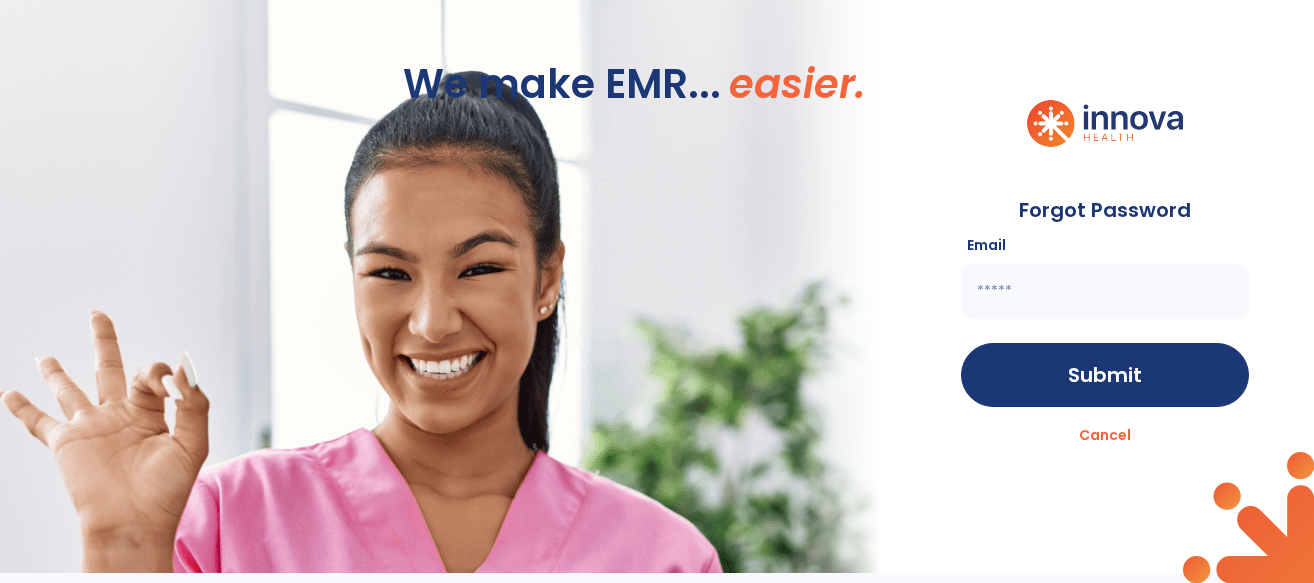 click 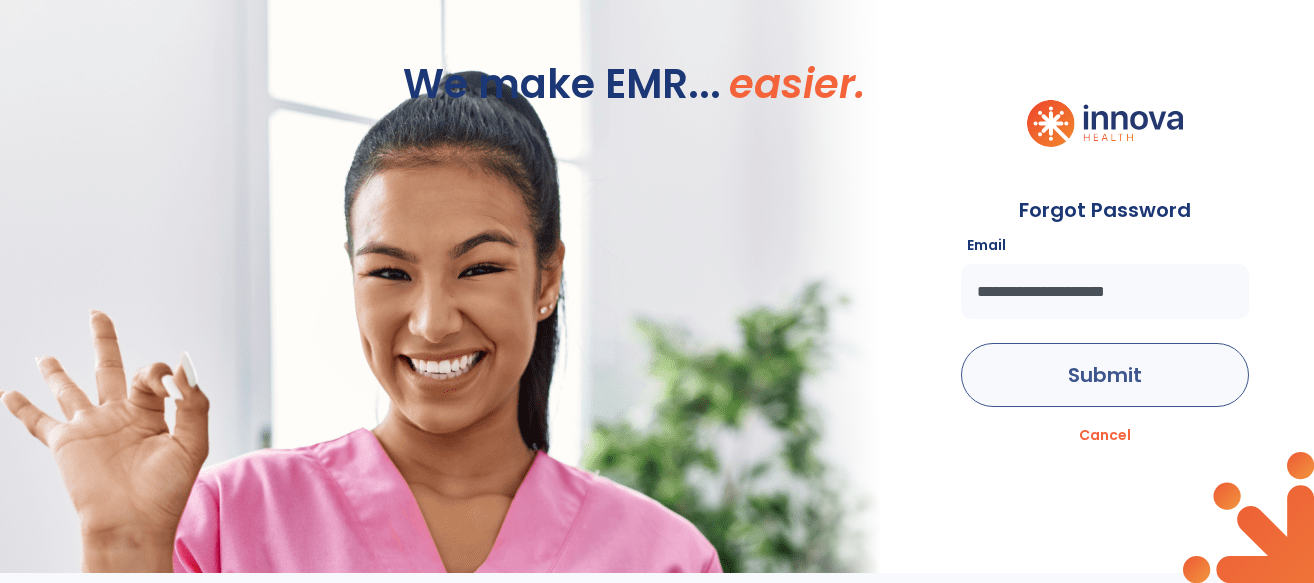 type on "**********" 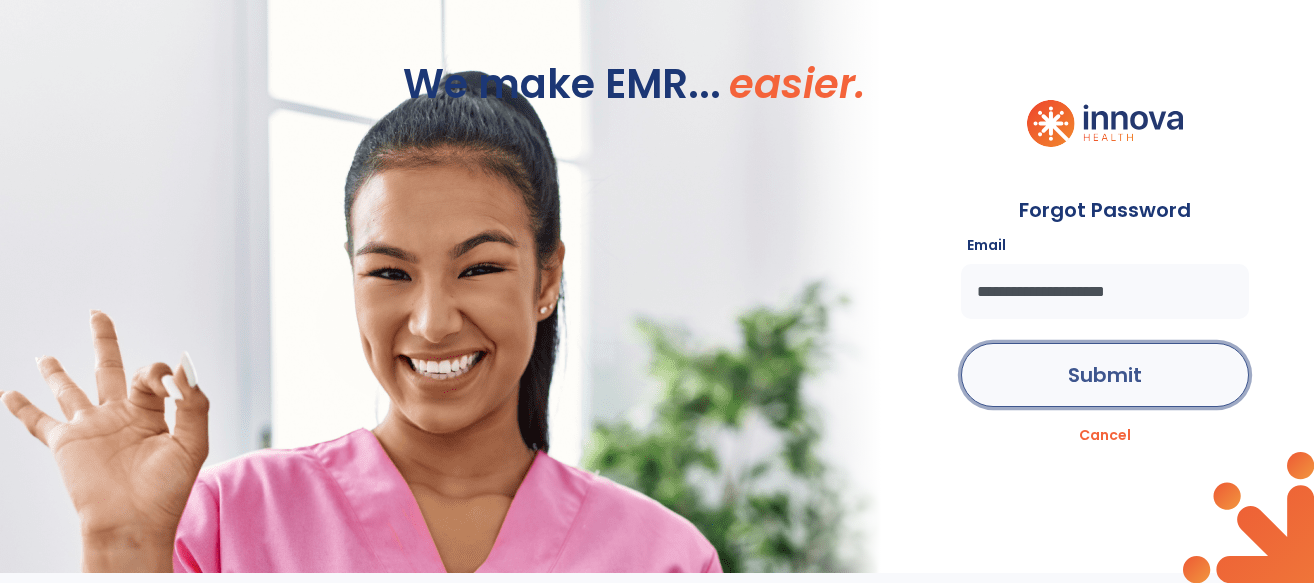 click on "Submit" 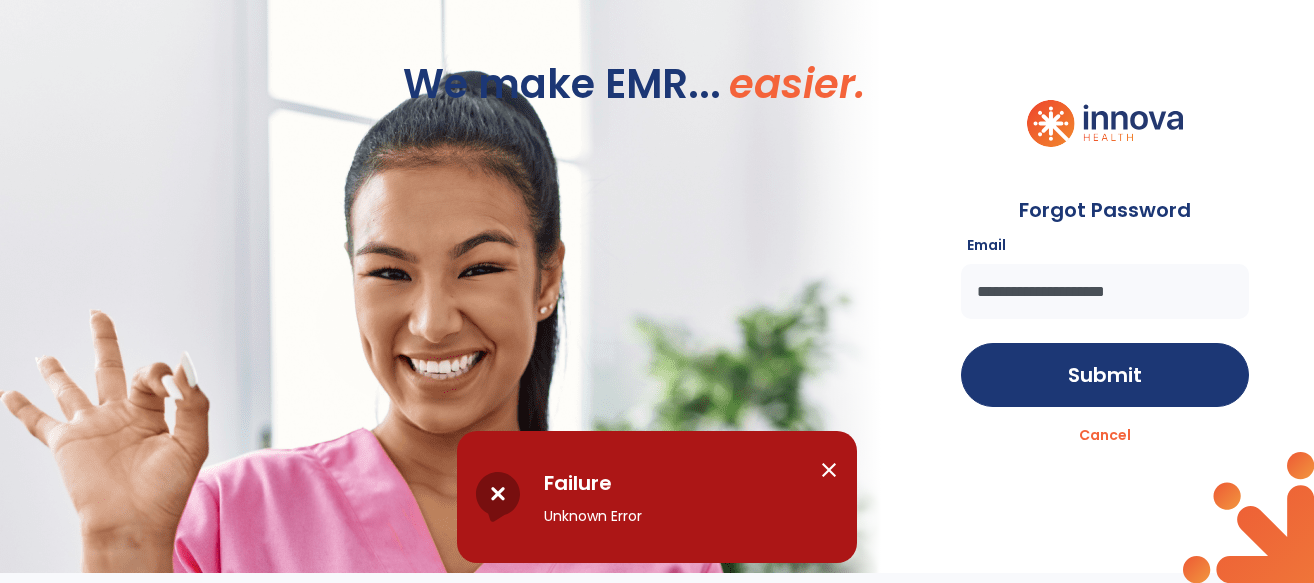 click on "close" at bounding box center (829, 470) 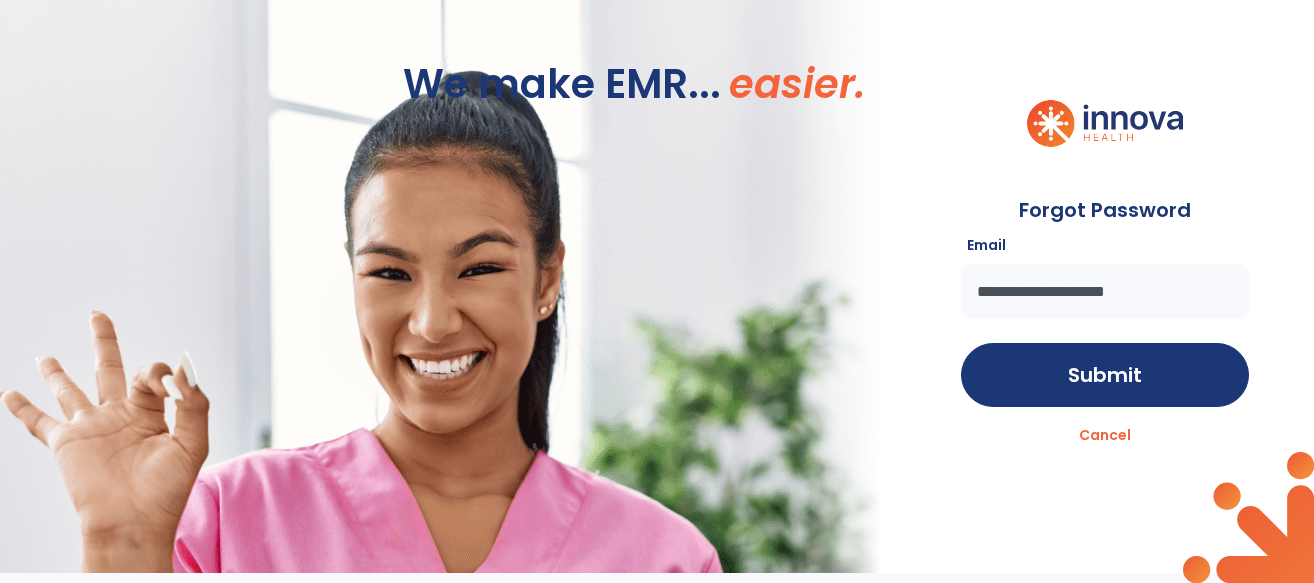drag, startPoint x: 1198, startPoint y: 283, endPoint x: 728, endPoint y: 288, distance: 470.02658 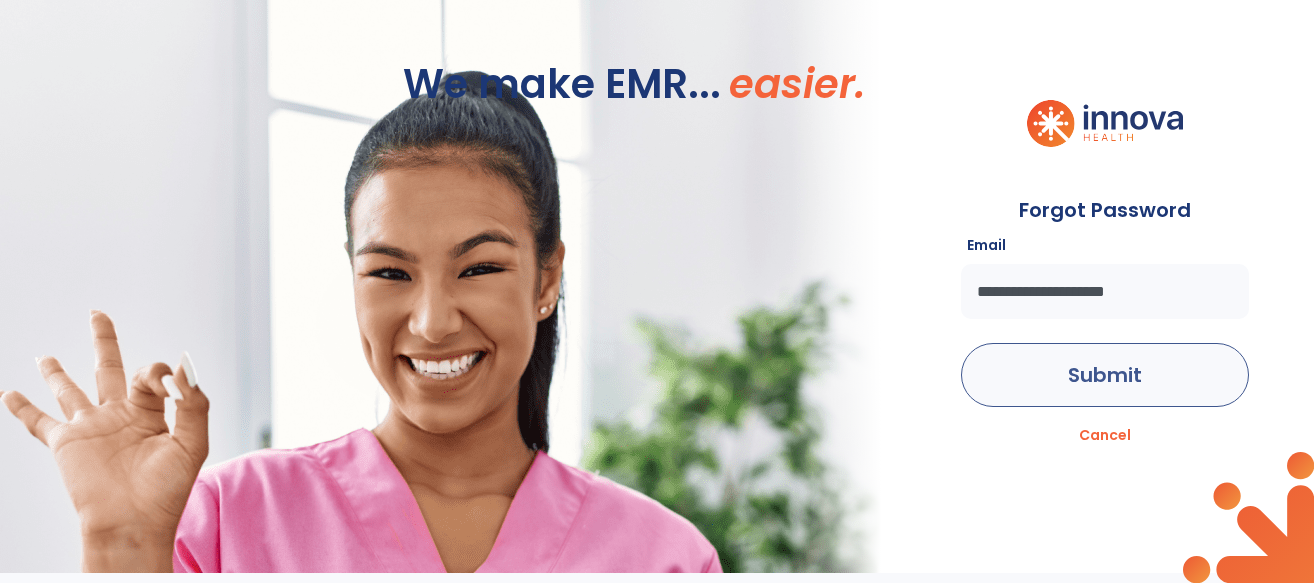 type on "**********" 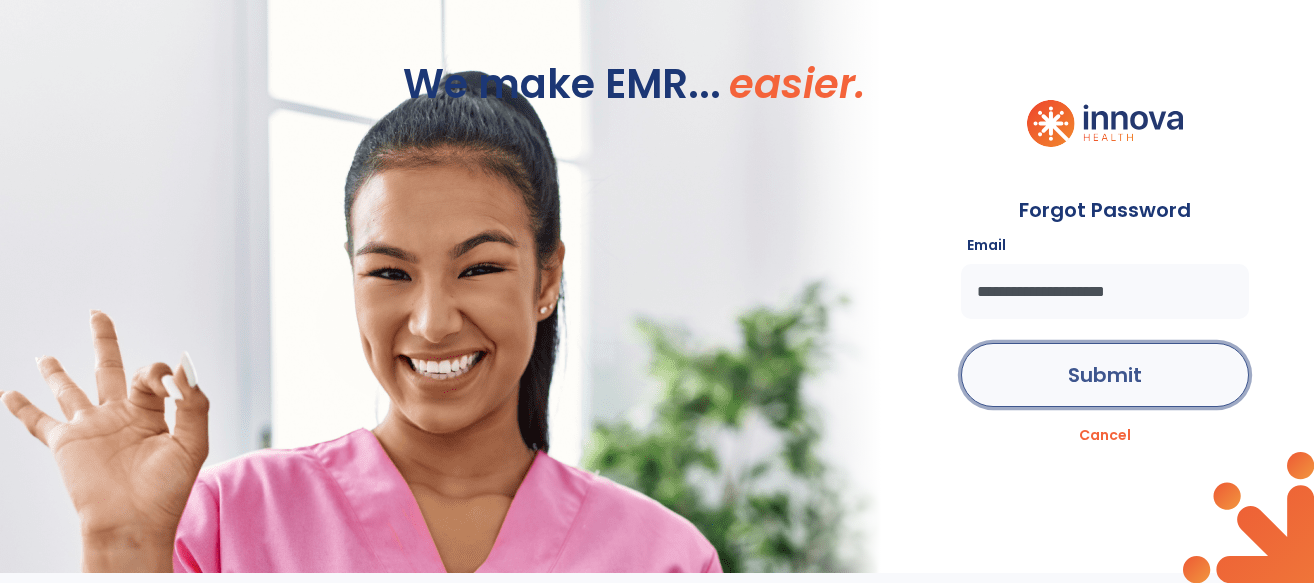 click on "Submit" 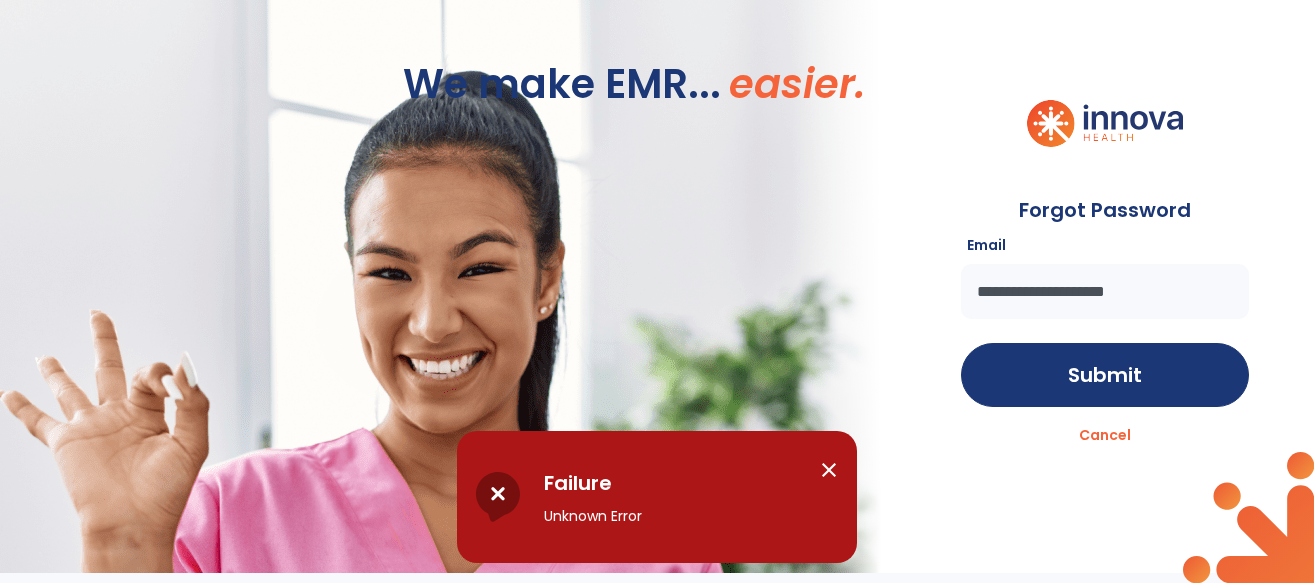 drag, startPoint x: 832, startPoint y: 467, endPoint x: 851, endPoint y: 448, distance: 26.870058 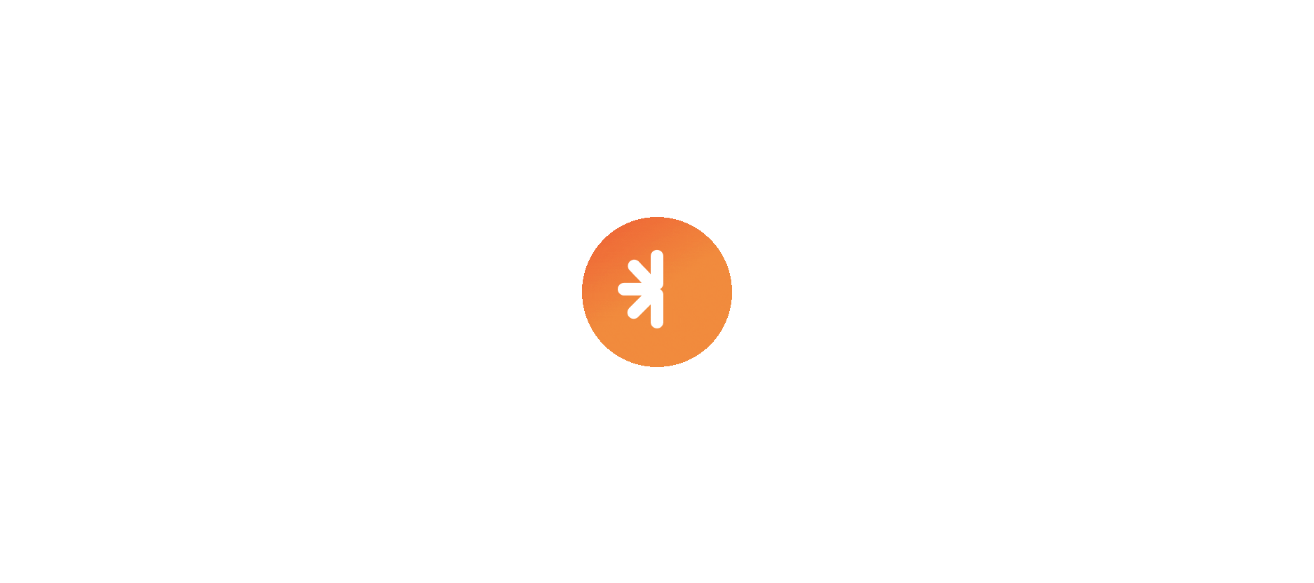 scroll, scrollTop: 0, scrollLeft: 0, axis: both 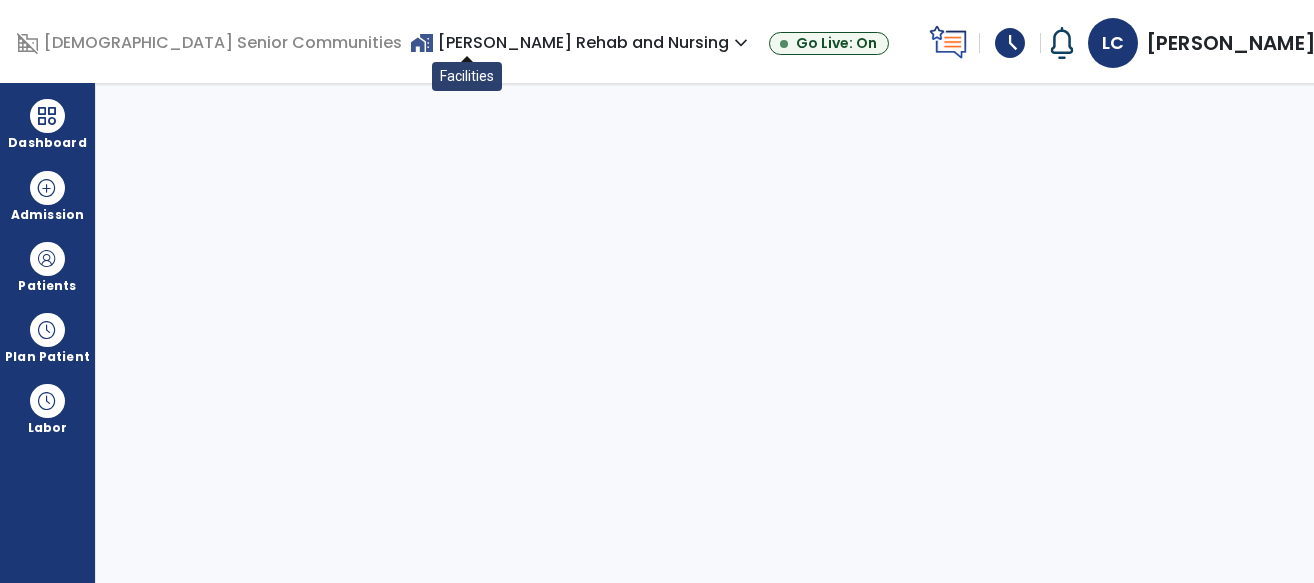 select on "****" 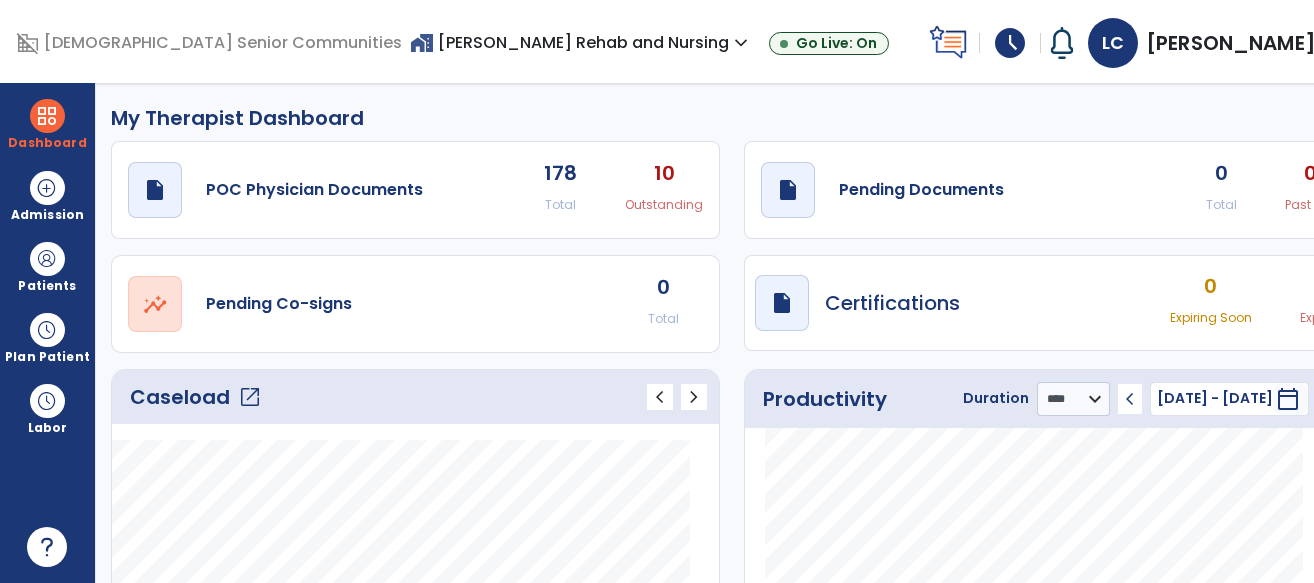 click on "open_in_new" 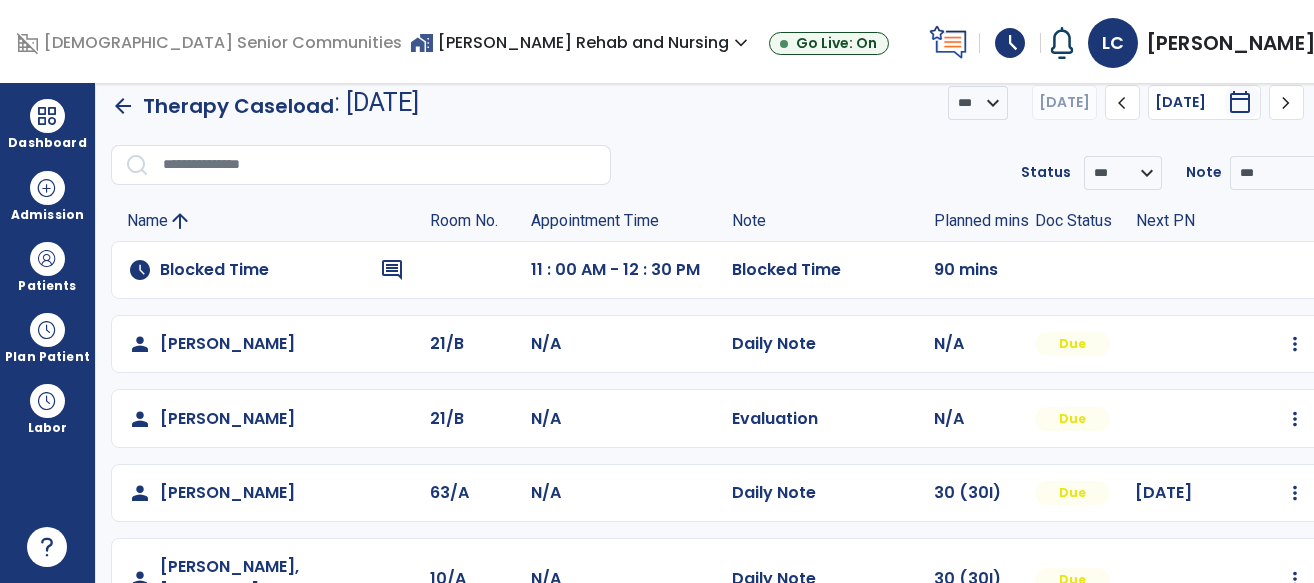 scroll, scrollTop: 0, scrollLeft: 0, axis: both 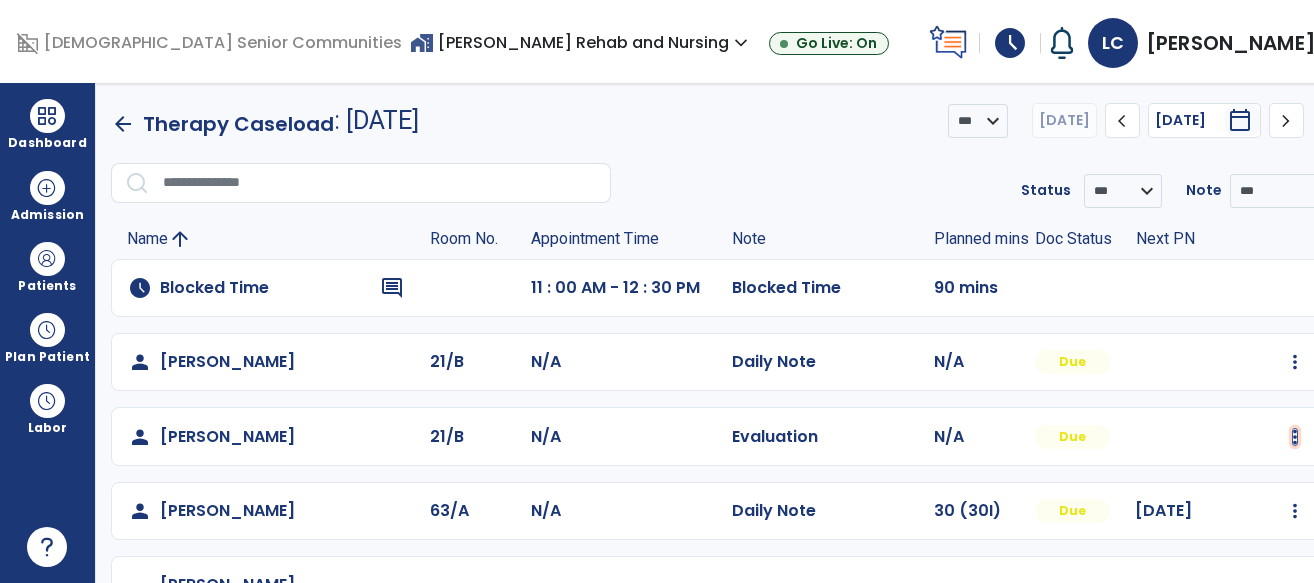 click at bounding box center (1295, 362) 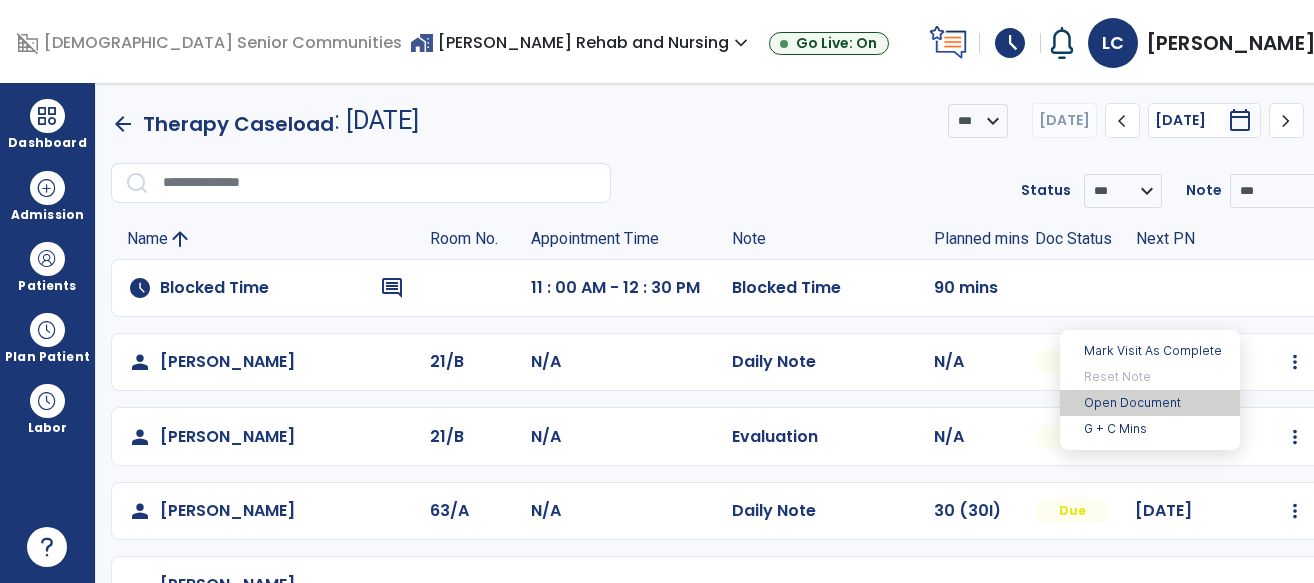 click on "Open Document" at bounding box center (1150, 403) 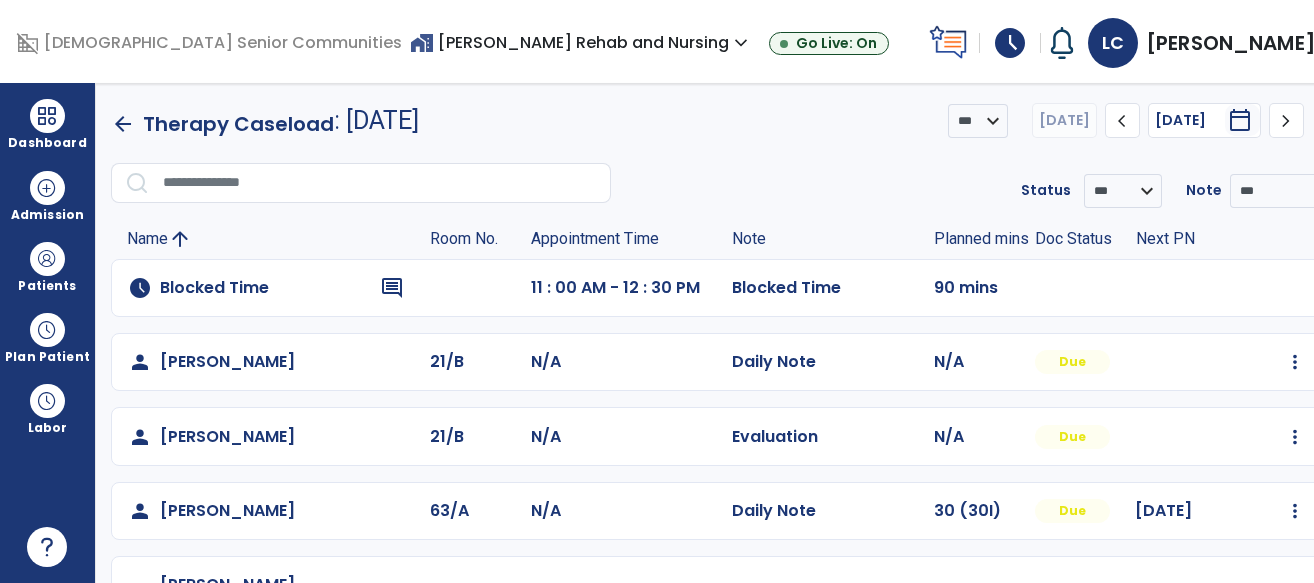 click on "Mark Visit As Complete   Reset Note   Open Document   G + C Mins" 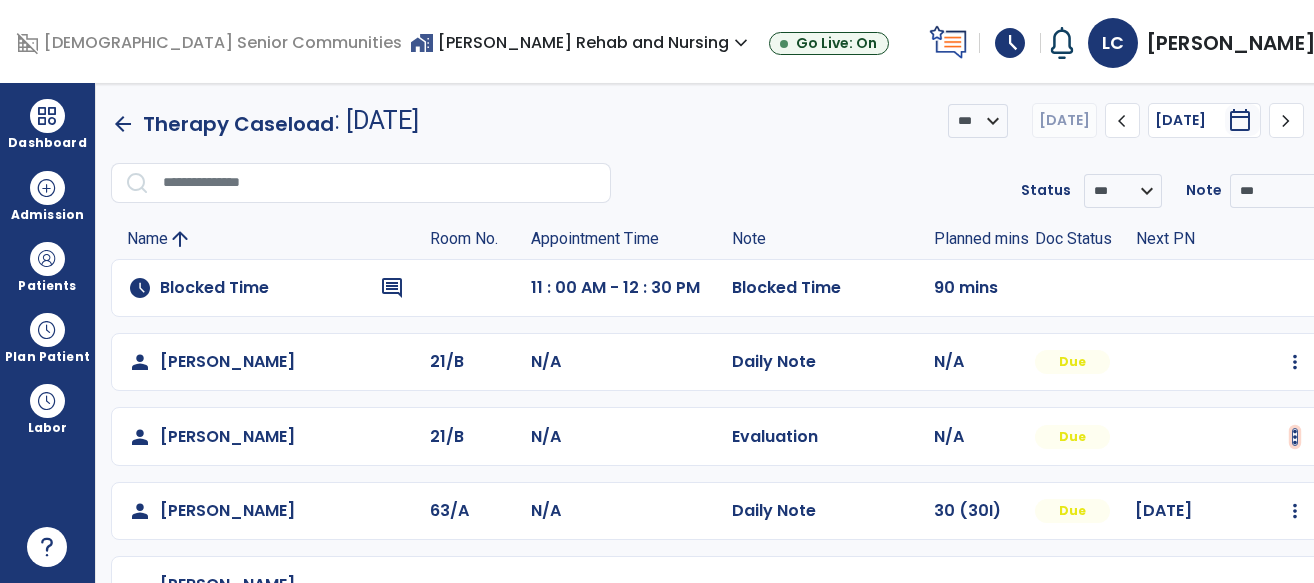 click at bounding box center [1295, 437] 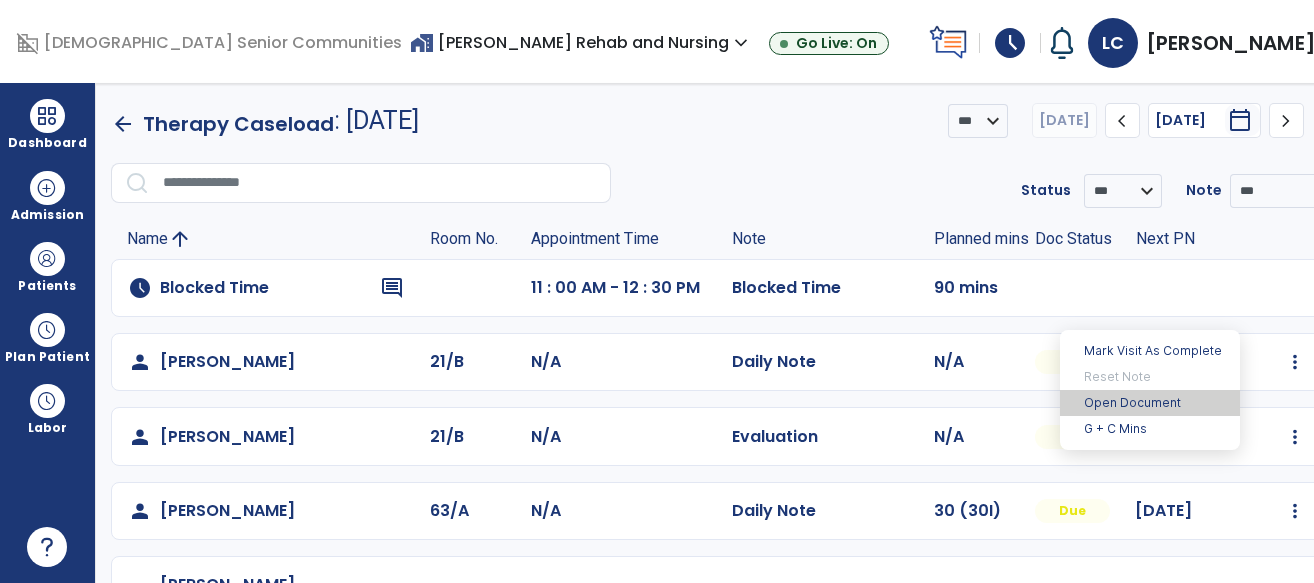 click on "Open Document" at bounding box center (1150, 403) 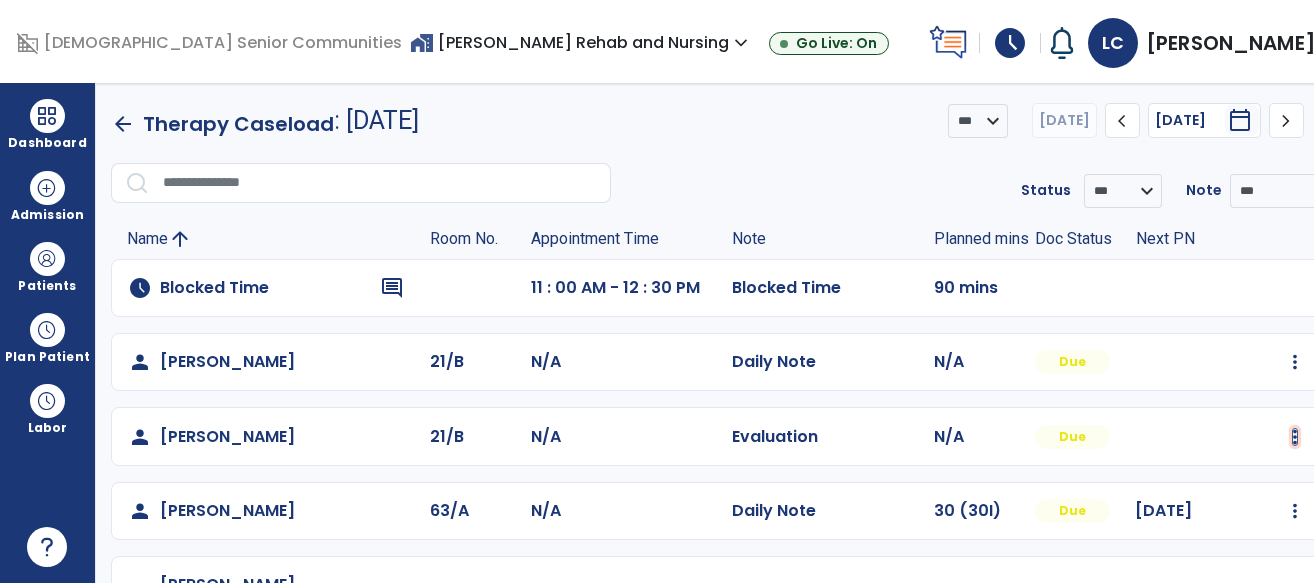click at bounding box center [1295, 437] 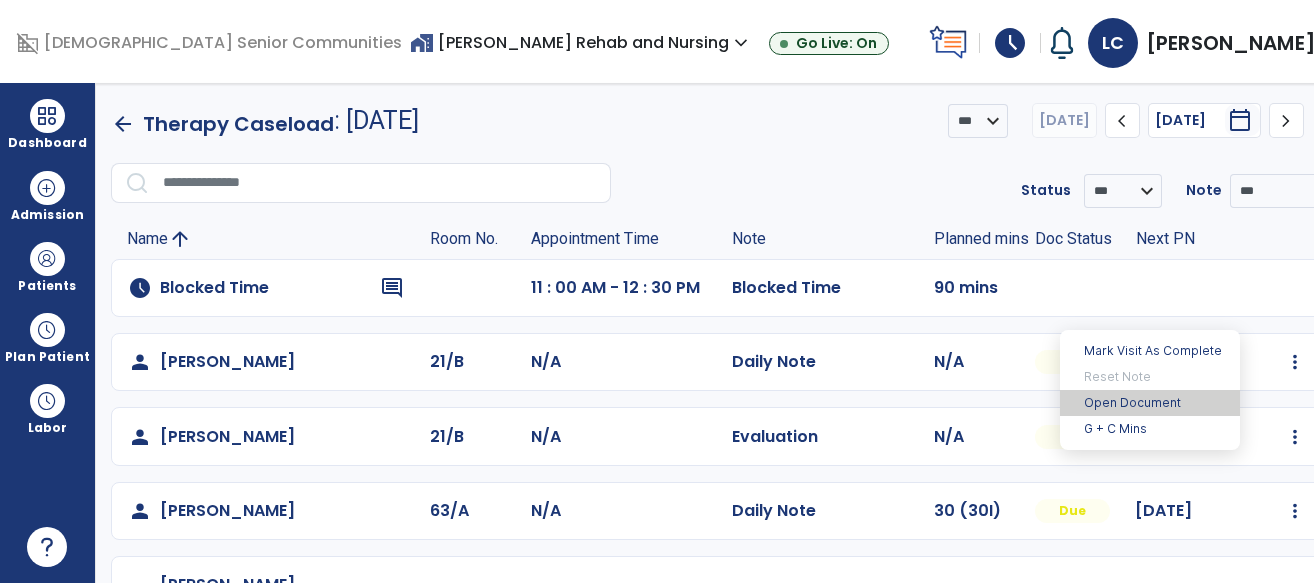 click on "Open Document" at bounding box center [1150, 403] 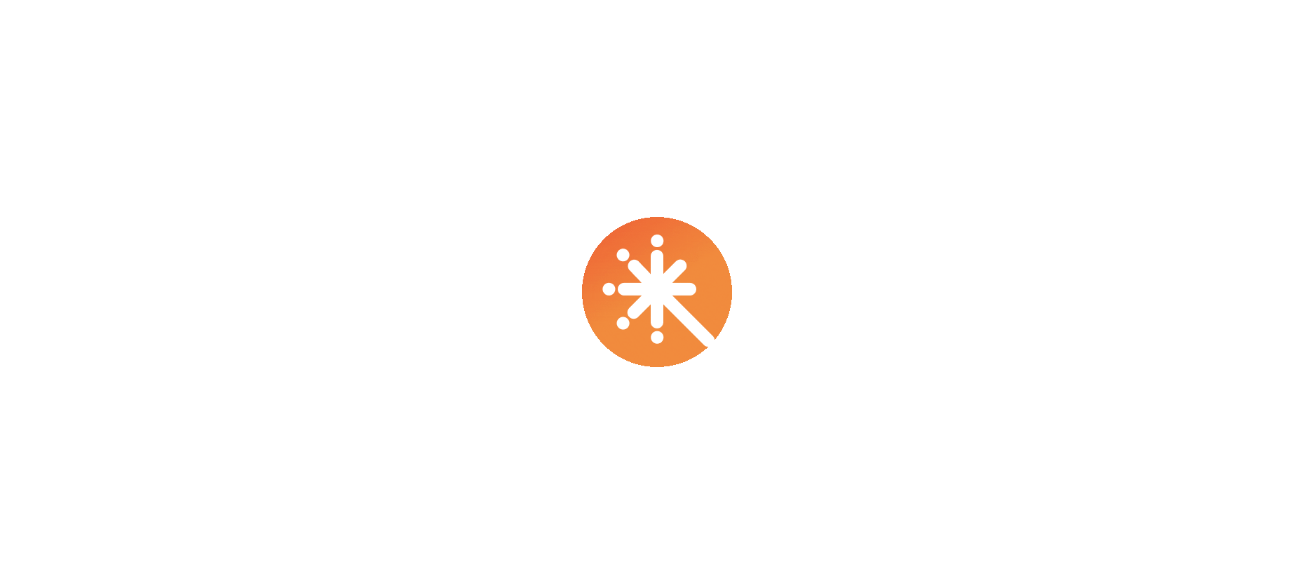 scroll, scrollTop: 0, scrollLeft: 0, axis: both 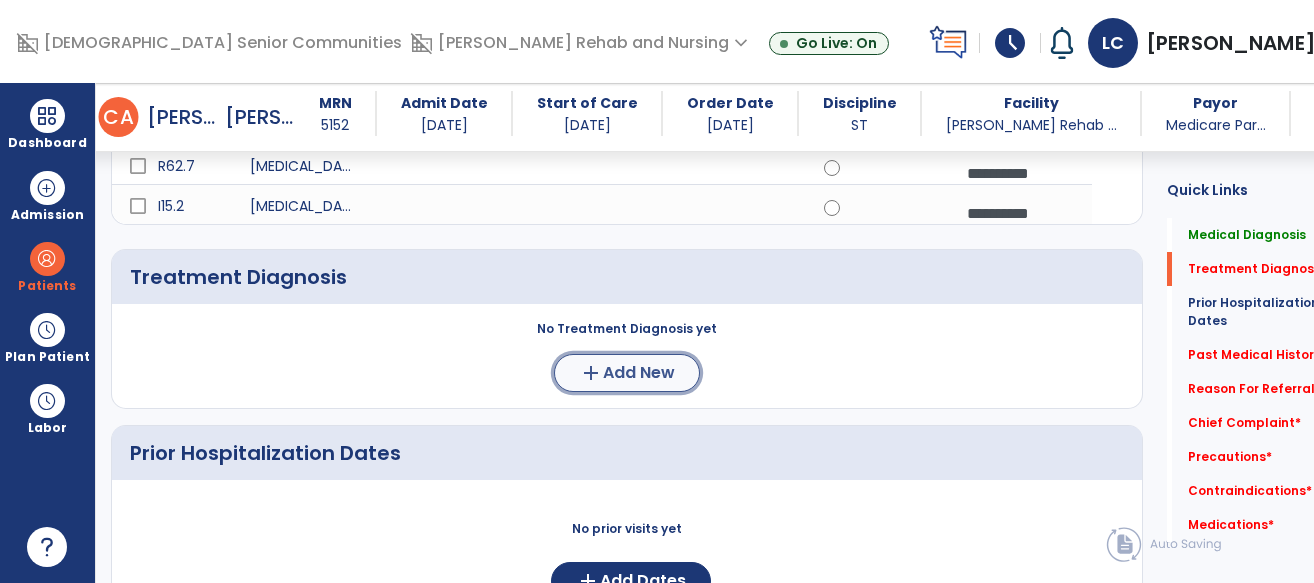 click on "add  Add New" 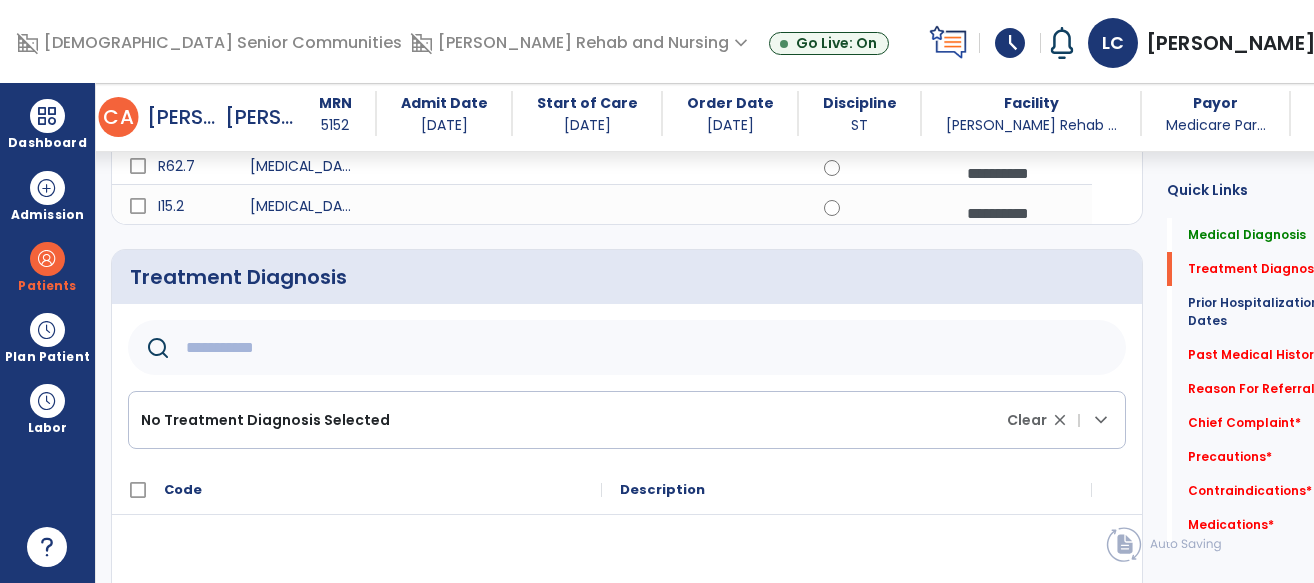 click 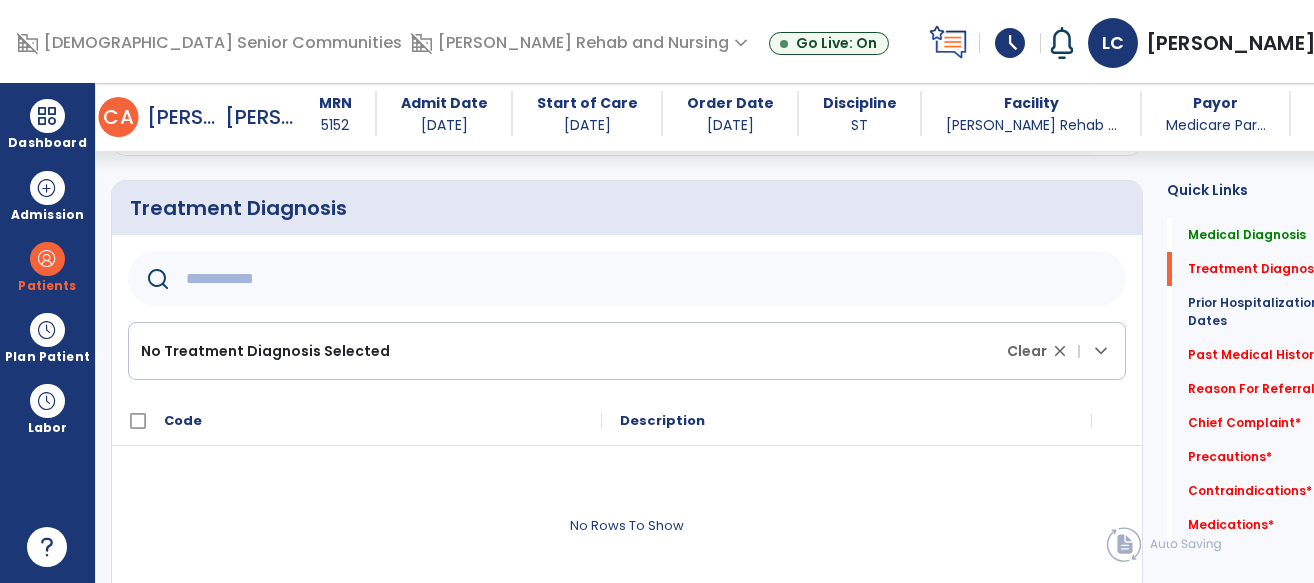 scroll, scrollTop: 441, scrollLeft: 0, axis: vertical 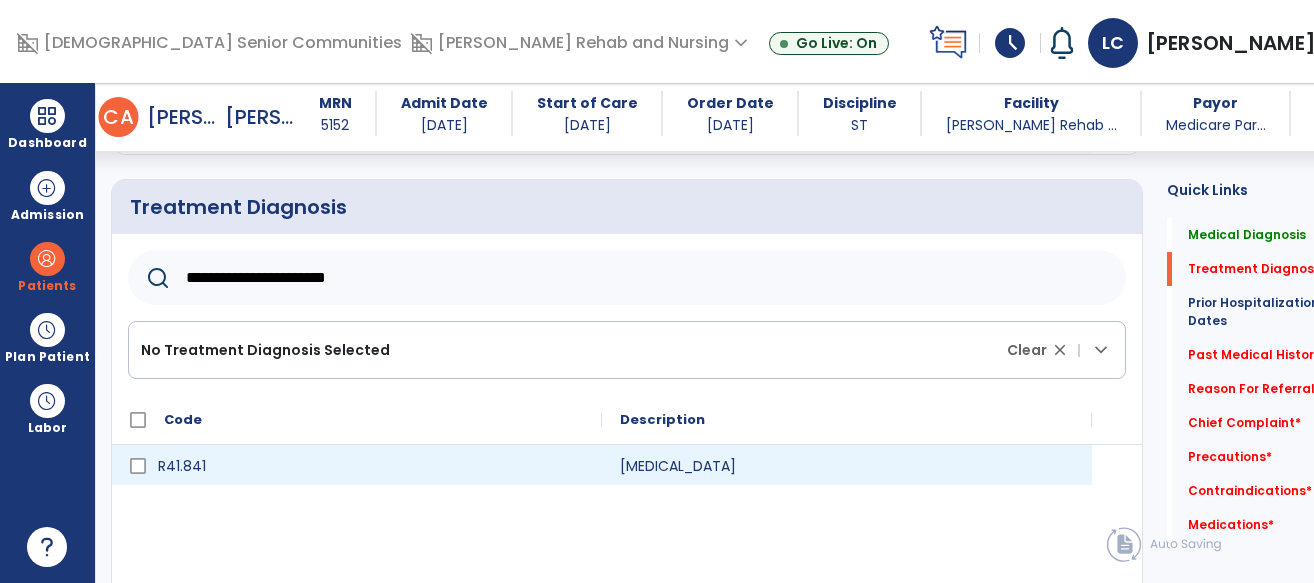 type on "**********" 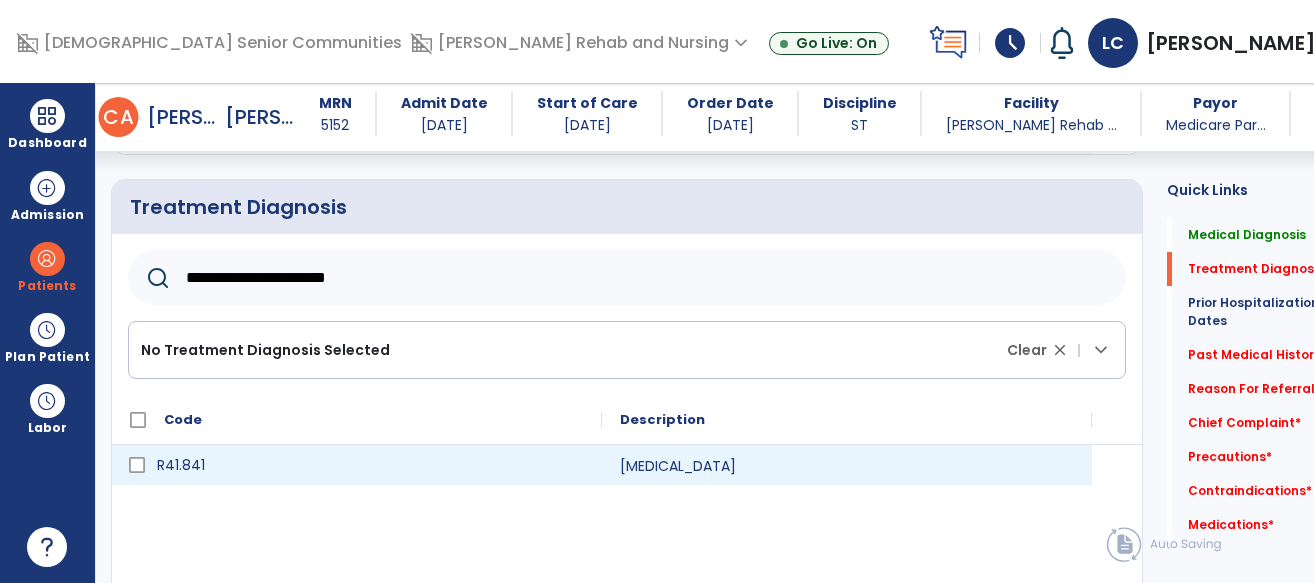 click on "R41.841" 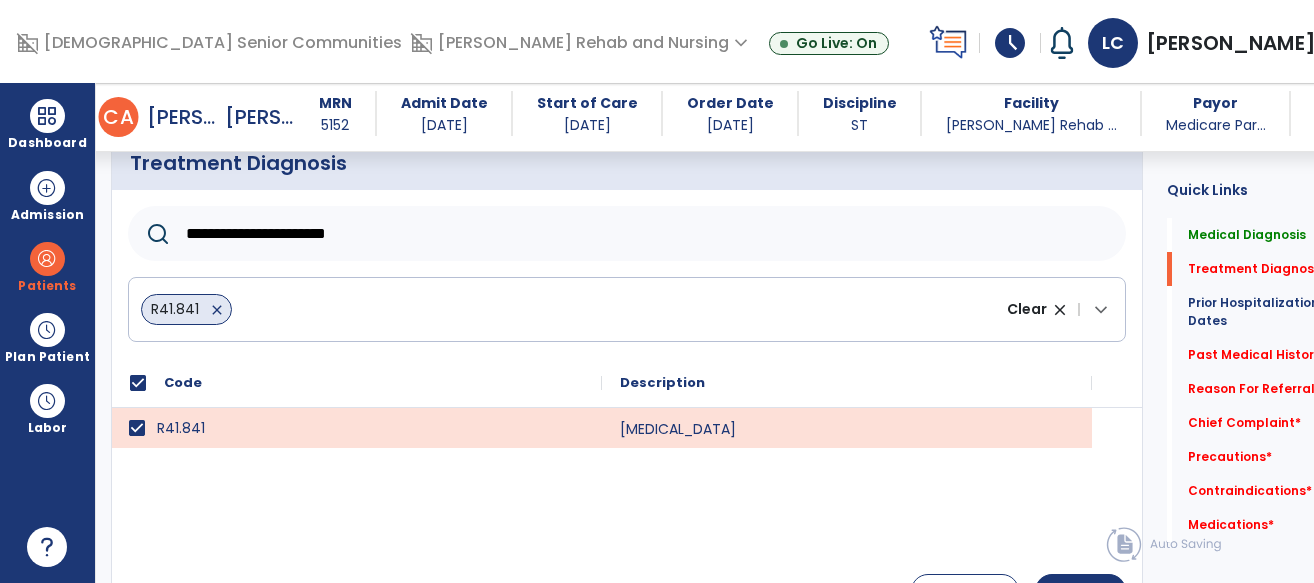 scroll, scrollTop: 537, scrollLeft: 0, axis: vertical 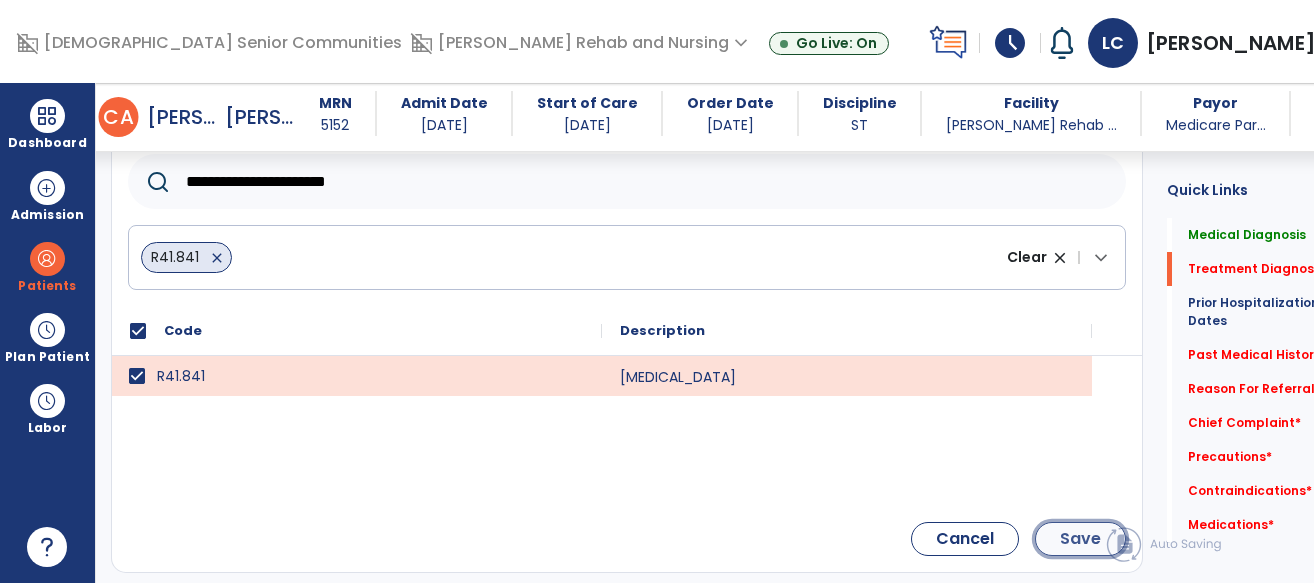 click on "Save" 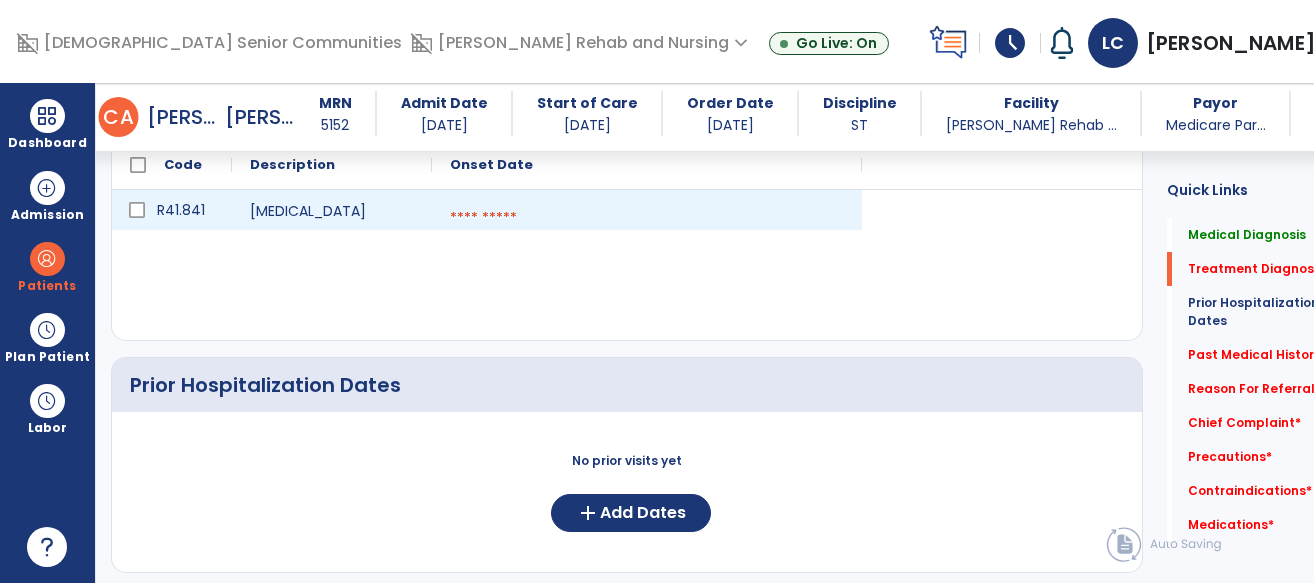 click at bounding box center (647, 218) 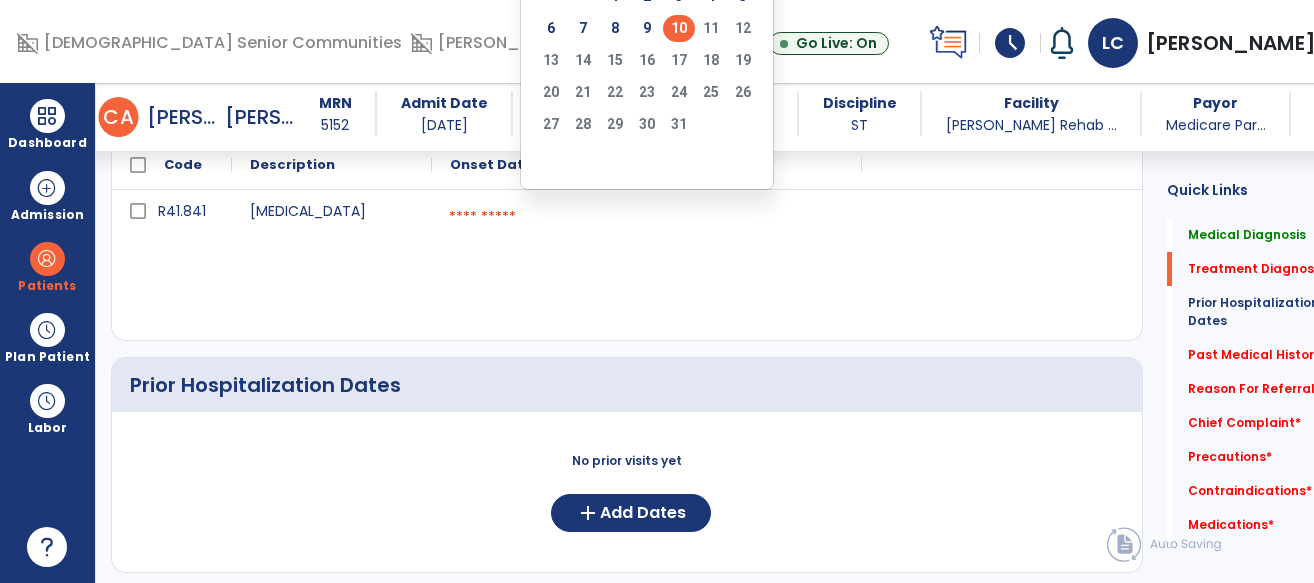 click on "10" 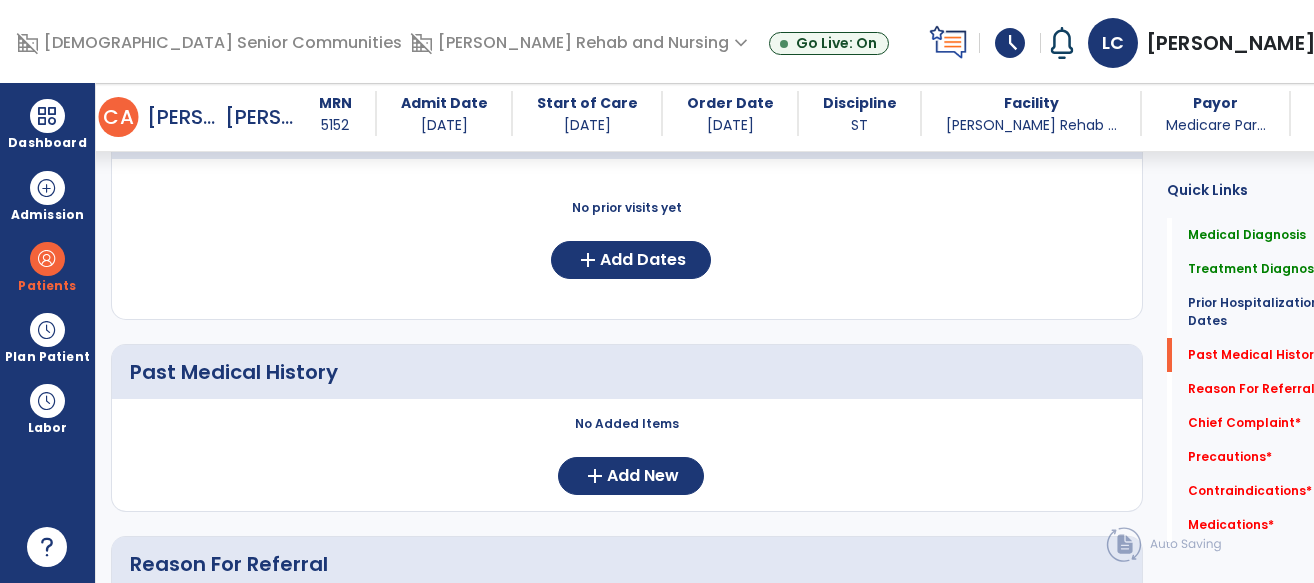 scroll, scrollTop: 868, scrollLeft: 0, axis: vertical 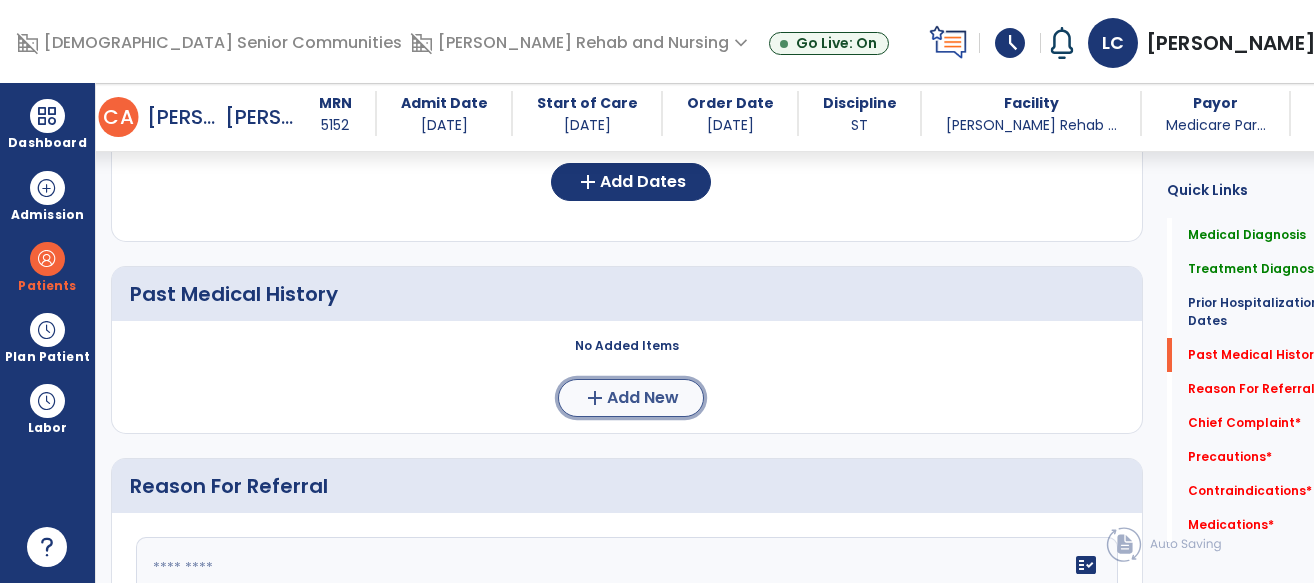 click on "add  Add New" 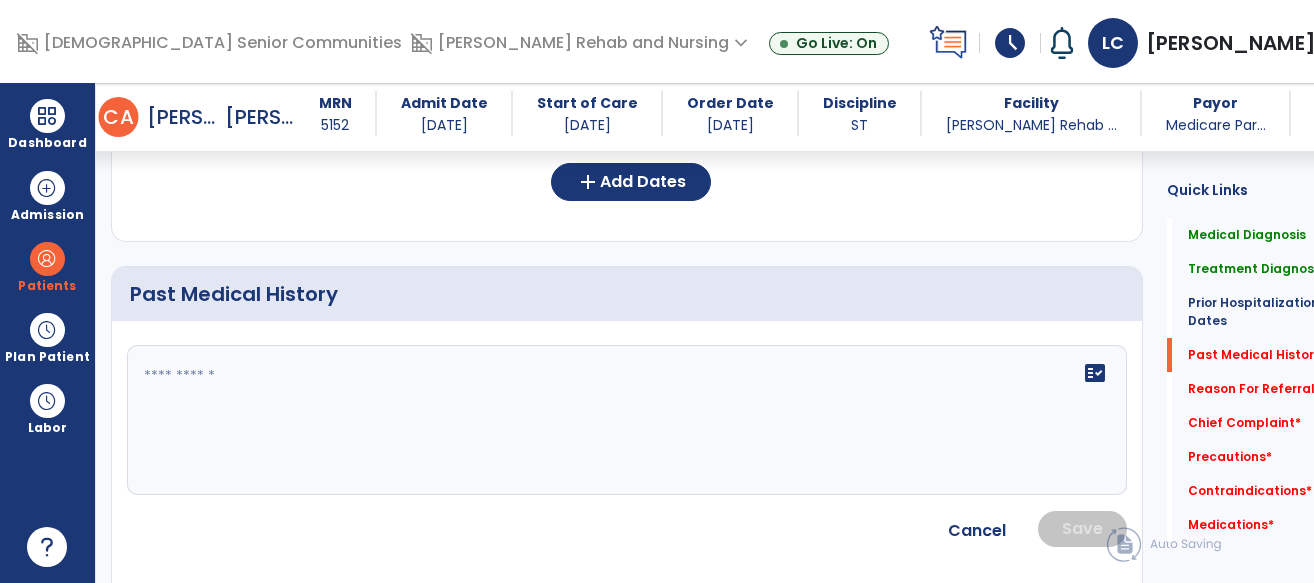 click on "fact_check" 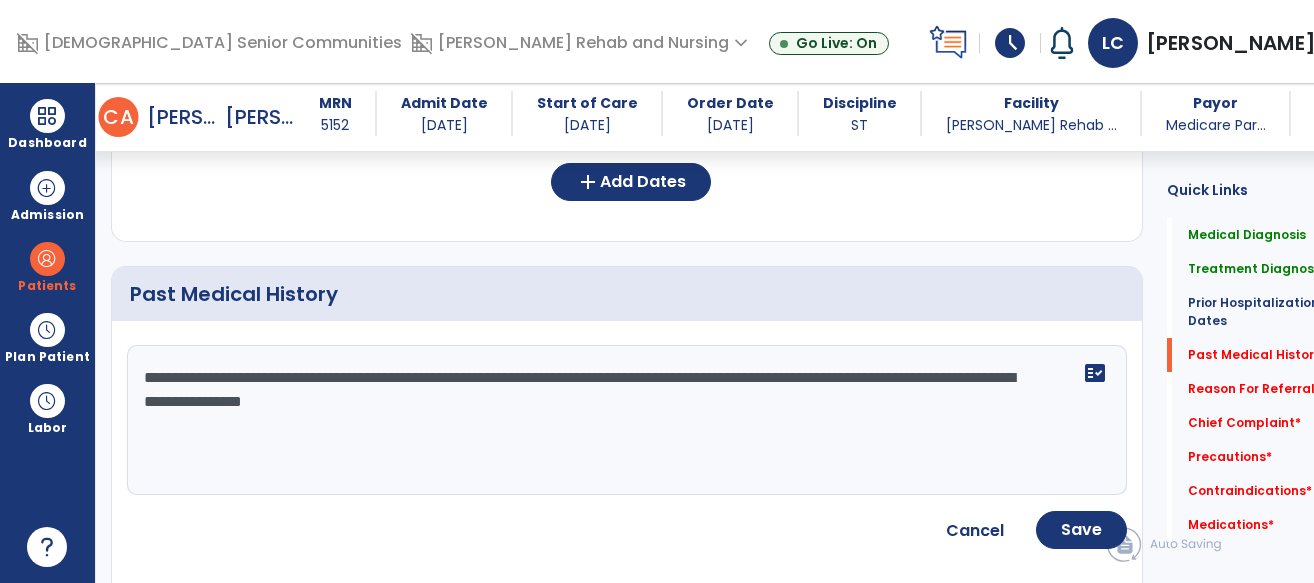 type on "**********" 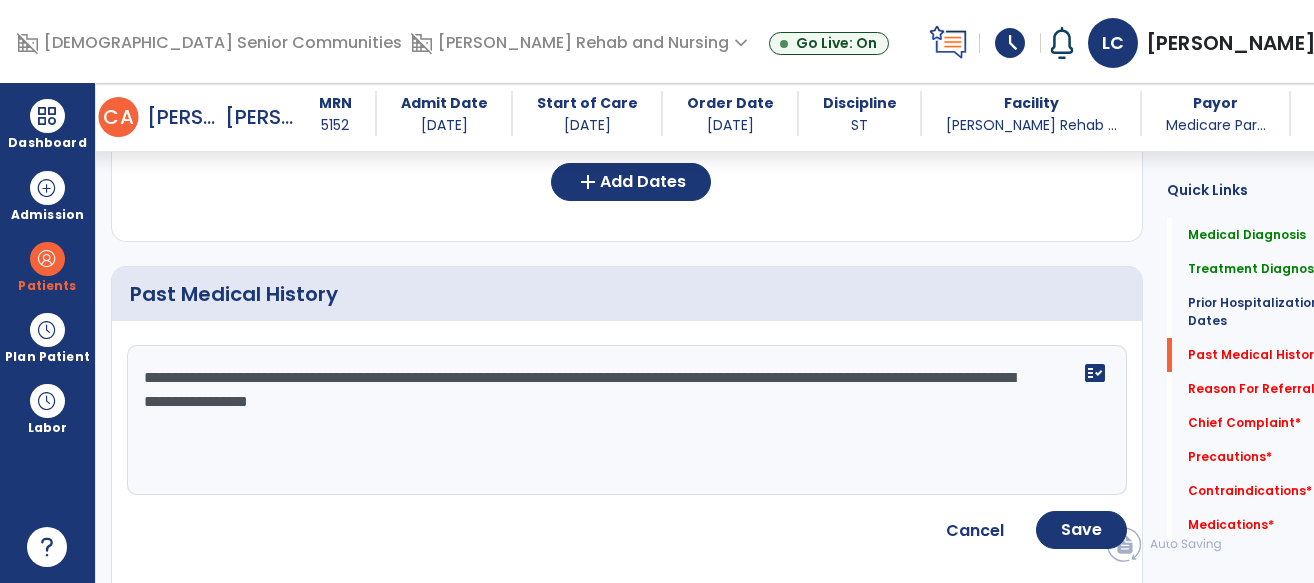 click on "**********" 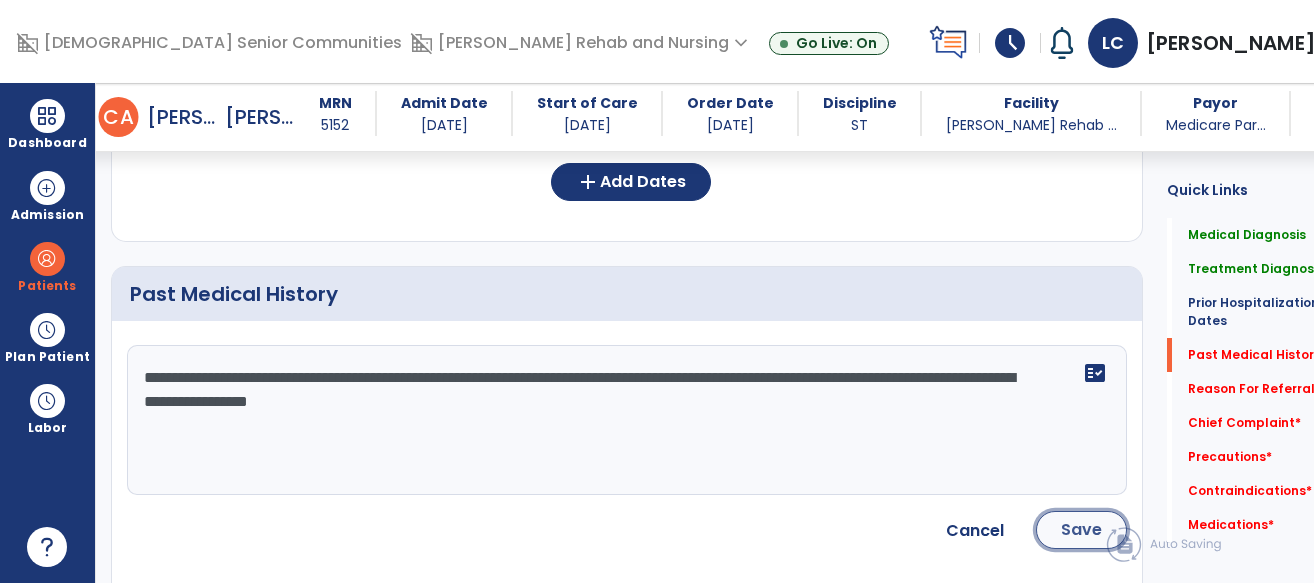 click on "Save" 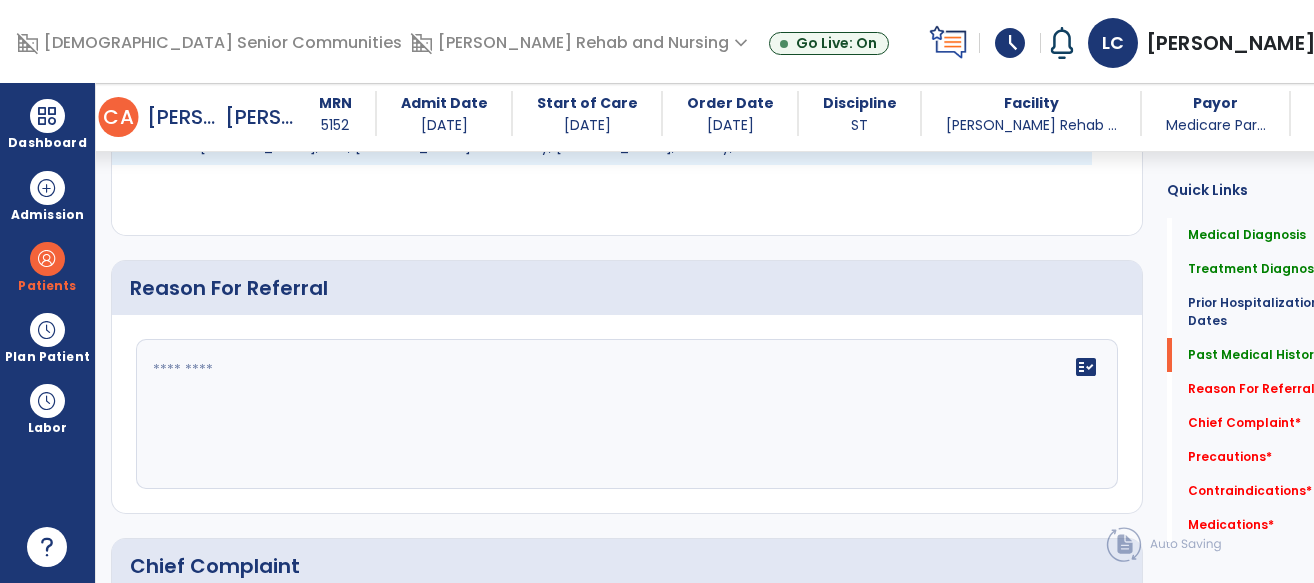 scroll, scrollTop: 1173, scrollLeft: 0, axis: vertical 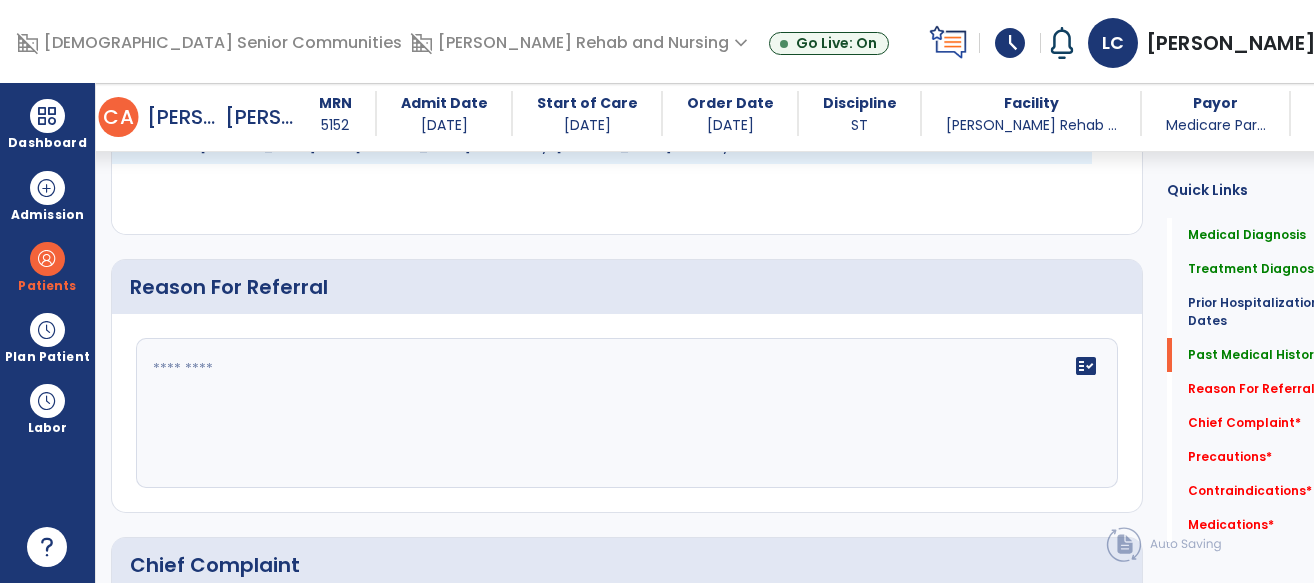click on "fact_check" 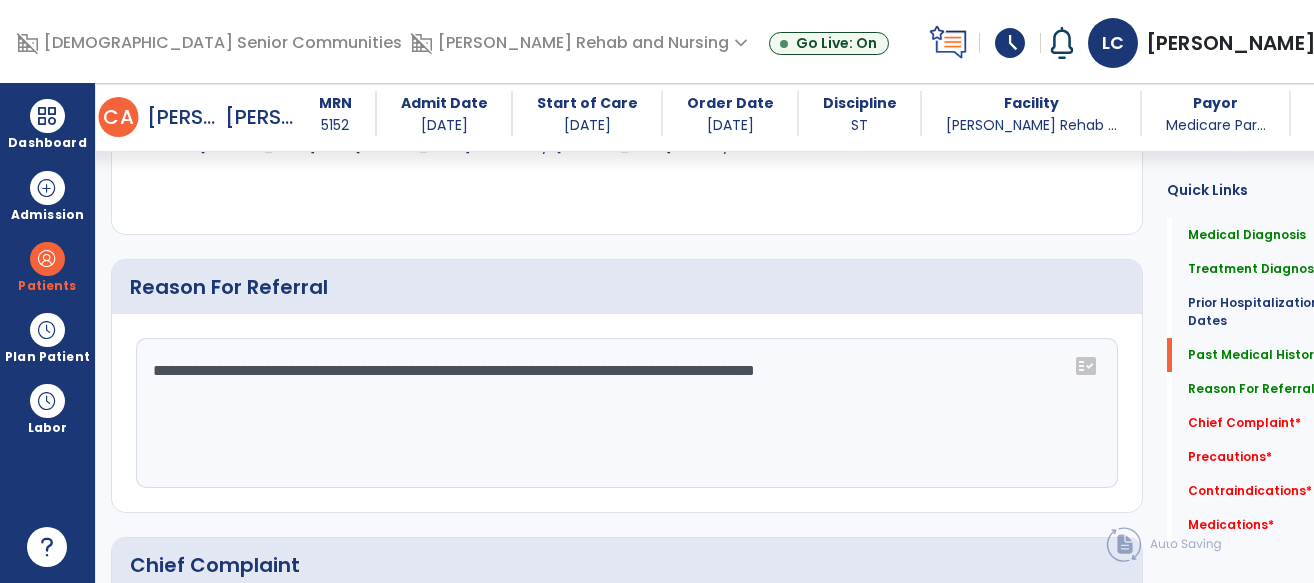 click on "**********" 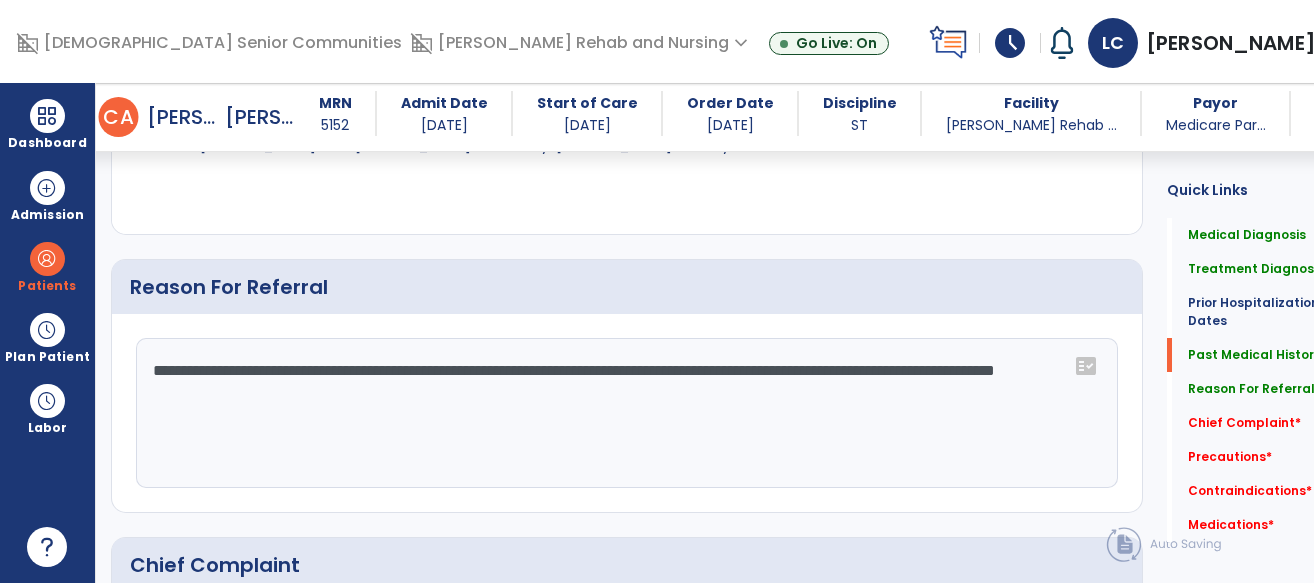 click on "**********" 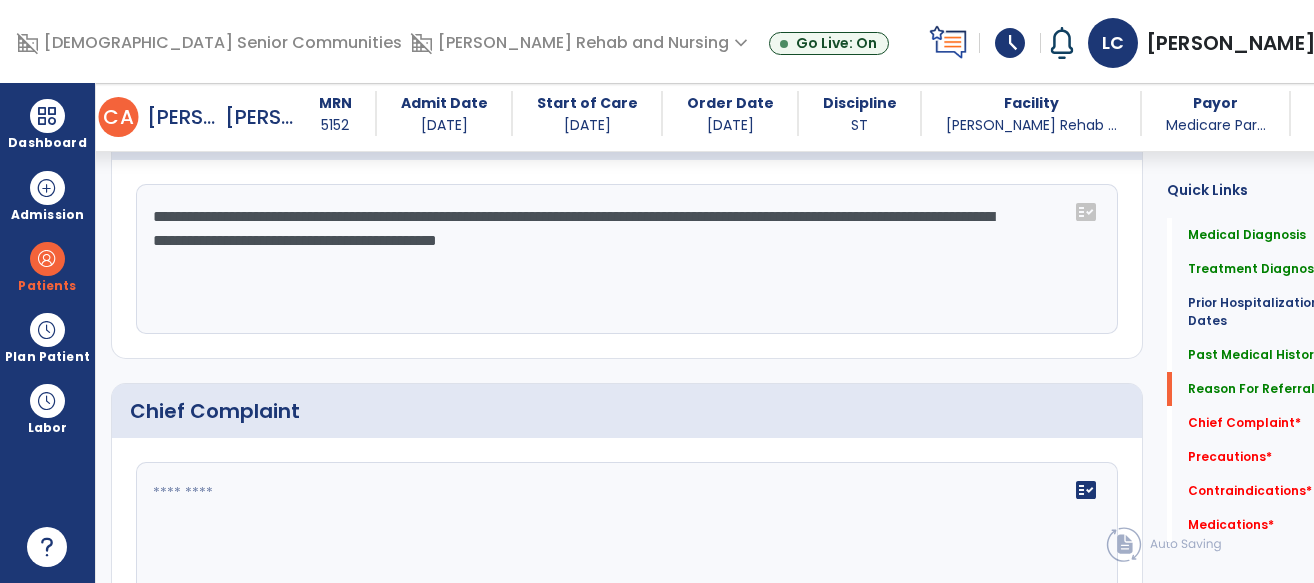 scroll, scrollTop: 1391, scrollLeft: 0, axis: vertical 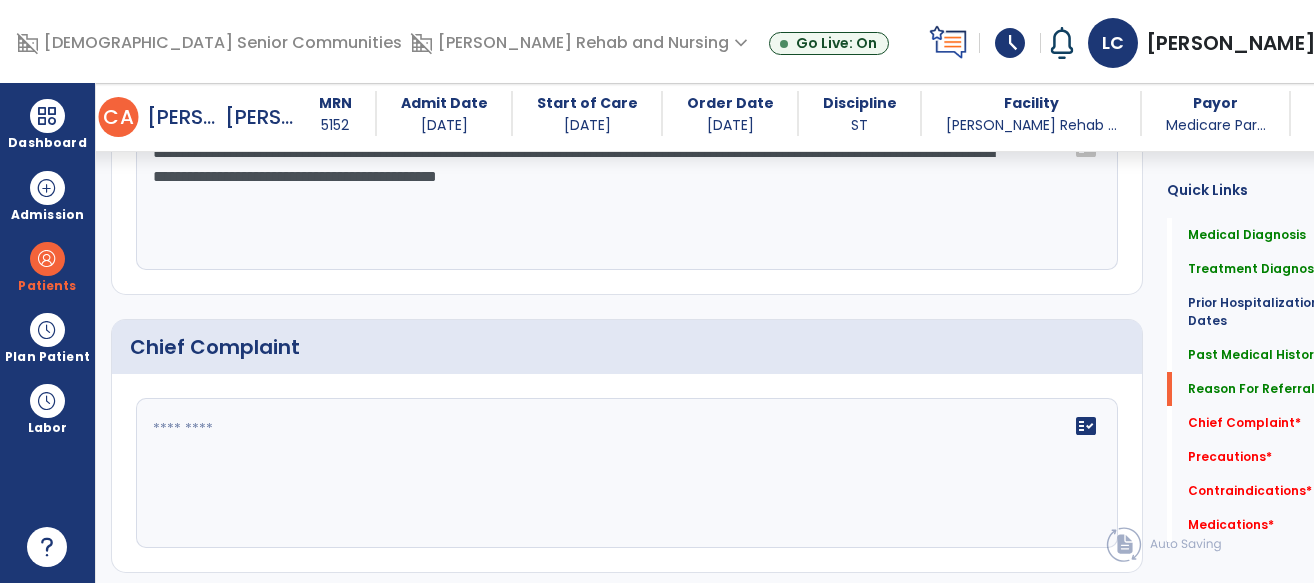 type on "**********" 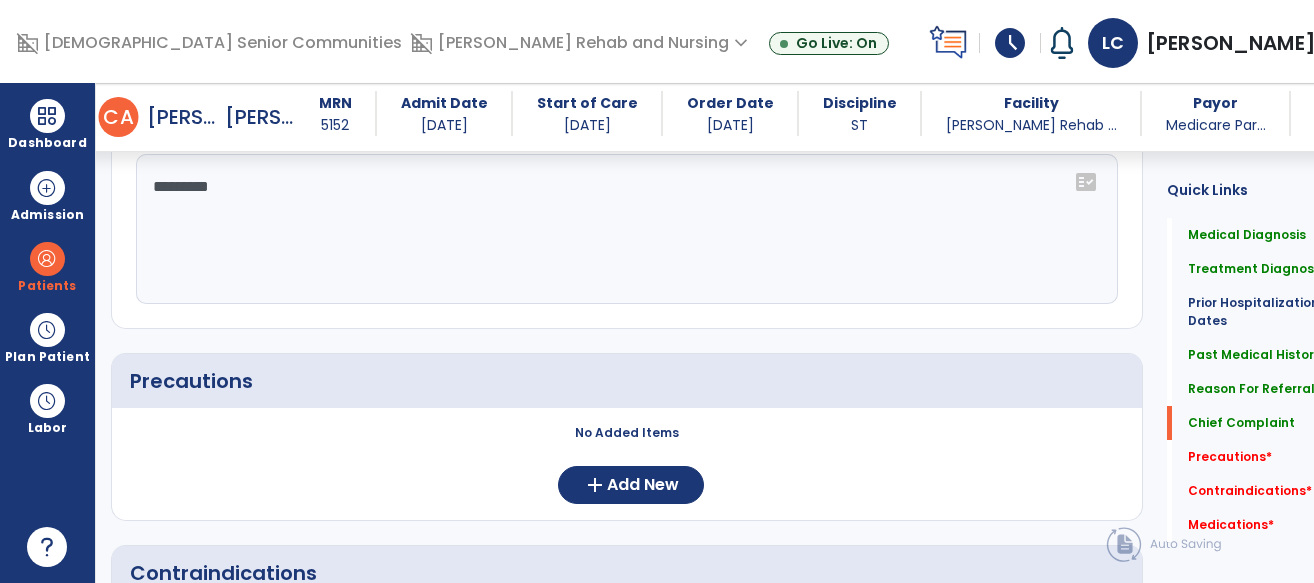 scroll, scrollTop: 1667, scrollLeft: 0, axis: vertical 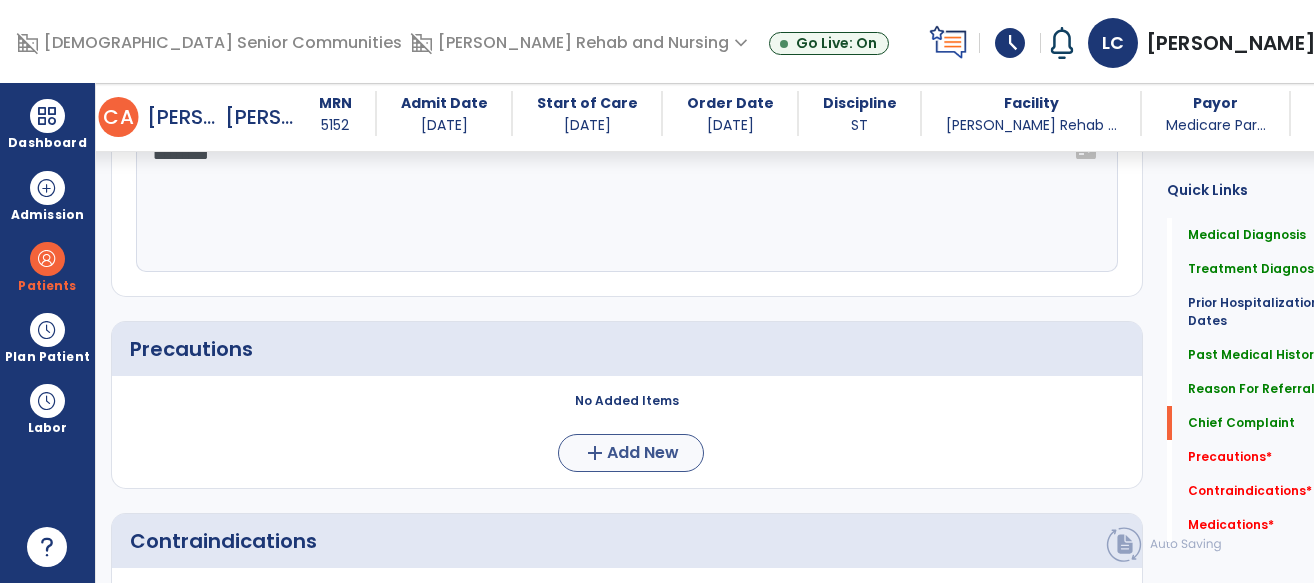 type on "*********" 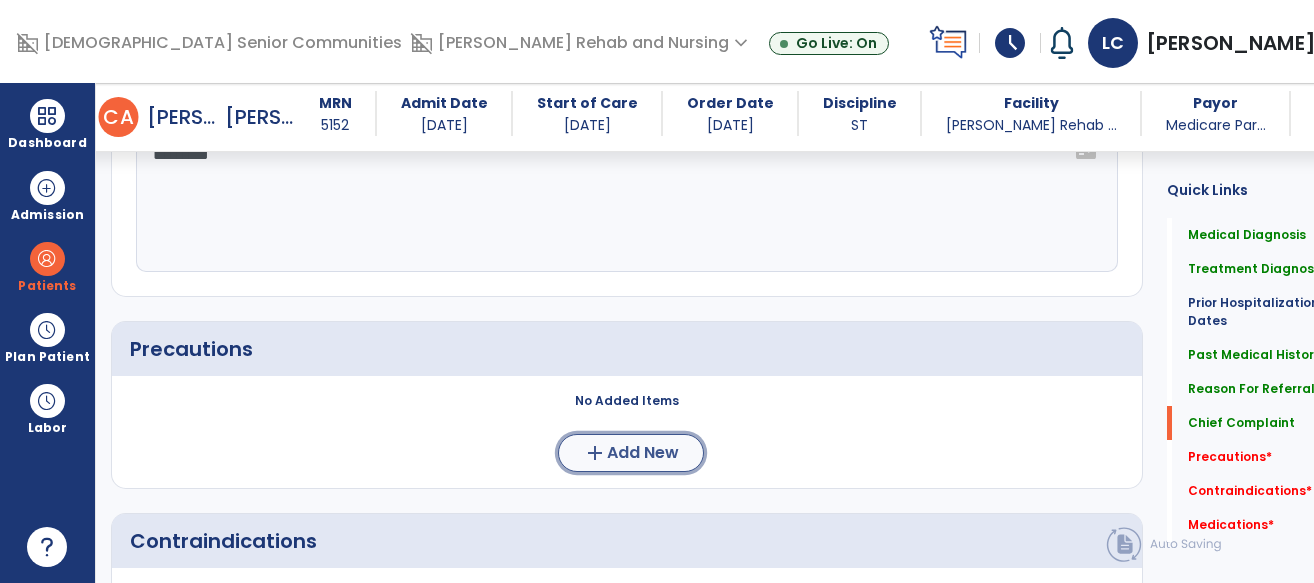 click on "Add New" 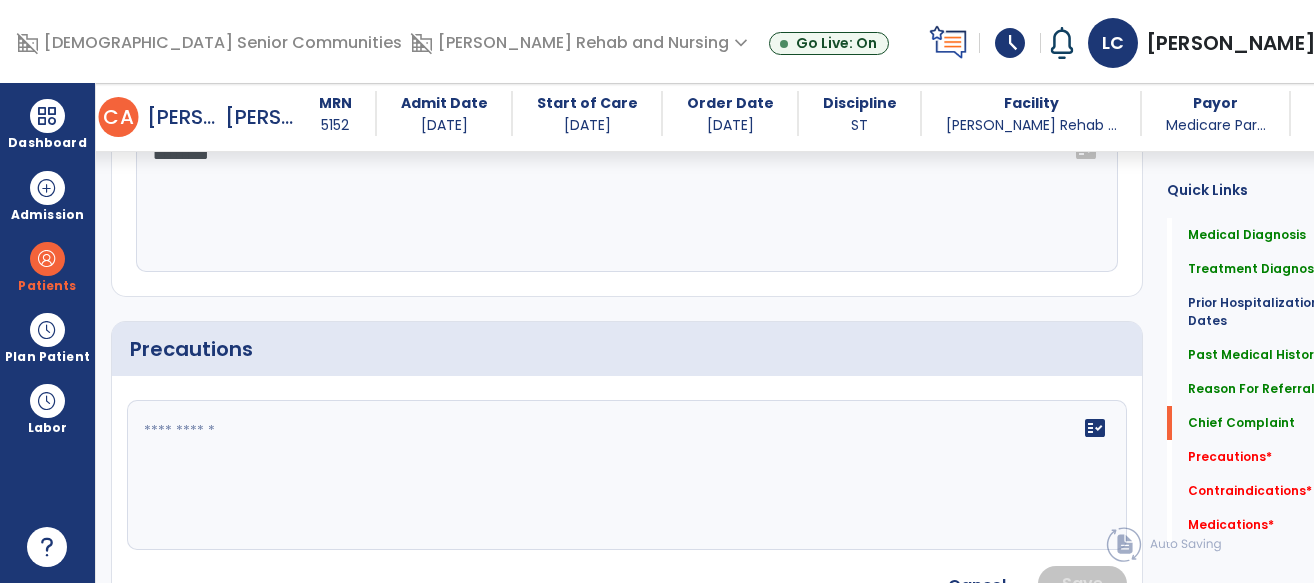 click 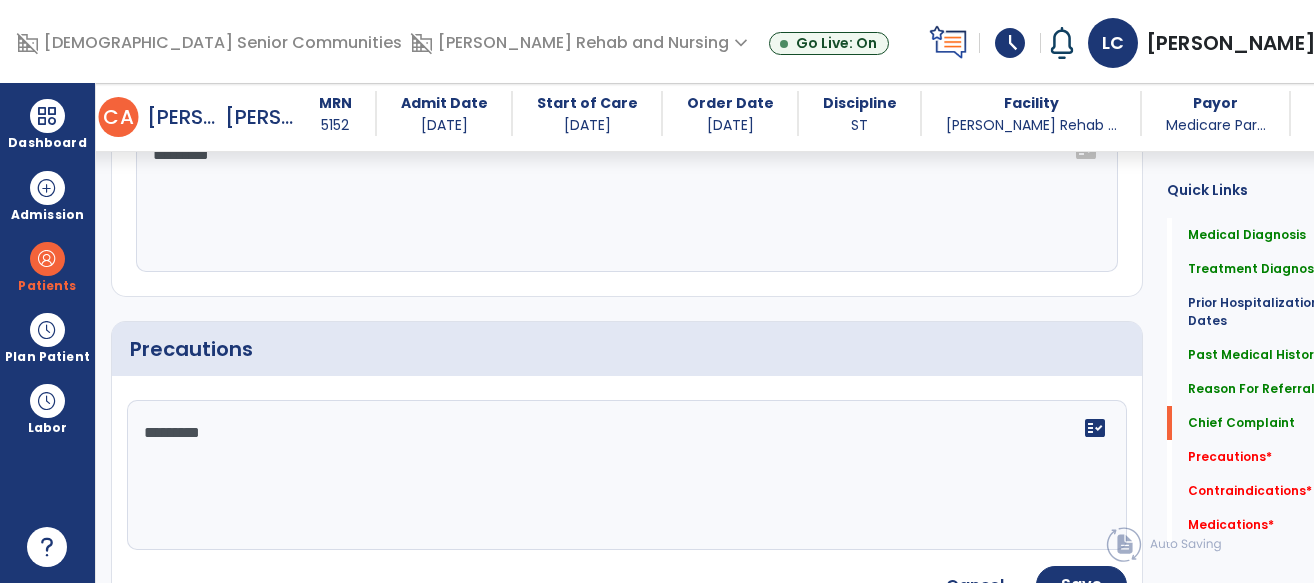 type on "**********" 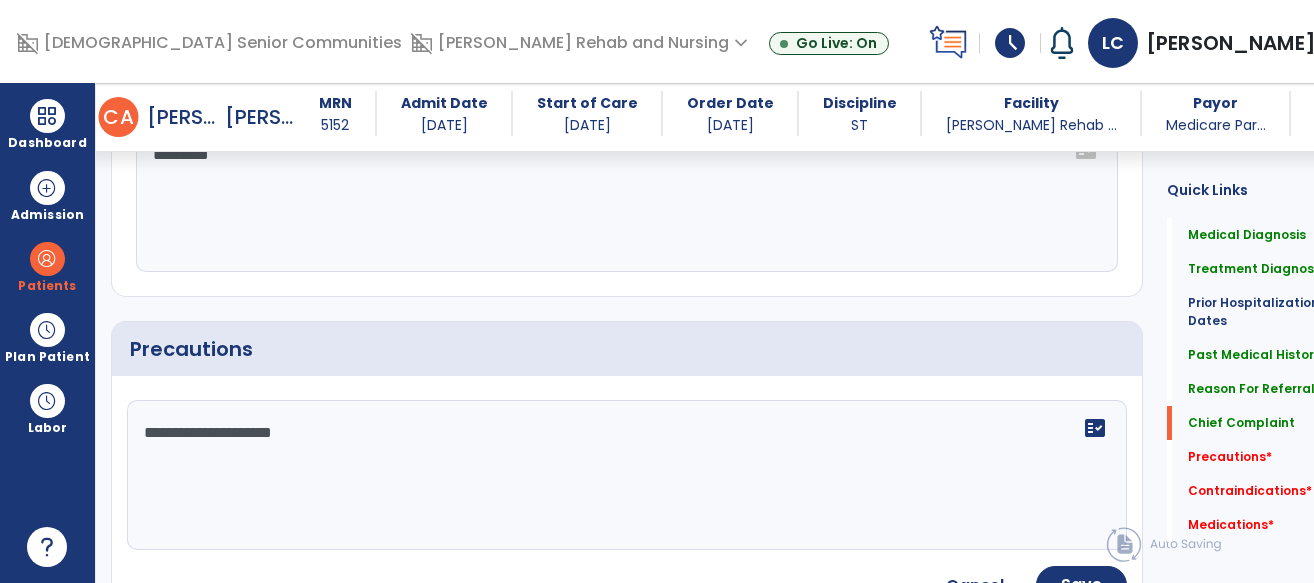 type on "**********" 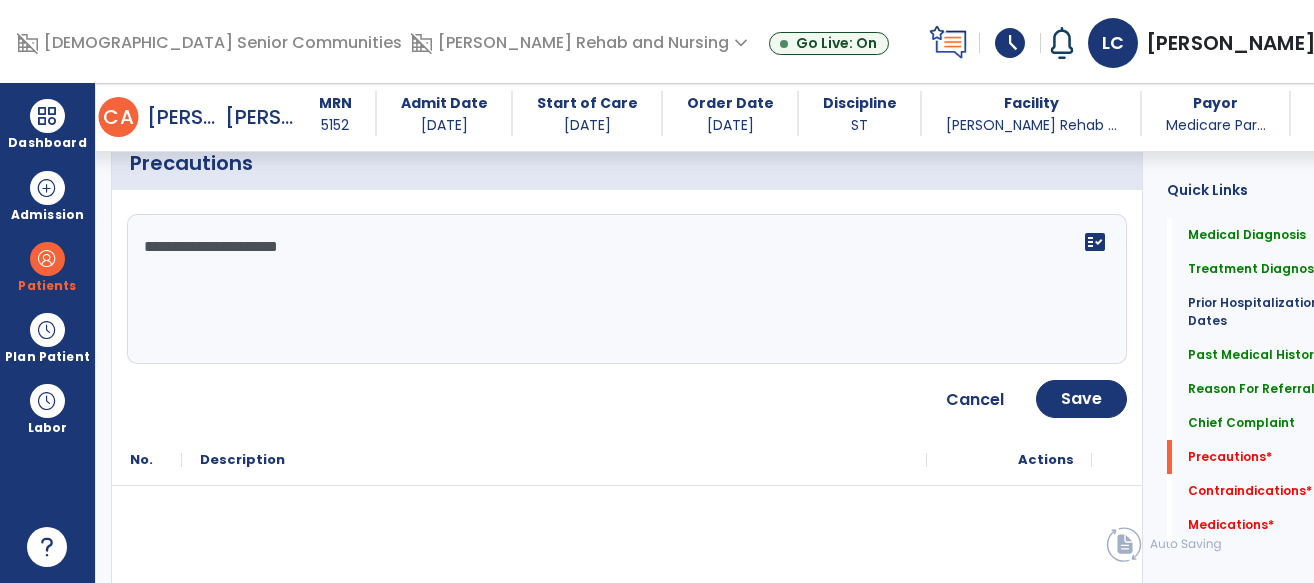 scroll, scrollTop: 1854, scrollLeft: 0, axis: vertical 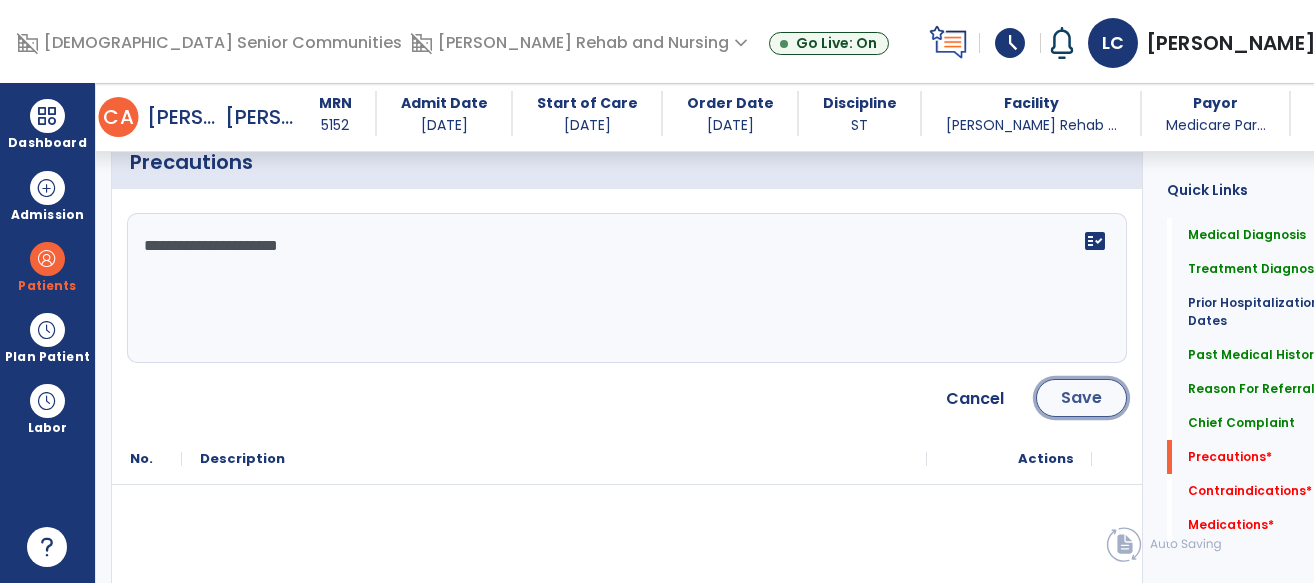 click on "Save" 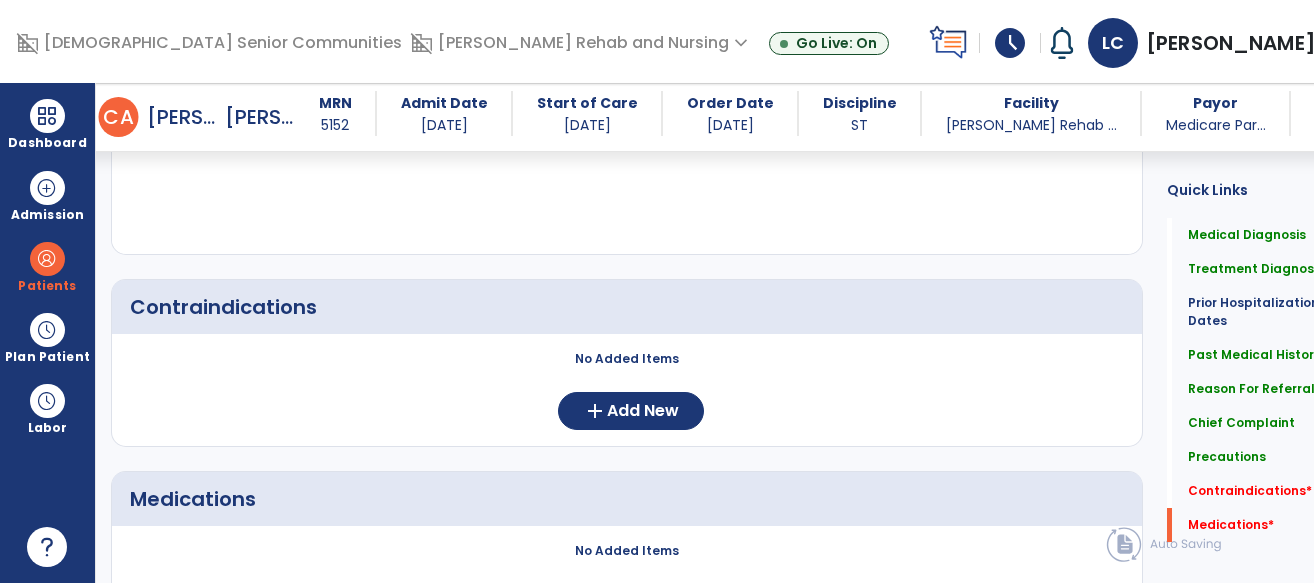 scroll, scrollTop: 2028, scrollLeft: 0, axis: vertical 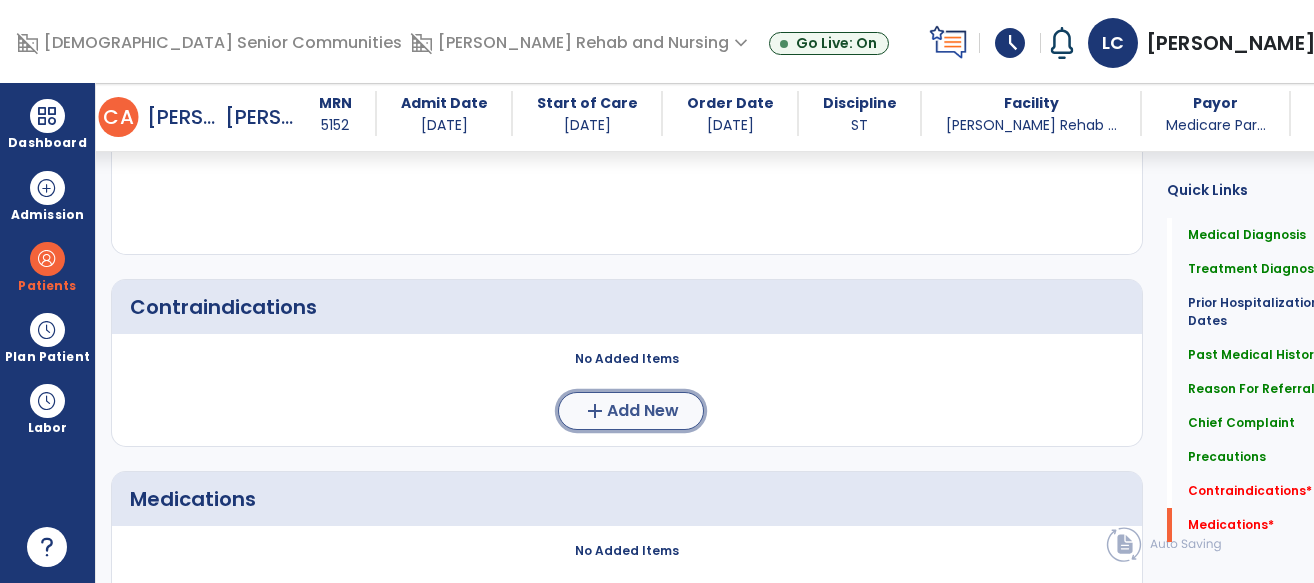 click on "add" 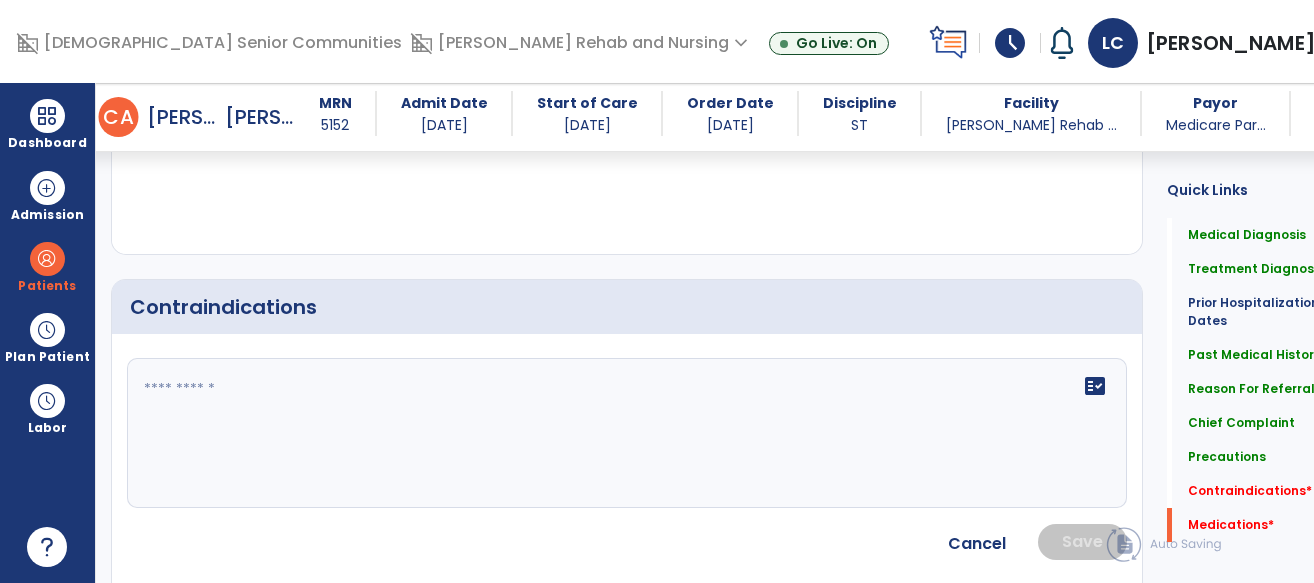 click 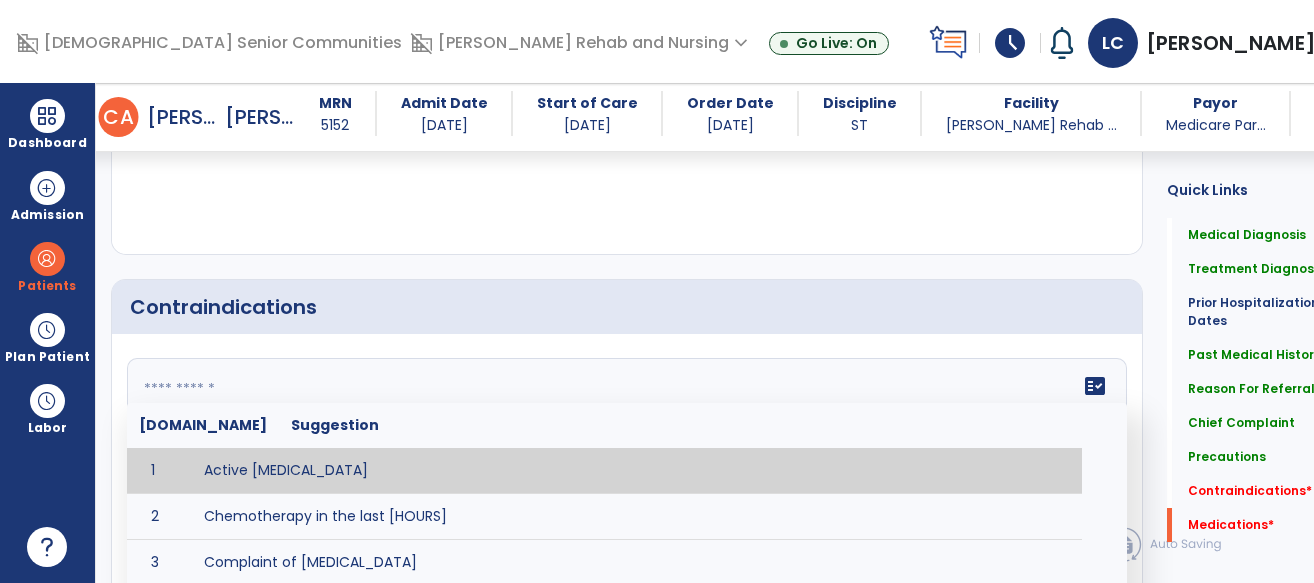 paste on "*" 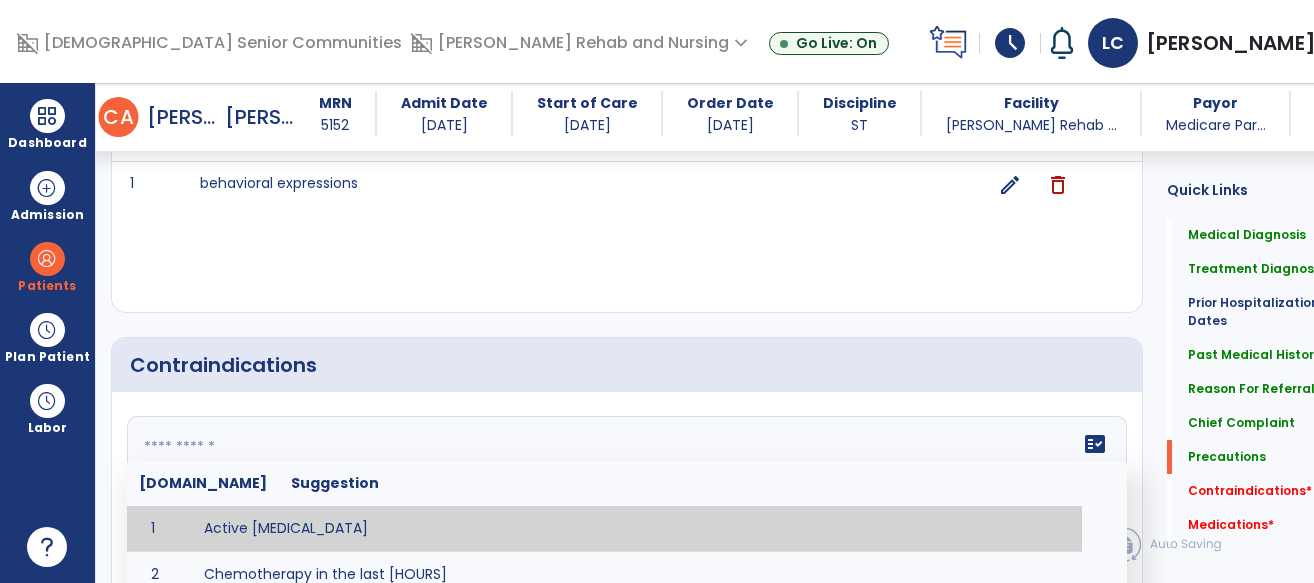 scroll, scrollTop: 2047, scrollLeft: 0, axis: vertical 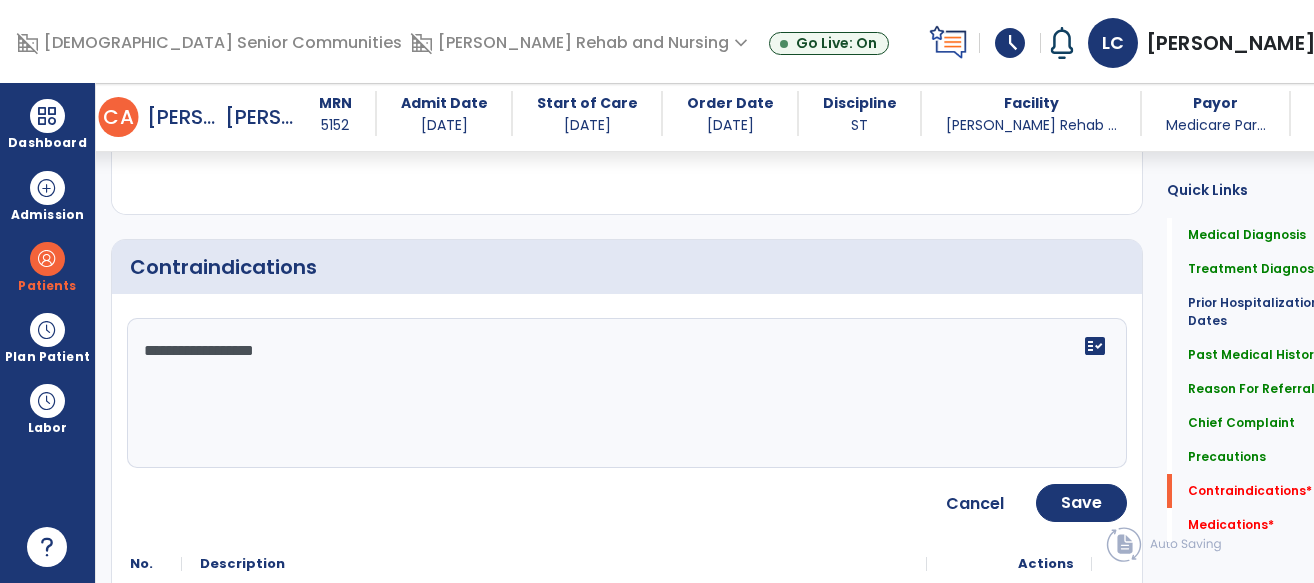 type on "**********" 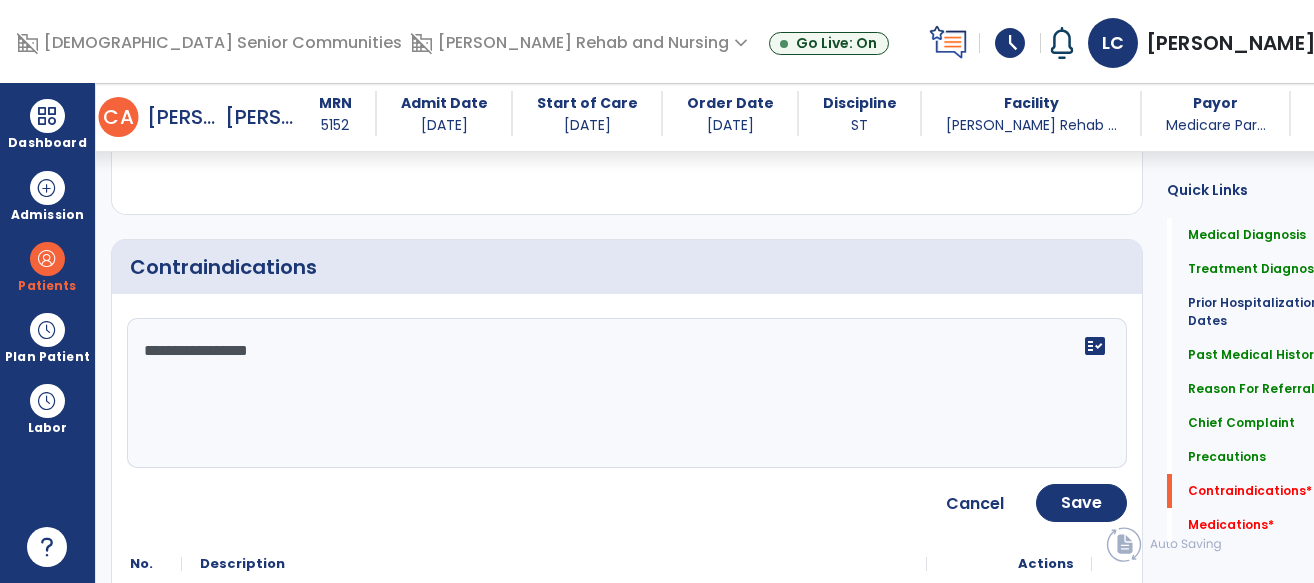 click on "**********" 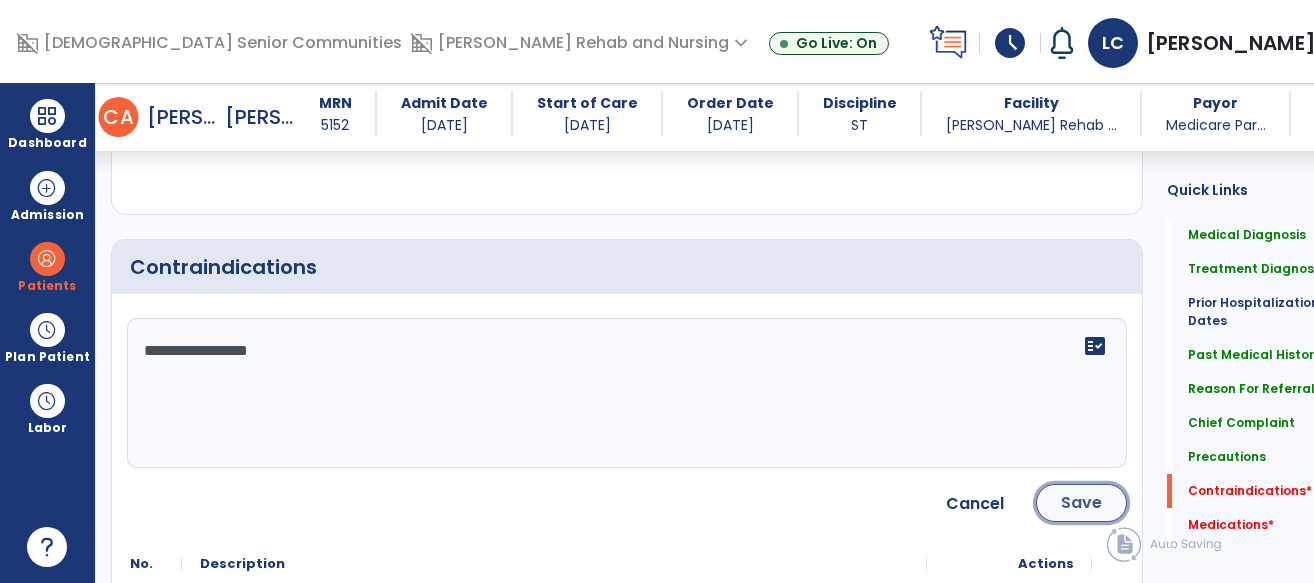 click on "Save" 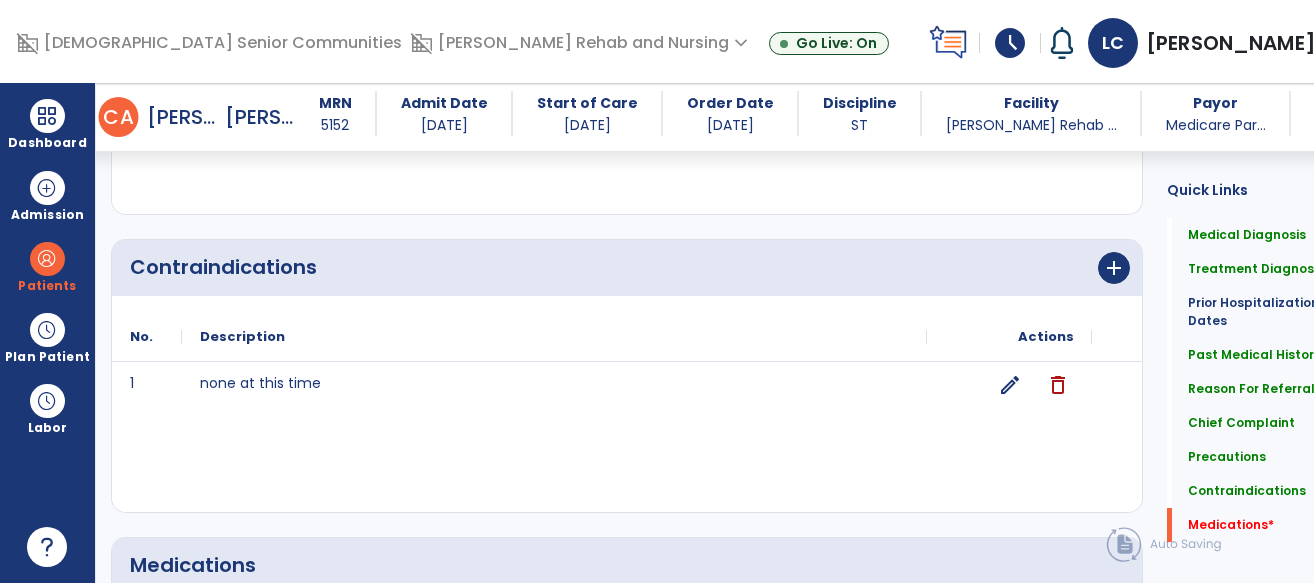 scroll, scrollTop: 2239, scrollLeft: 0, axis: vertical 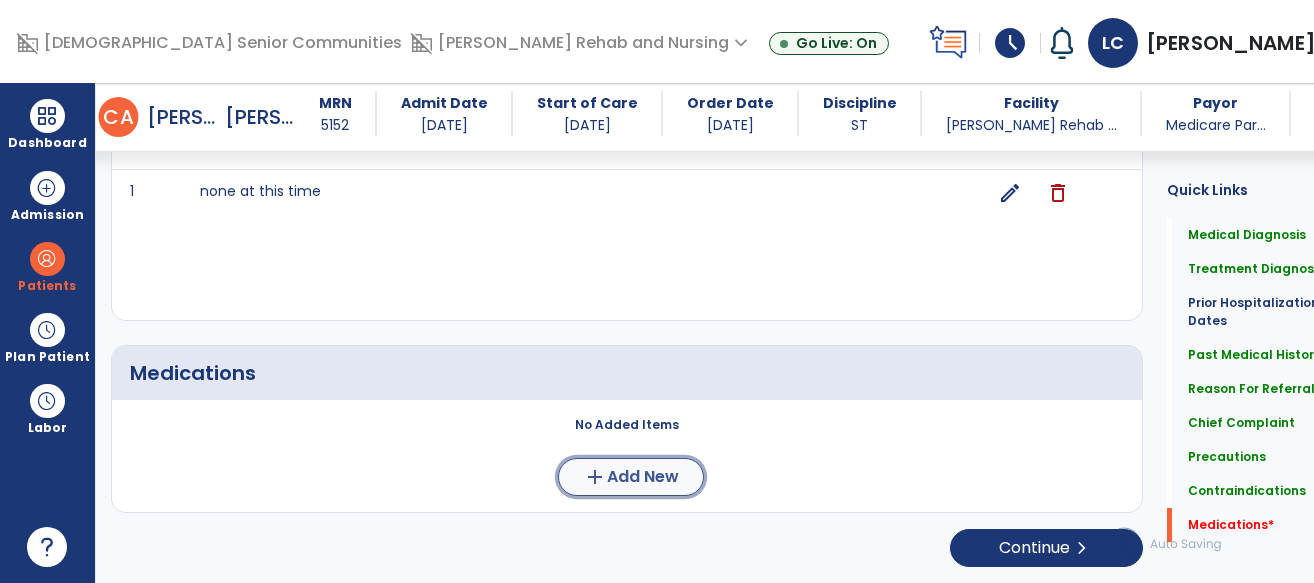 click on "add  Add New" 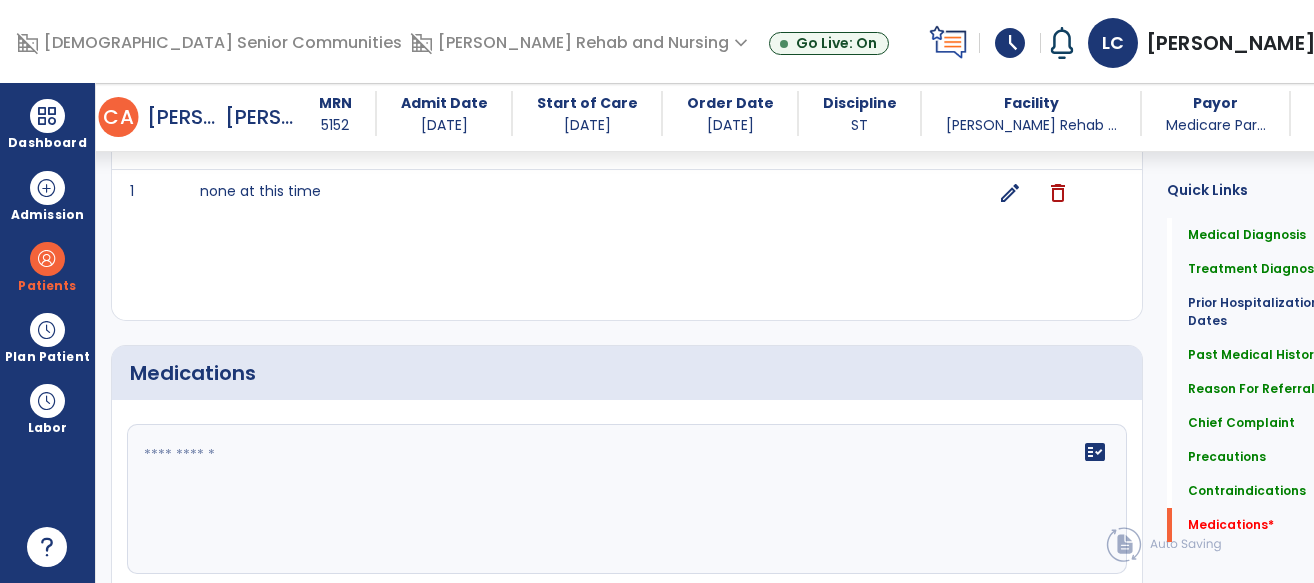 click 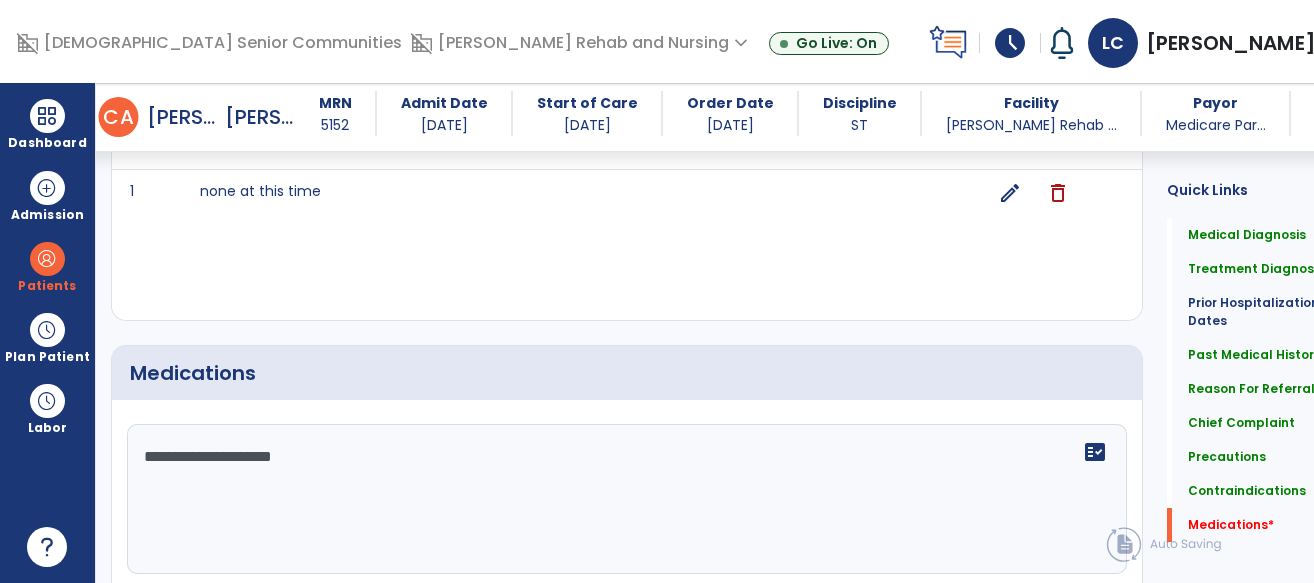 type on "**********" 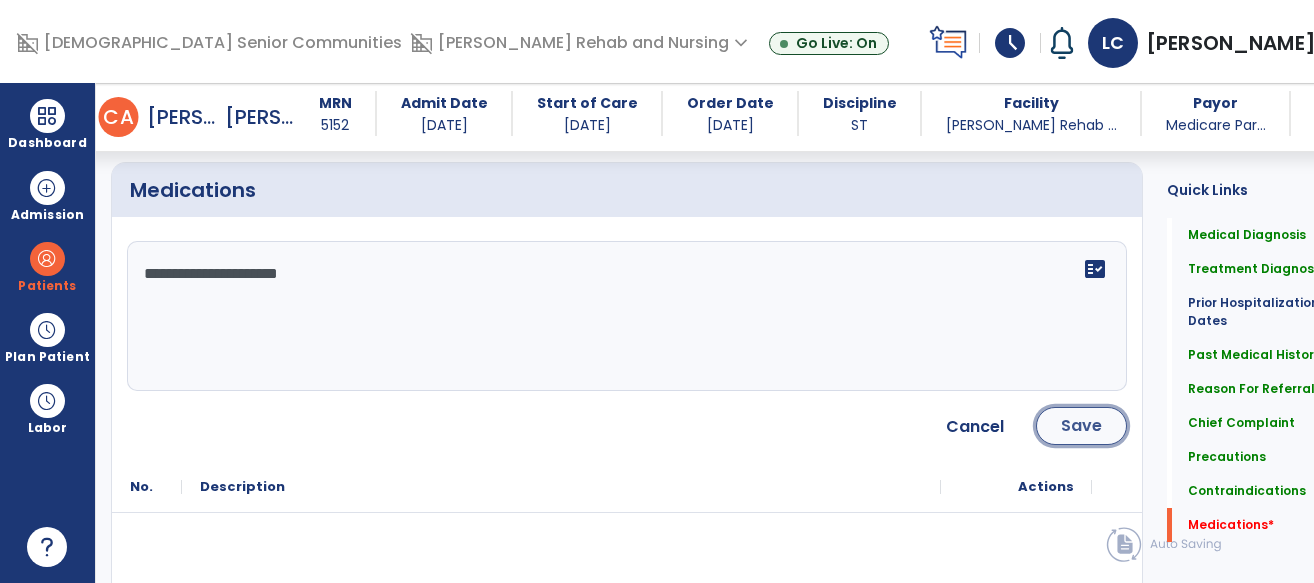click on "Save" 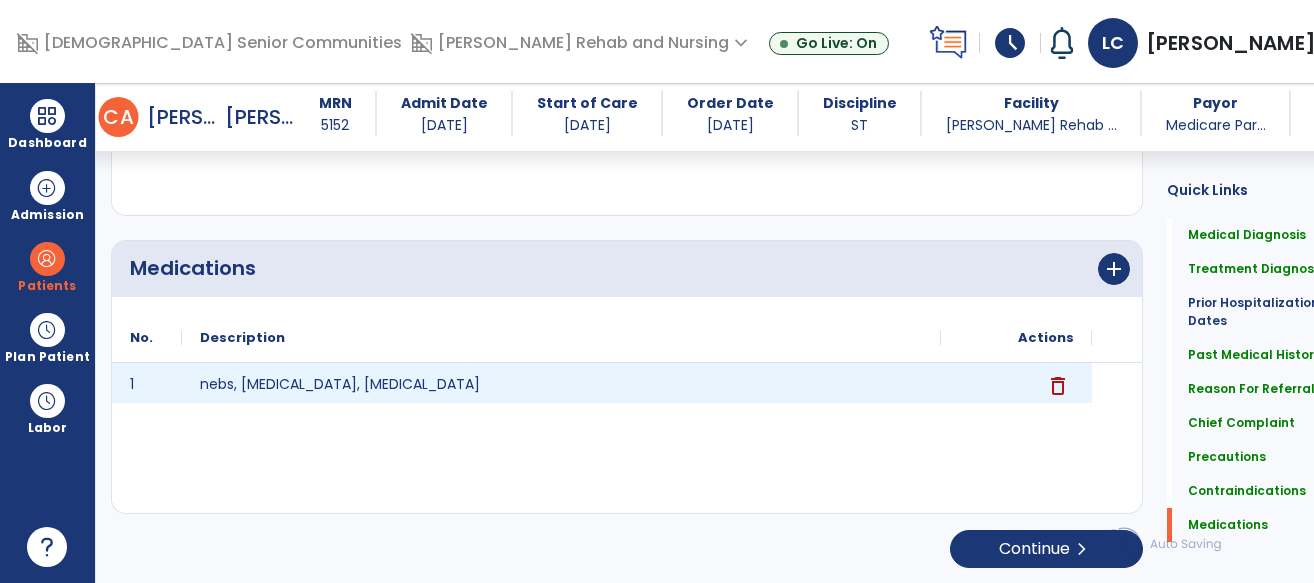 scroll, scrollTop: 2345, scrollLeft: 0, axis: vertical 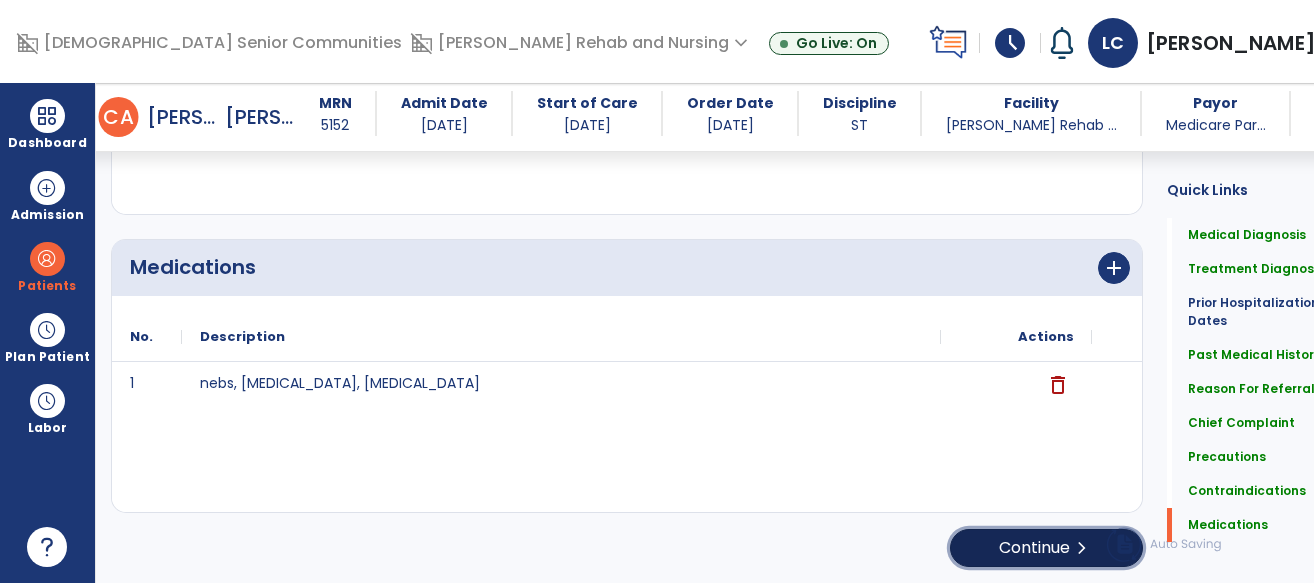 click on "Continue  chevron_right" 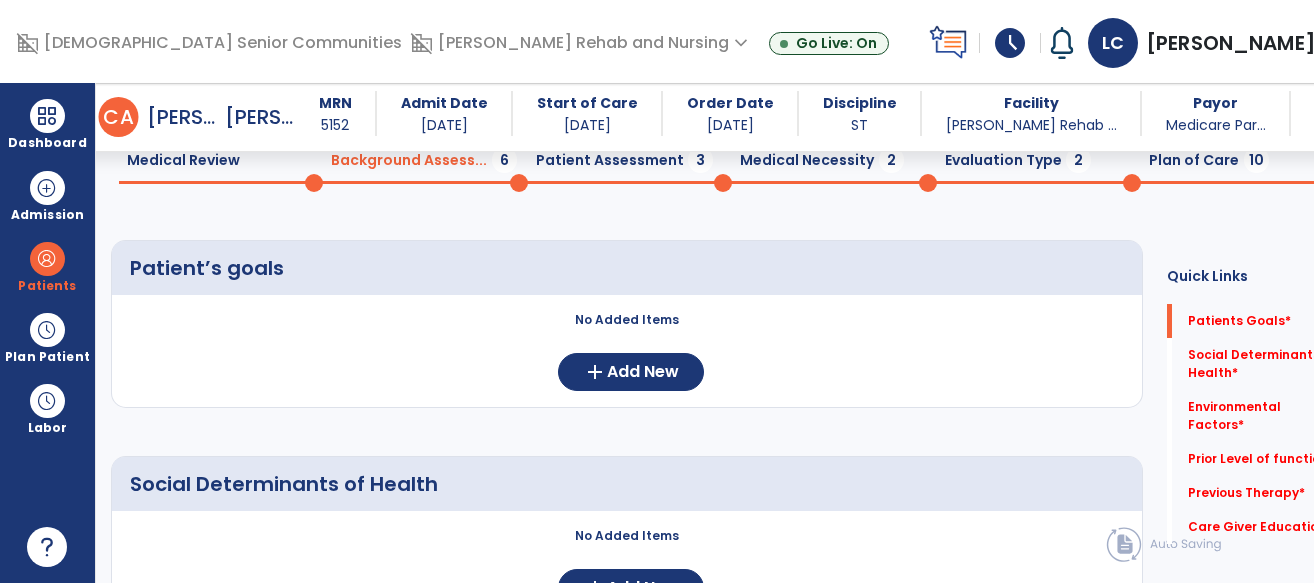 scroll, scrollTop: 106, scrollLeft: 0, axis: vertical 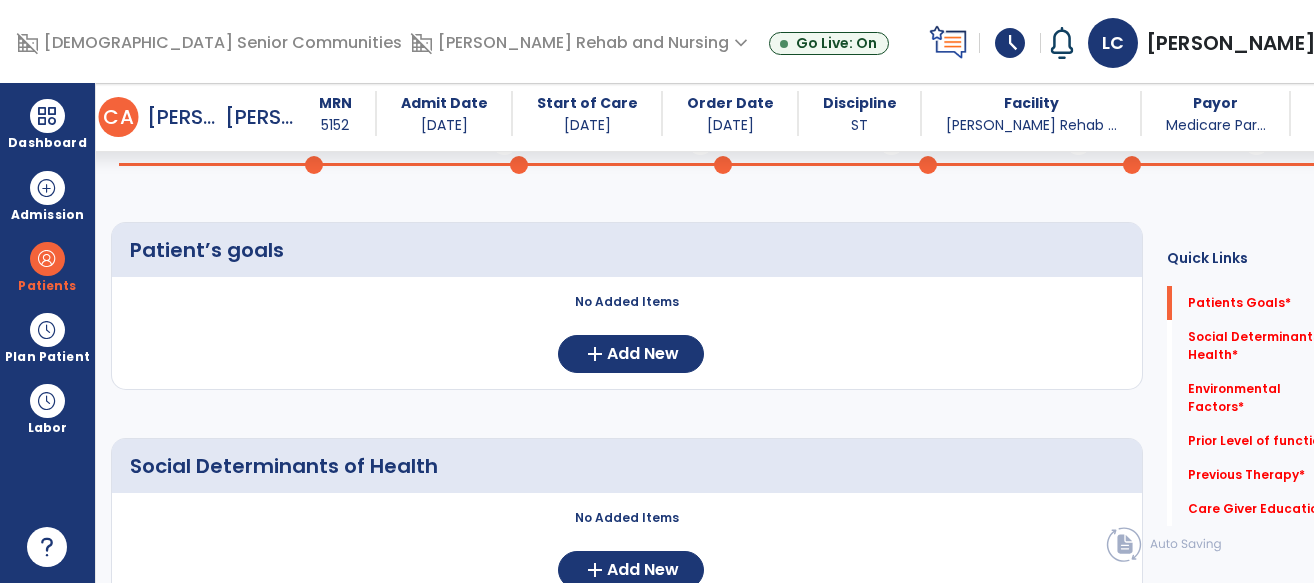 click on "No Added Items  add  Add New" 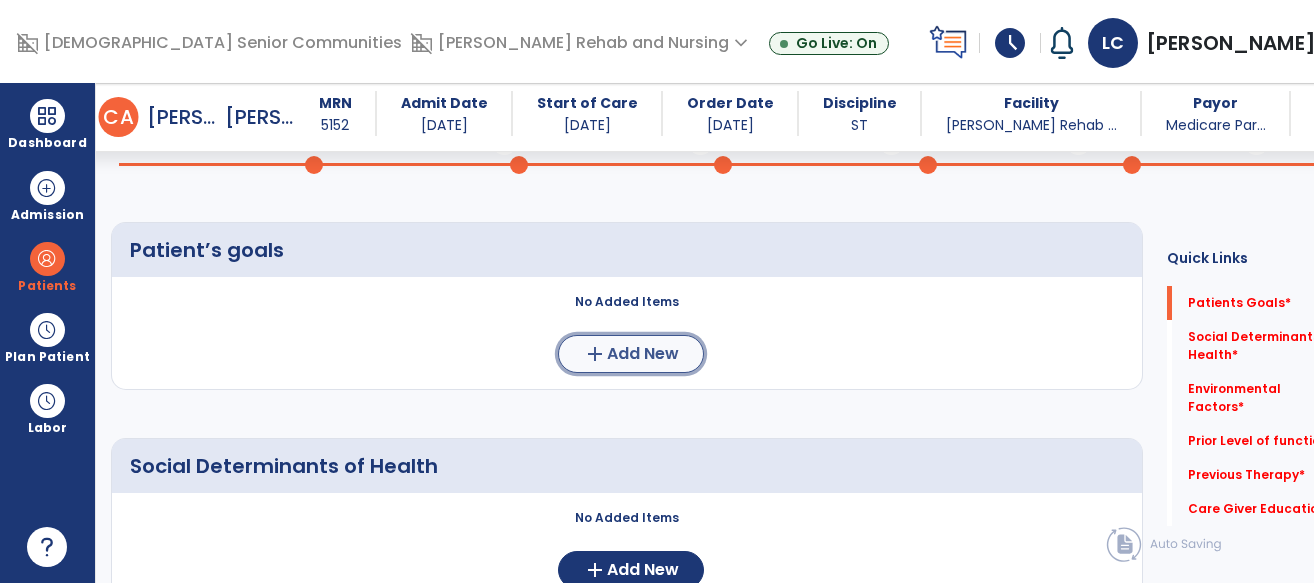 click on "add" 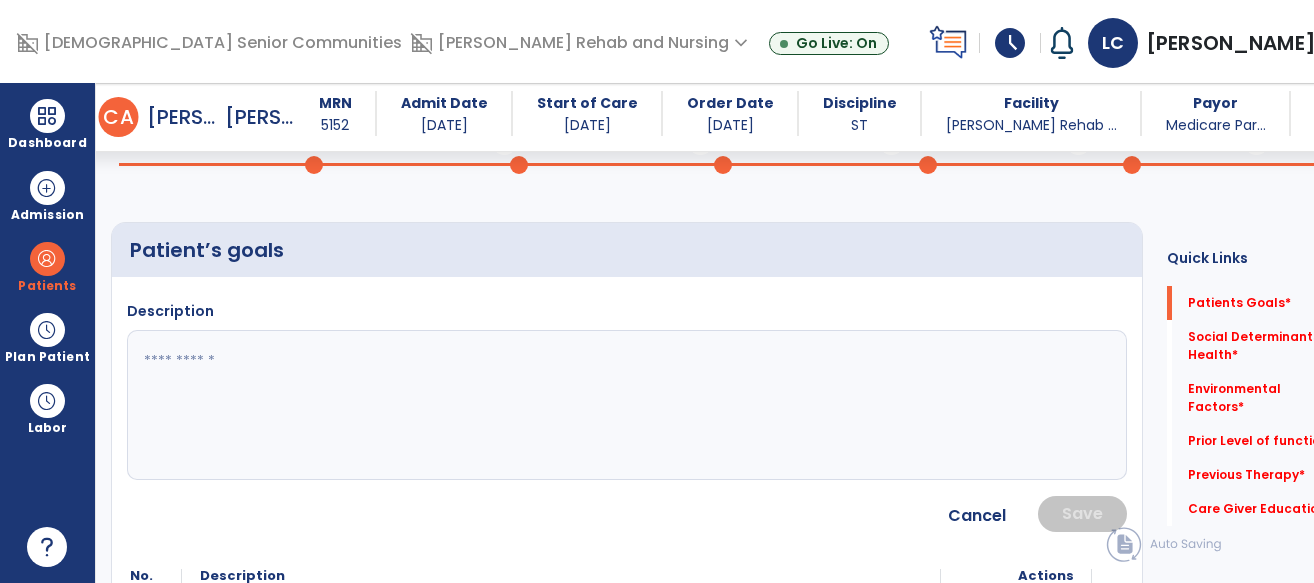 click 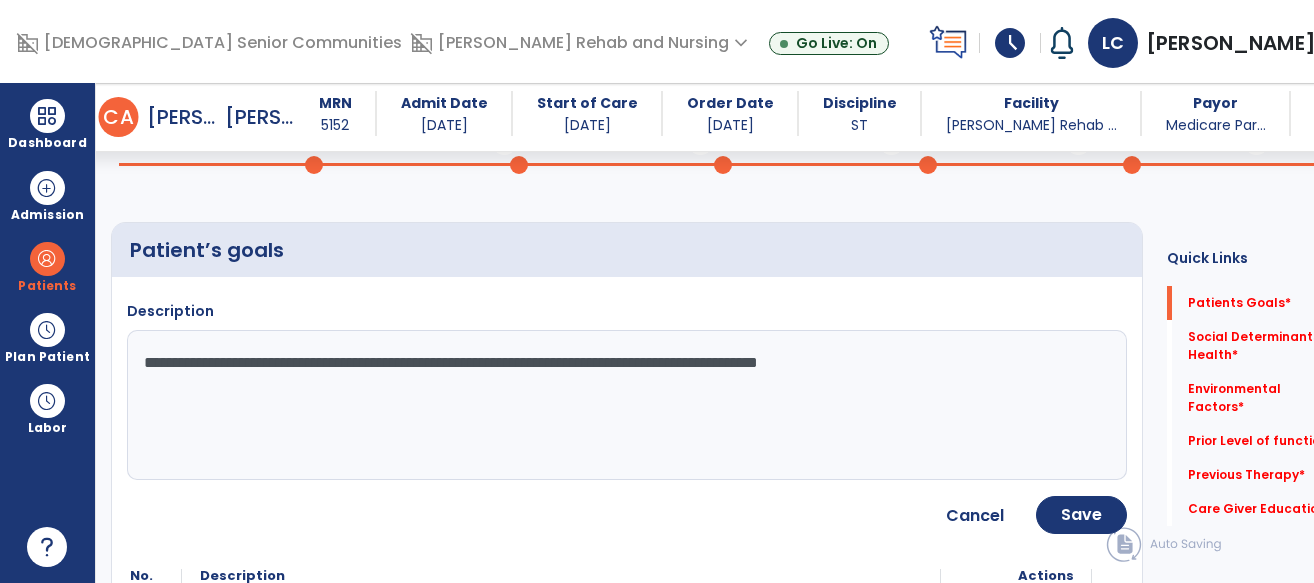 type on "**********" 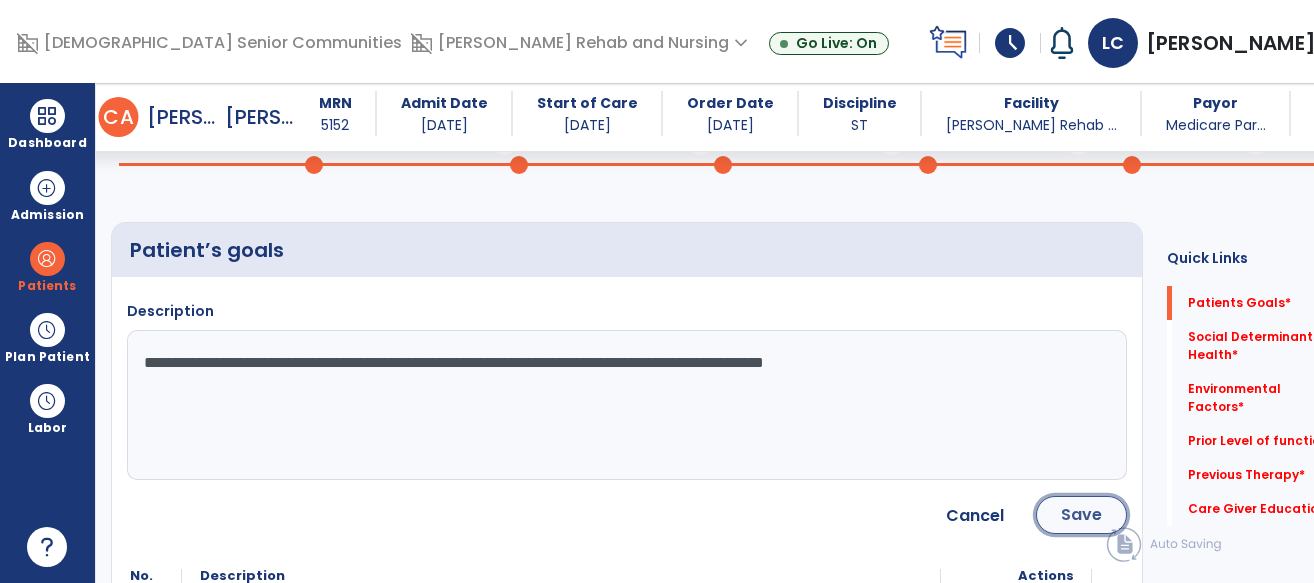 click on "Save" 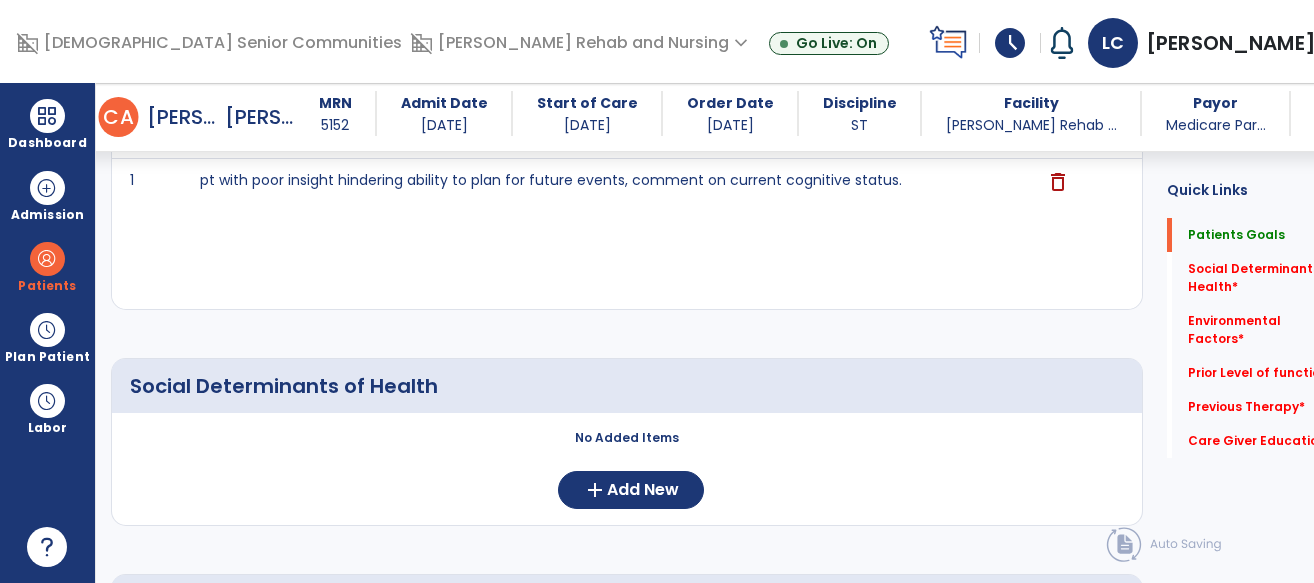 scroll, scrollTop: 303, scrollLeft: 0, axis: vertical 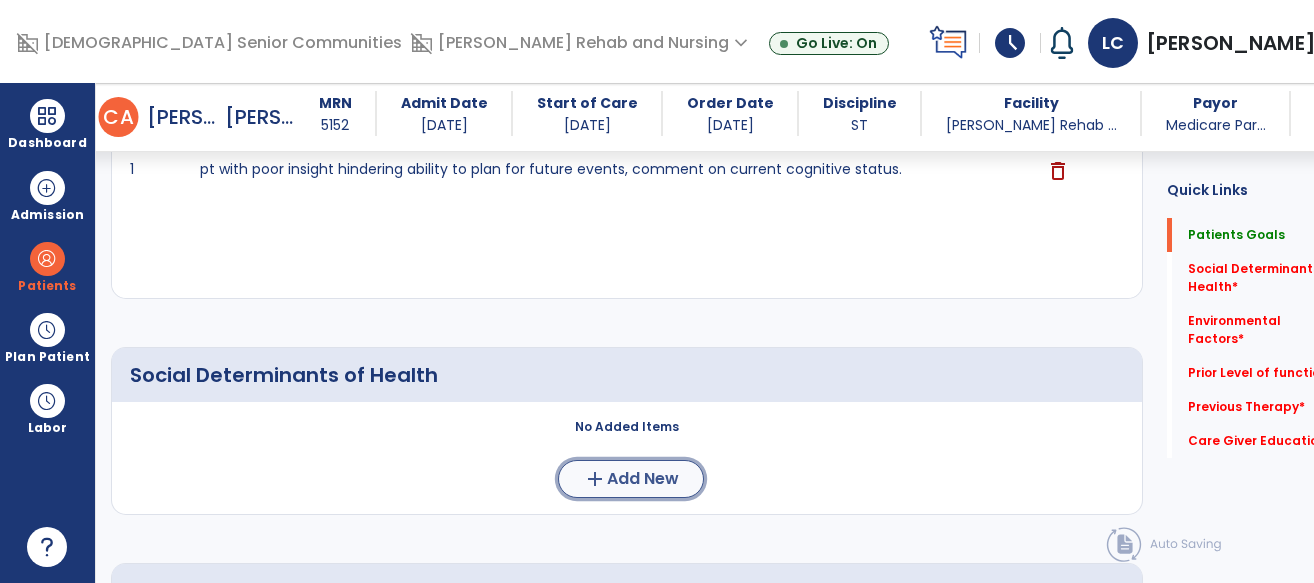 click on "add  Add New" 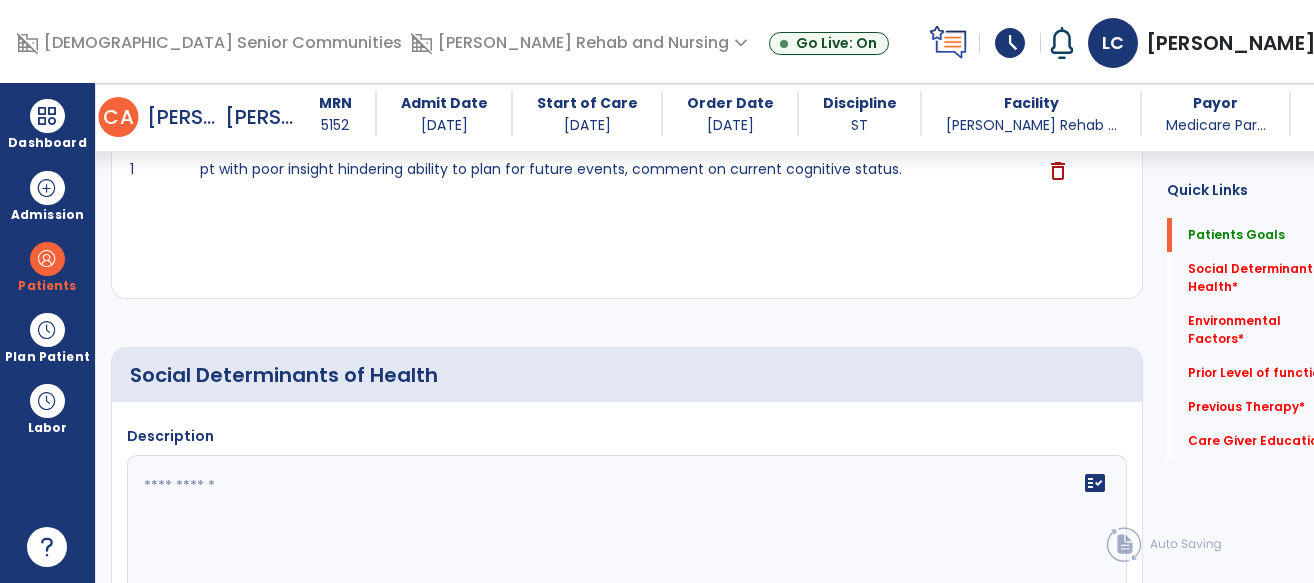 click 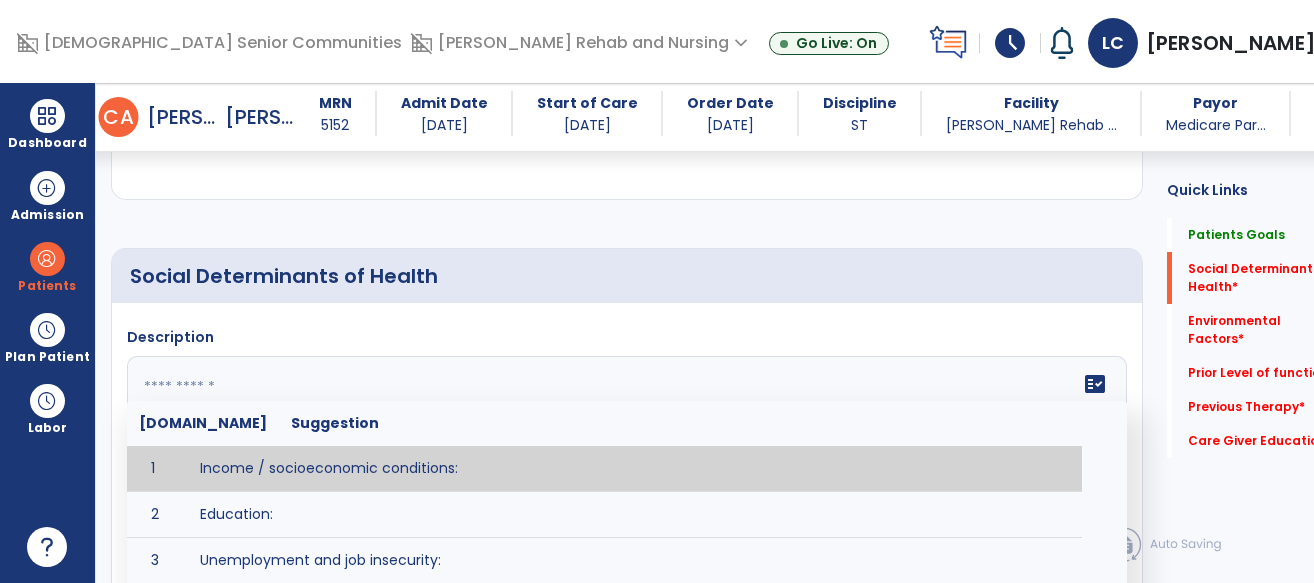 scroll, scrollTop: 411, scrollLeft: 0, axis: vertical 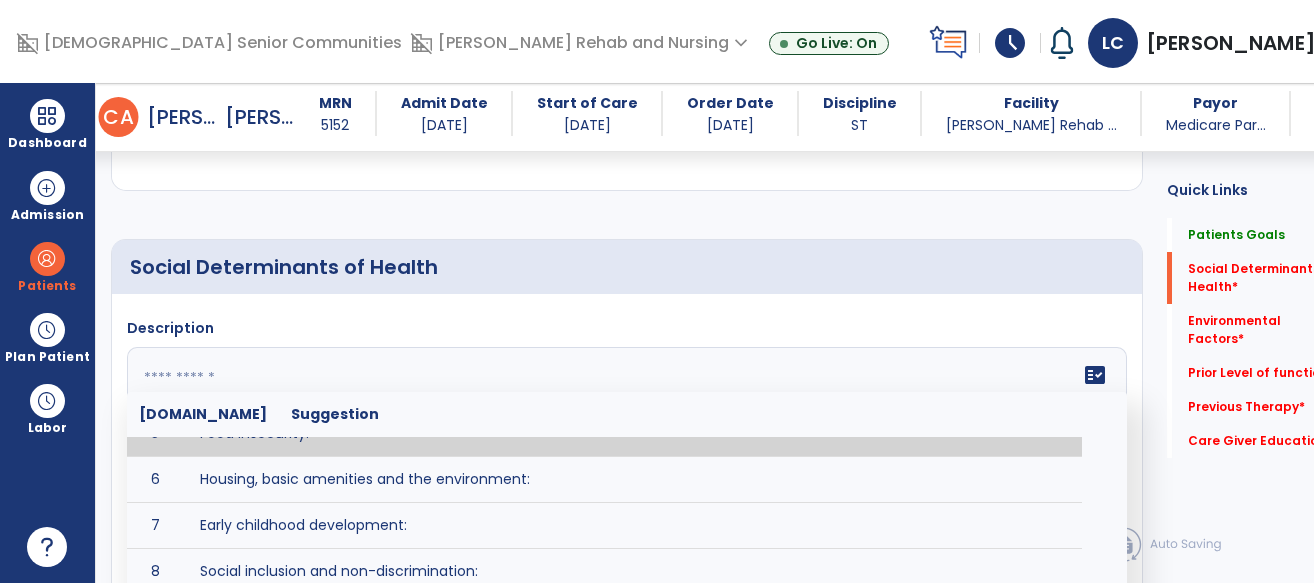 click 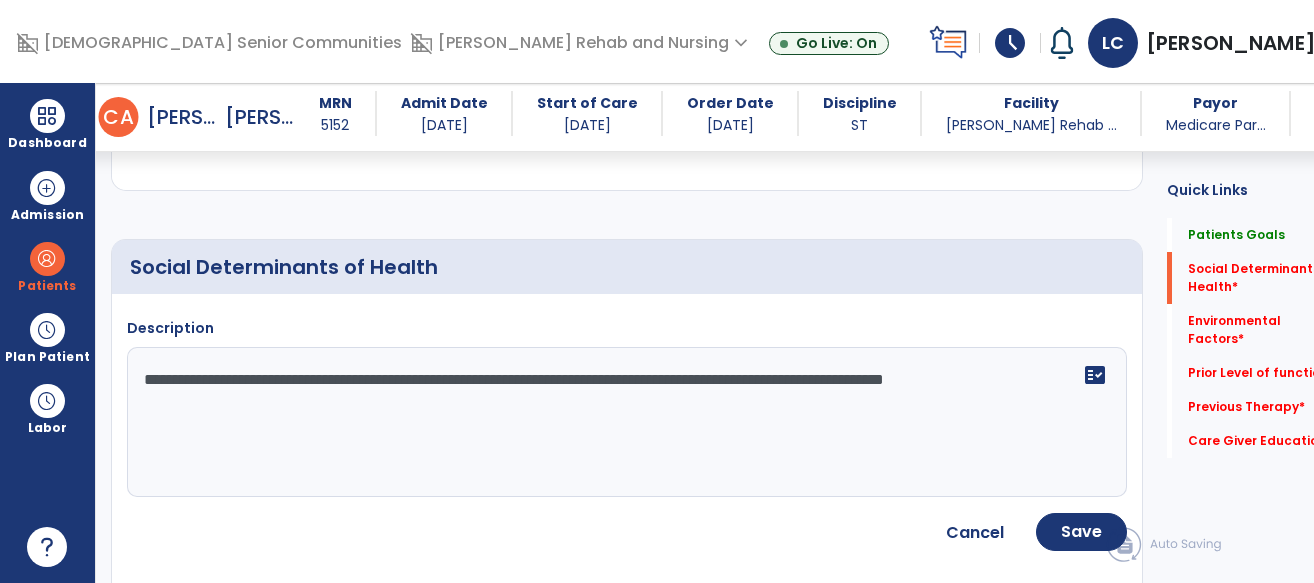 type on "**********" 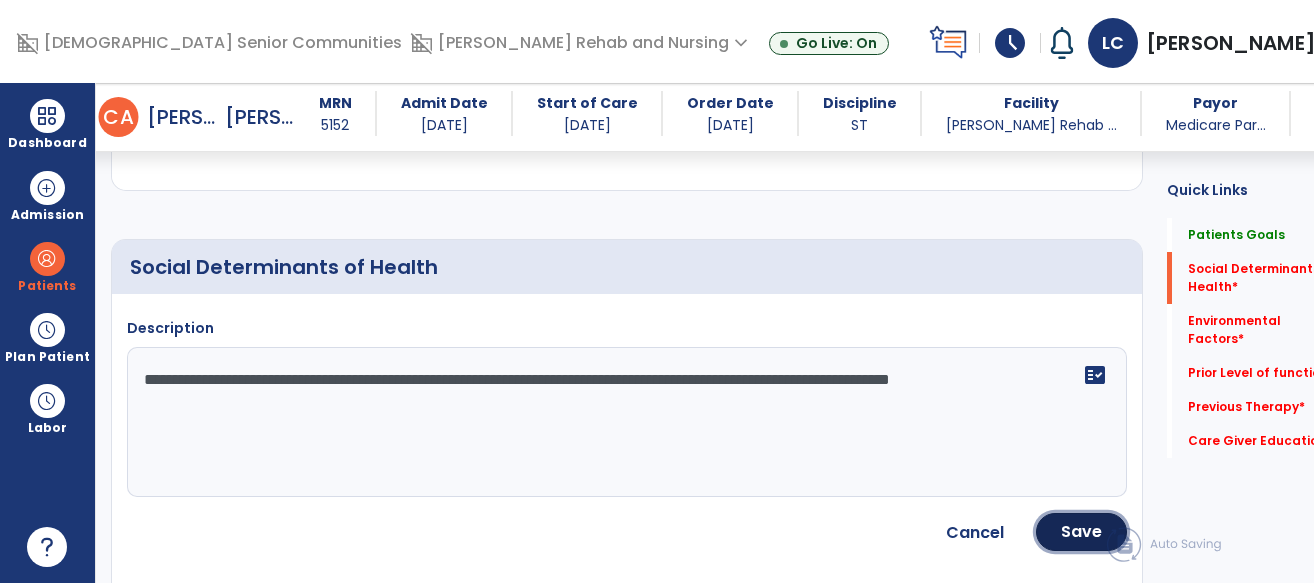 click on "Save" 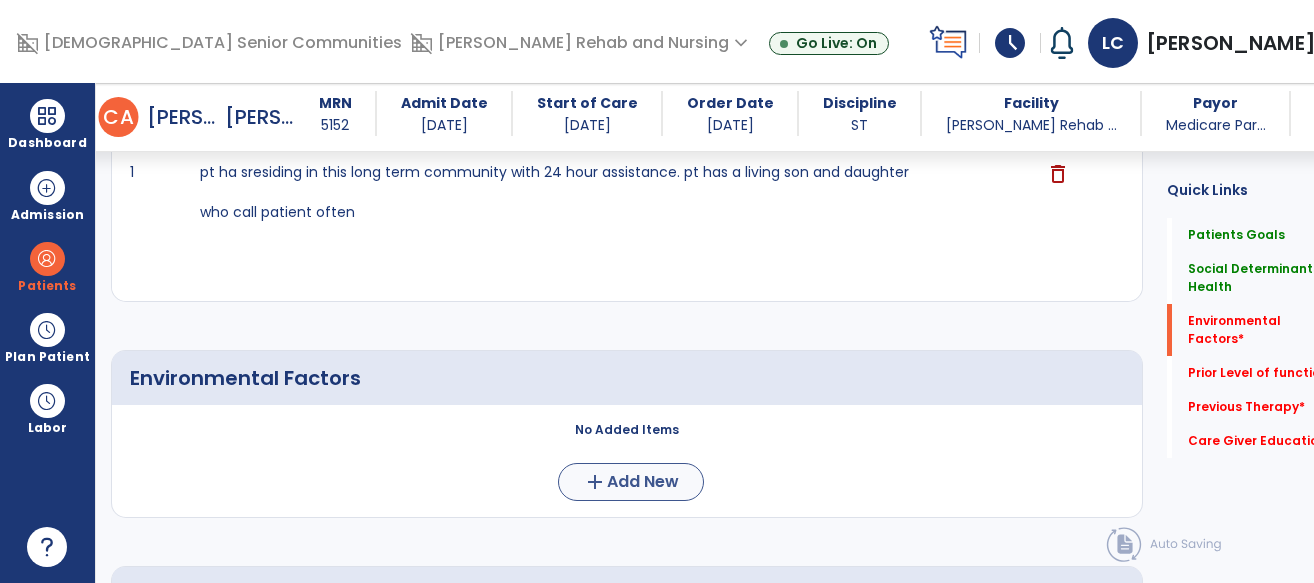 scroll, scrollTop: 625, scrollLeft: 0, axis: vertical 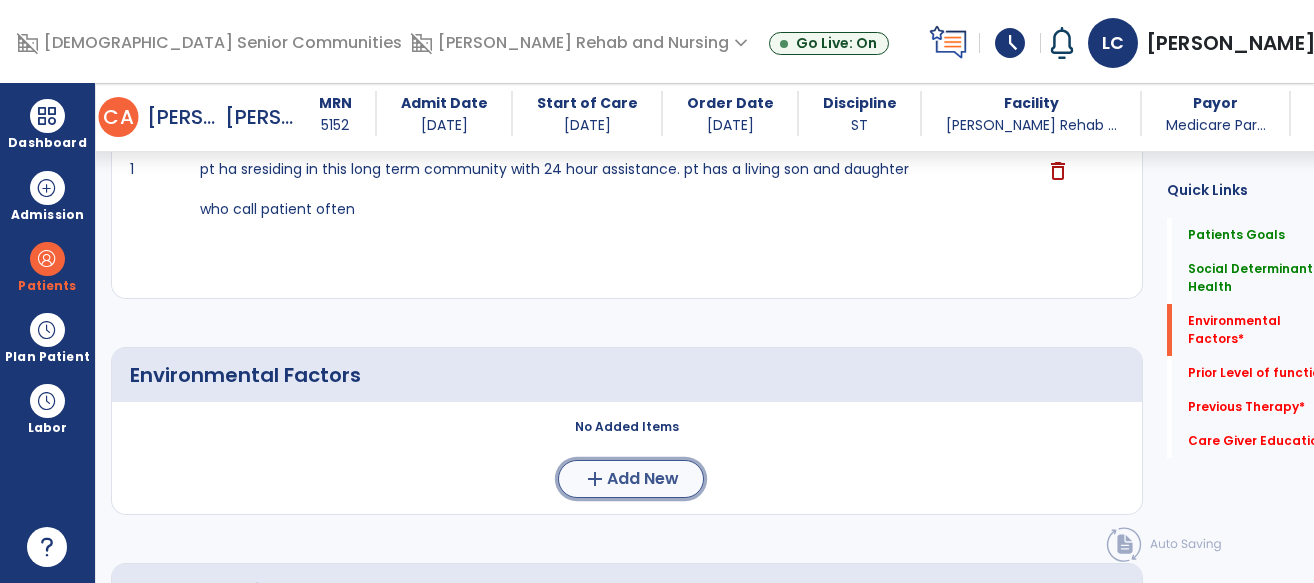 click on "add  Add New" 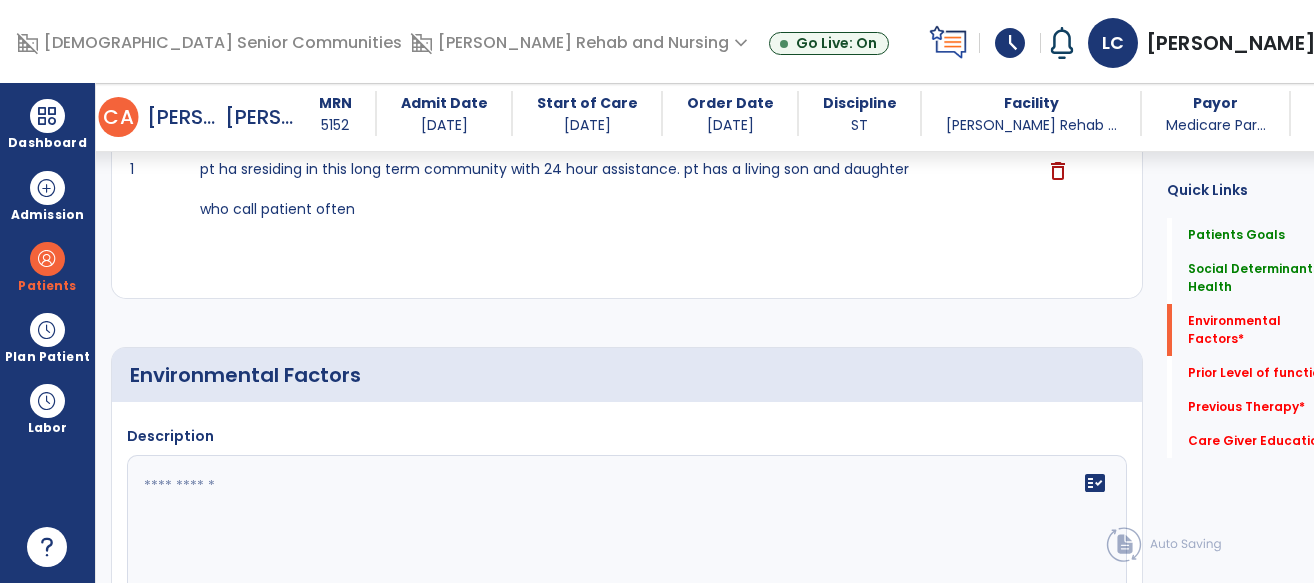 click on "fact_check" 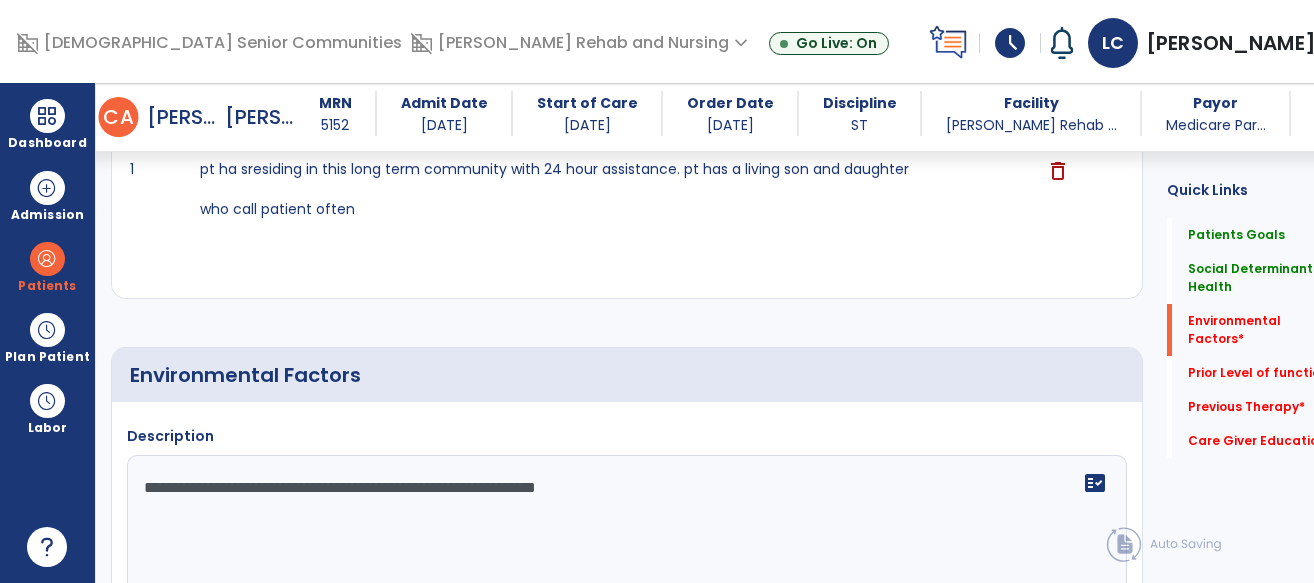 type on "**********" 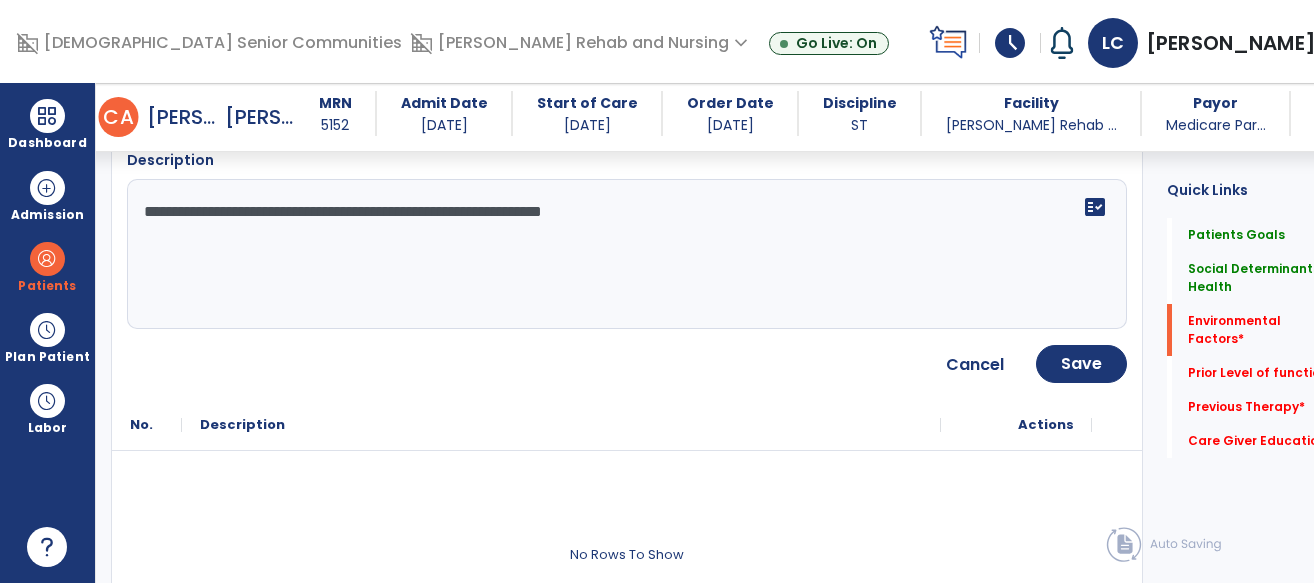 scroll, scrollTop: 929, scrollLeft: 0, axis: vertical 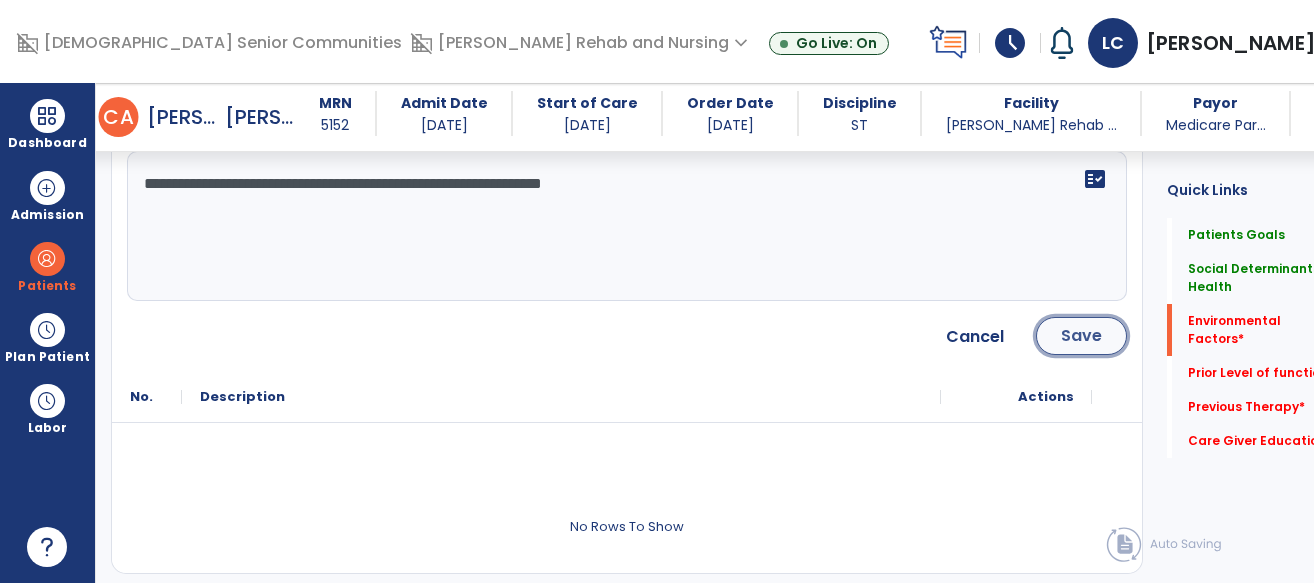 click on "Save" 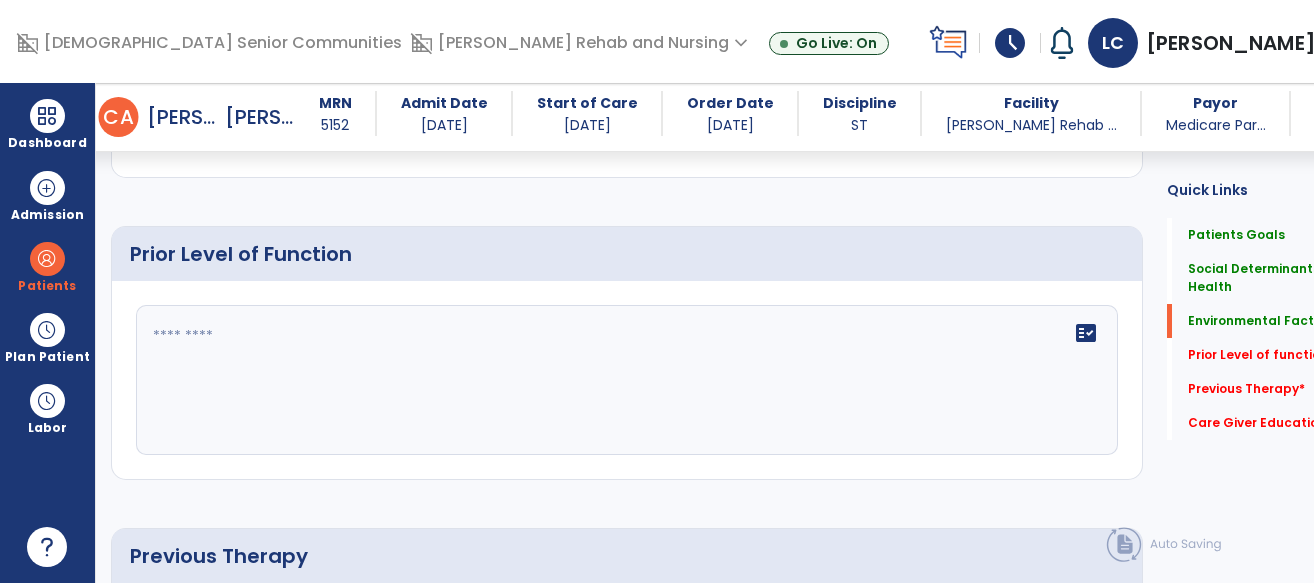 scroll, scrollTop: 1069, scrollLeft: 0, axis: vertical 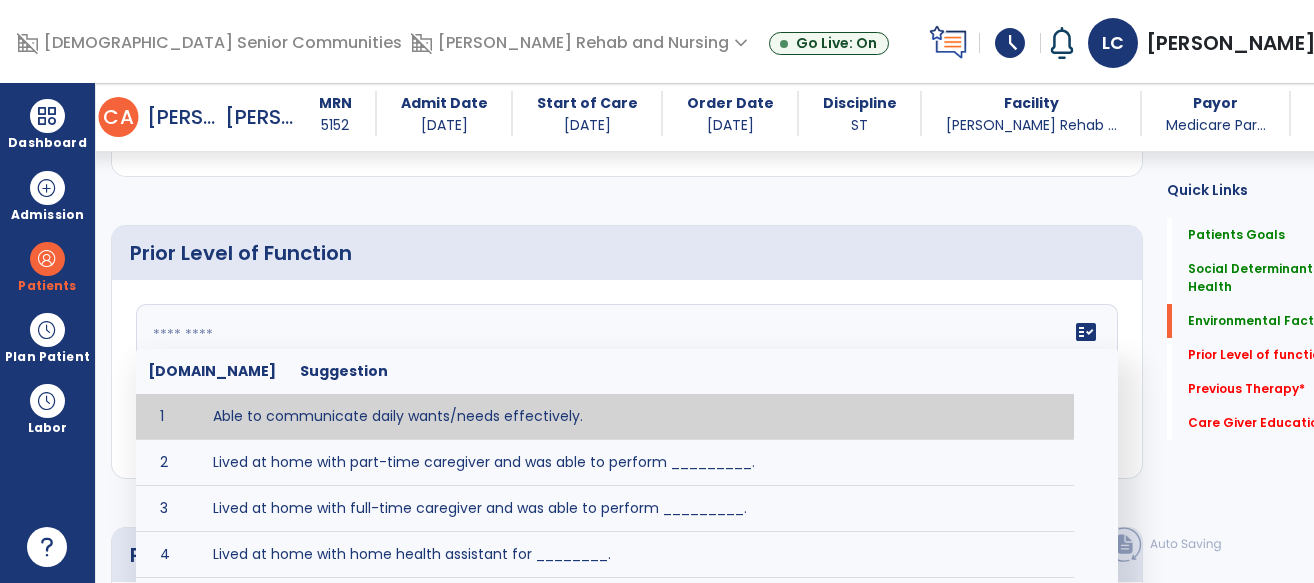 click on "fact_check  [DOMAIN_NAME] Suggestion 1 Able to communicate daily wants/needs effectively. 2 Lived at home with part-time caregiver and was able to perform _________. 3 Lived at home with full-time caregiver and was able to perform _________. 4 Lived at home with home health assistant for ________. 5 Lived at SNF and able to _______. 6 Lived at SNF and required ______ assist for ________. 7 Lived in assisted living facility and able to _______. 8 Lived in SNF and began to develop increase in risk for ______. 9 Lived in SNF and required modified diet of _______ for safety. 10 Lived in SNF with no difficulties expressing wants/medical needs to familiar listeners. 11 Lived in SNF with no difficulties expressing wants/medical needs to unfamiliar listeners. 12 Lived in [GEOGRAPHIC_DATA] without any diet restrictions/diet modifications. 13 Mental awareness and functional communication WFLs. 14 Mild dementia not affecting daily routine or safety. 15 No history of receptive or expressive deficits. 16 No history of swallowing problems. 17" 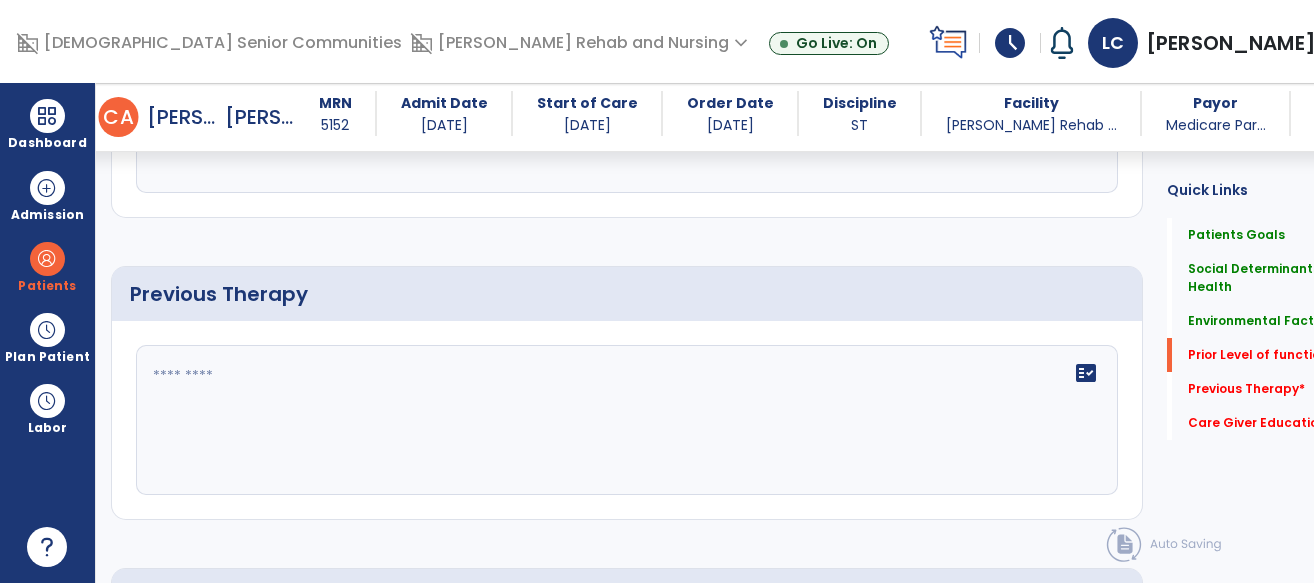 scroll, scrollTop: 1338, scrollLeft: 0, axis: vertical 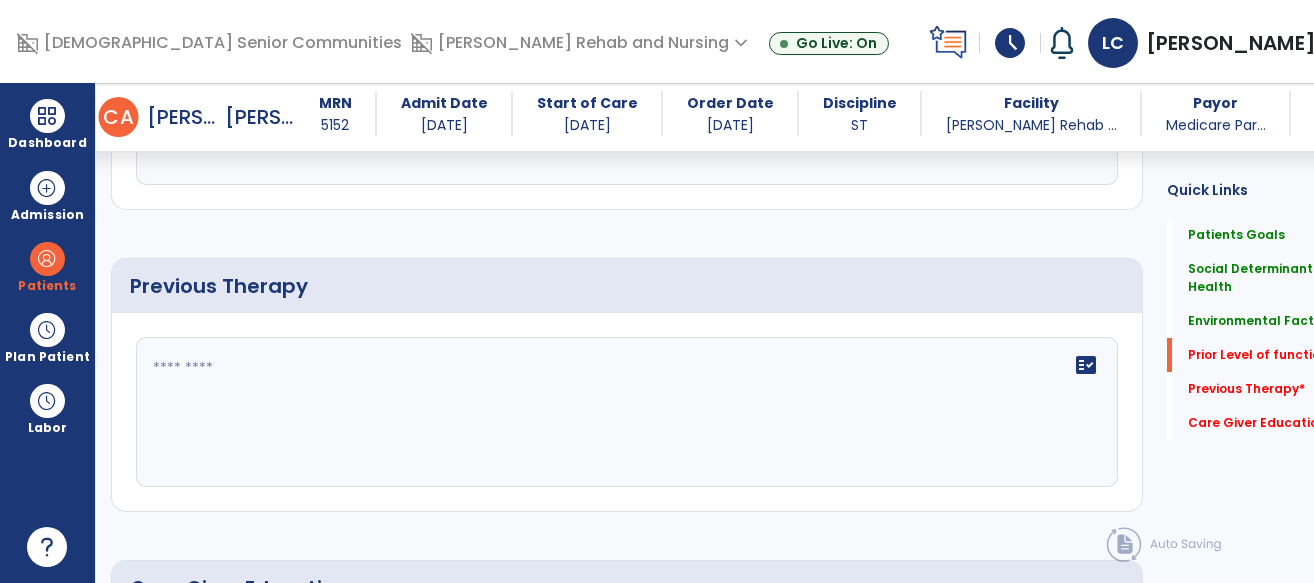 type on "**********" 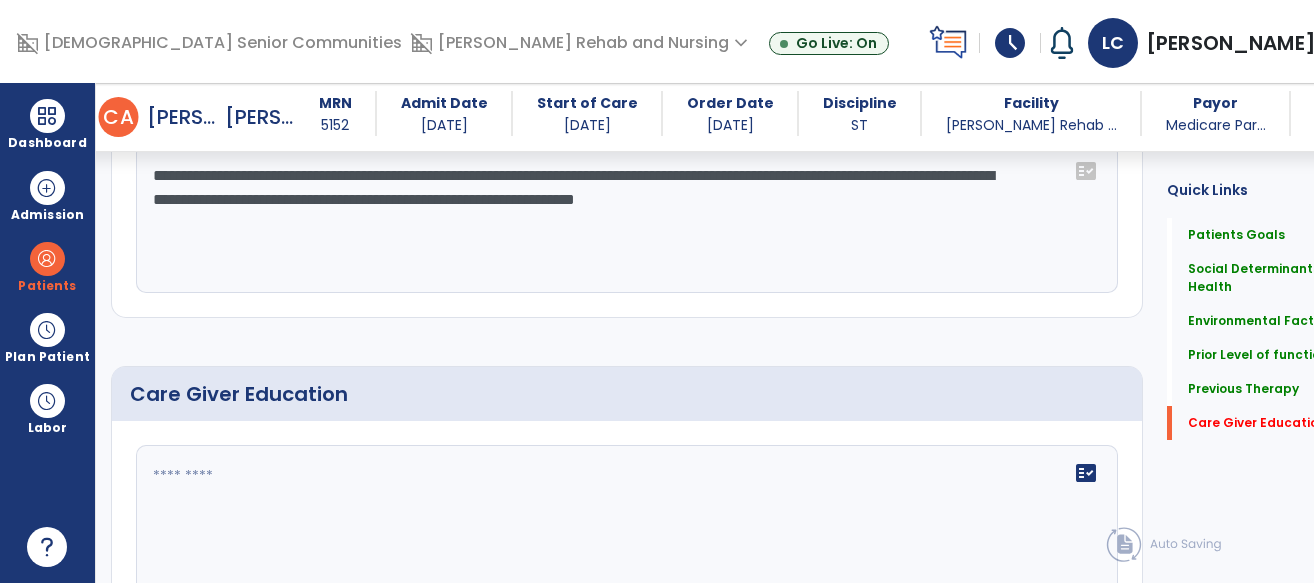 scroll, scrollTop: 1599, scrollLeft: 0, axis: vertical 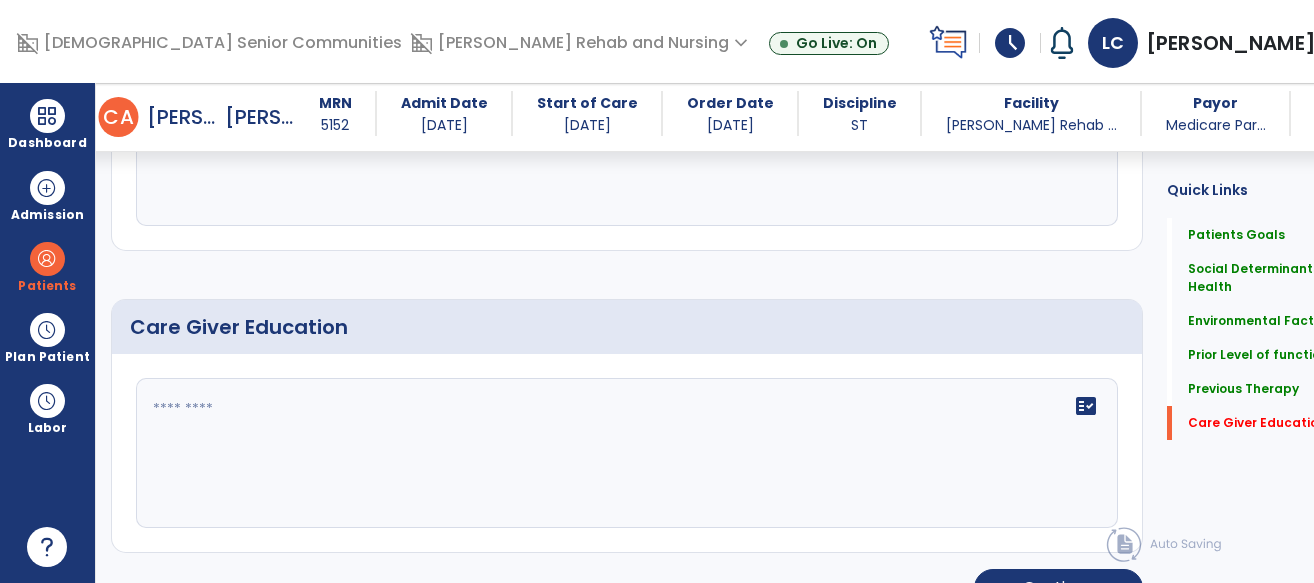 type on "**********" 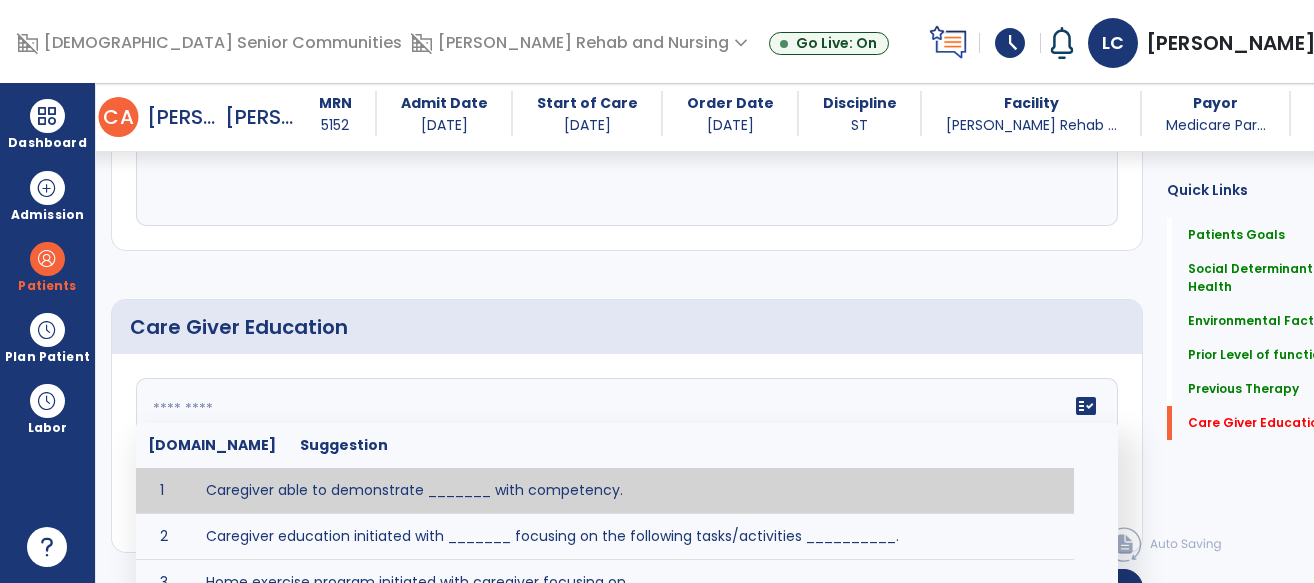 click on "fact_check  [DOMAIN_NAME] Suggestion 1 Caregiver able to demonstrate _______ with competency. 2 Caregiver education initiated with _______ focusing on the following tasks/activities __________. 3 Home exercise program initiated with caregiver focusing on __________. 4 Patient educated in precautions and is able to recount information with [VALUE]% accuracy." 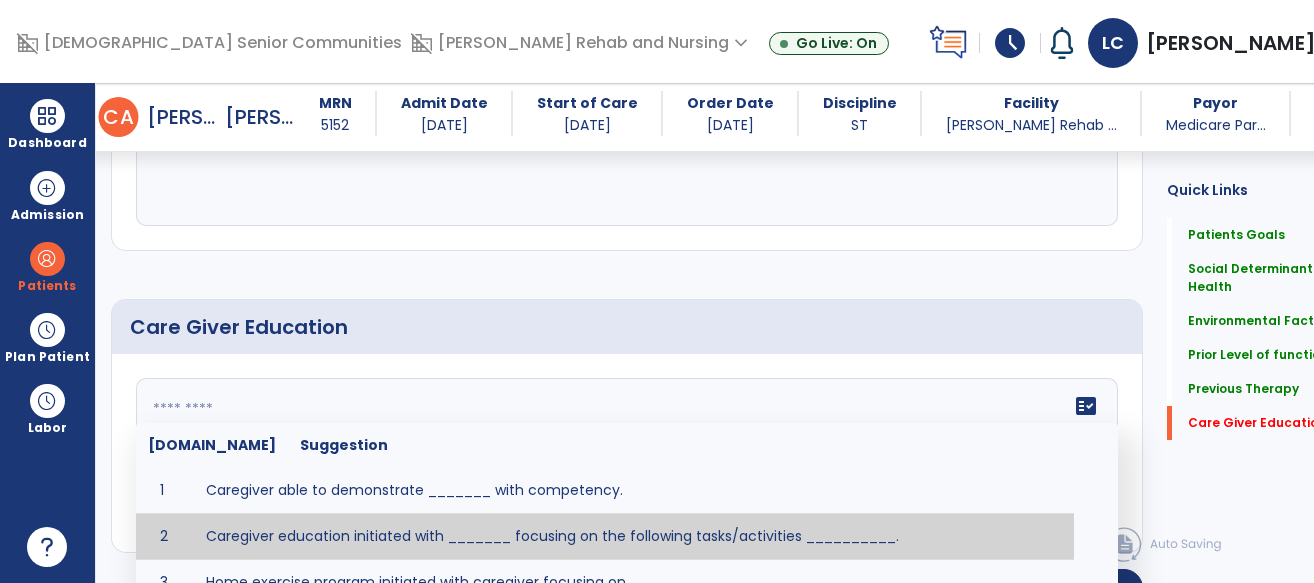 click on "fact_check  [DOMAIN_NAME] Suggestion 1 Caregiver able to demonstrate _______ with competency. 2 Caregiver education initiated with _______ focusing on the following tasks/activities __________. 3 Home exercise program initiated with caregiver focusing on __________. 4 Patient educated in precautions and is able to recount information with [VALUE]% accuracy." 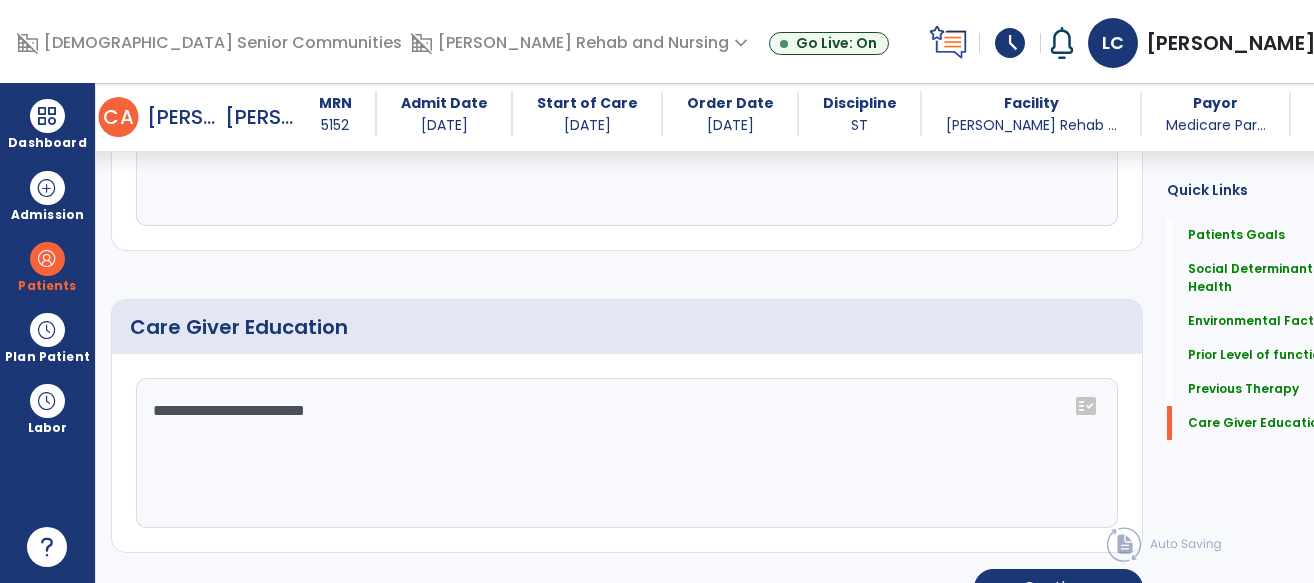 click on "**********" 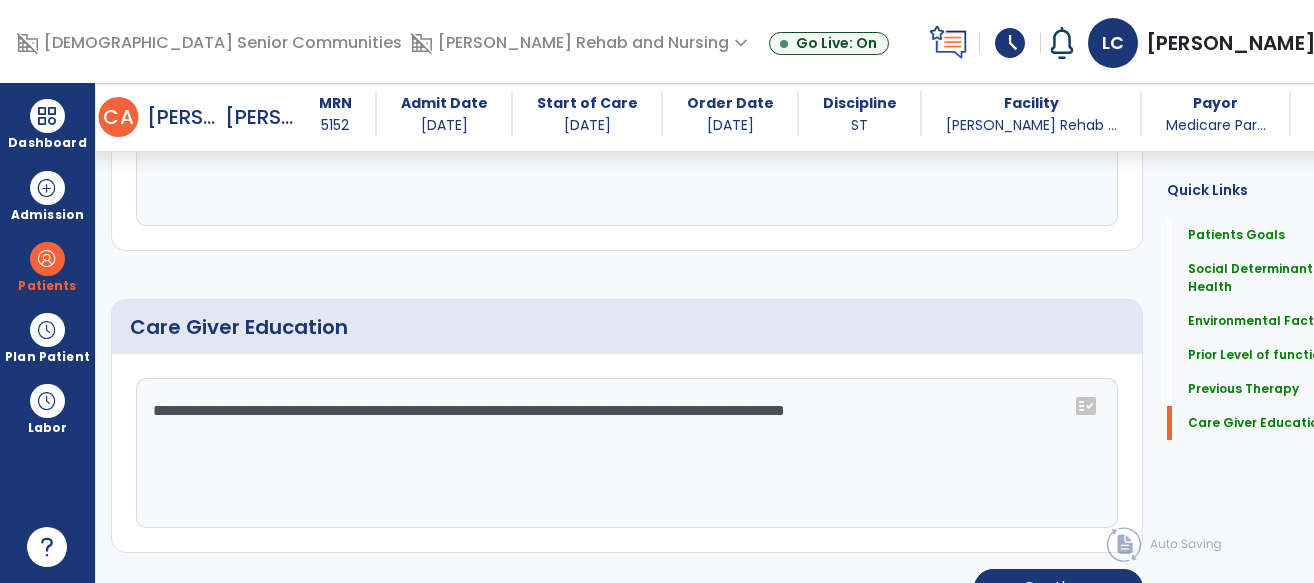 click on "**********" 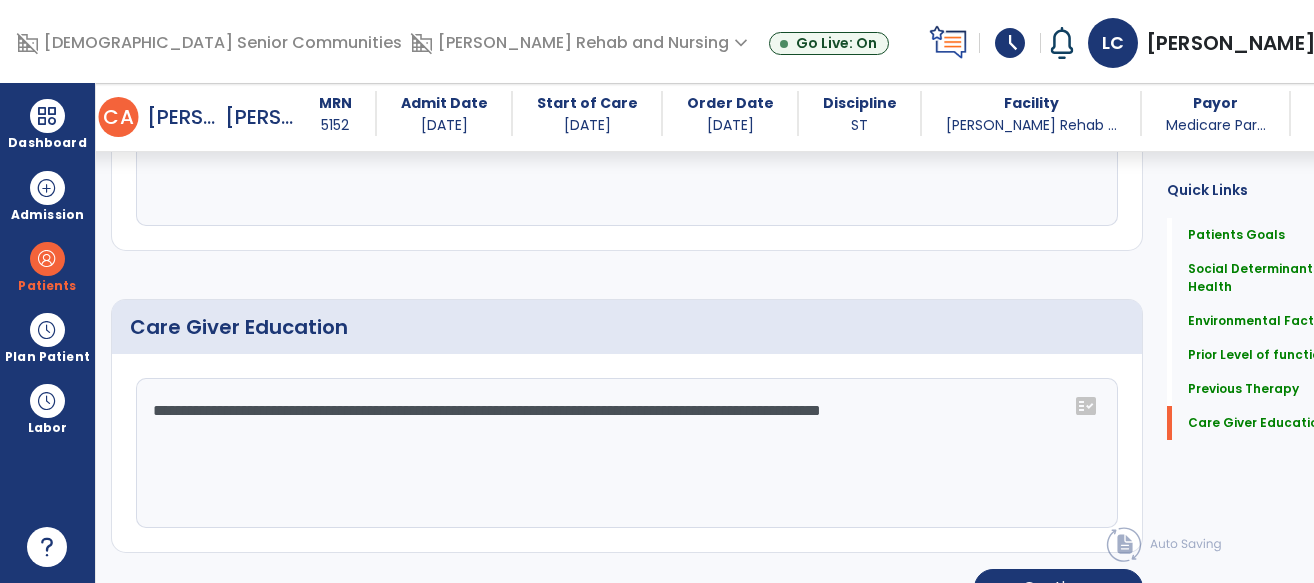 type on "**********" 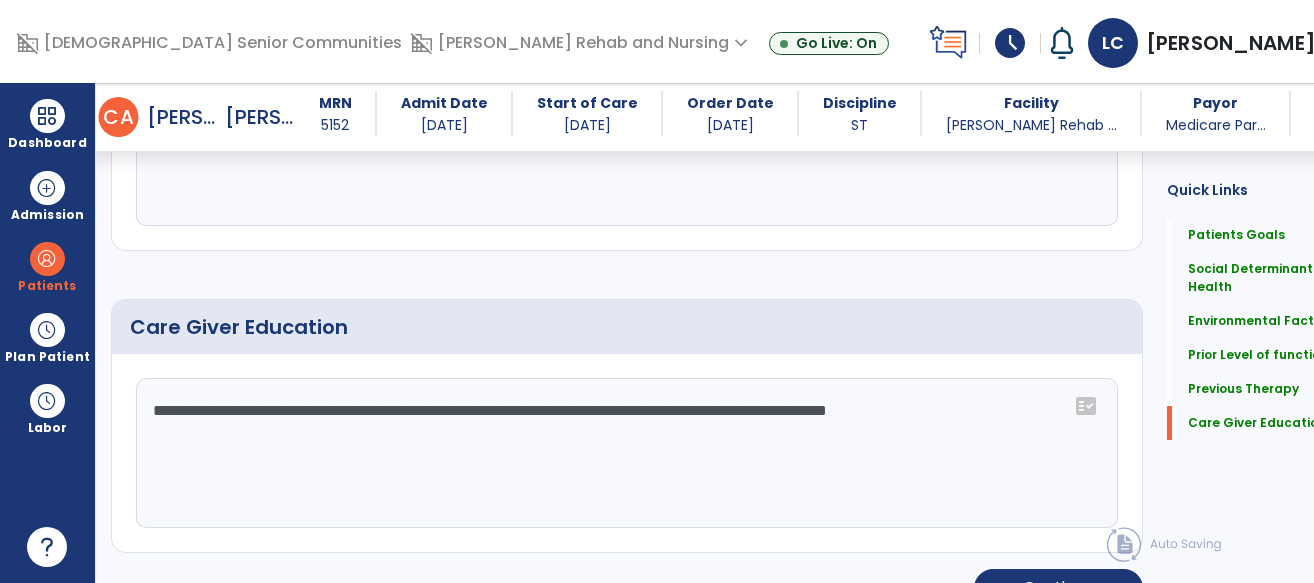 click on "**********" 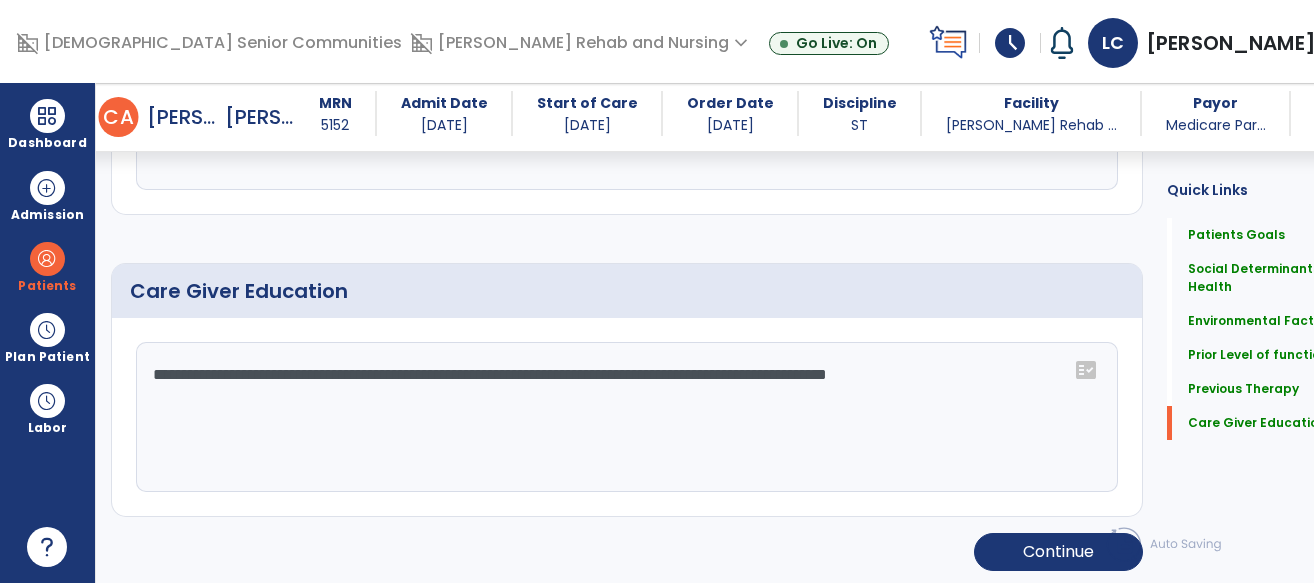 scroll, scrollTop: 1639, scrollLeft: 0, axis: vertical 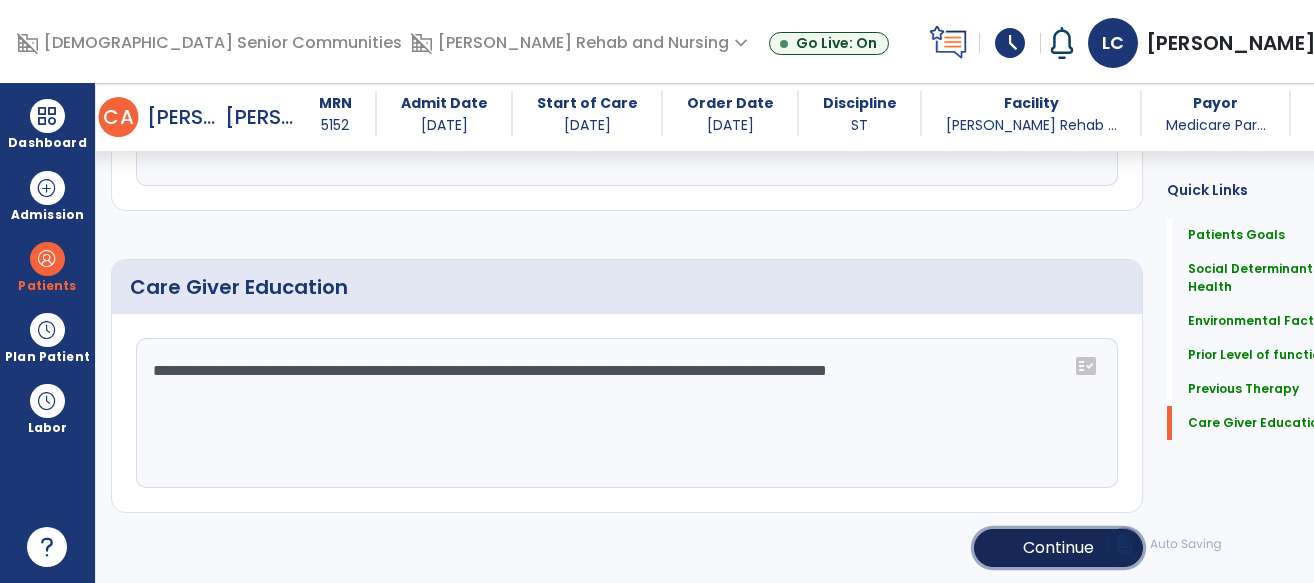 click on "Continue" 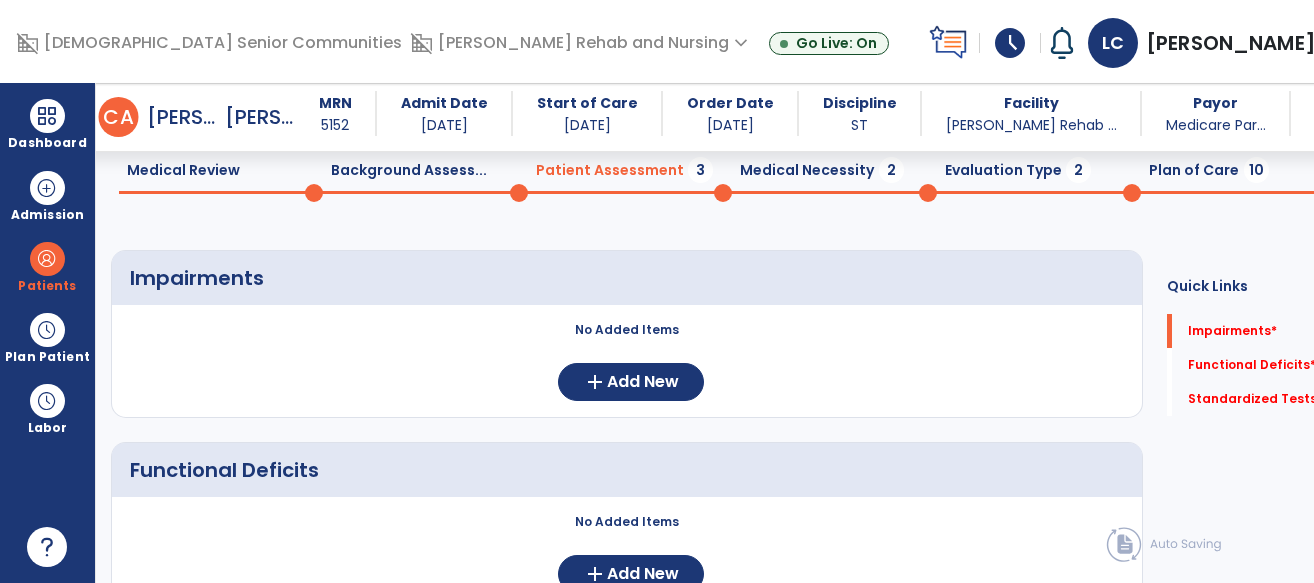 scroll, scrollTop: 80, scrollLeft: 0, axis: vertical 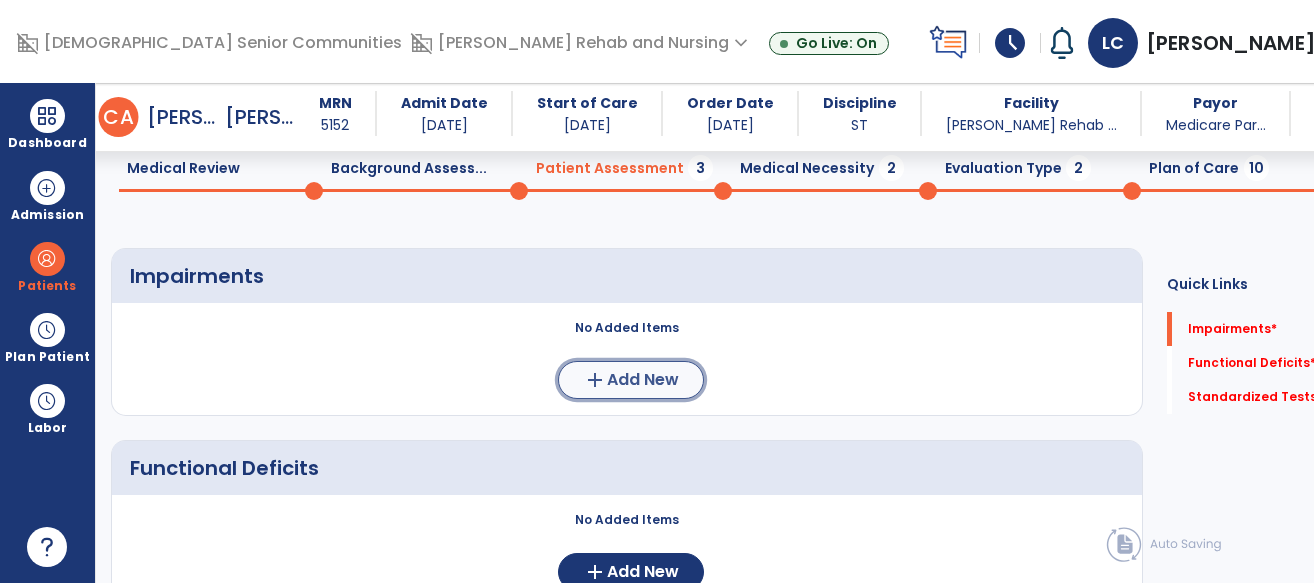 click on "add  Add New" 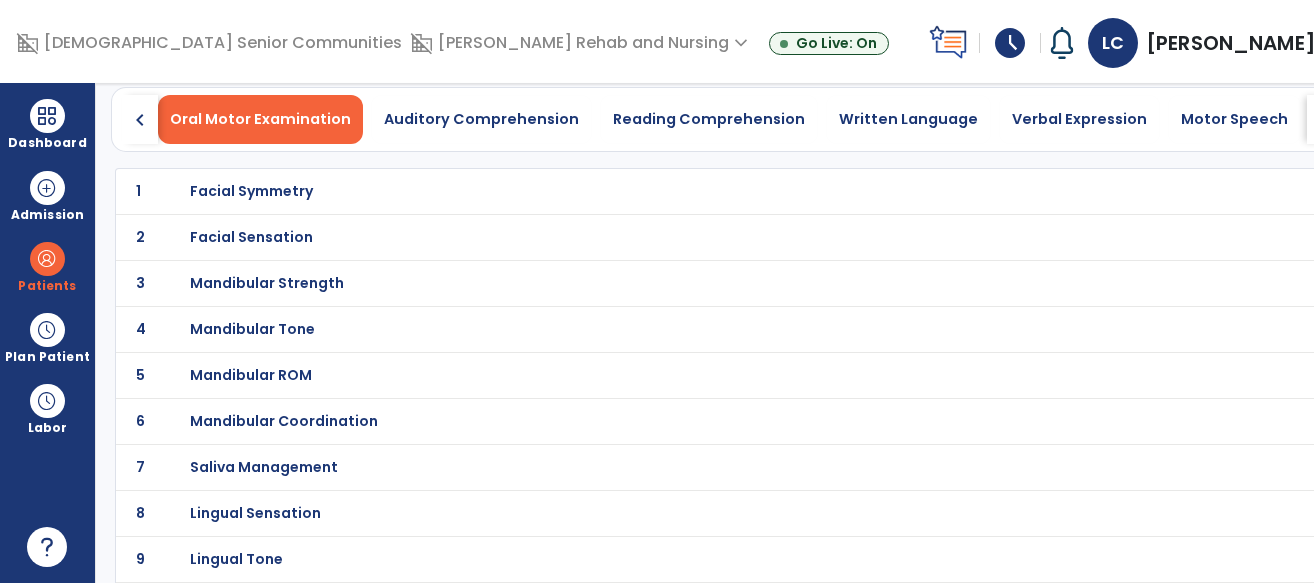 click on "chevron_right" 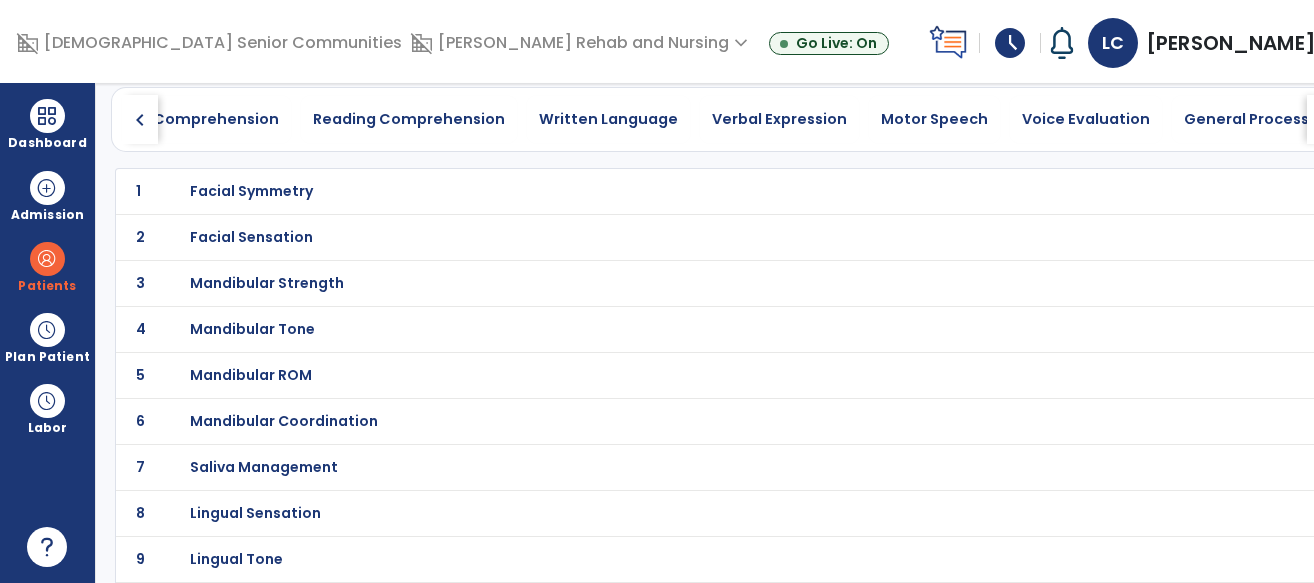 click on "chevron_right" 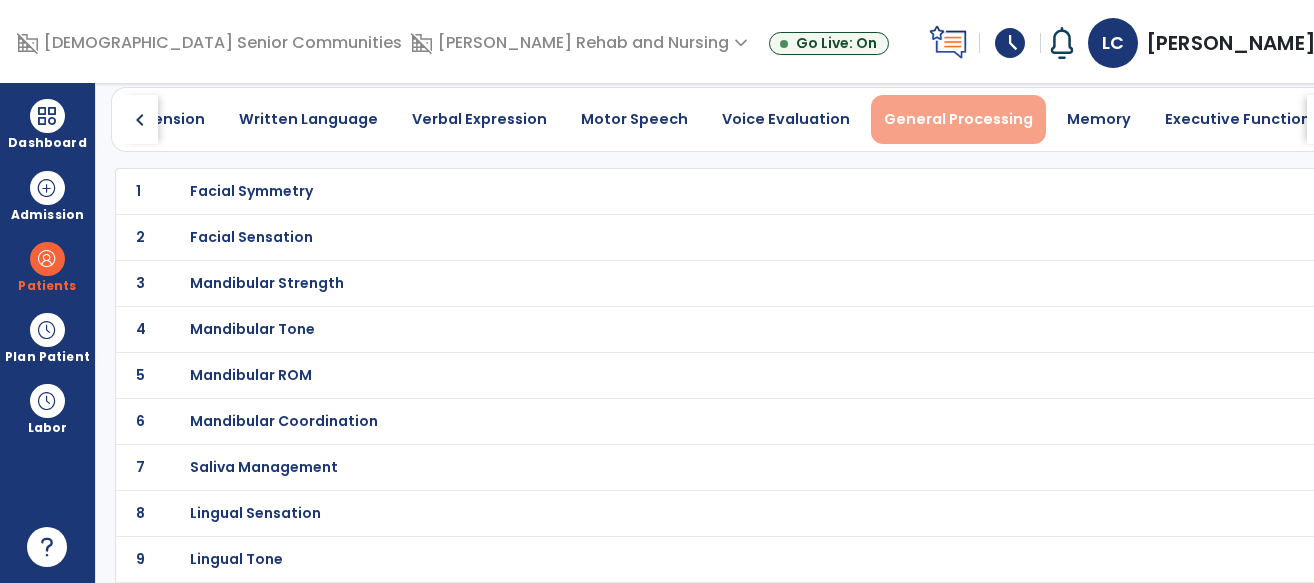 click on "General Processing" at bounding box center (958, 119) 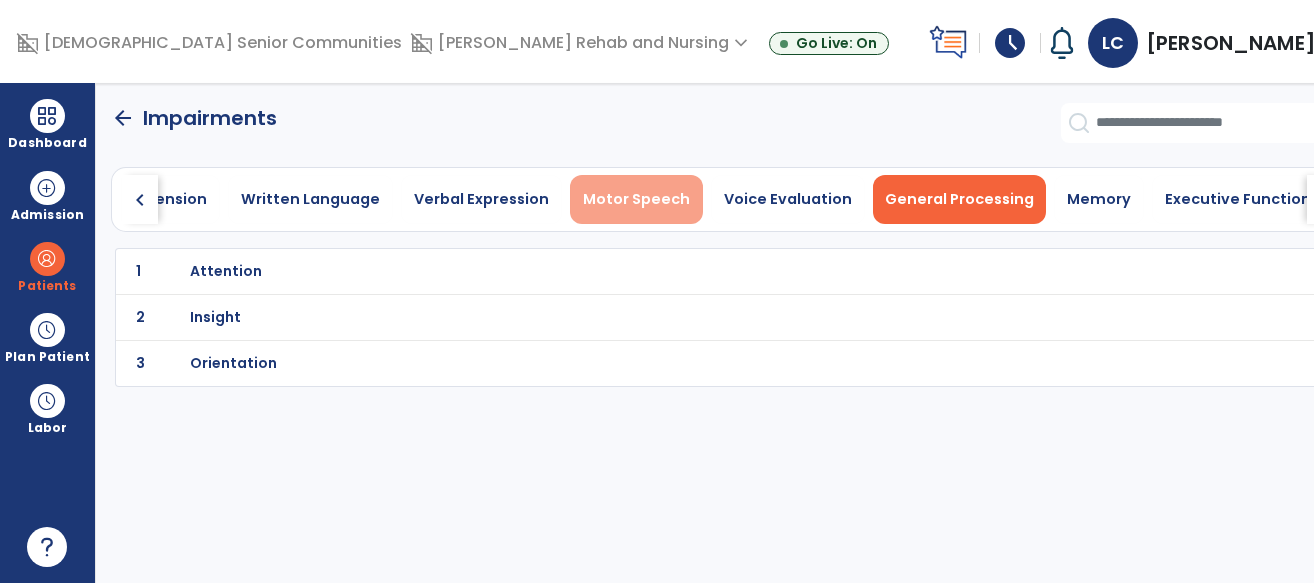 scroll, scrollTop: 0, scrollLeft: 0, axis: both 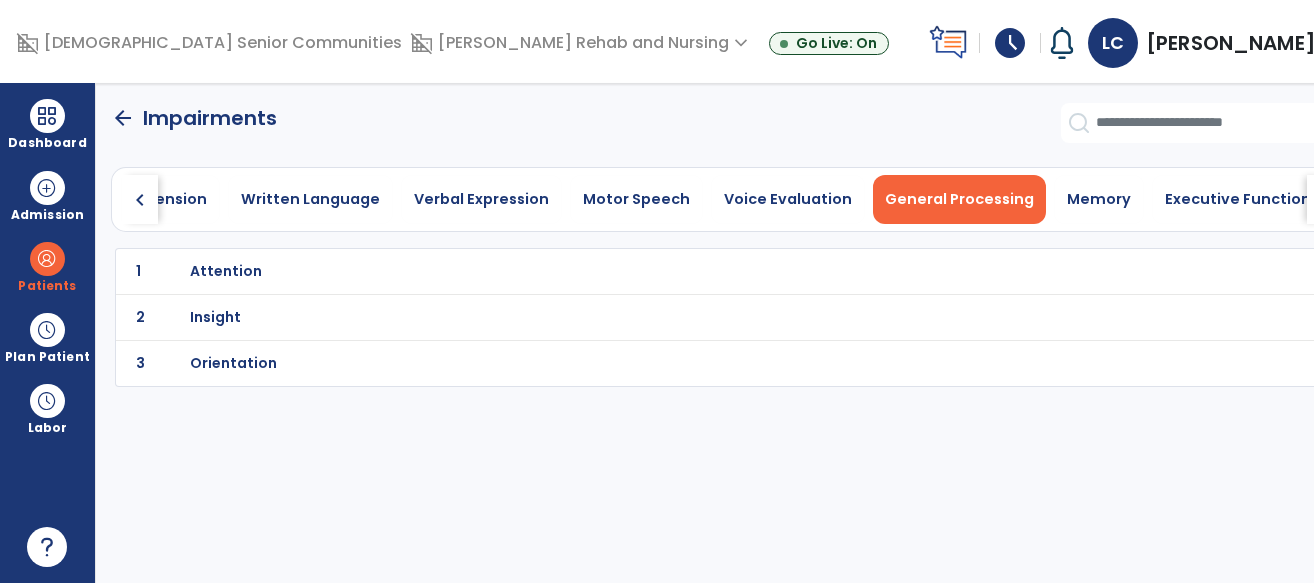 click on "Attention" at bounding box center [226, 271] 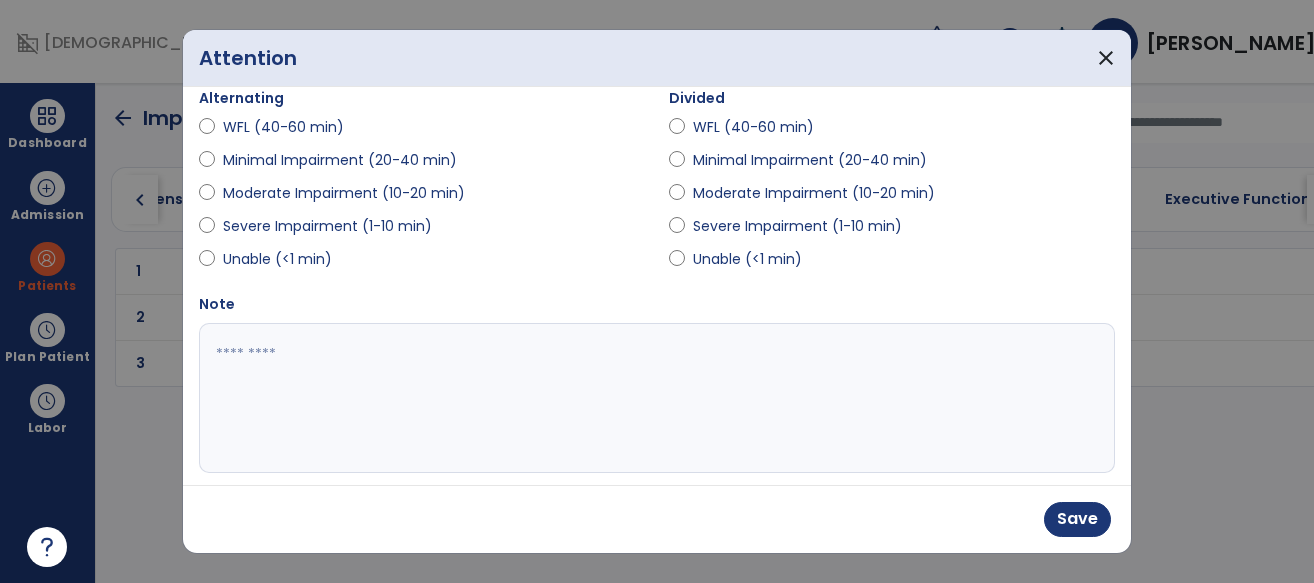 scroll, scrollTop: 241, scrollLeft: 0, axis: vertical 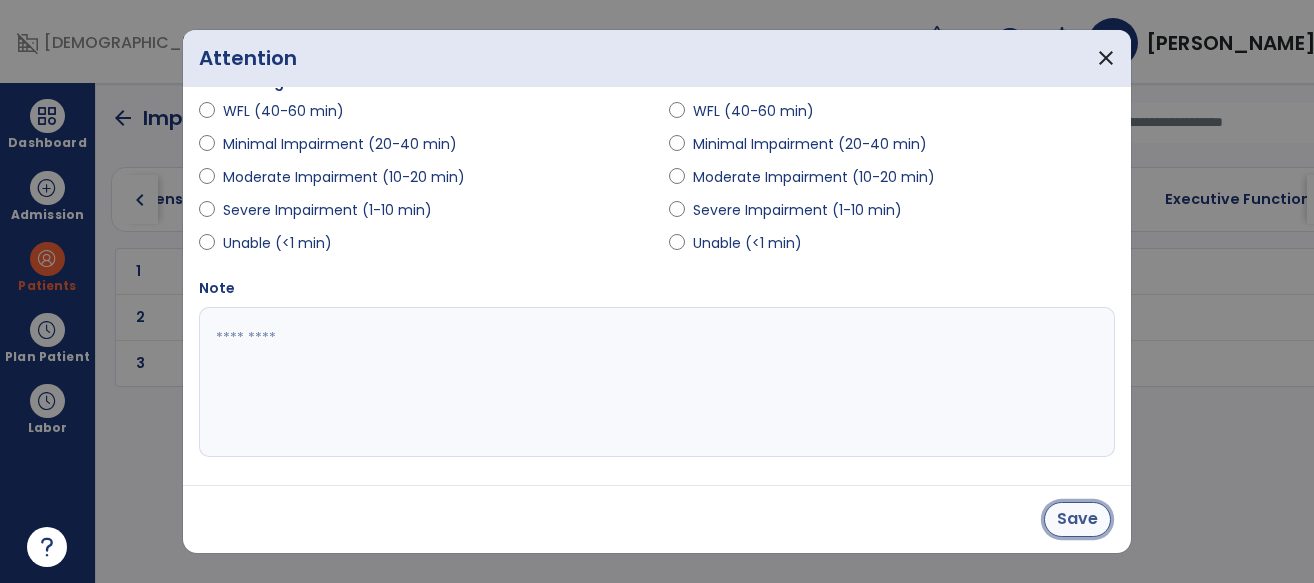 click on "Save" at bounding box center [1077, 519] 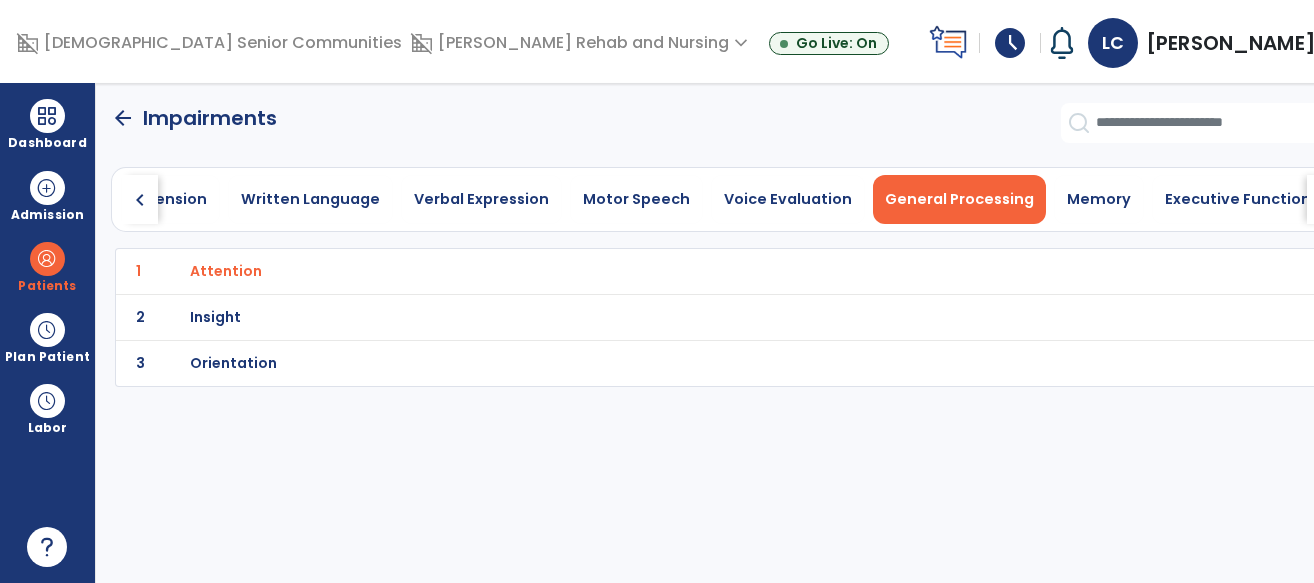 click on "Insight" at bounding box center (226, 271) 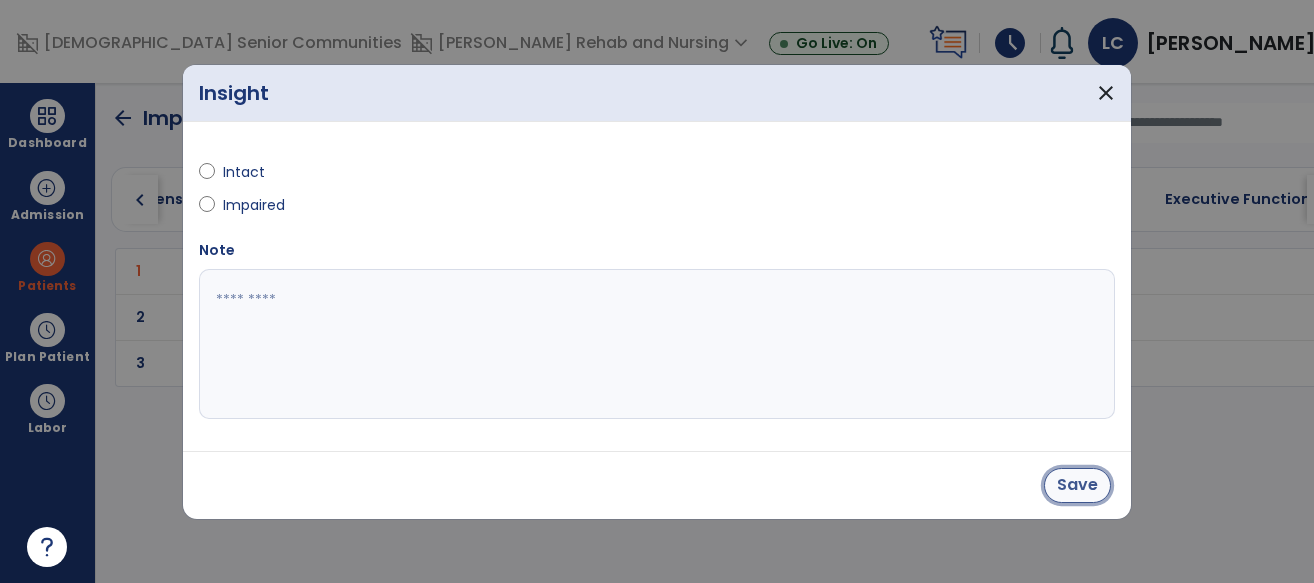 click on "Save" at bounding box center [1077, 485] 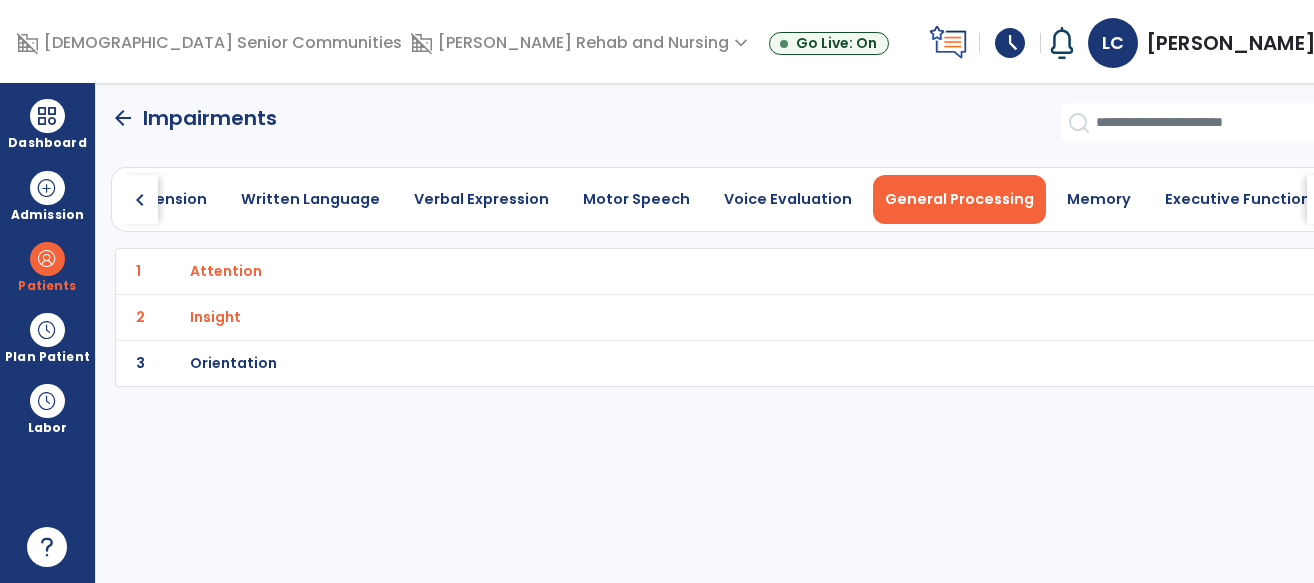 click on "Orientation" at bounding box center [688, 271] 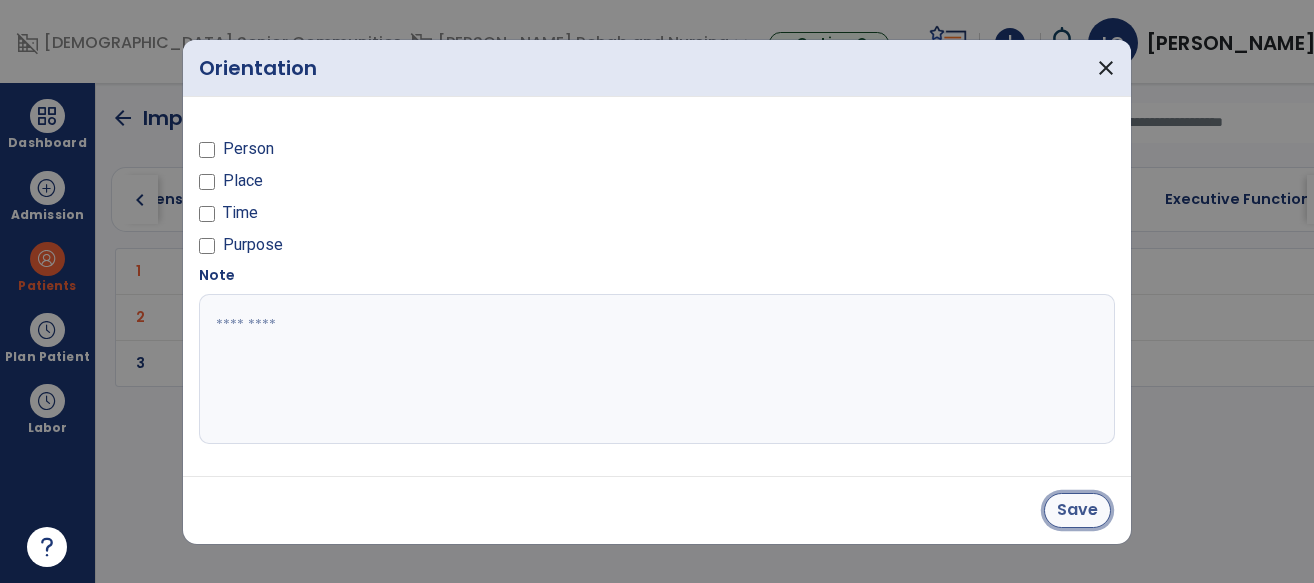 click on "Save" at bounding box center (1077, 510) 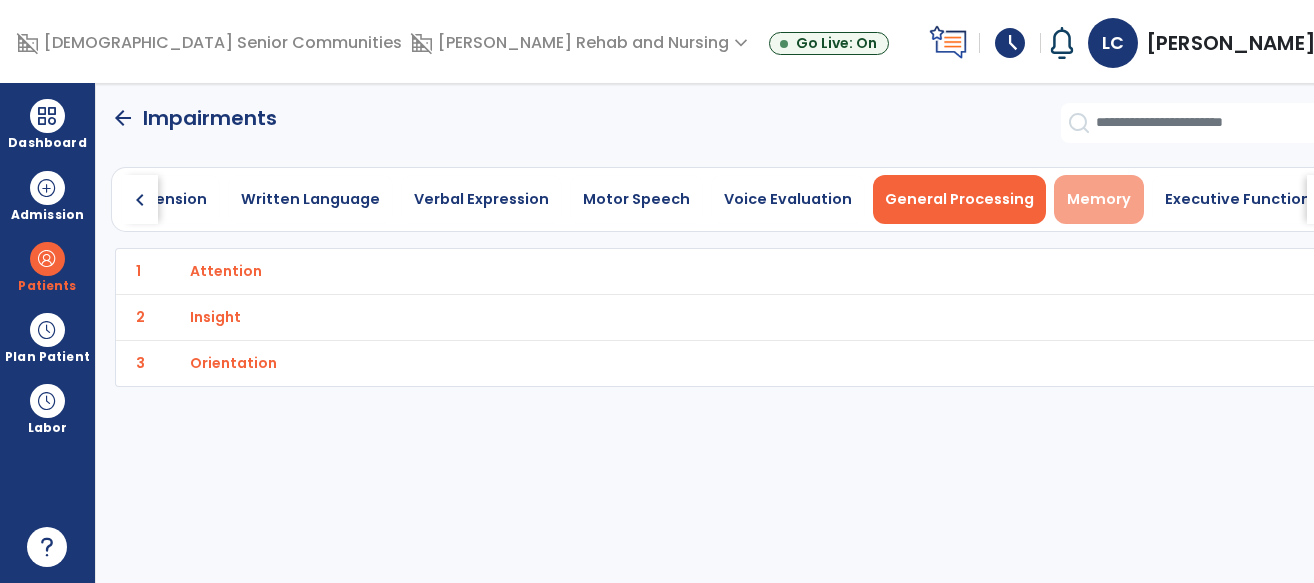 click on "Memory" at bounding box center [1099, 199] 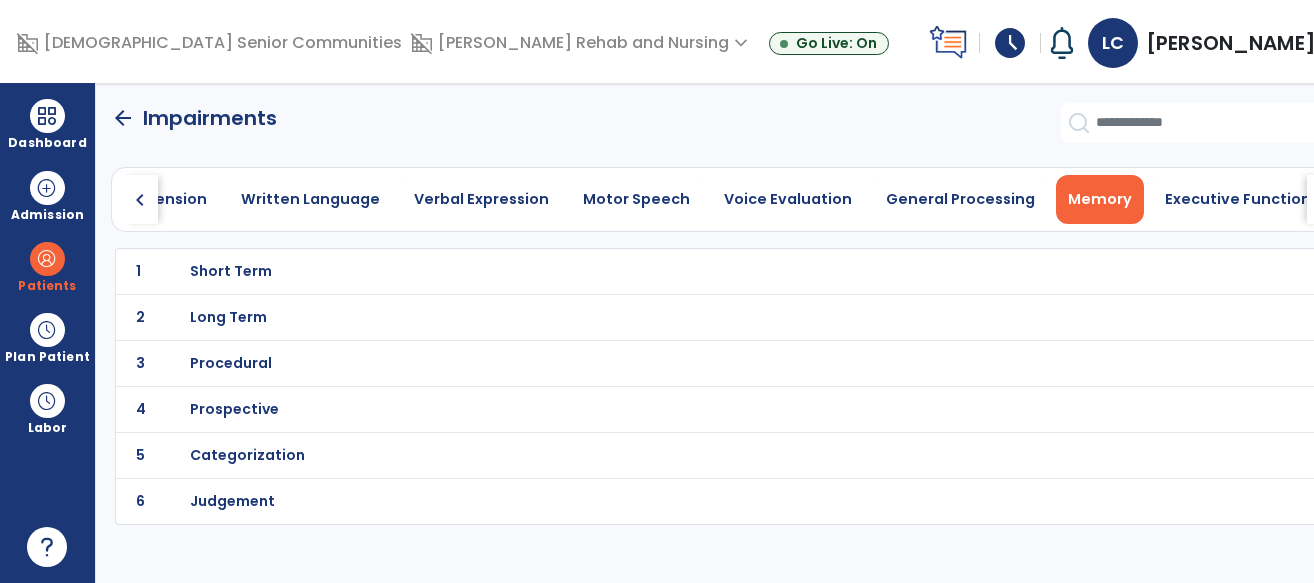click on "Short Term" at bounding box center (231, 271) 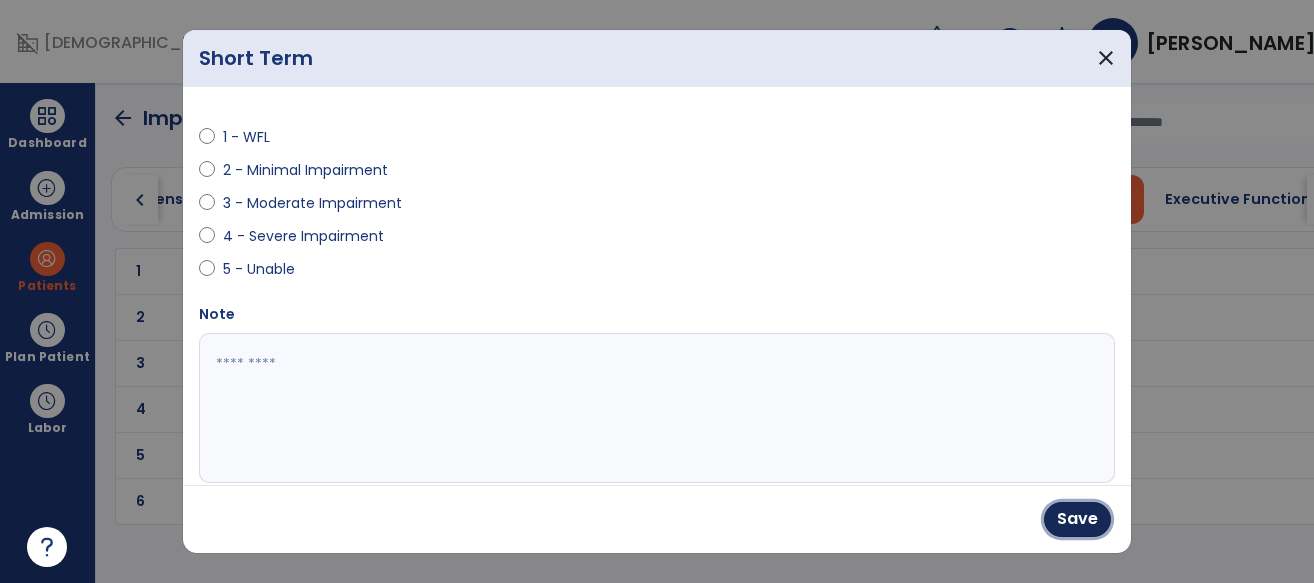 click on "Save" at bounding box center [1077, 519] 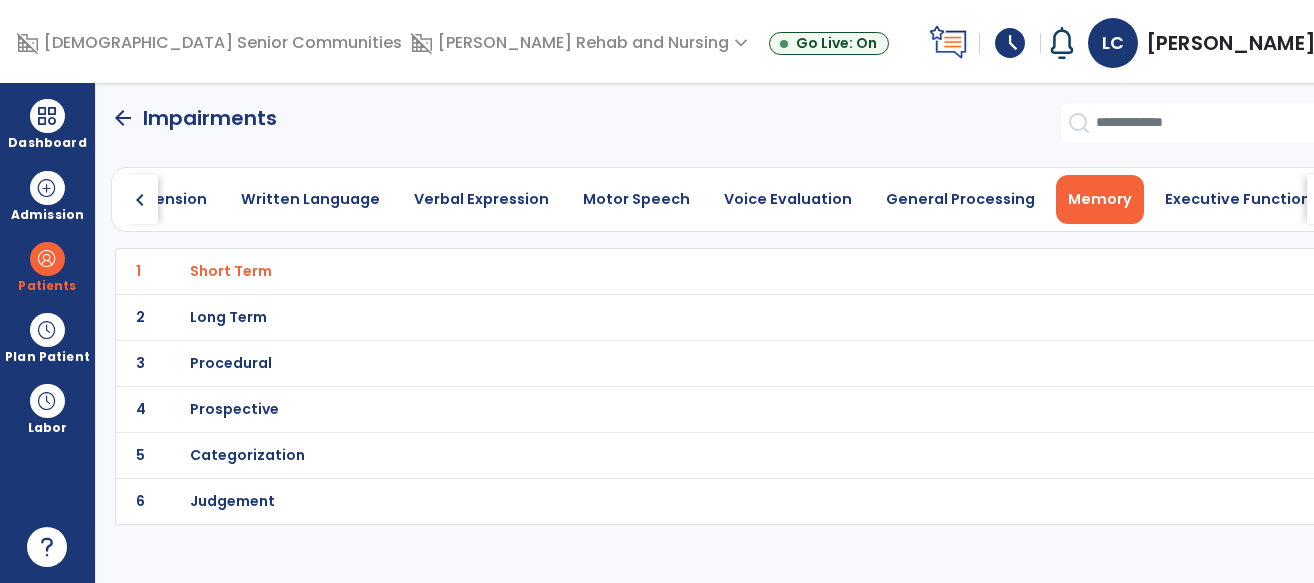 click on "Long Term" at bounding box center (231, 271) 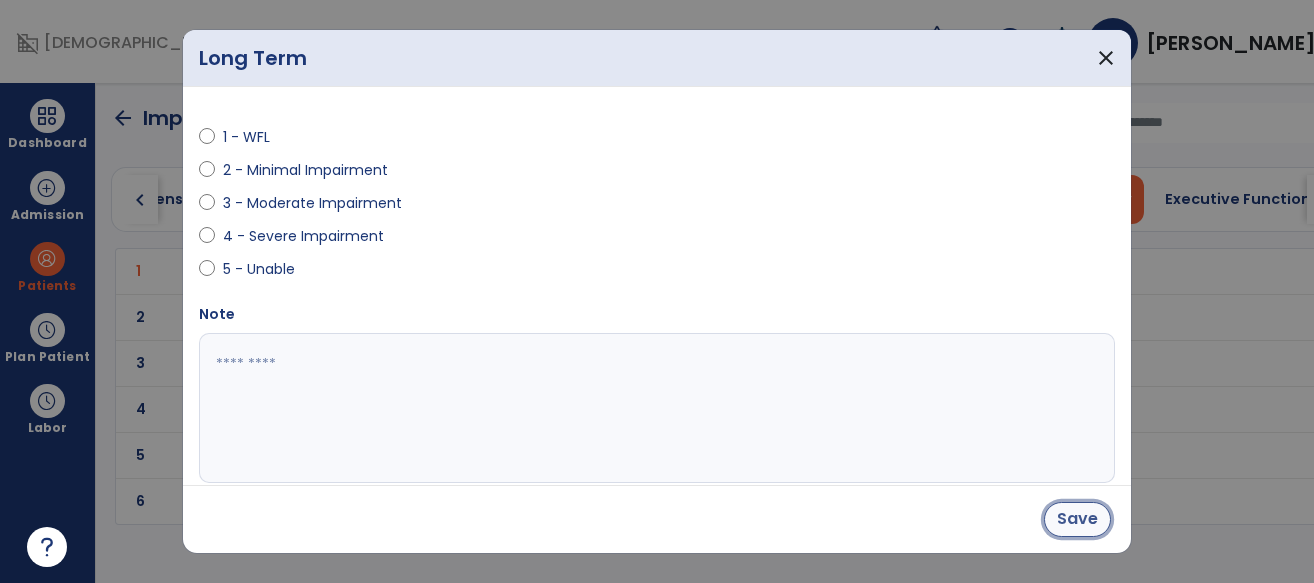 click on "Save" at bounding box center (1077, 519) 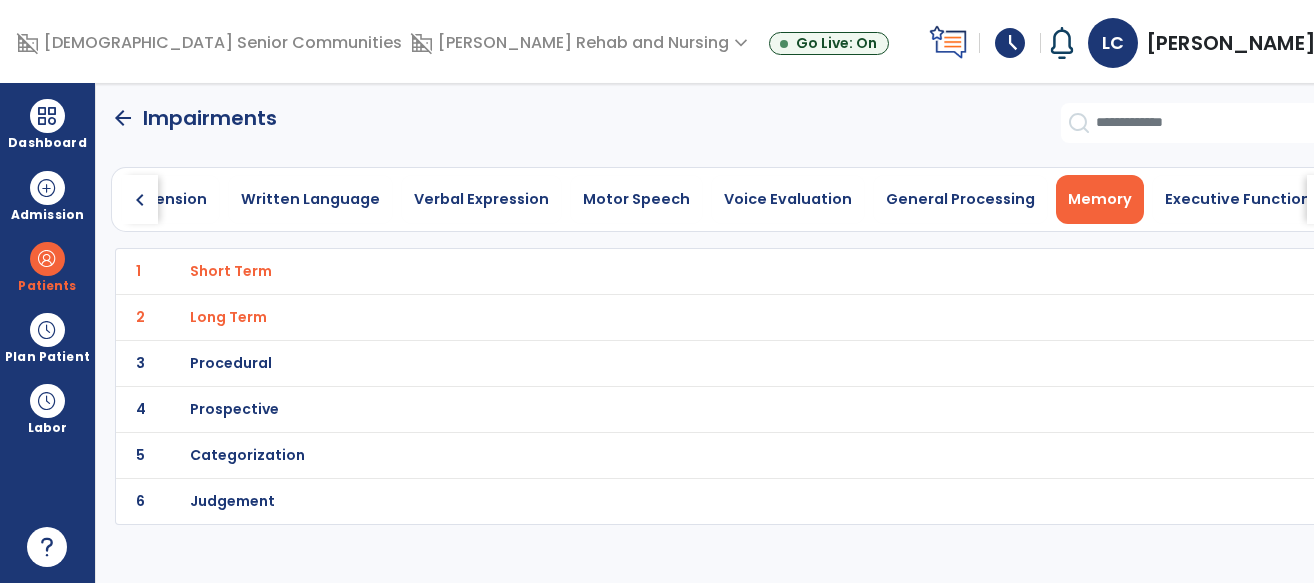 click on "Procedural" at bounding box center [231, 271] 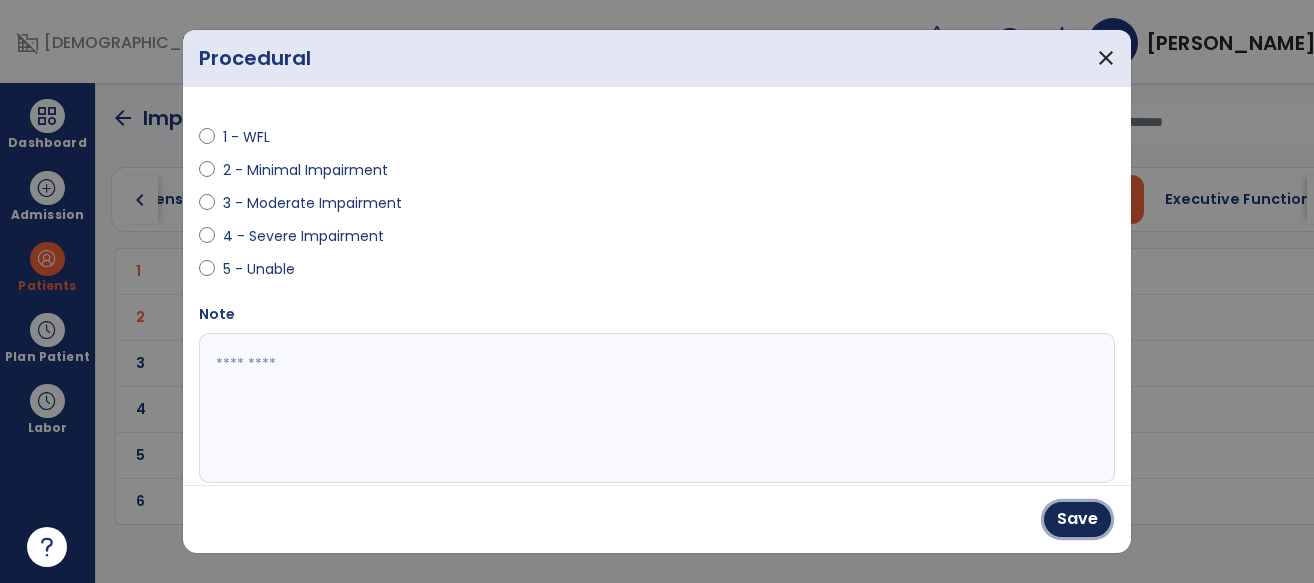 click on "Save" at bounding box center [1077, 519] 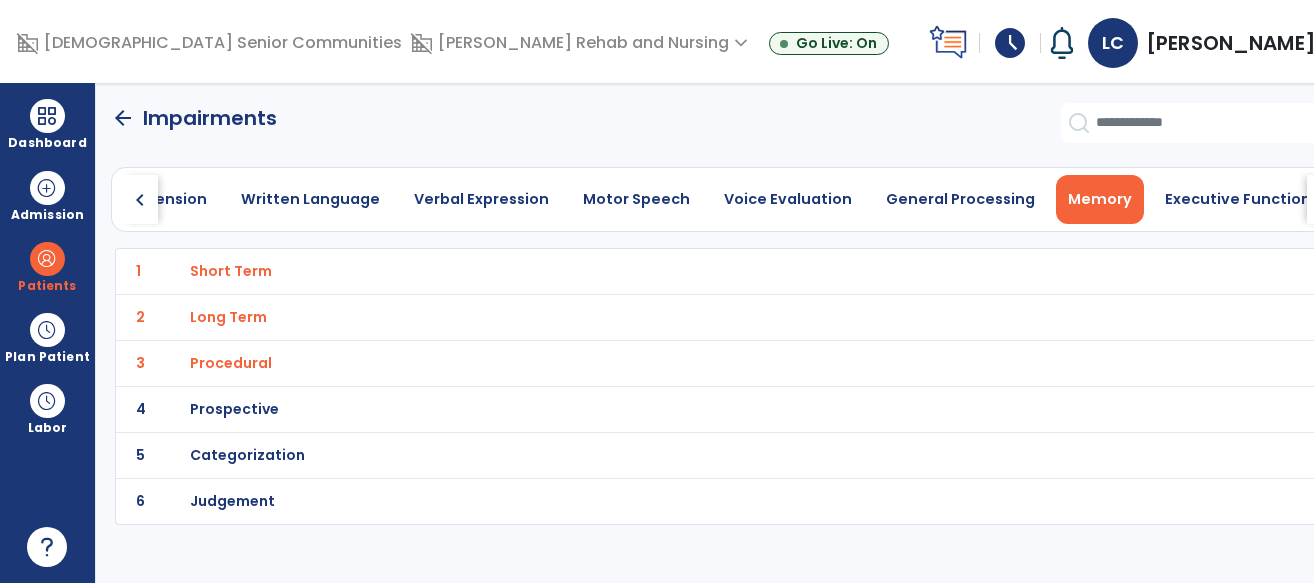 click on "Prospective" at bounding box center [231, 271] 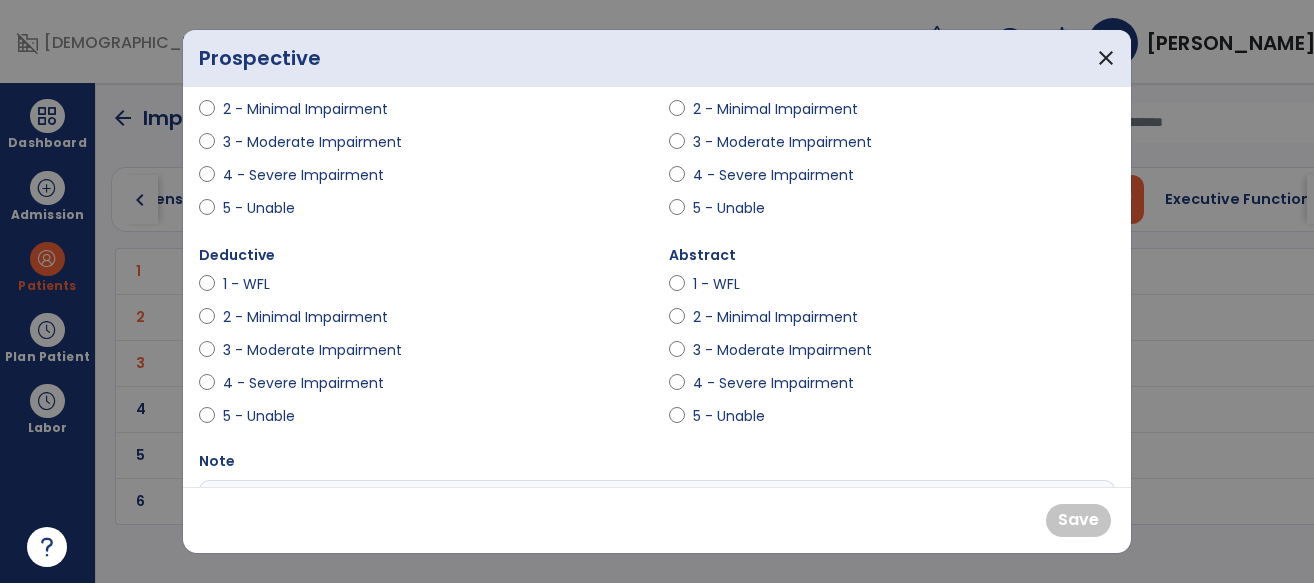 scroll, scrollTop: 0, scrollLeft: 0, axis: both 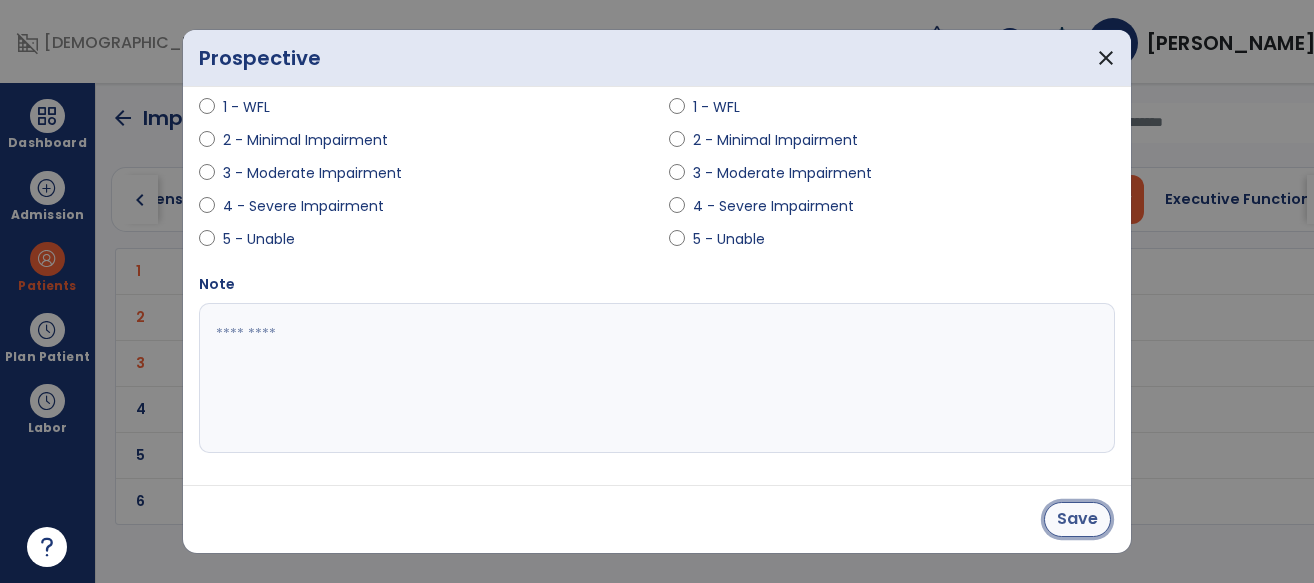 click on "Save" at bounding box center [1077, 519] 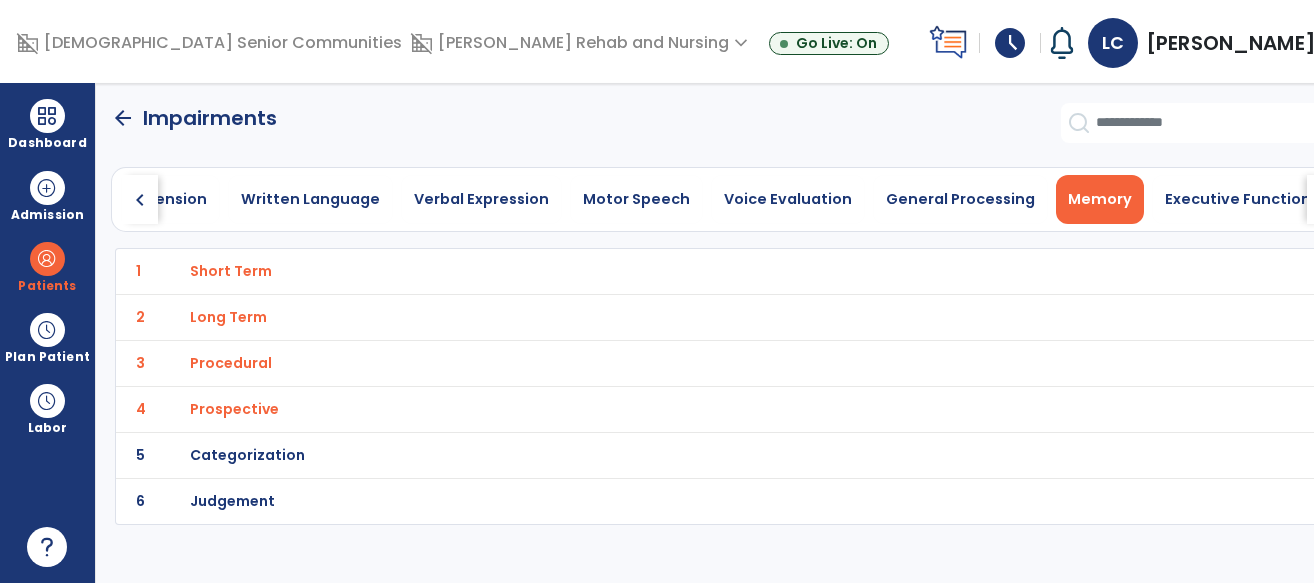 click on "Categorization" at bounding box center [231, 271] 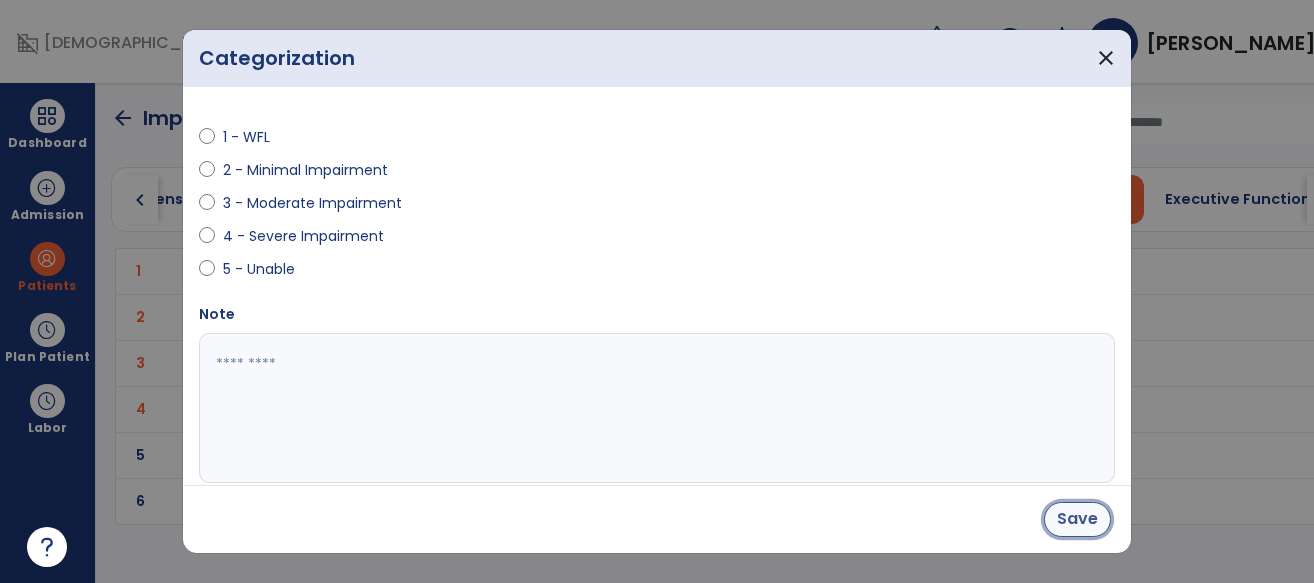 click on "Save" at bounding box center (1077, 519) 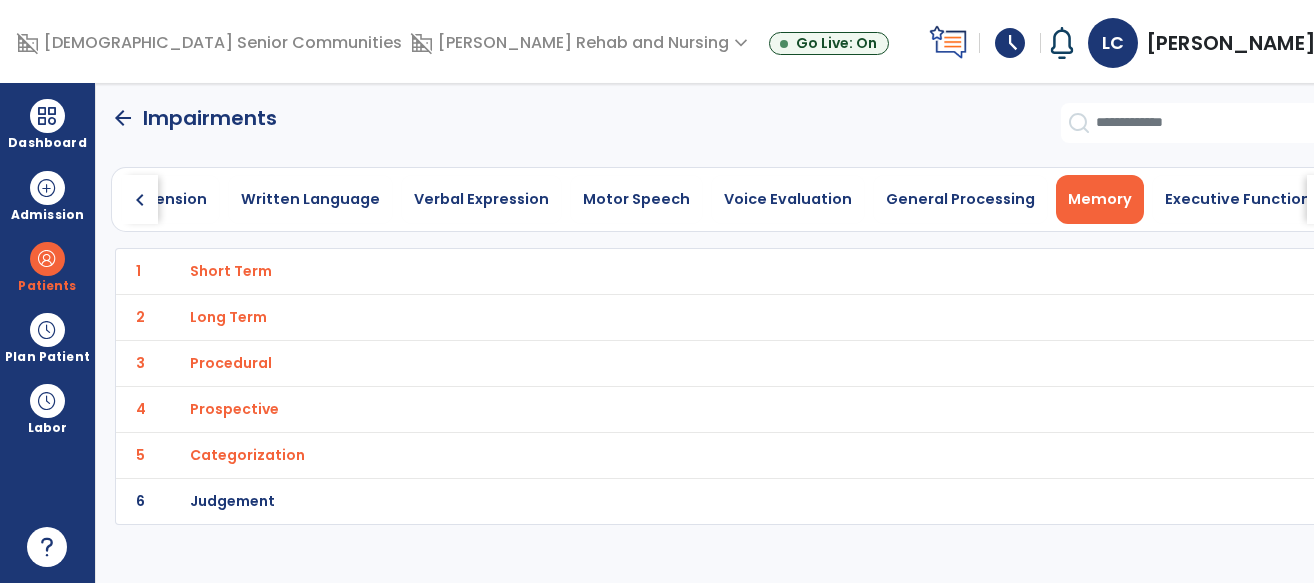 click on "Judgement" at bounding box center [688, 271] 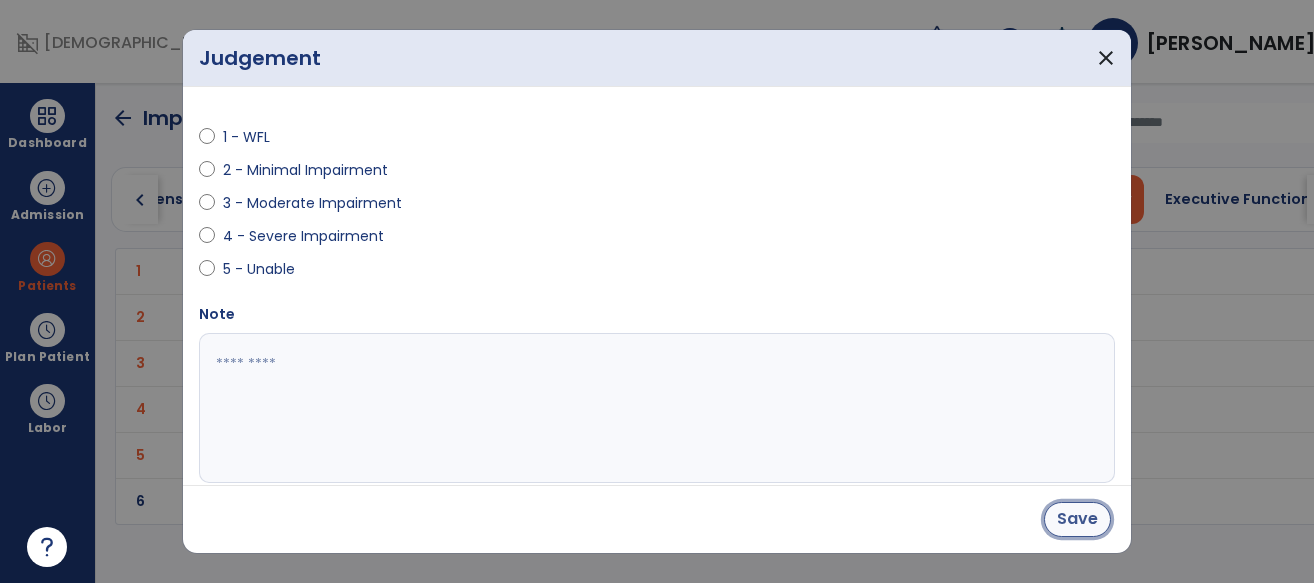 click on "Save" at bounding box center (1077, 519) 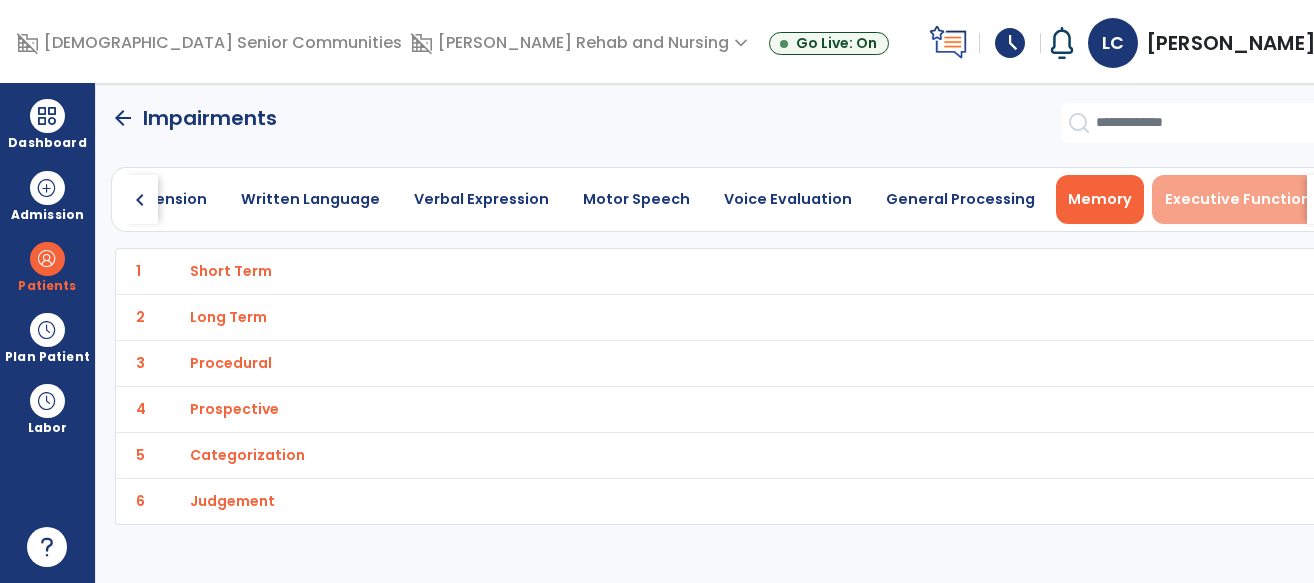 click on "Executive Functioning" at bounding box center [1250, 199] 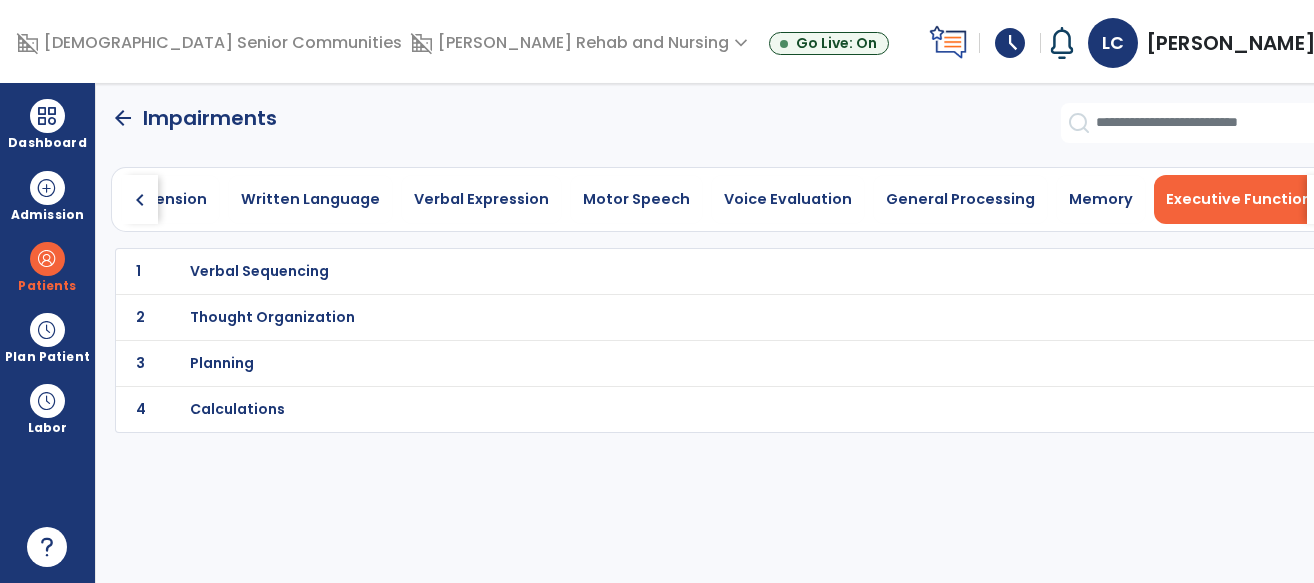 click on "Verbal Sequencing" at bounding box center [259, 271] 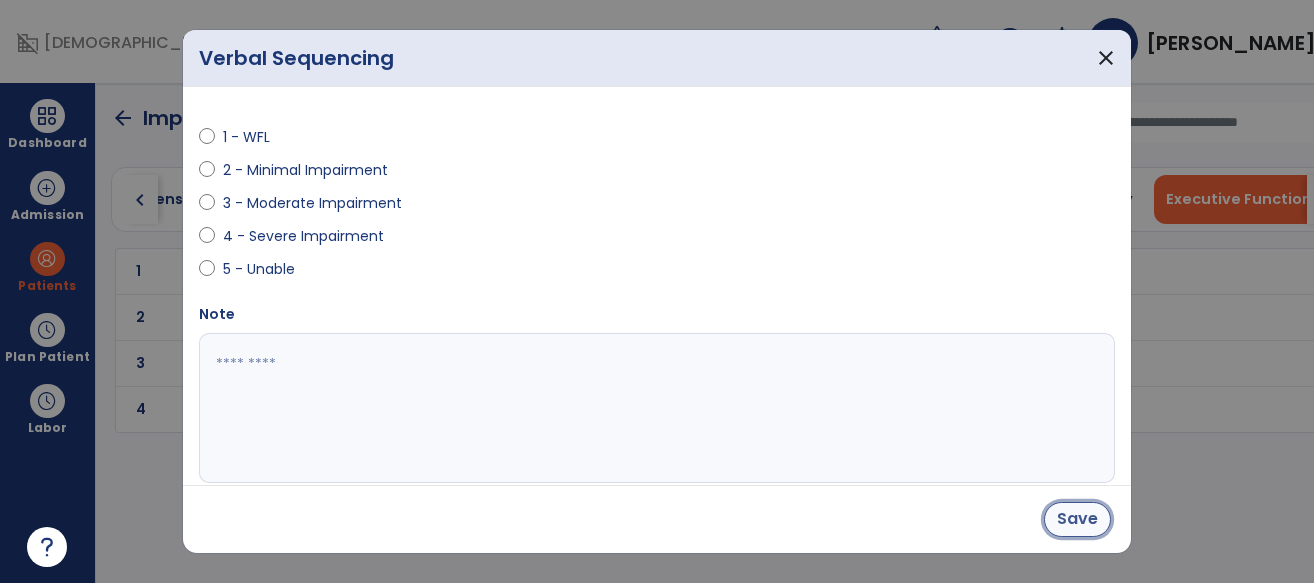 click on "Save" at bounding box center [1077, 519] 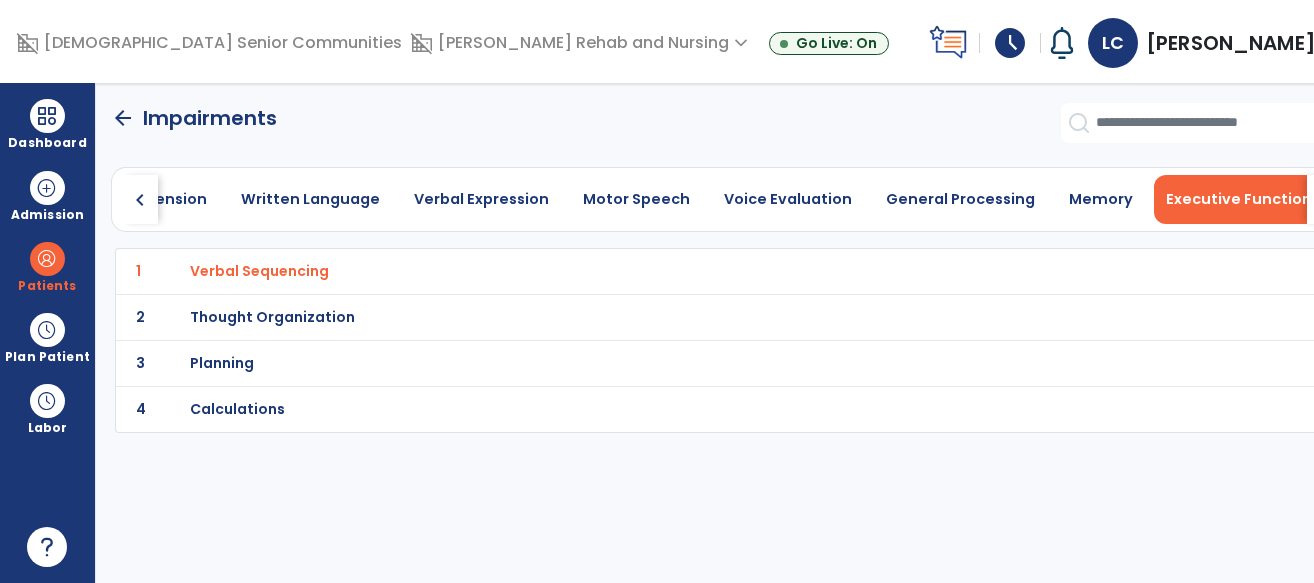 click on "Thought Organization" at bounding box center (259, 271) 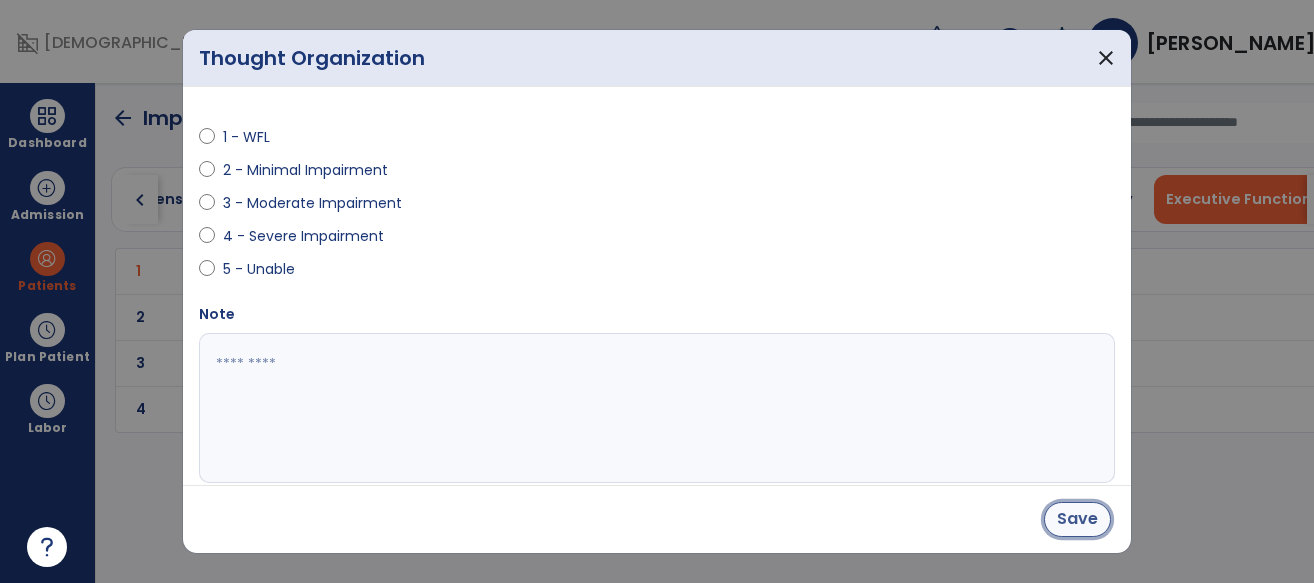 click on "Save" at bounding box center (1077, 519) 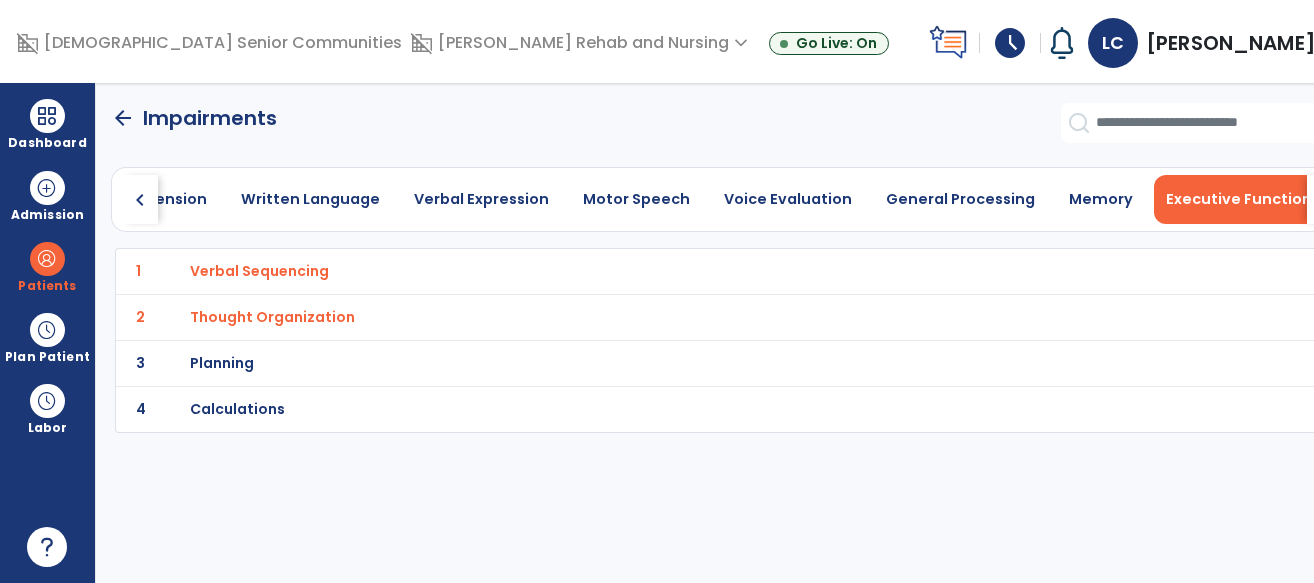 click on "Planning" at bounding box center [259, 271] 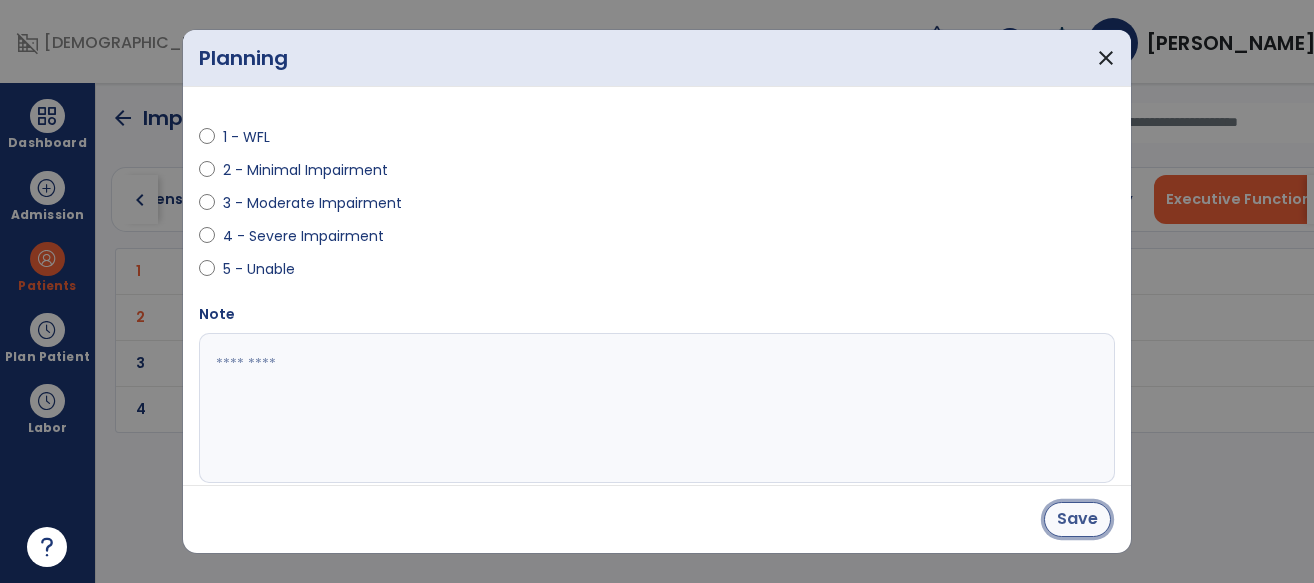 click on "Save" at bounding box center [1077, 519] 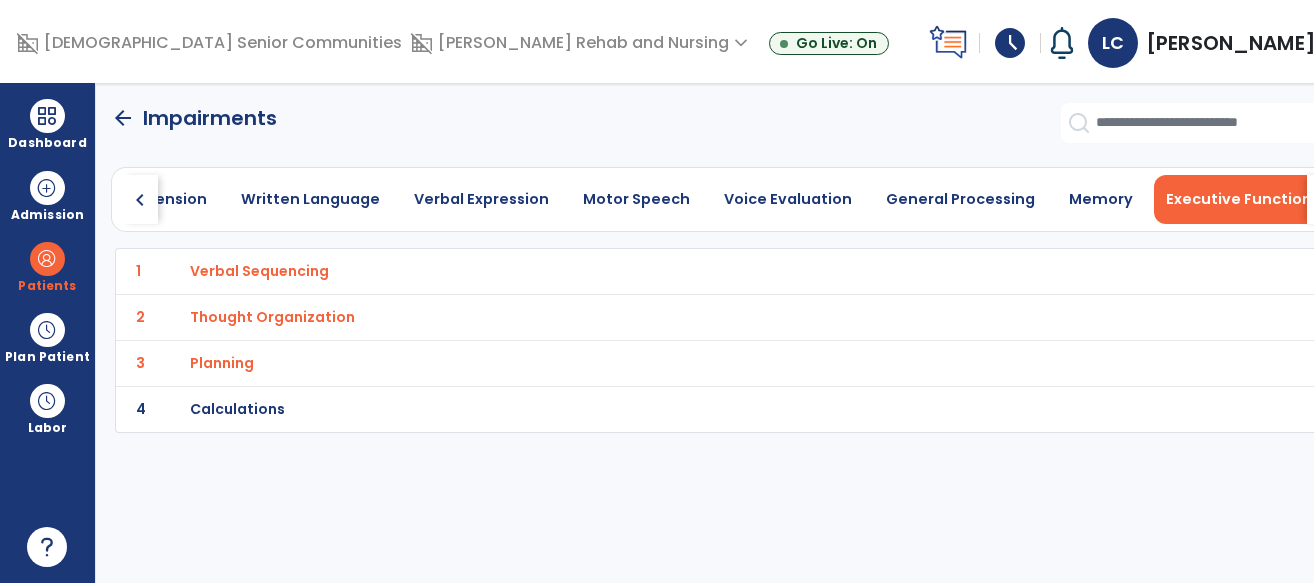 click on "chevron_right" 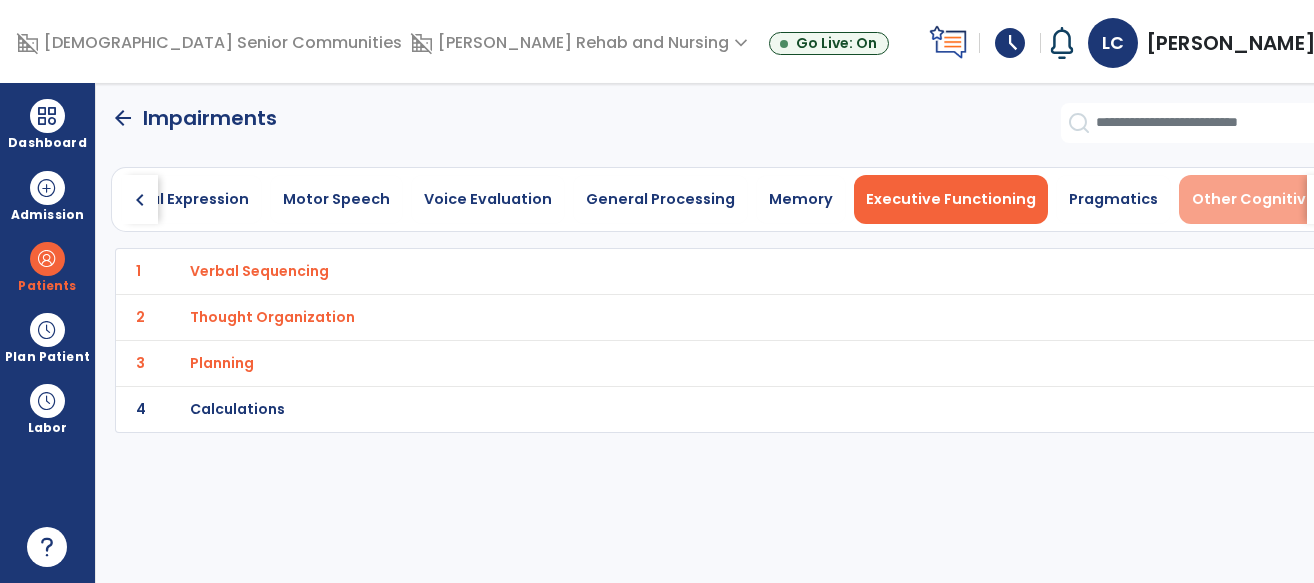 click on "Other Cognitive Skills" at bounding box center (1274, 199) 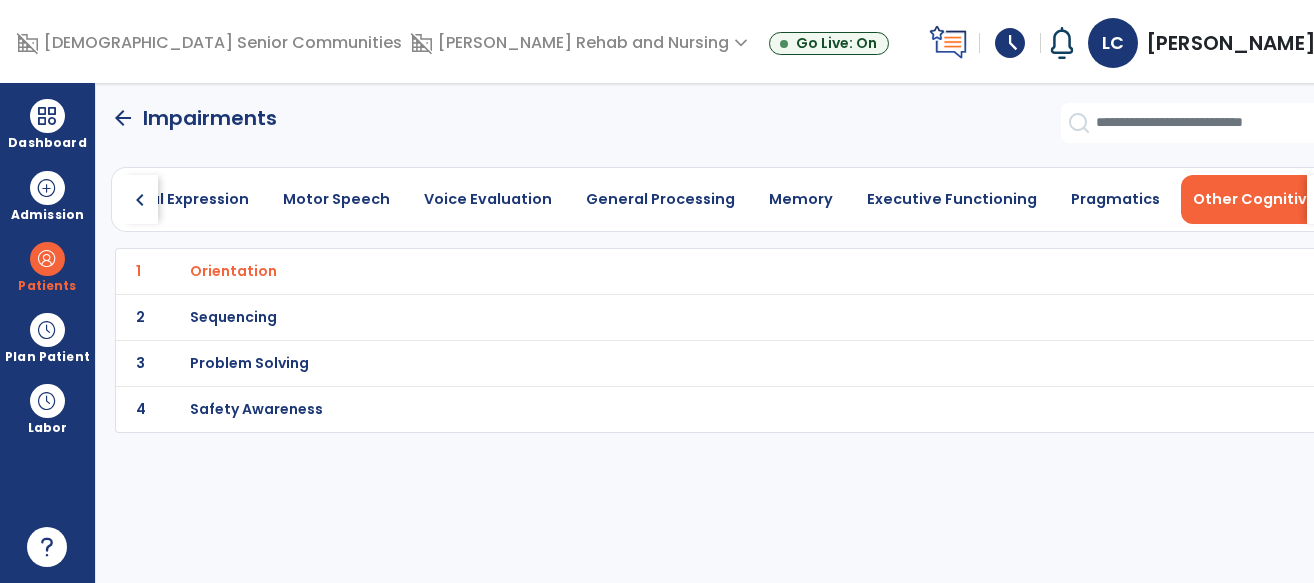 click on "Problem Solving" at bounding box center [233, 271] 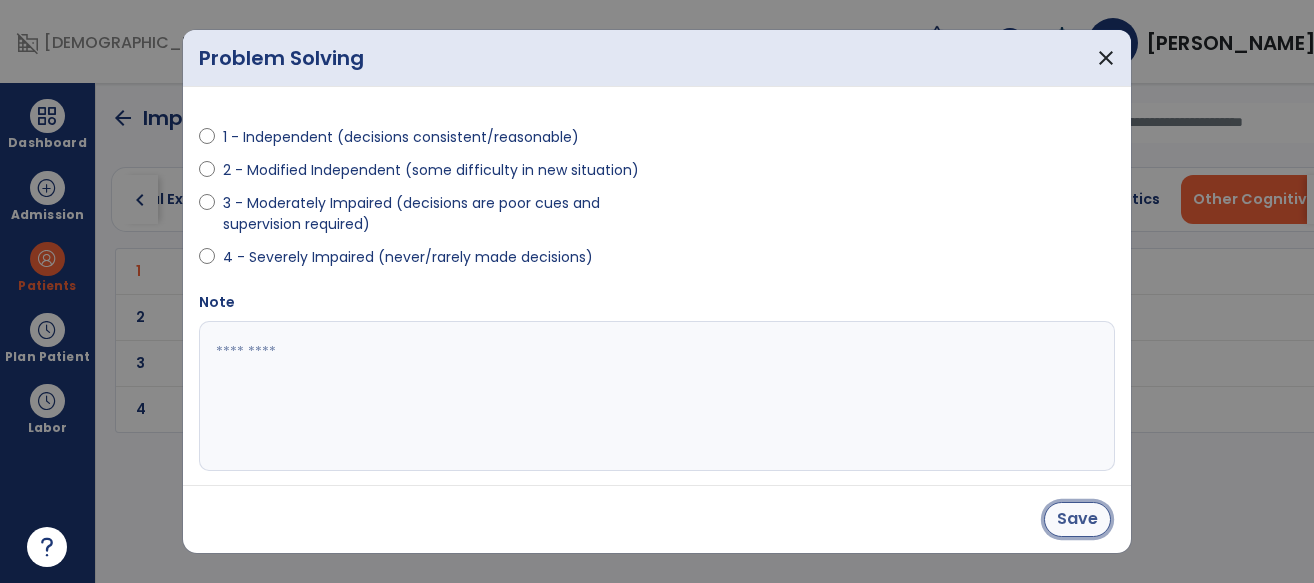 click on "Save" at bounding box center [1077, 519] 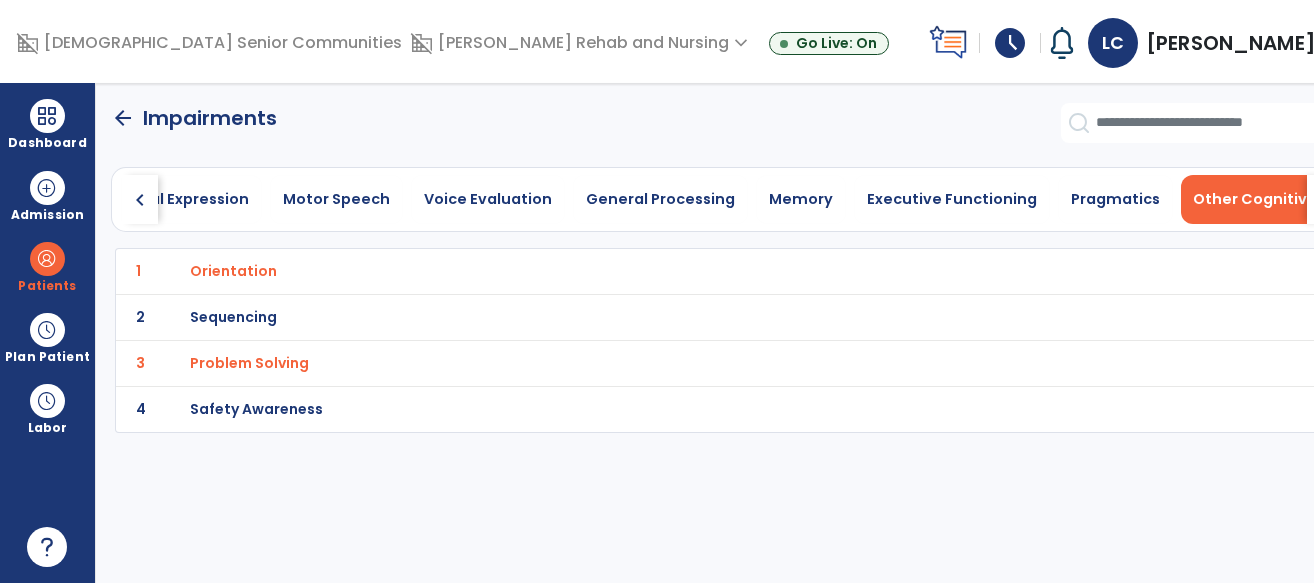 click on "Safety Awareness" at bounding box center [233, 271] 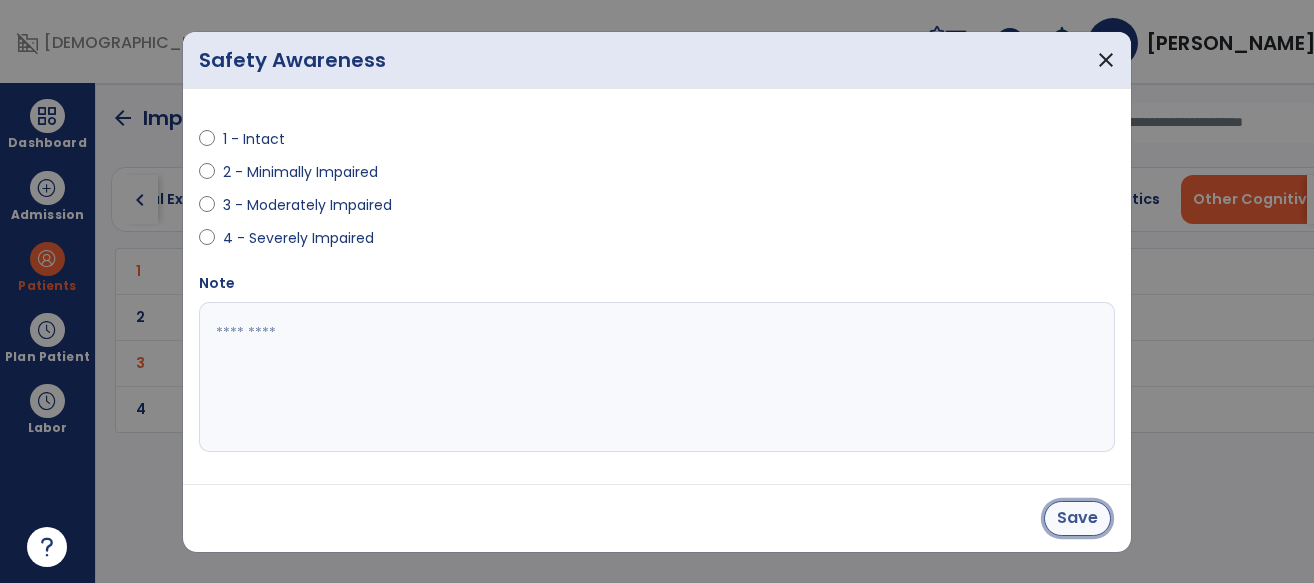click on "Save" at bounding box center [1077, 518] 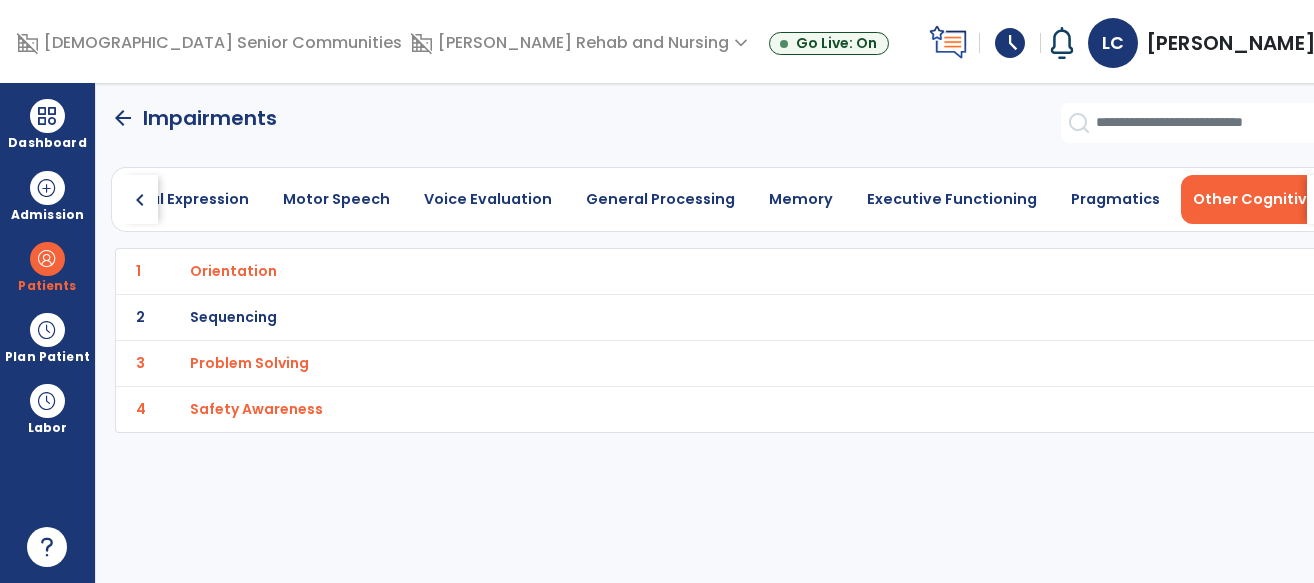 click on "chevron_right" 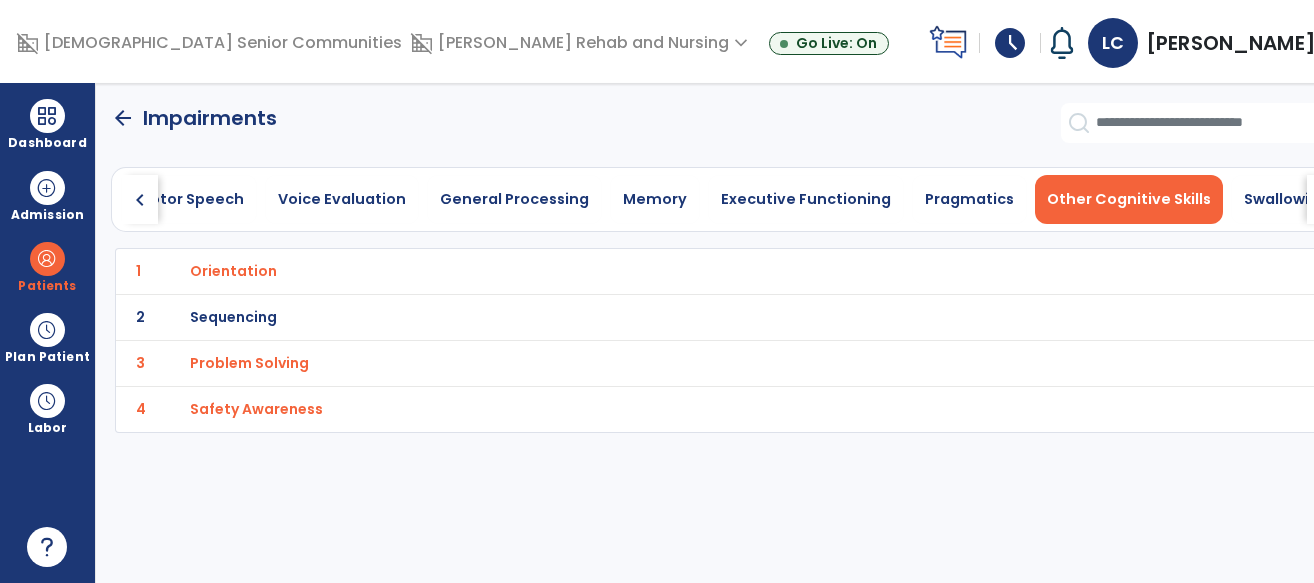 click on "chevron_right" 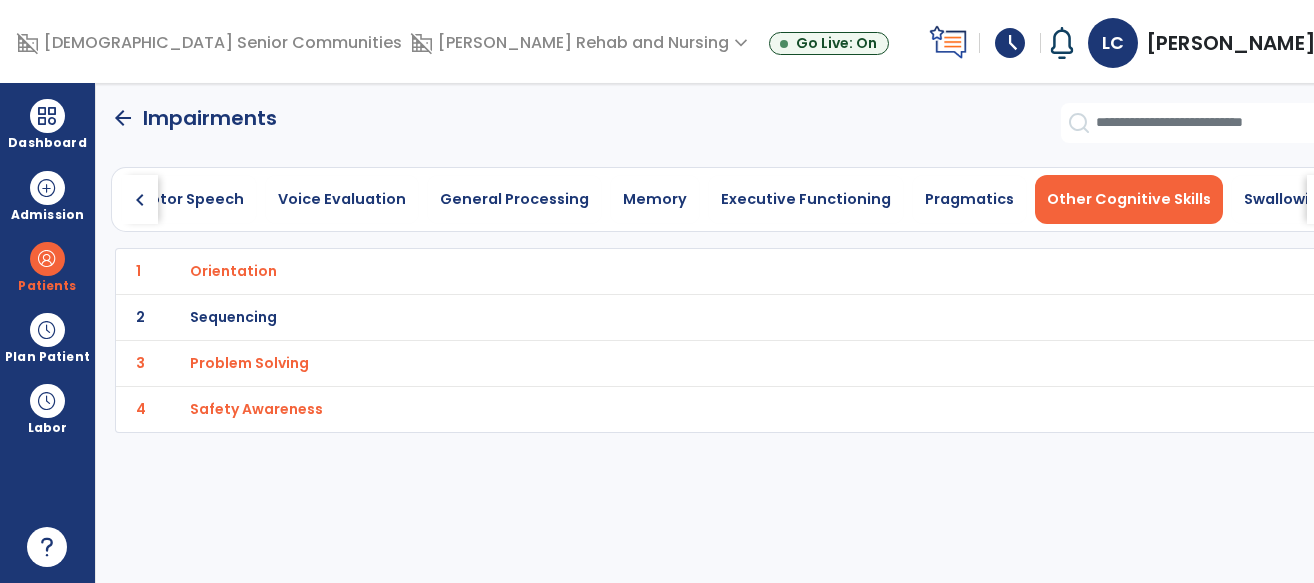 click on "arrow_back" 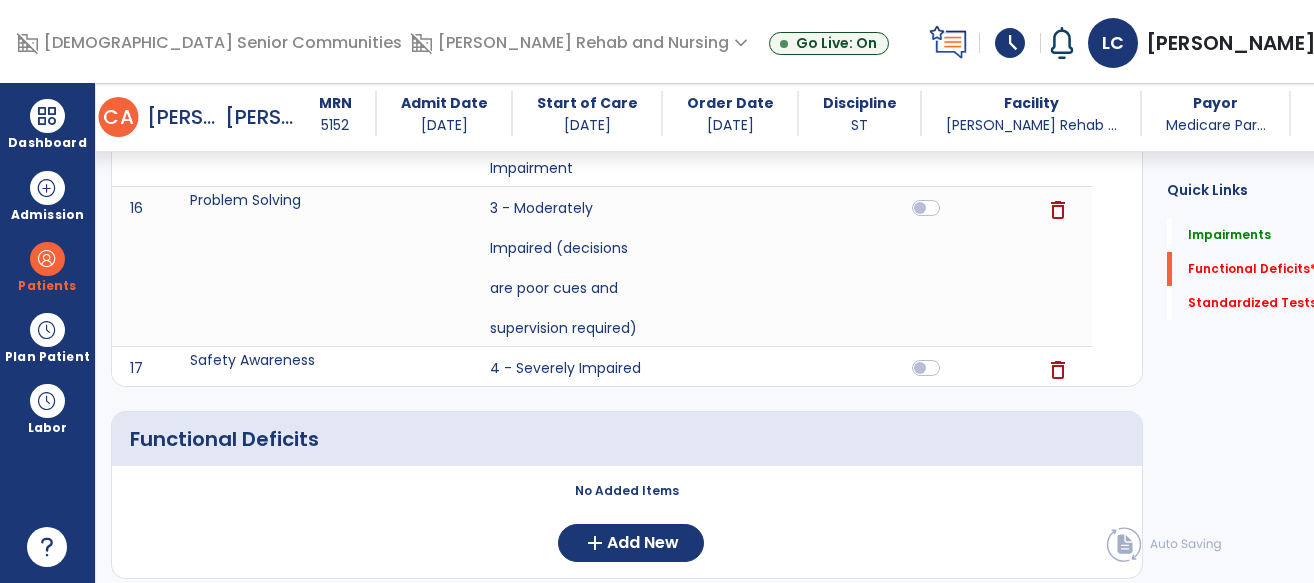 scroll, scrollTop: 1642, scrollLeft: 0, axis: vertical 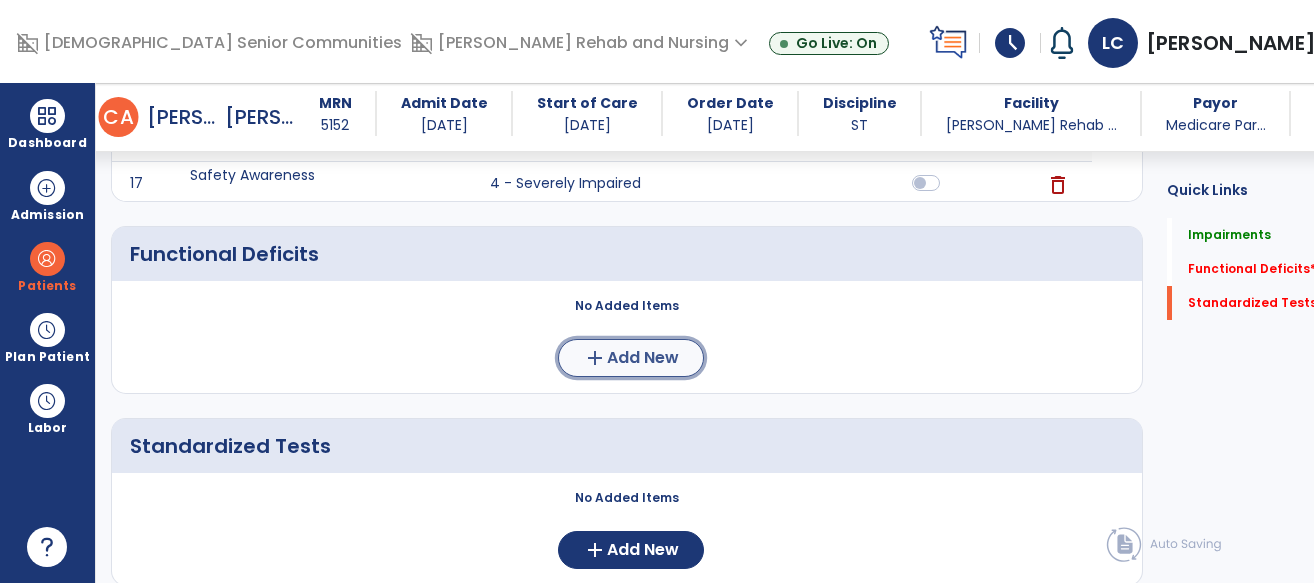 click on "add  Add New" 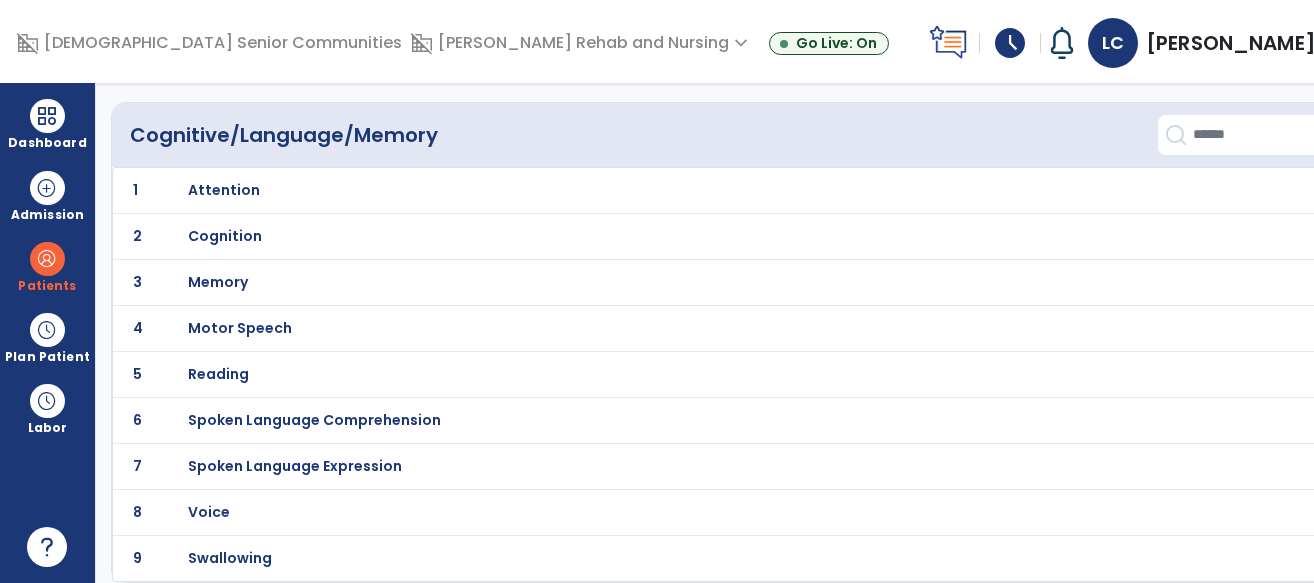 scroll, scrollTop: 0, scrollLeft: 0, axis: both 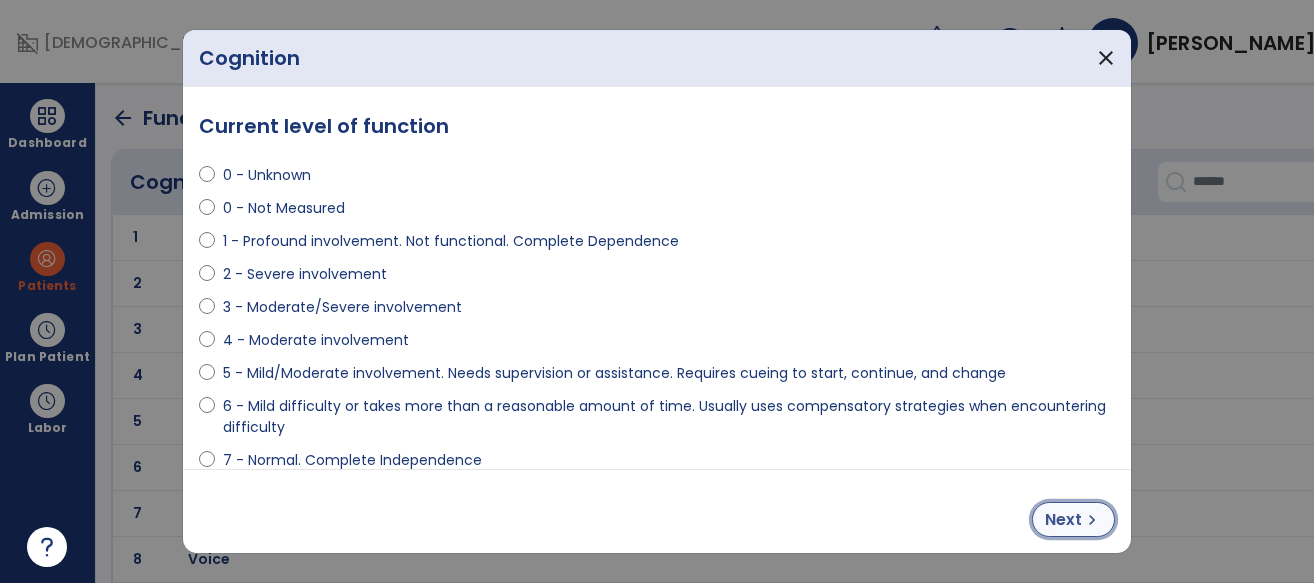 click on "Next" at bounding box center (1063, 520) 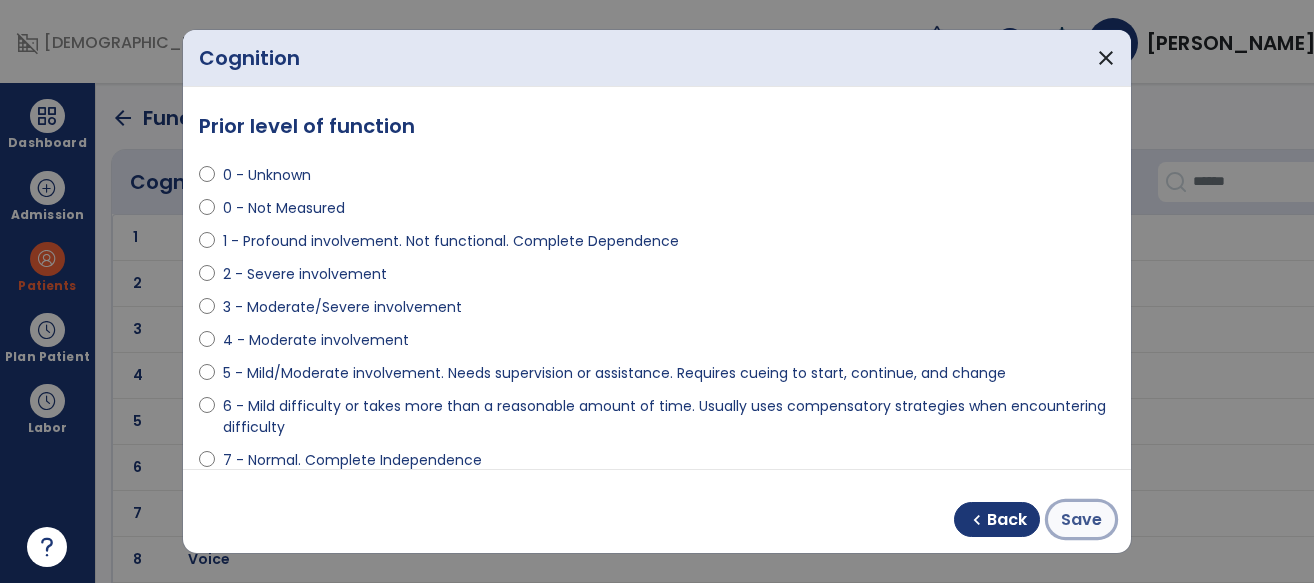 click on "Save" at bounding box center (1081, 519) 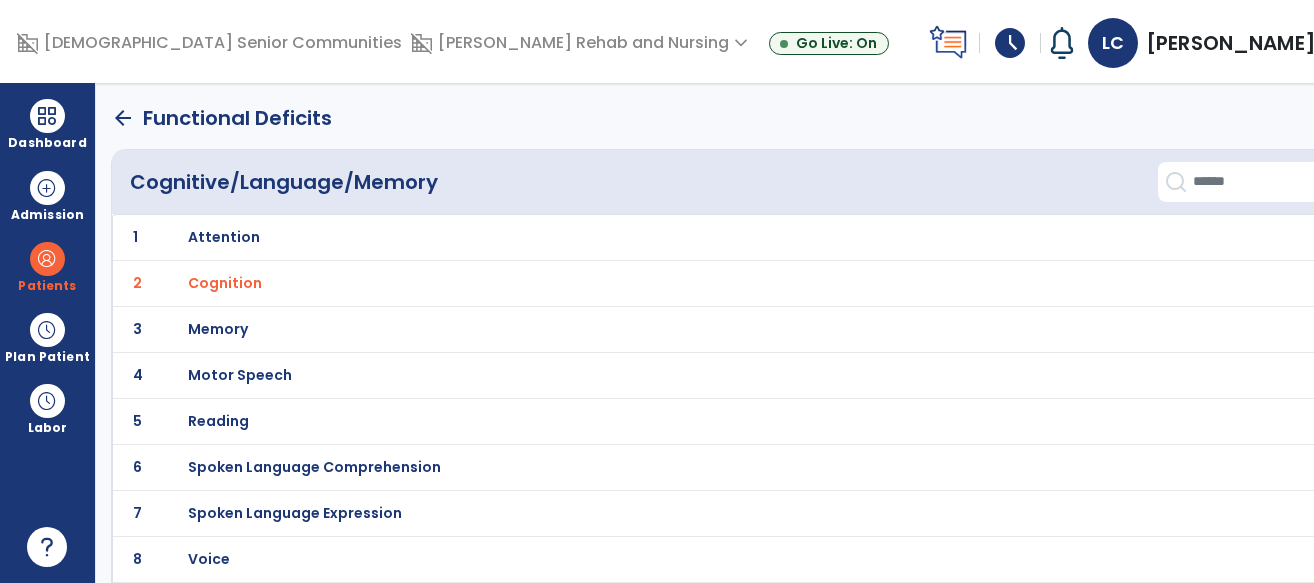 click on "Memory" at bounding box center (224, 237) 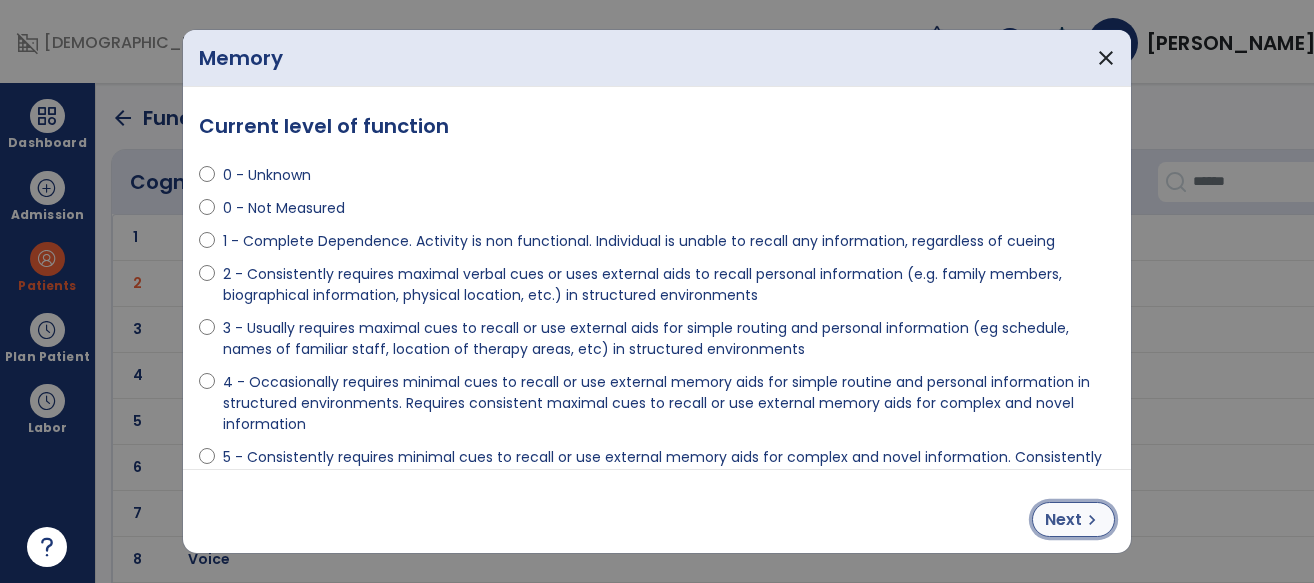 click on "Next" at bounding box center [1063, 520] 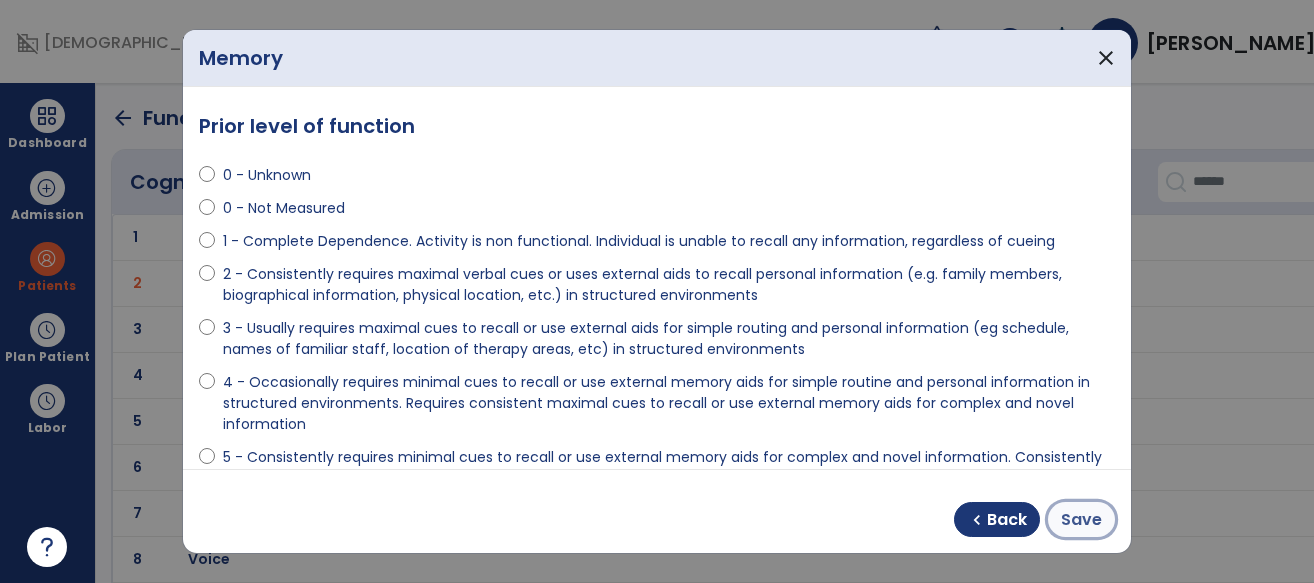 click on "Save" at bounding box center (1081, 520) 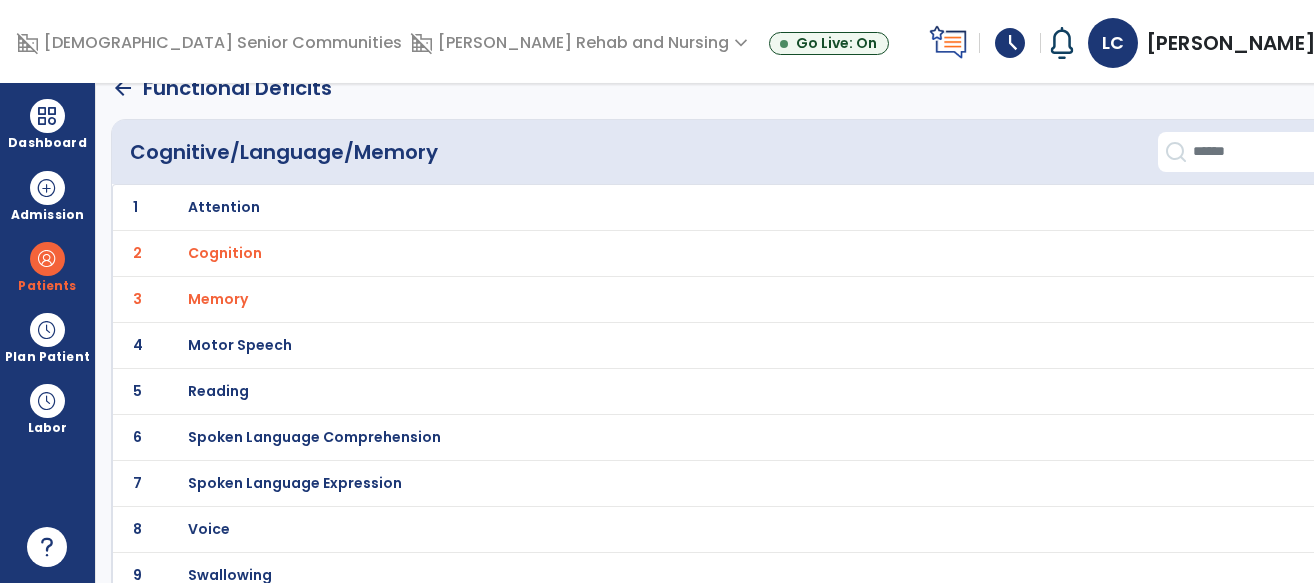 scroll, scrollTop: 0, scrollLeft: 0, axis: both 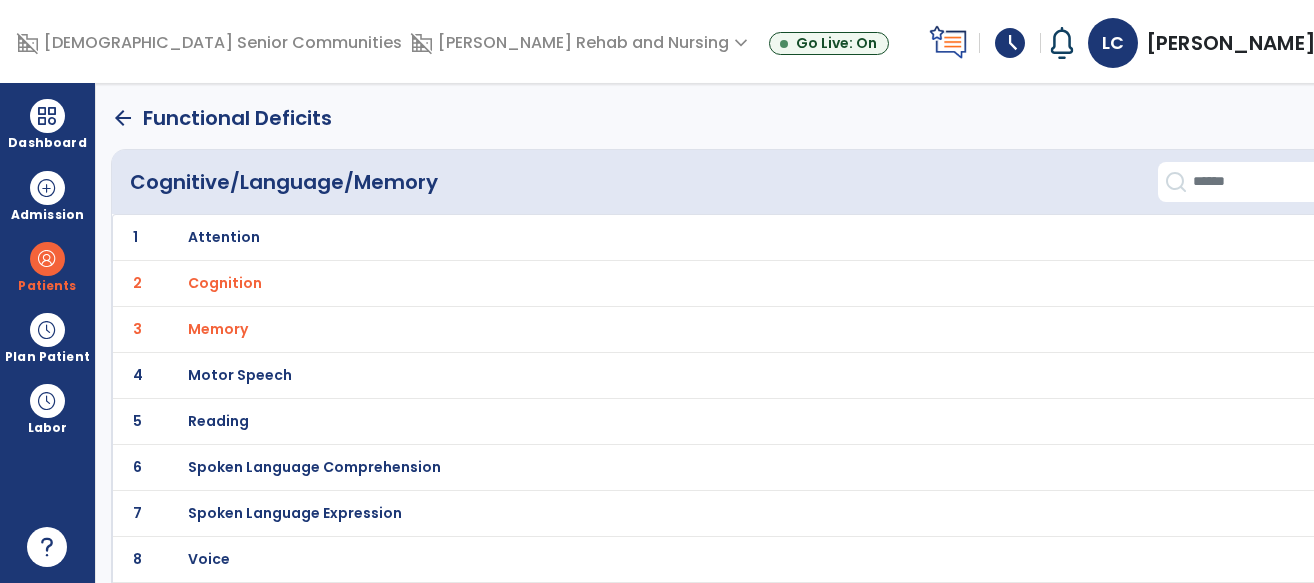 click on "arrow_back" 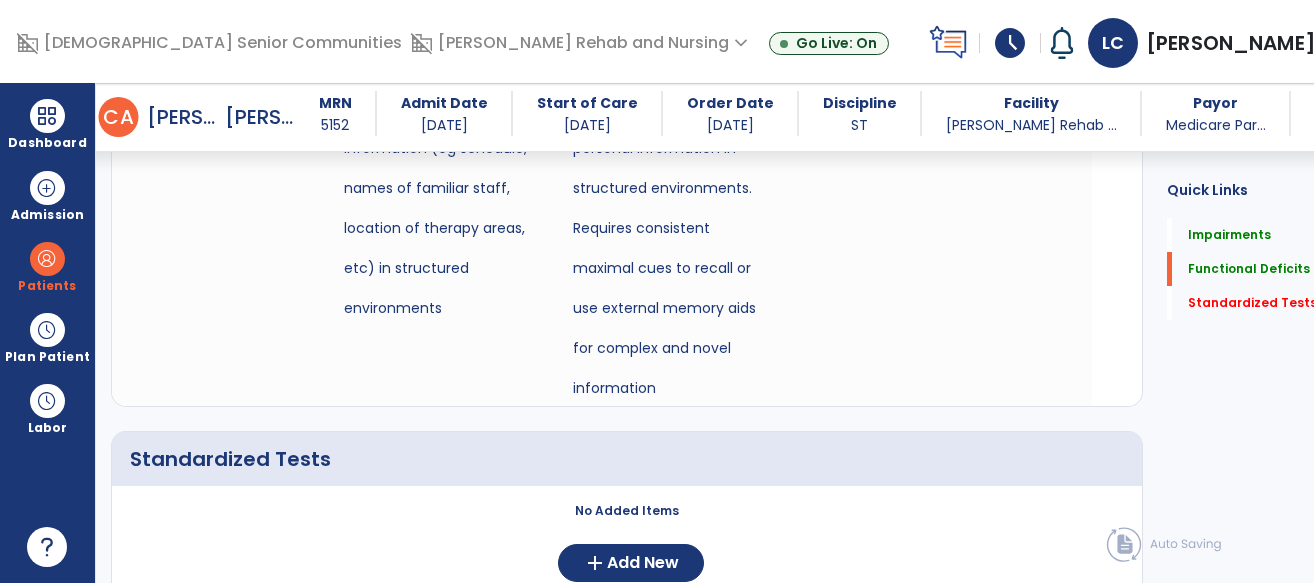 scroll, scrollTop: 2183, scrollLeft: 0, axis: vertical 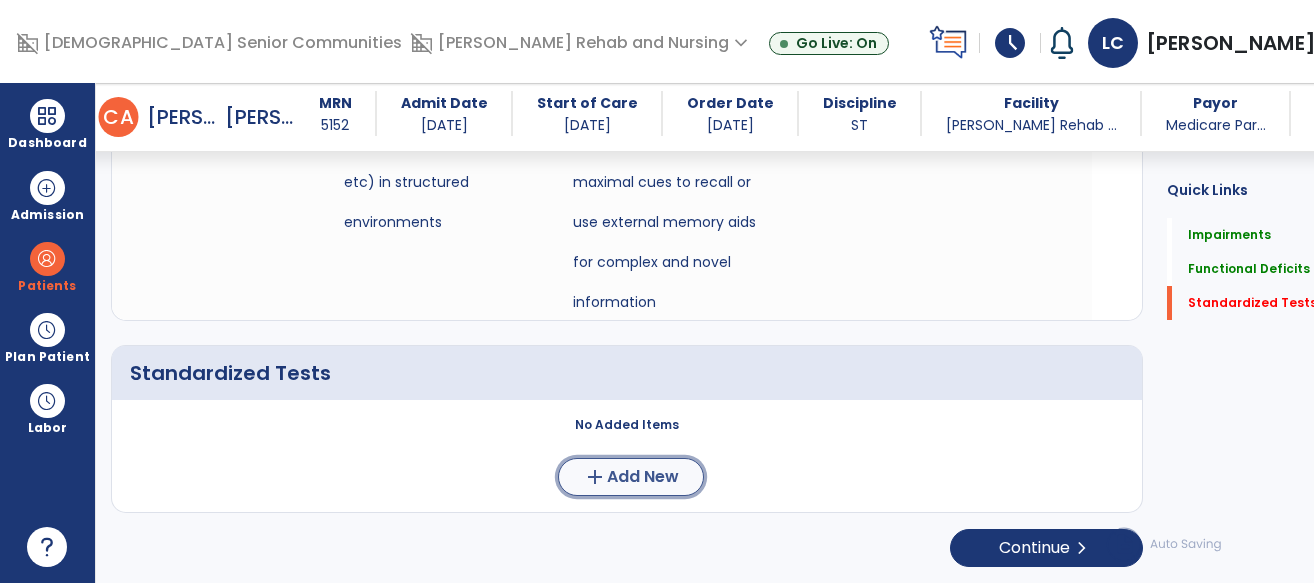 click on "add" 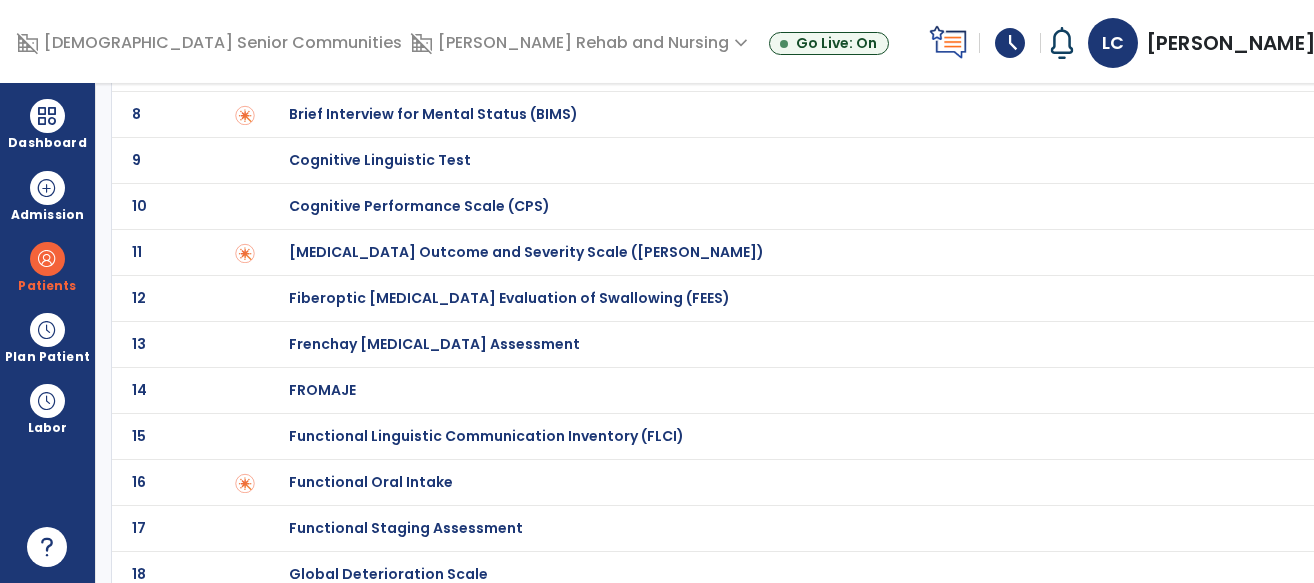 scroll, scrollTop: 412, scrollLeft: 0, axis: vertical 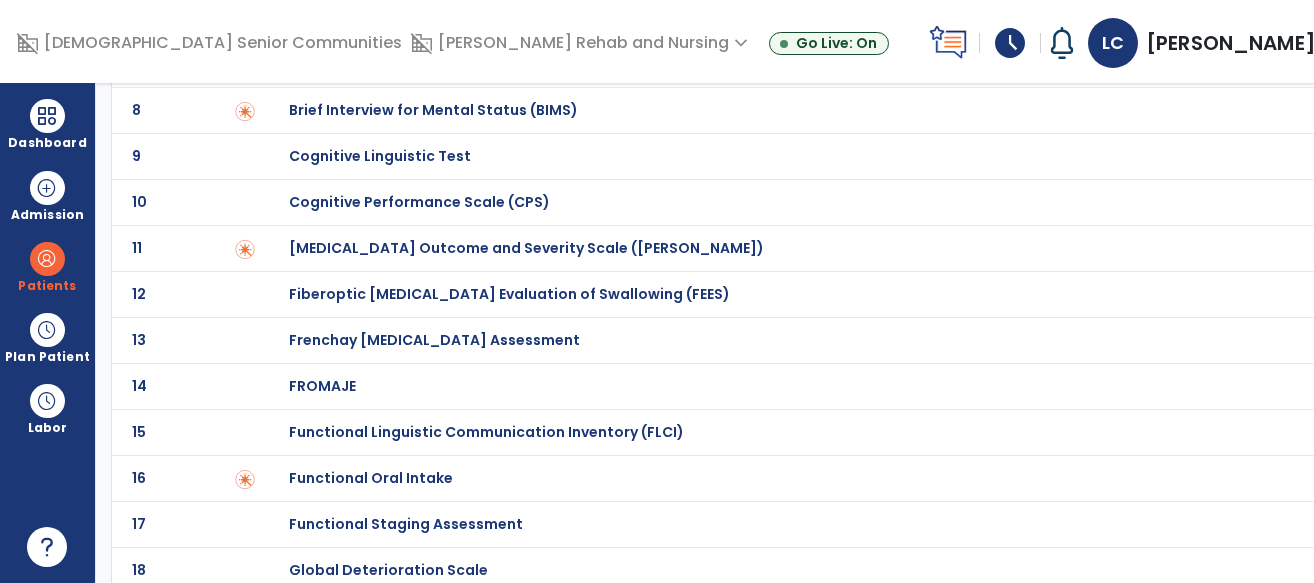 click on "Functional Linguistic Communication Inventory (FLCI)" at bounding box center (410, -212) 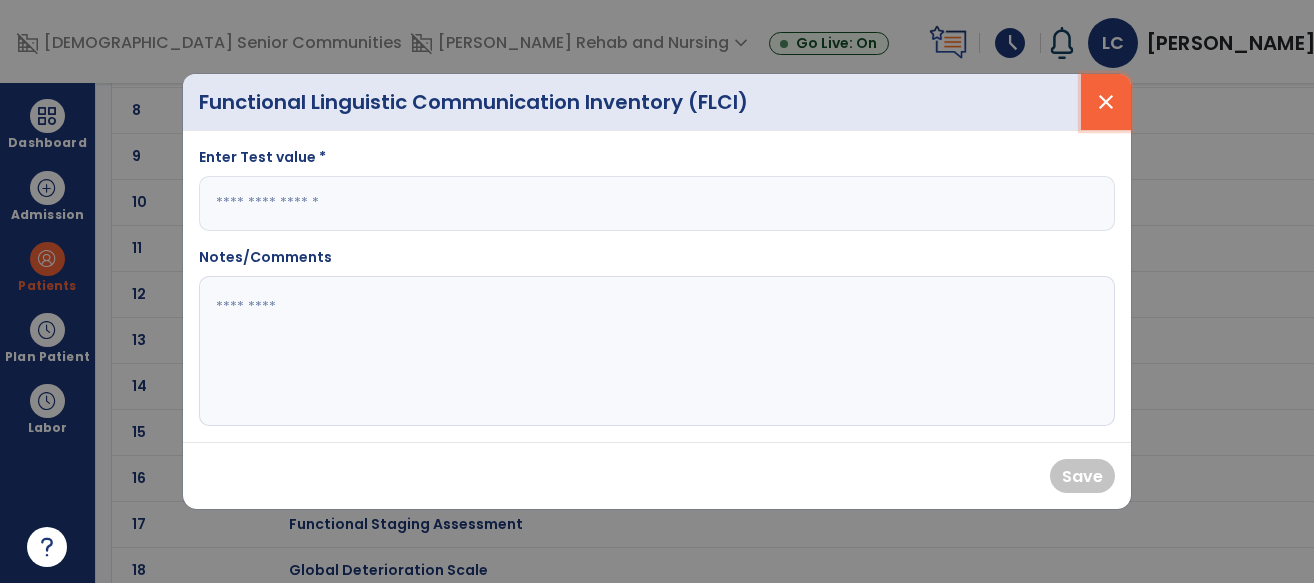 click on "close" at bounding box center (1106, 102) 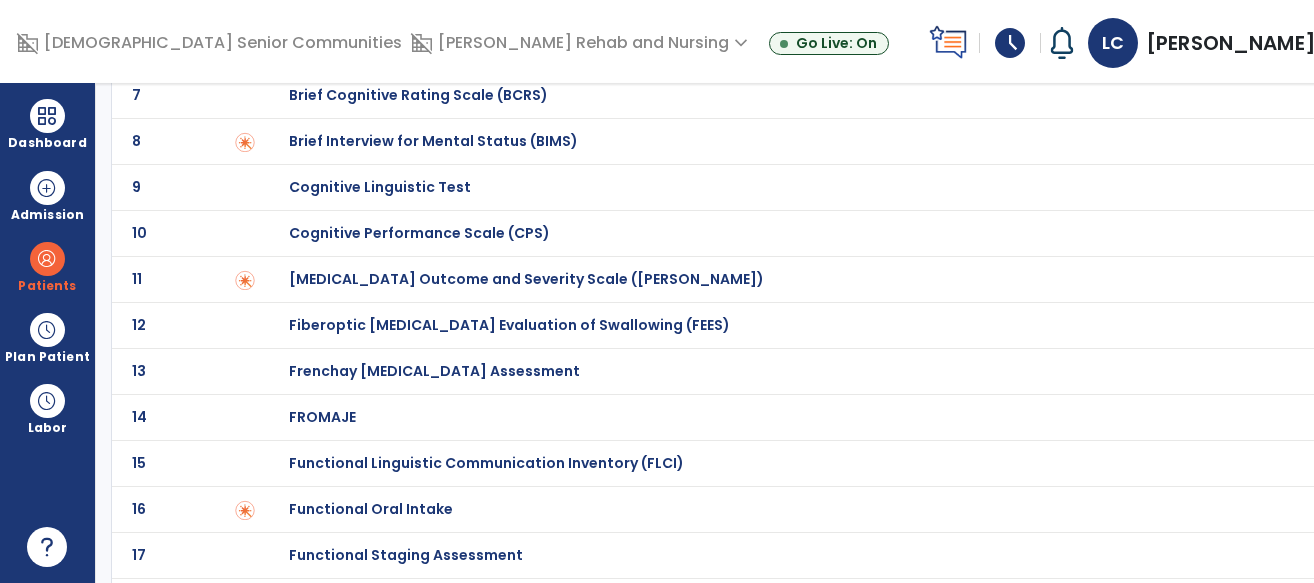 scroll, scrollTop: 368, scrollLeft: 0, axis: vertical 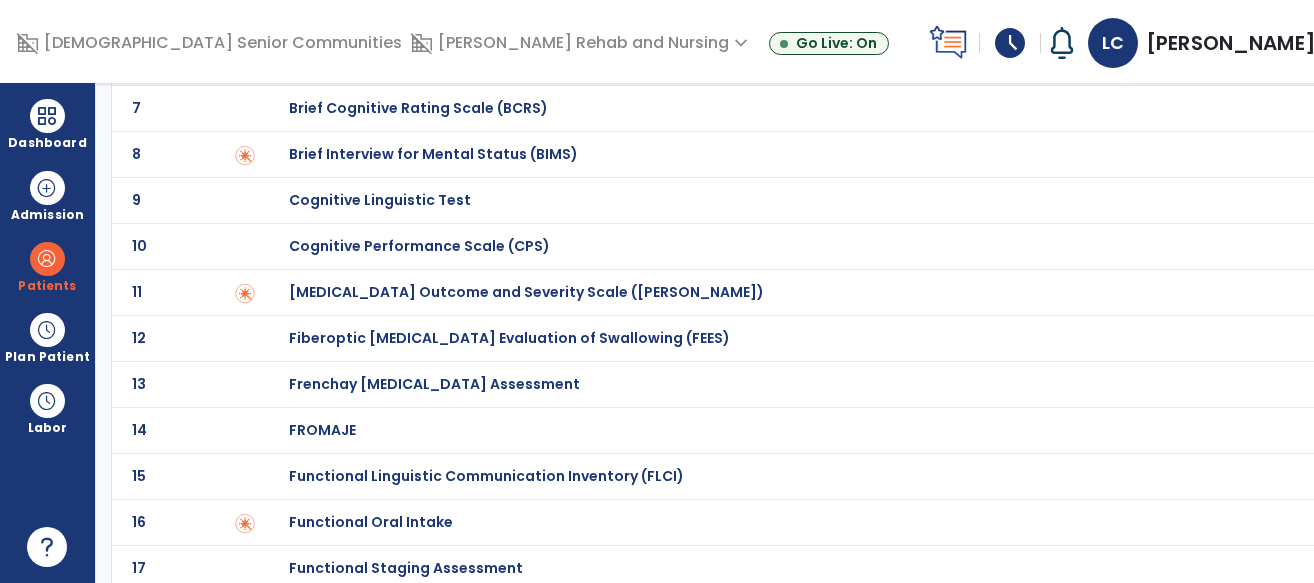click on "Cognitive Linguistic Test" at bounding box center (410, -168) 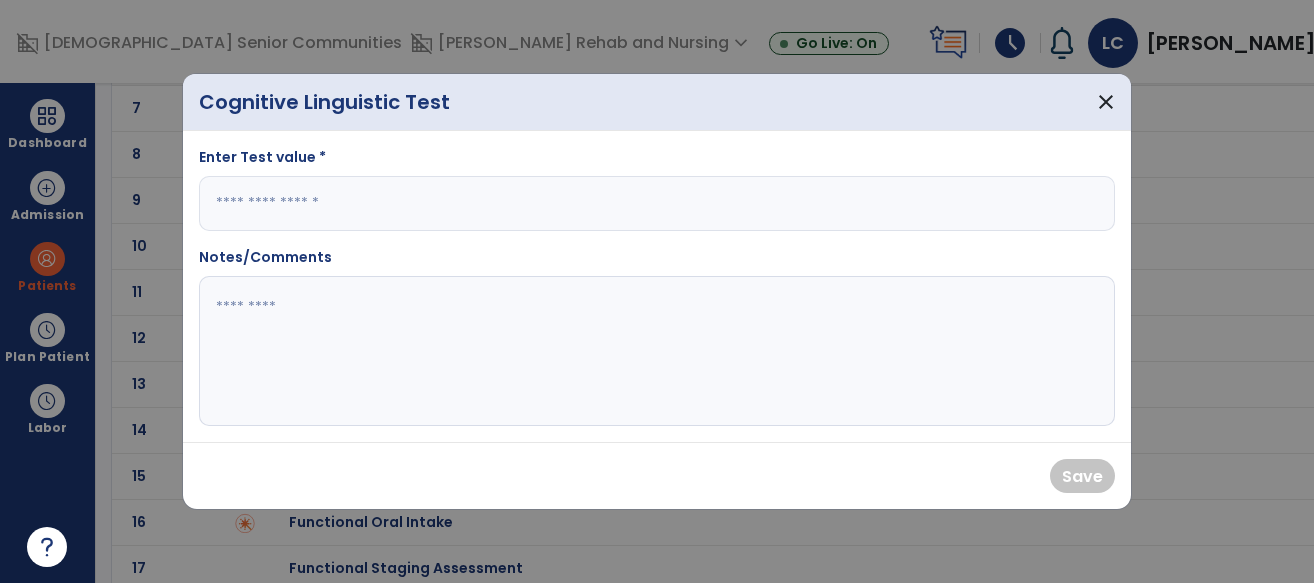 click at bounding box center (657, 203) 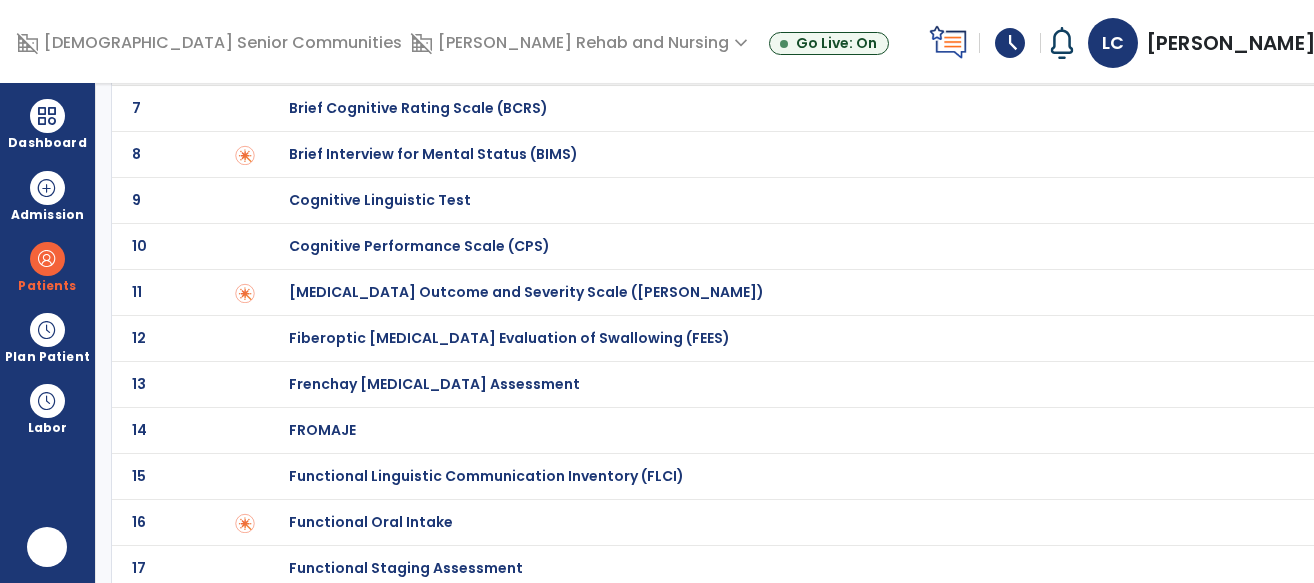 scroll, scrollTop: 0, scrollLeft: 0, axis: both 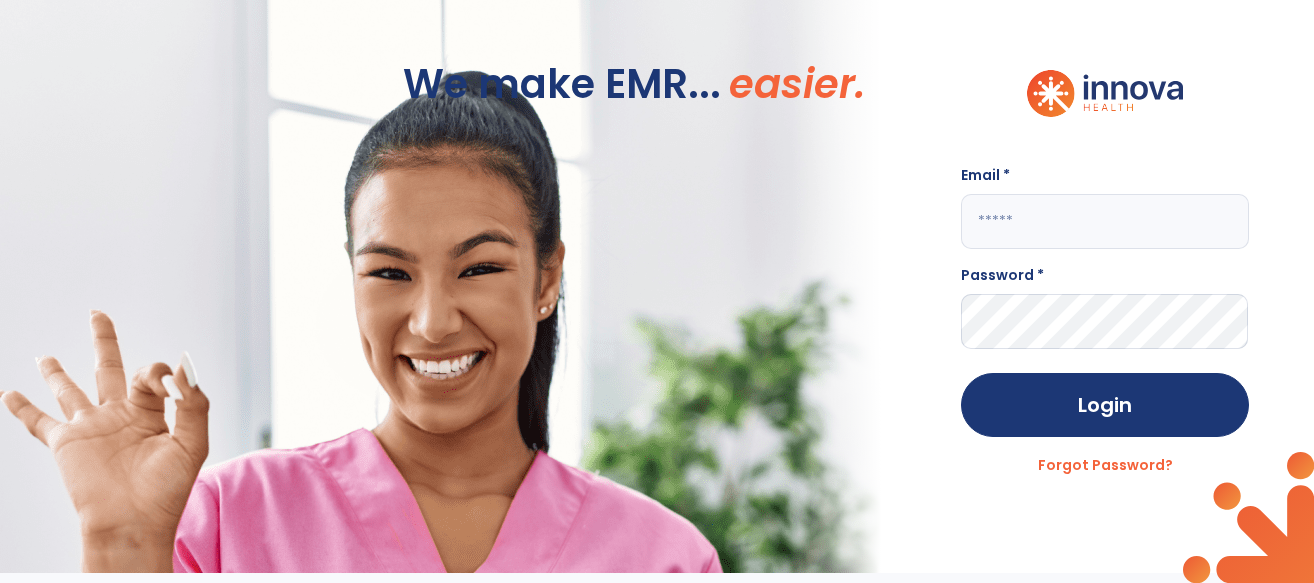 drag, startPoint x: 1009, startPoint y: 184, endPoint x: 1011, endPoint y: 197, distance: 13.152946 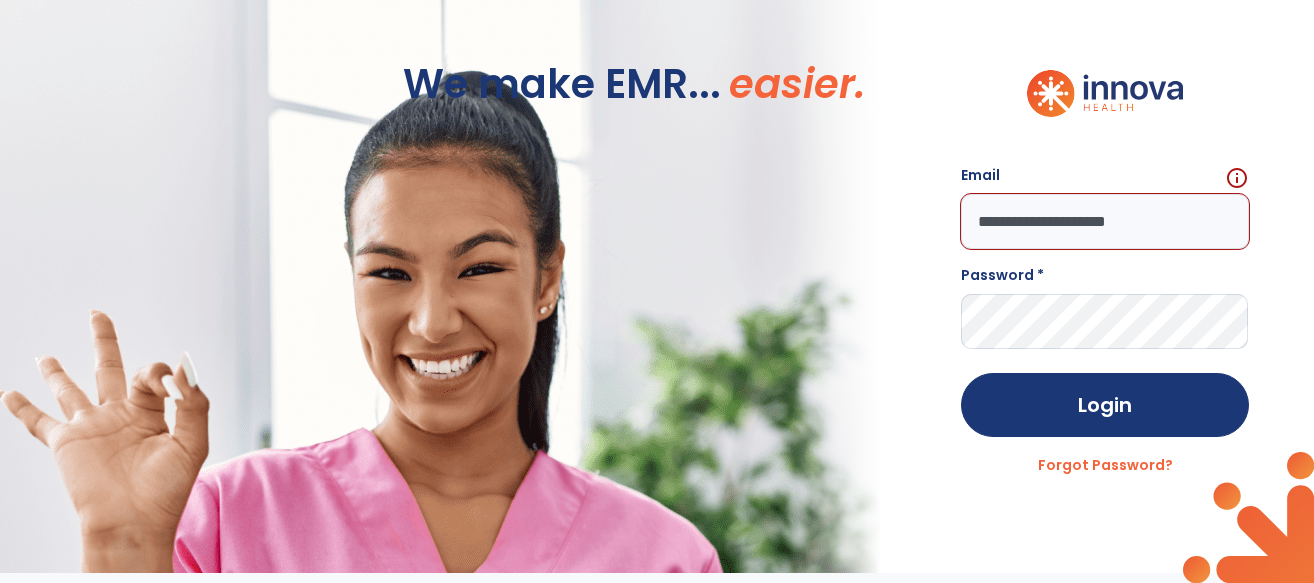 type on "**********" 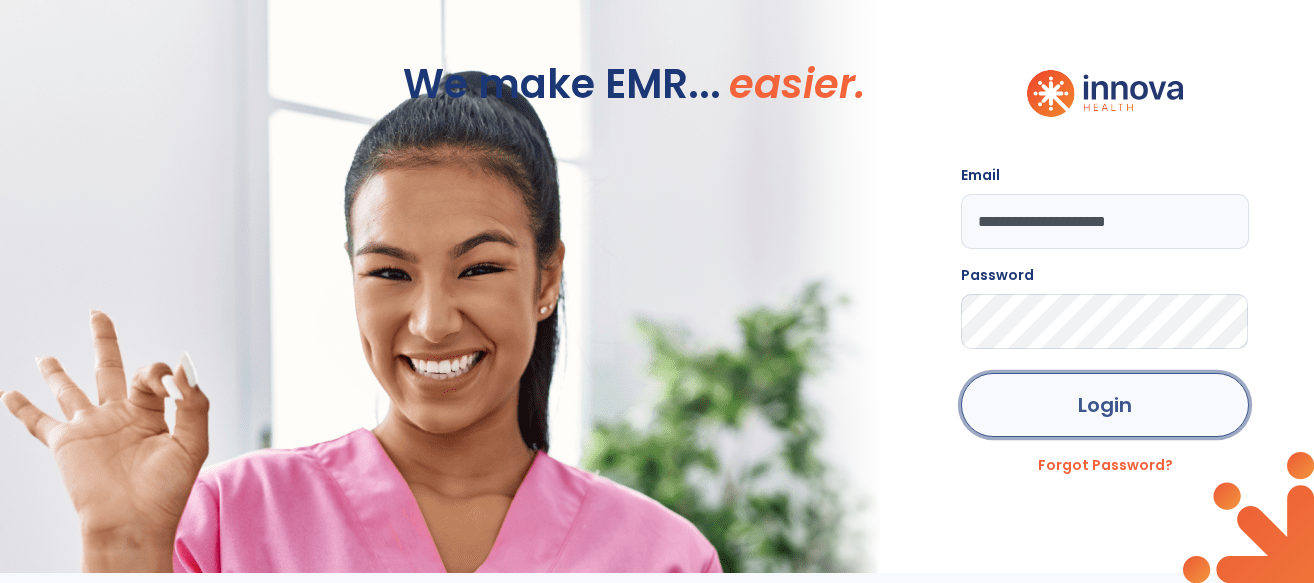 click on "Login" 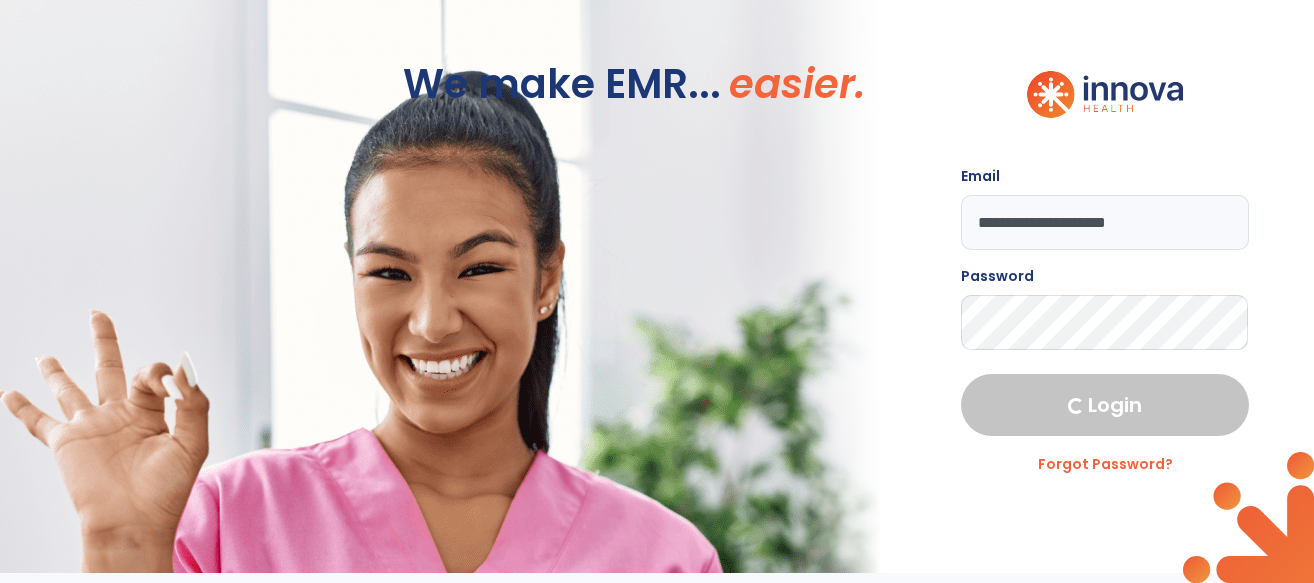 select on "****" 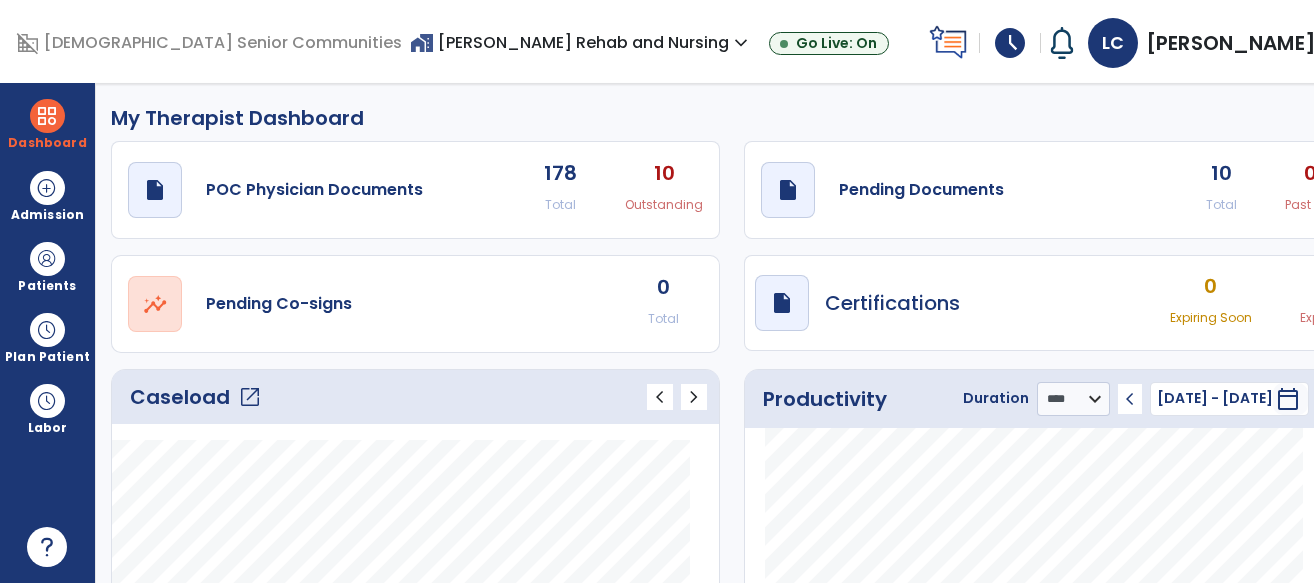click on "open_in_new" 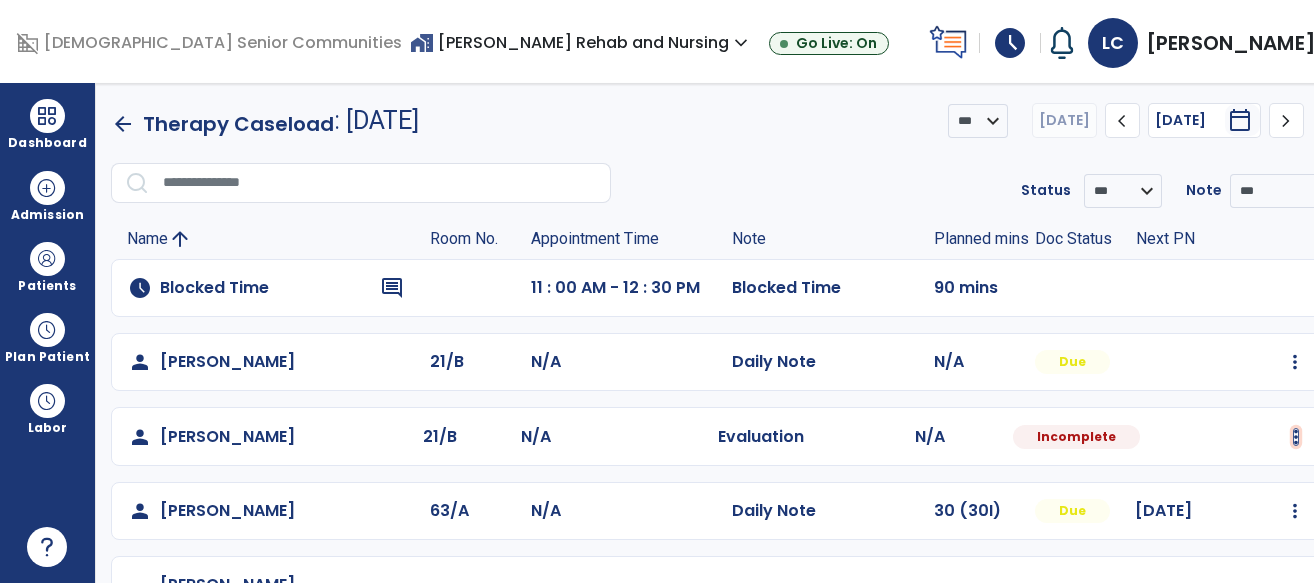 click at bounding box center (1295, 362) 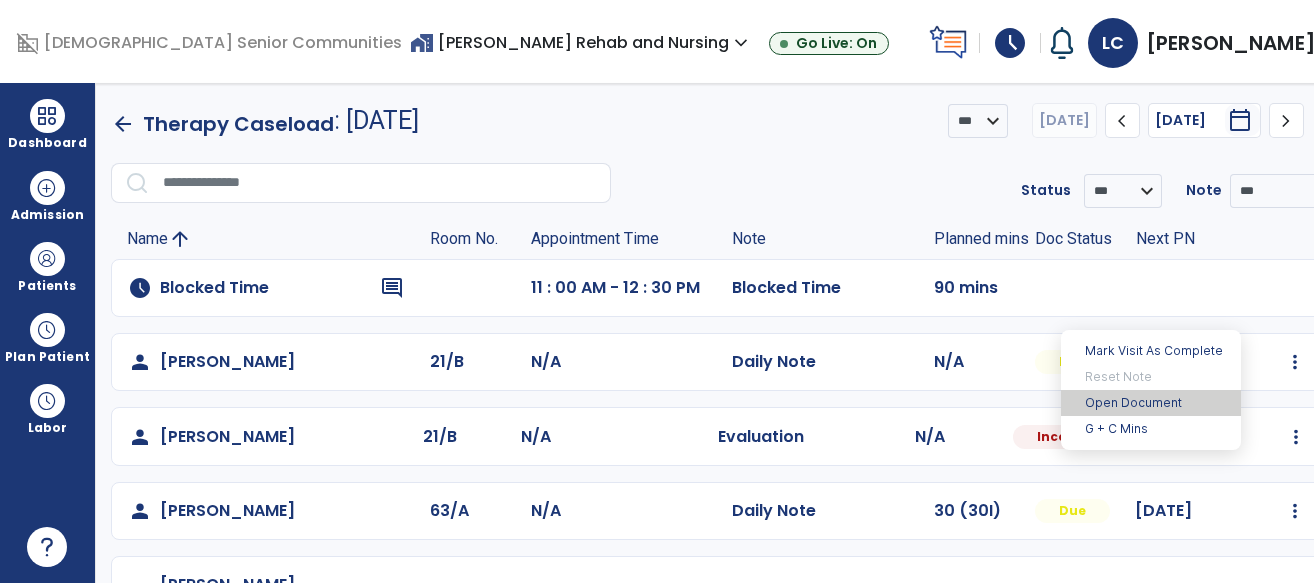 click on "Open Document" at bounding box center (1151, 403) 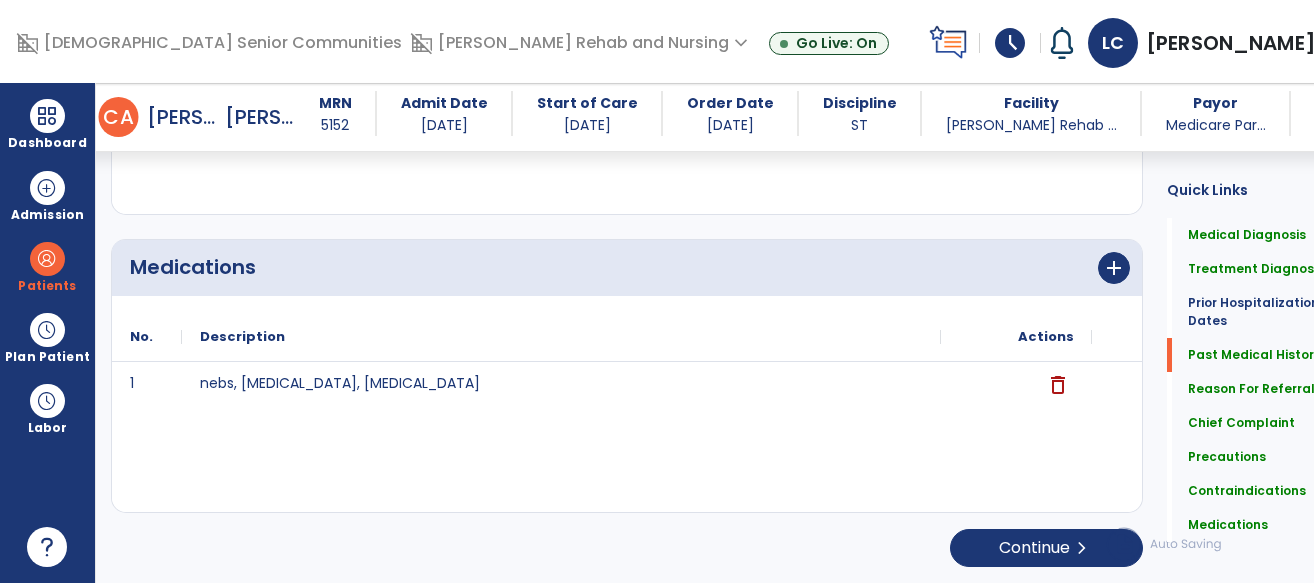 scroll, scrollTop: 0, scrollLeft: 0, axis: both 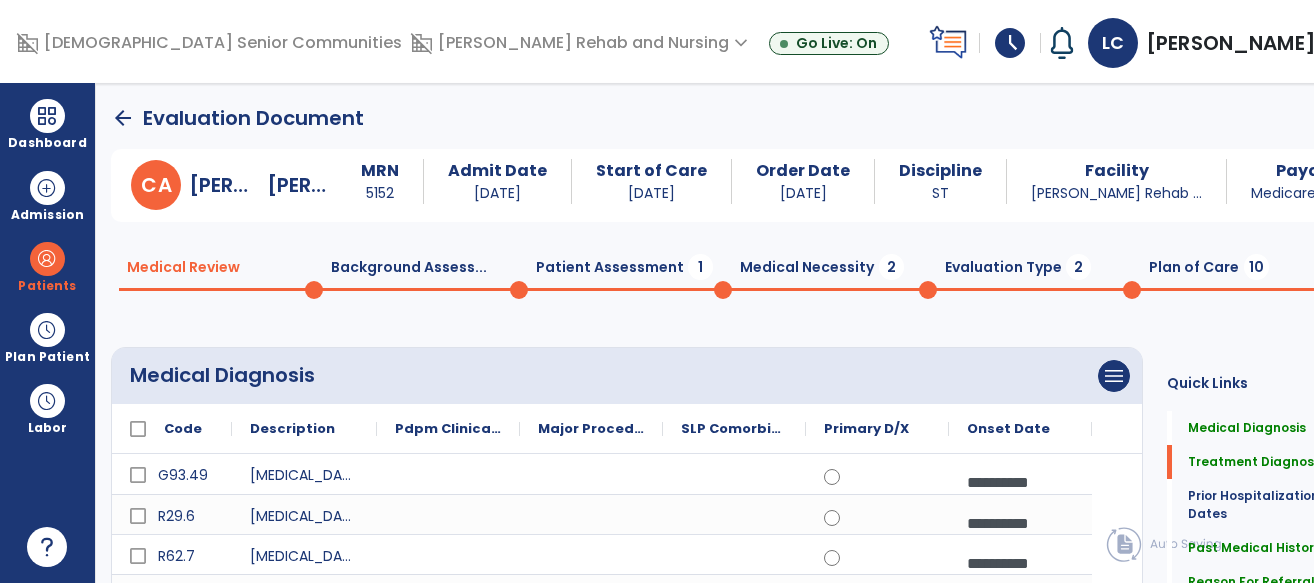 click on "Medical Necessity  2" 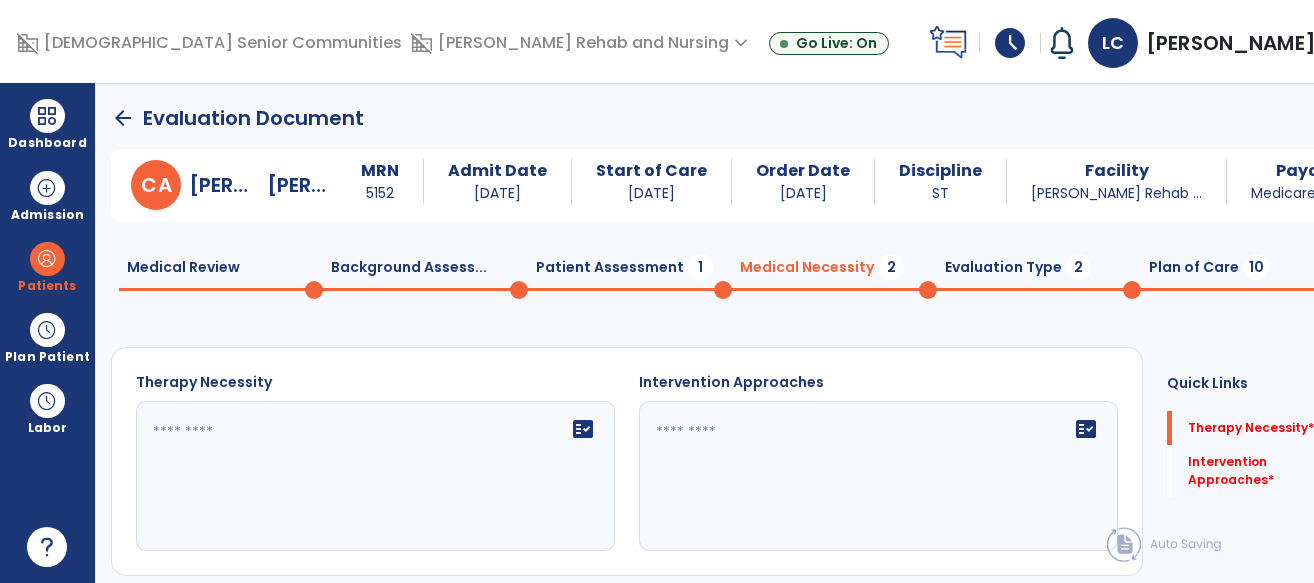 click on "1" 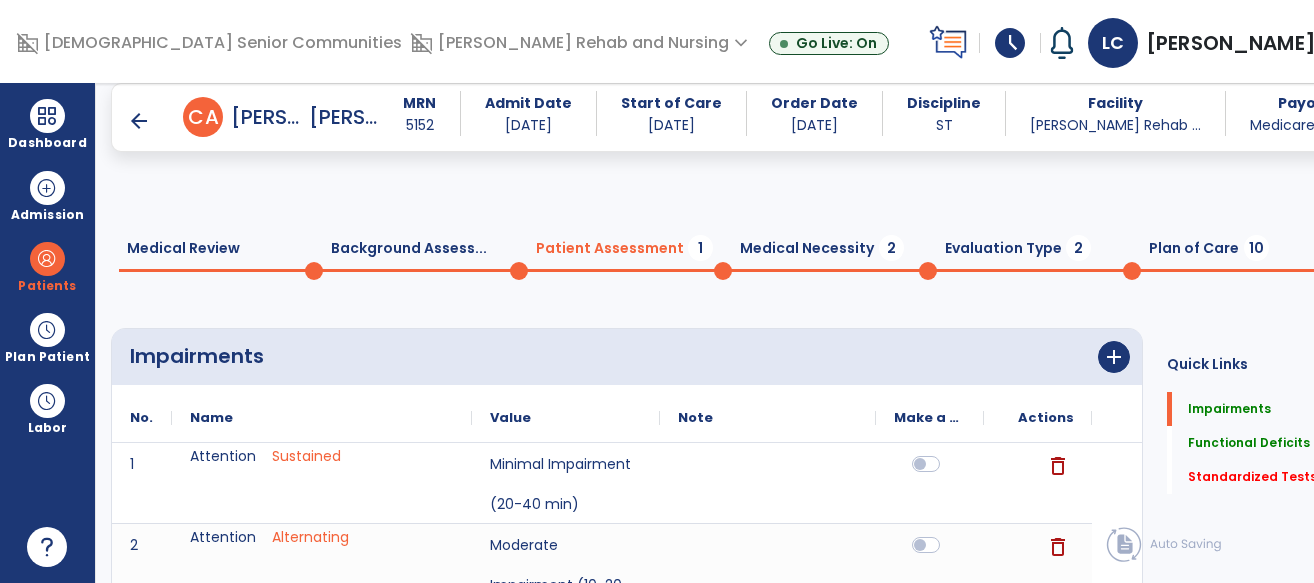 scroll, scrollTop: 81, scrollLeft: 0, axis: vertical 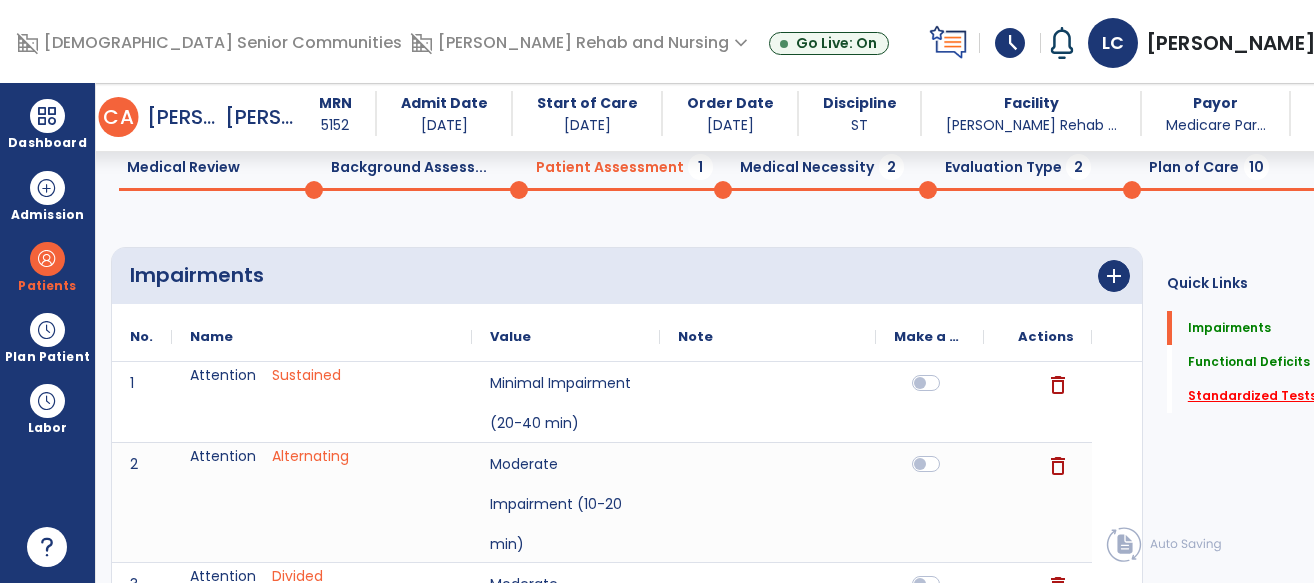 click on "Standardized Tests   *" 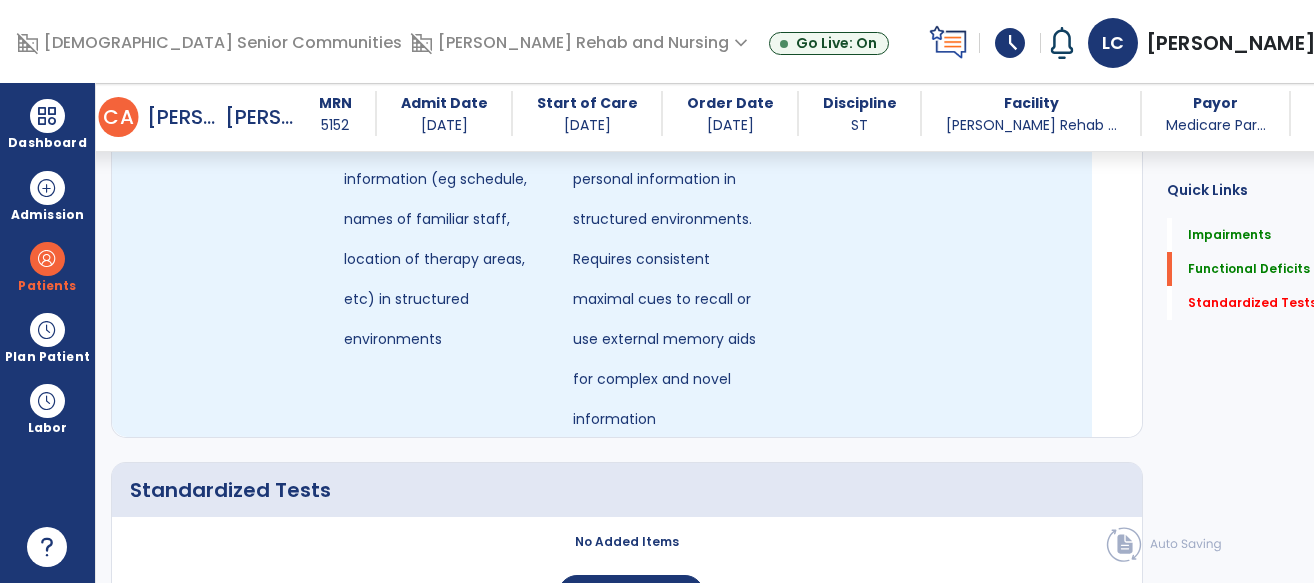 scroll, scrollTop: 2183, scrollLeft: 0, axis: vertical 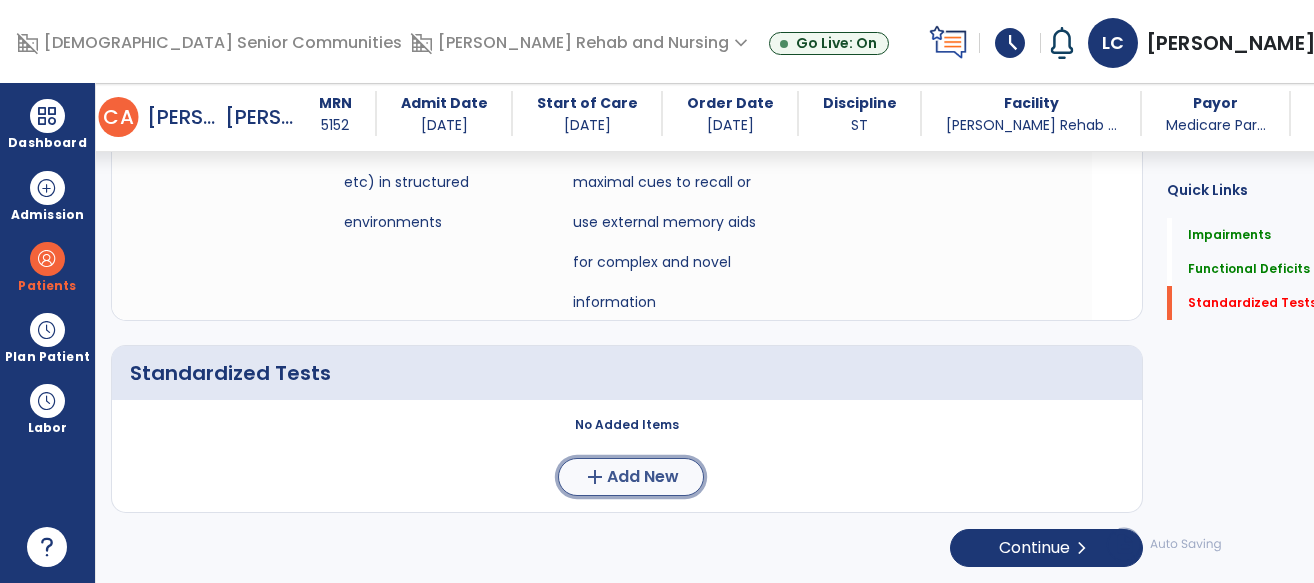 click on "add  Add New" 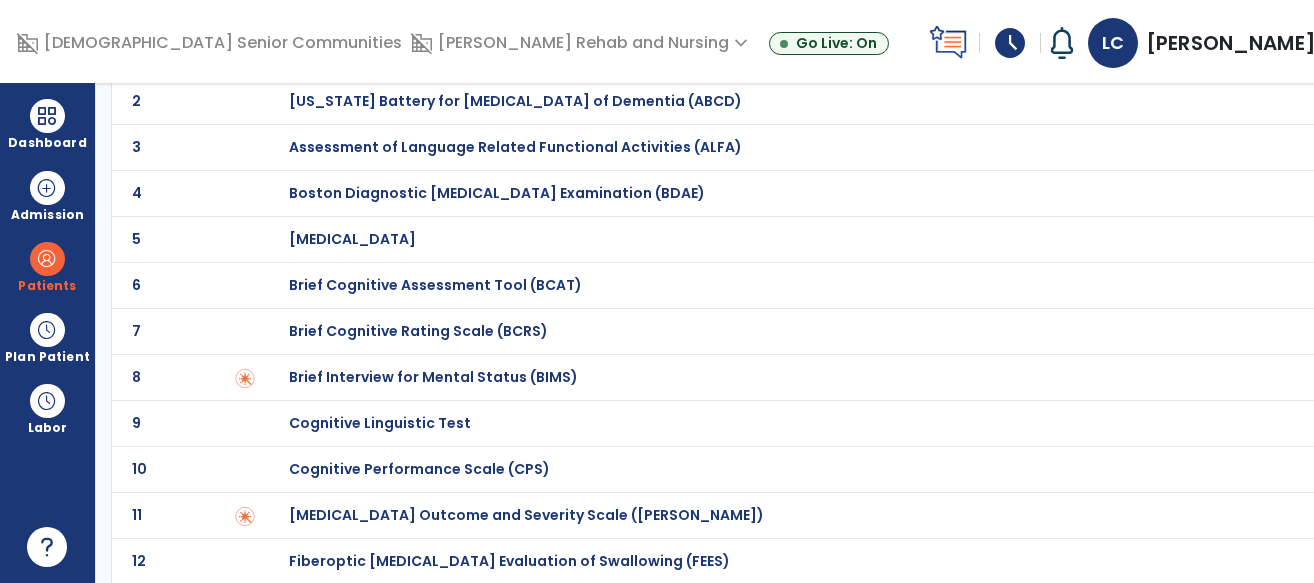 scroll, scrollTop: 146, scrollLeft: 0, axis: vertical 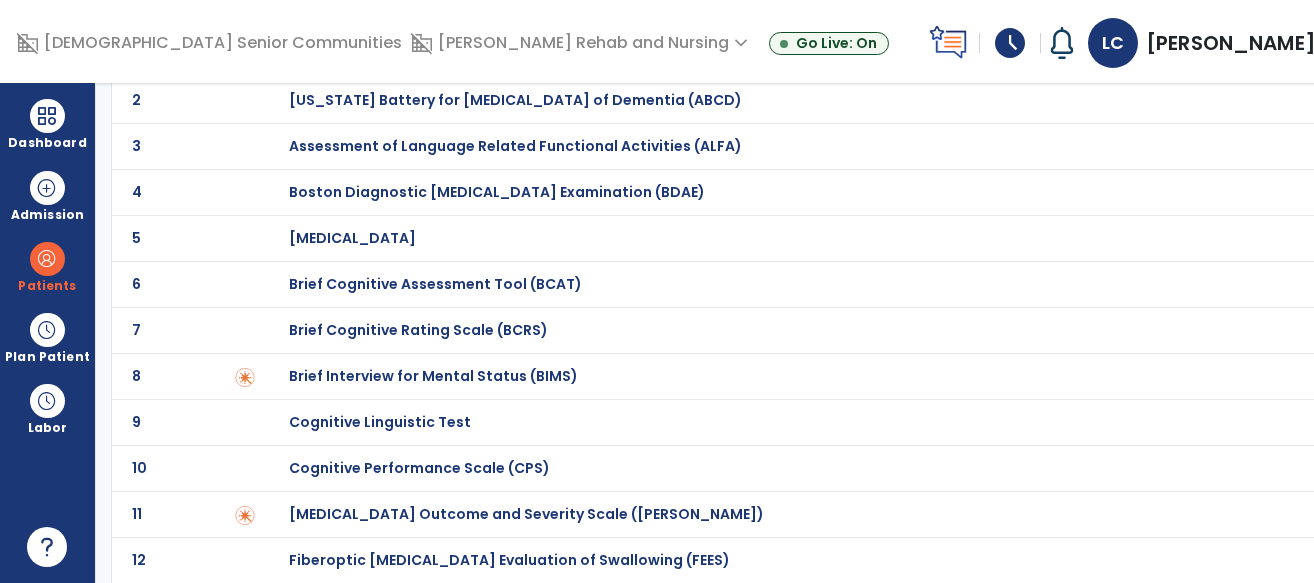 click on "Cognitive Linguistic Test" at bounding box center (410, 54) 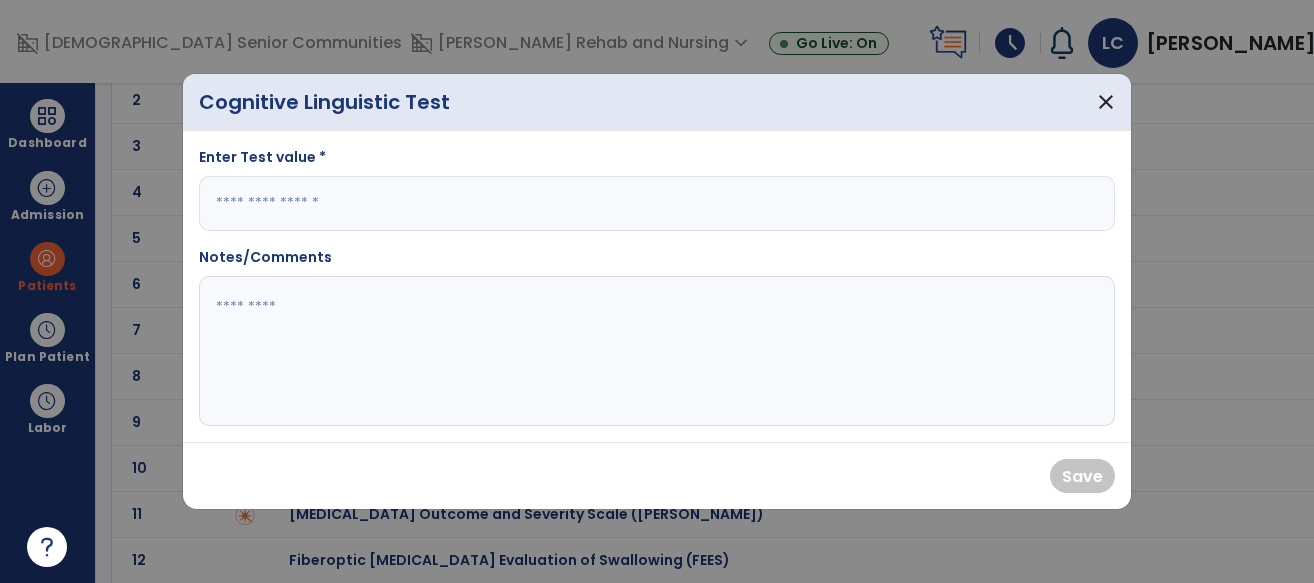 click at bounding box center [657, 203] 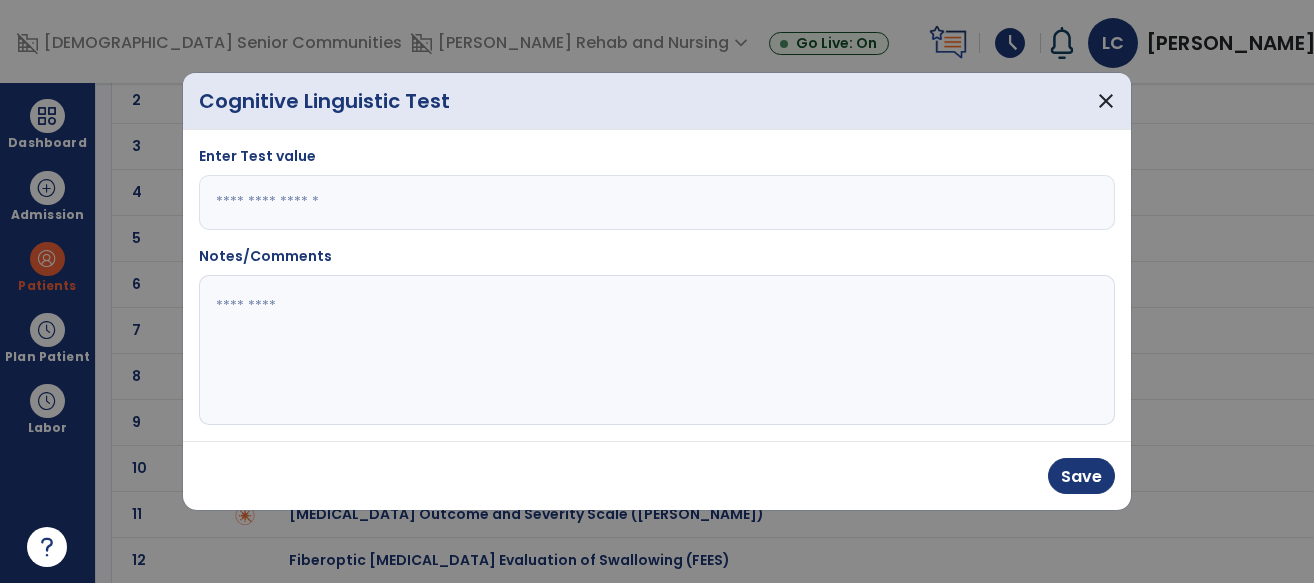 type on "*" 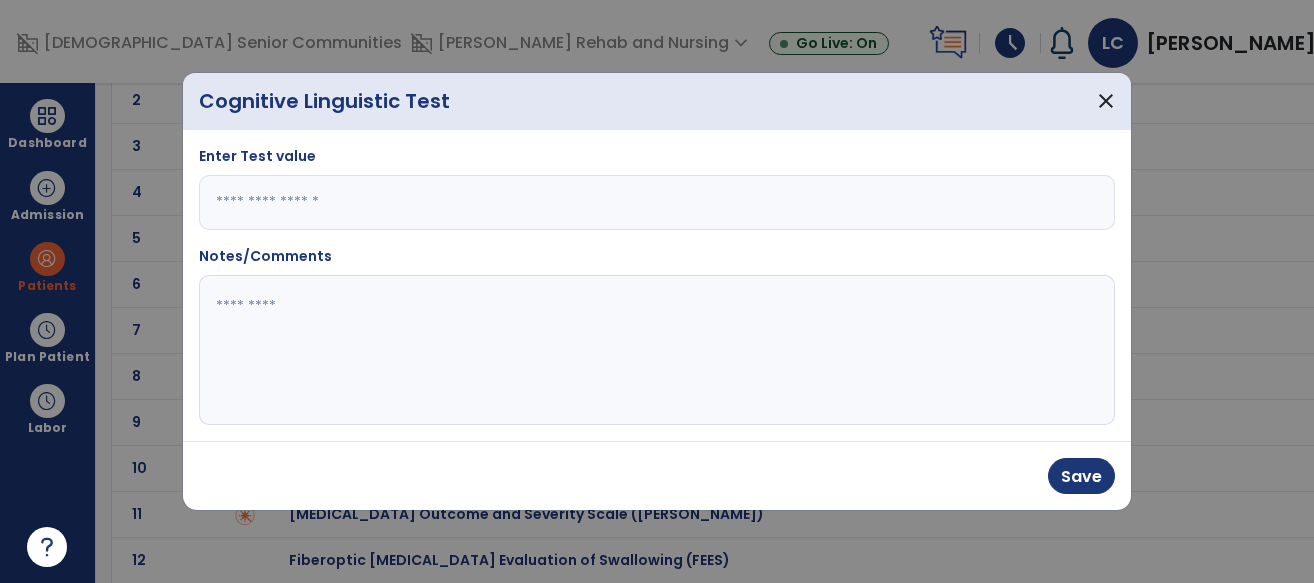 type on "*" 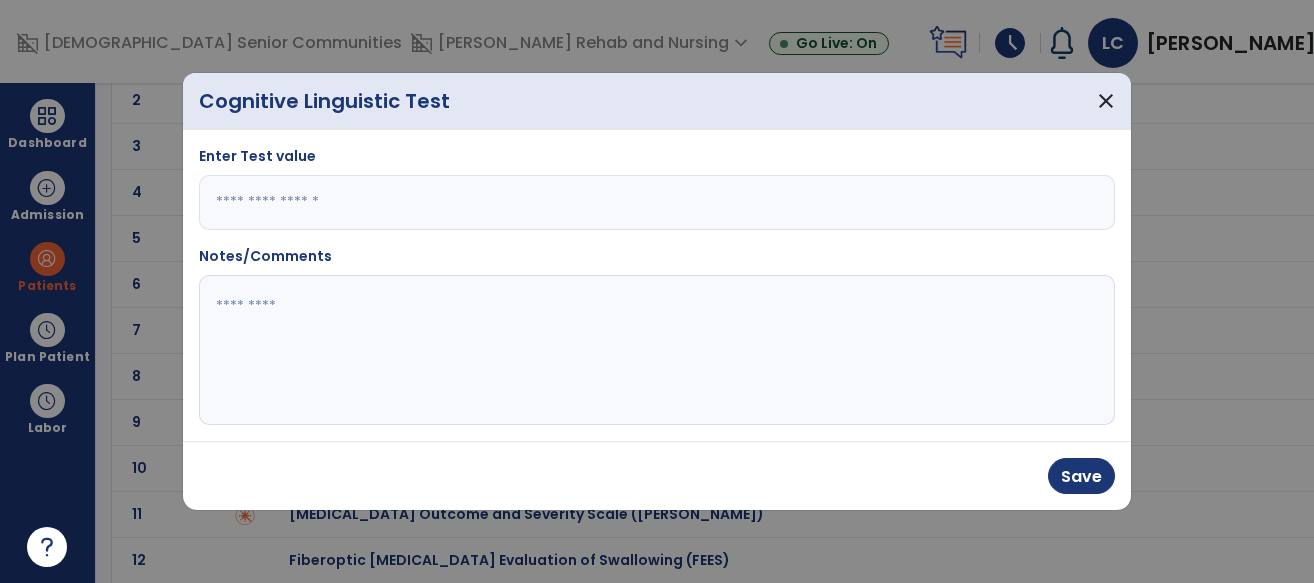 type on "***" 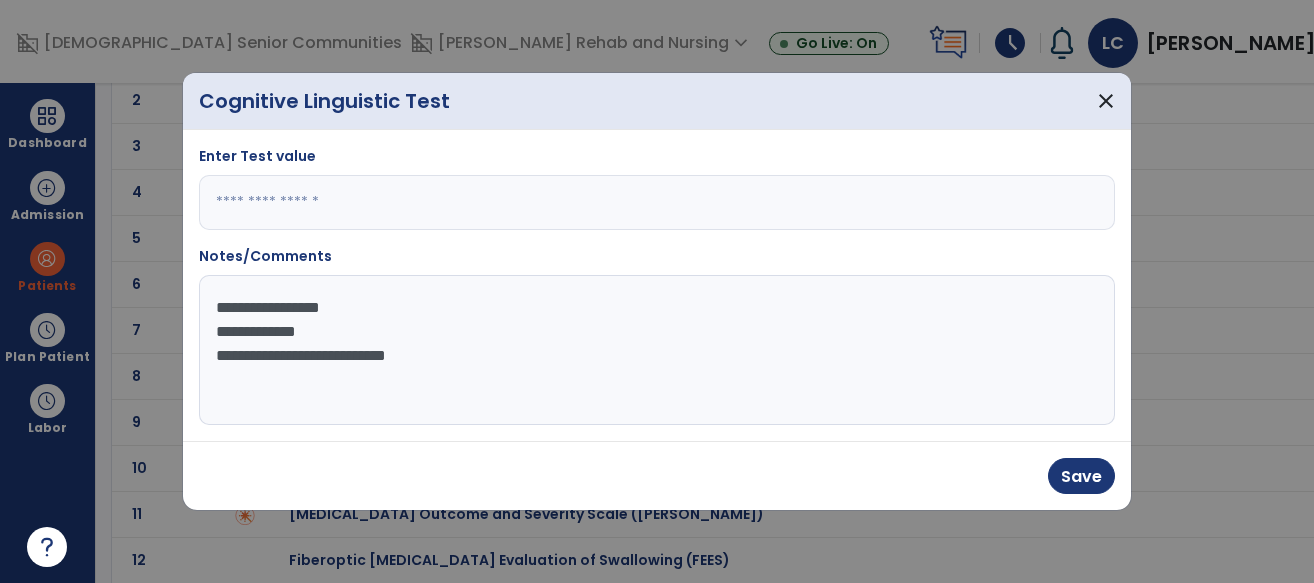 click on "**********" 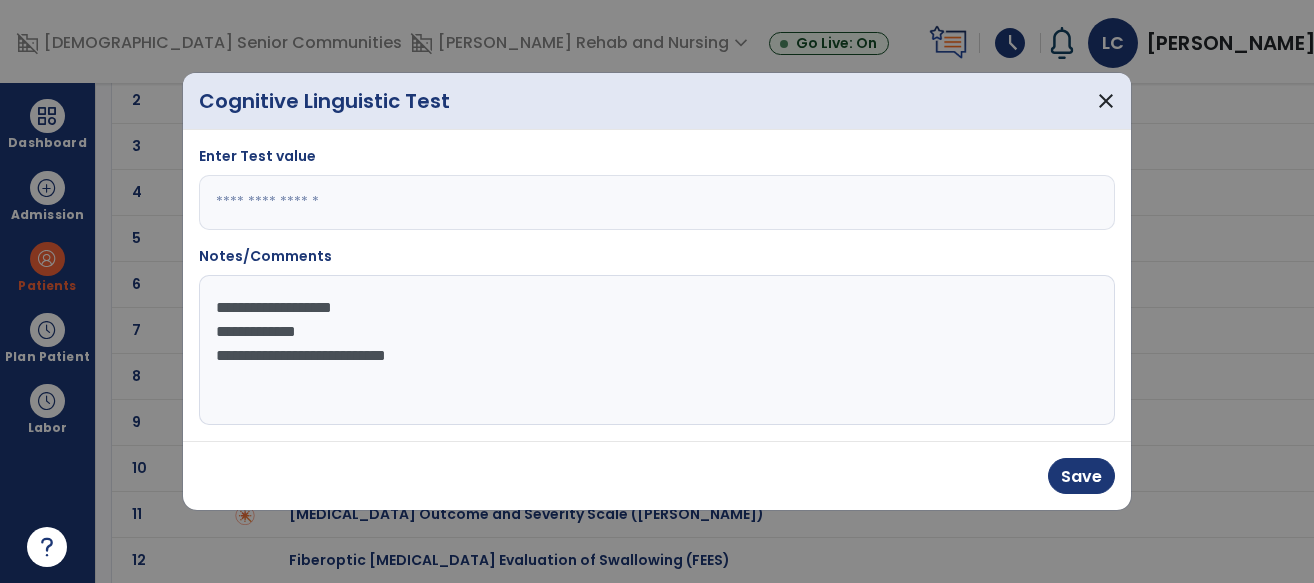 click on "**********" 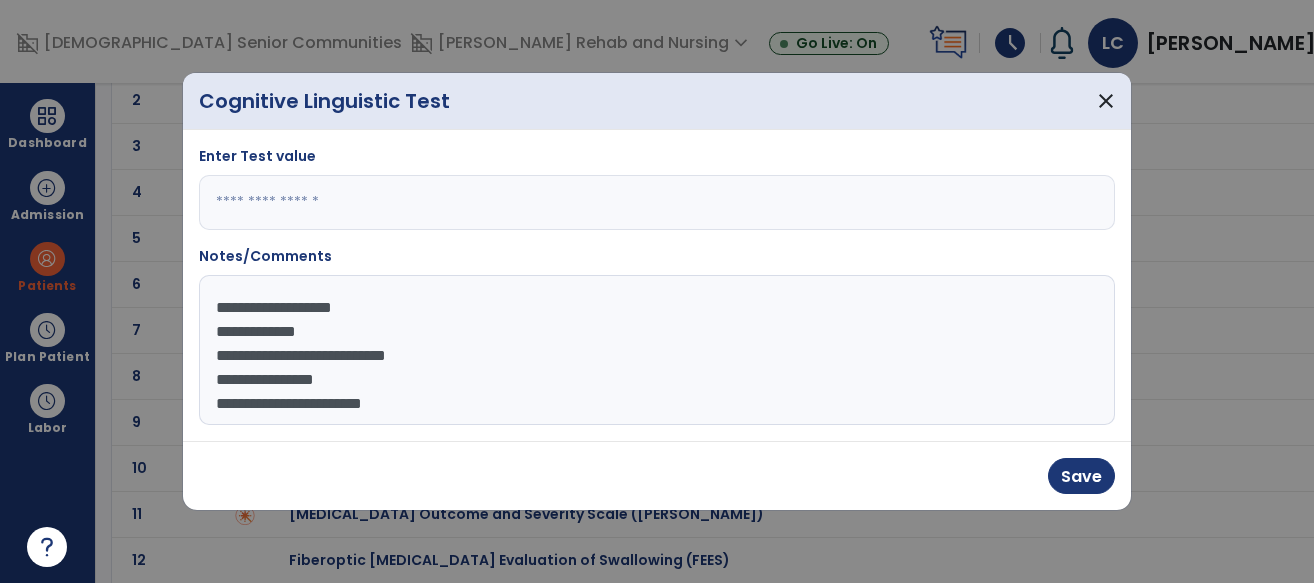 click on "**********" 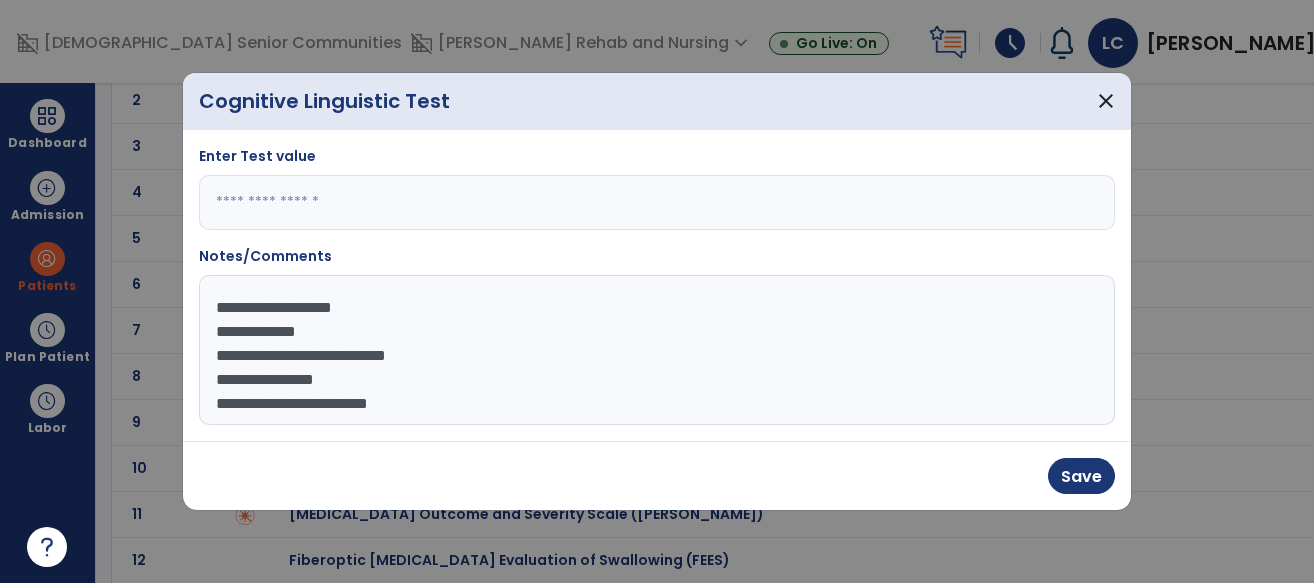 scroll, scrollTop: 15, scrollLeft: 0, axis: vertical 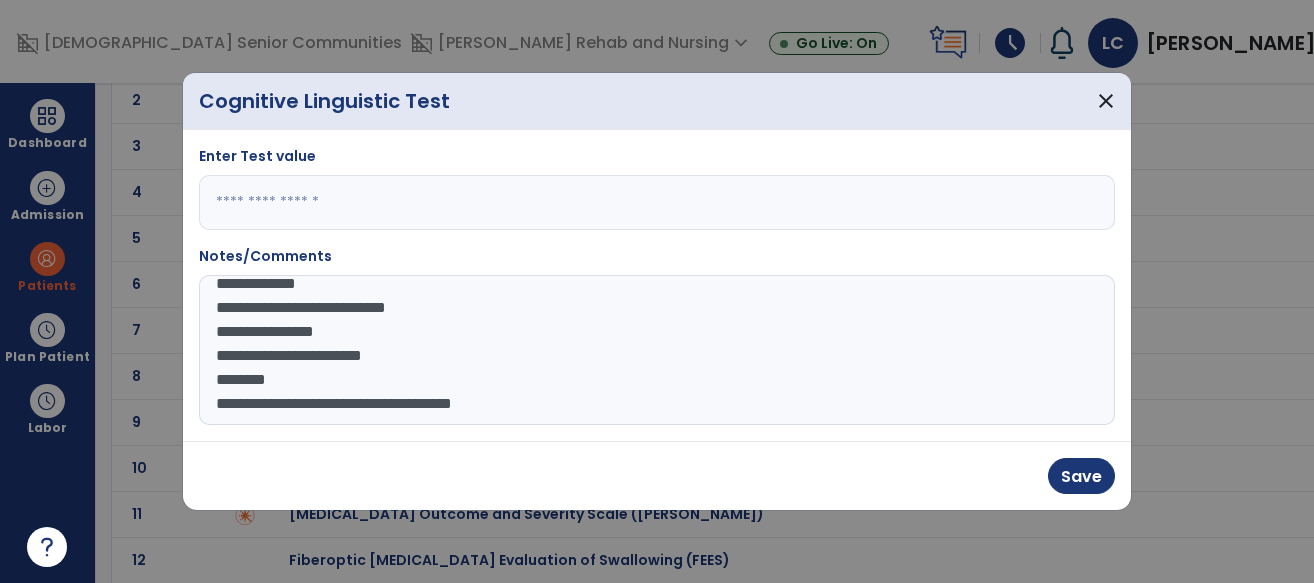 drag, startPoint x: 214, startPoint y: 285, endPoint x: 644, endPoint y: 458, distance: 463.4965 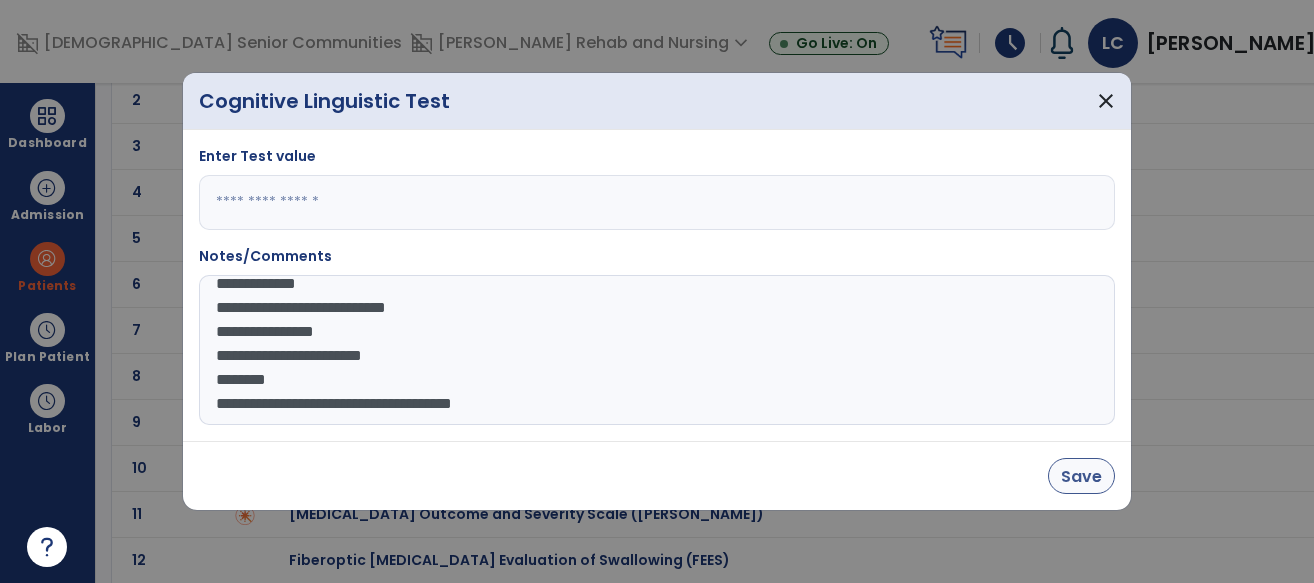 type on "**********" 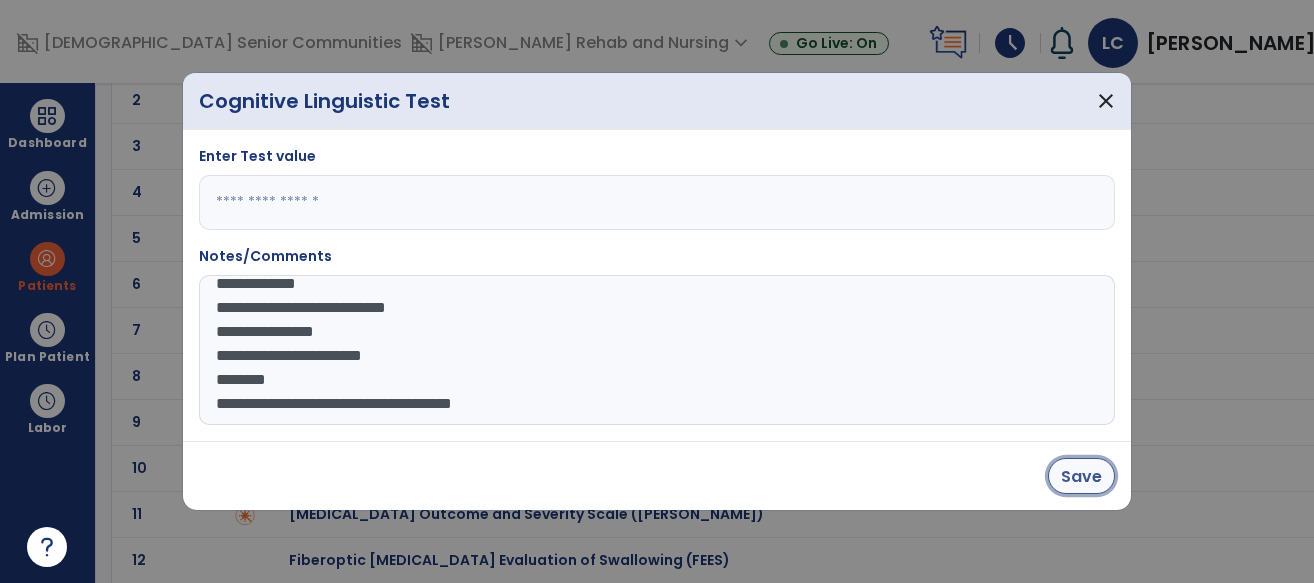 click on "Save" at bounding box center (1081, 476) 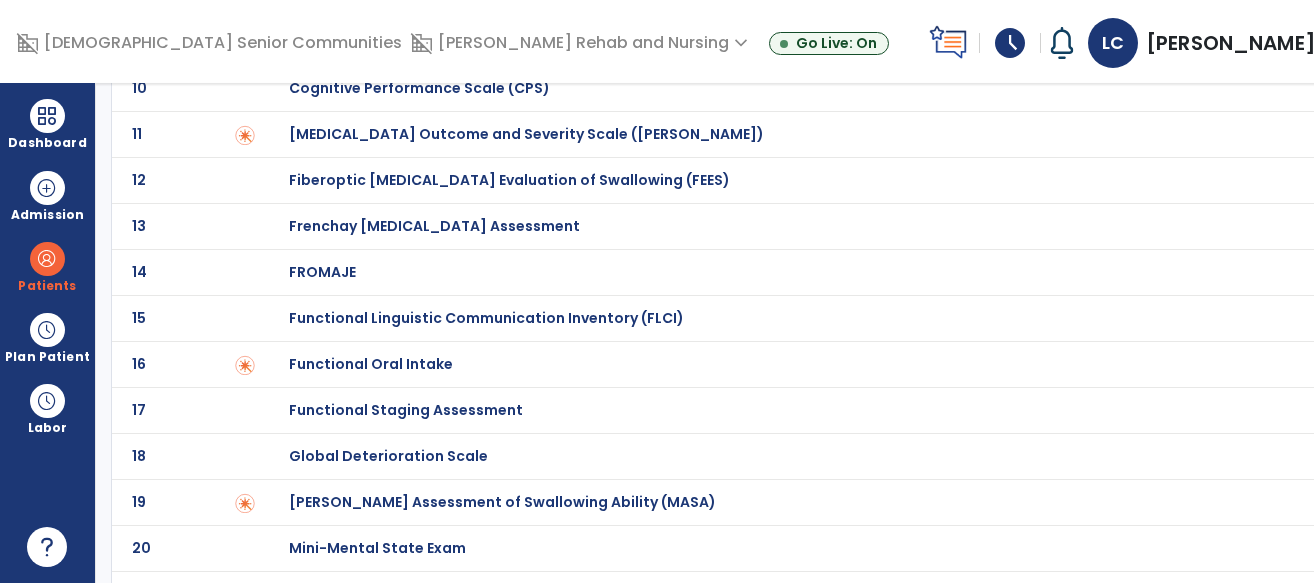 scroll, scrollTop: 539, scrollLeft: 0, axis: vertical 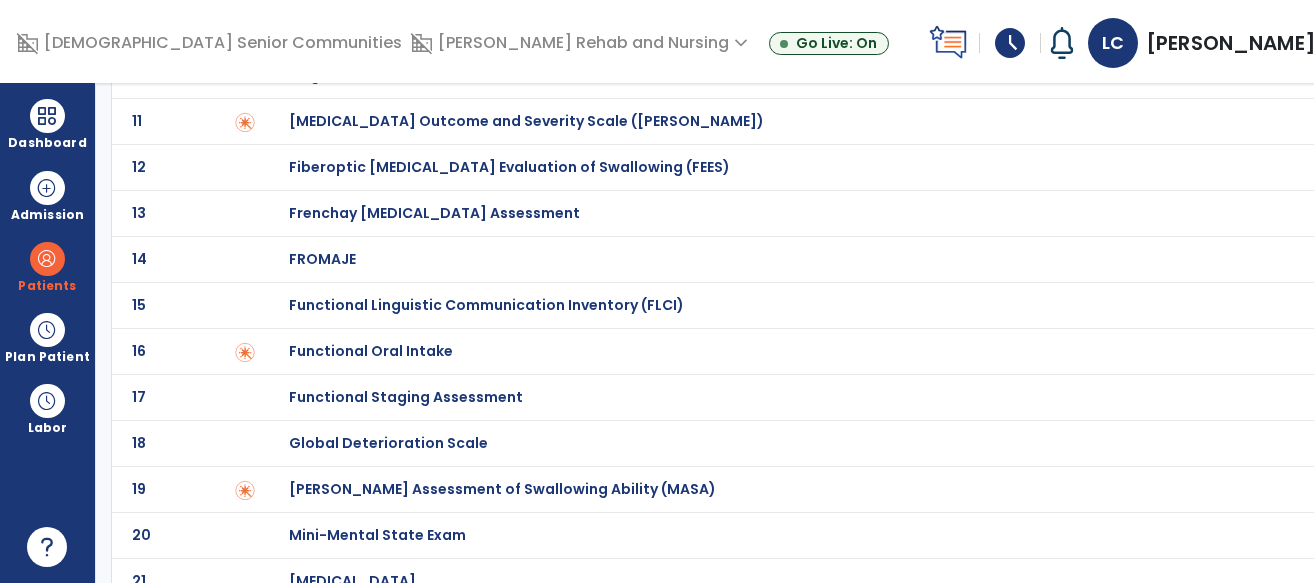 click on "Global Deterioration Scale" at bounding box center [410, -339] 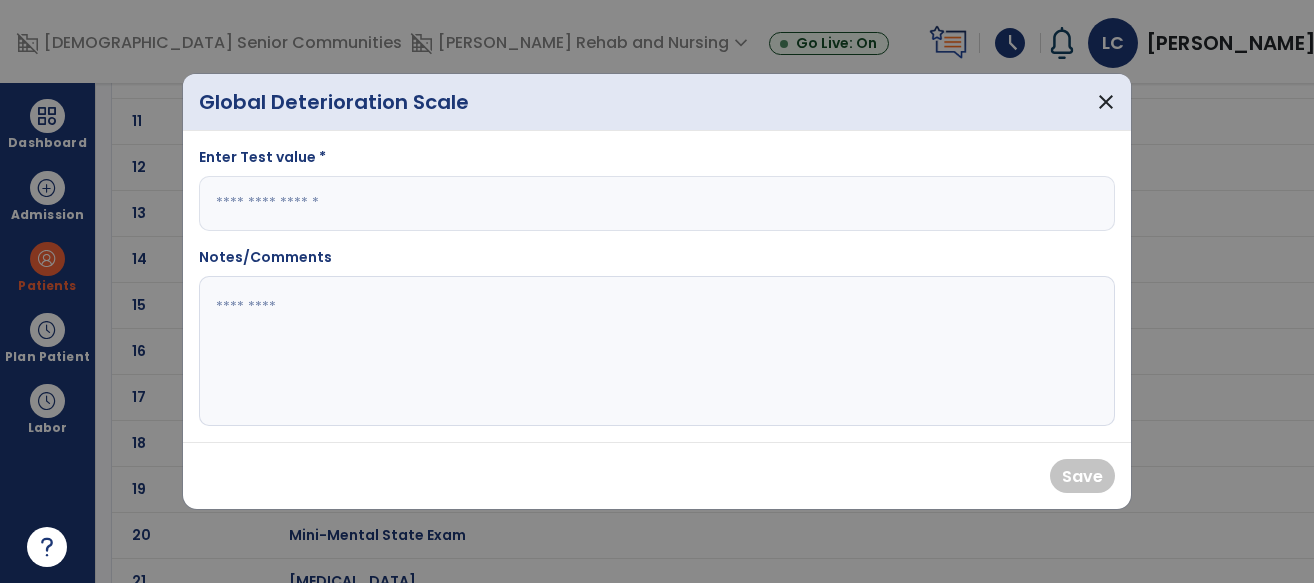click at bounding box center (657, 203) 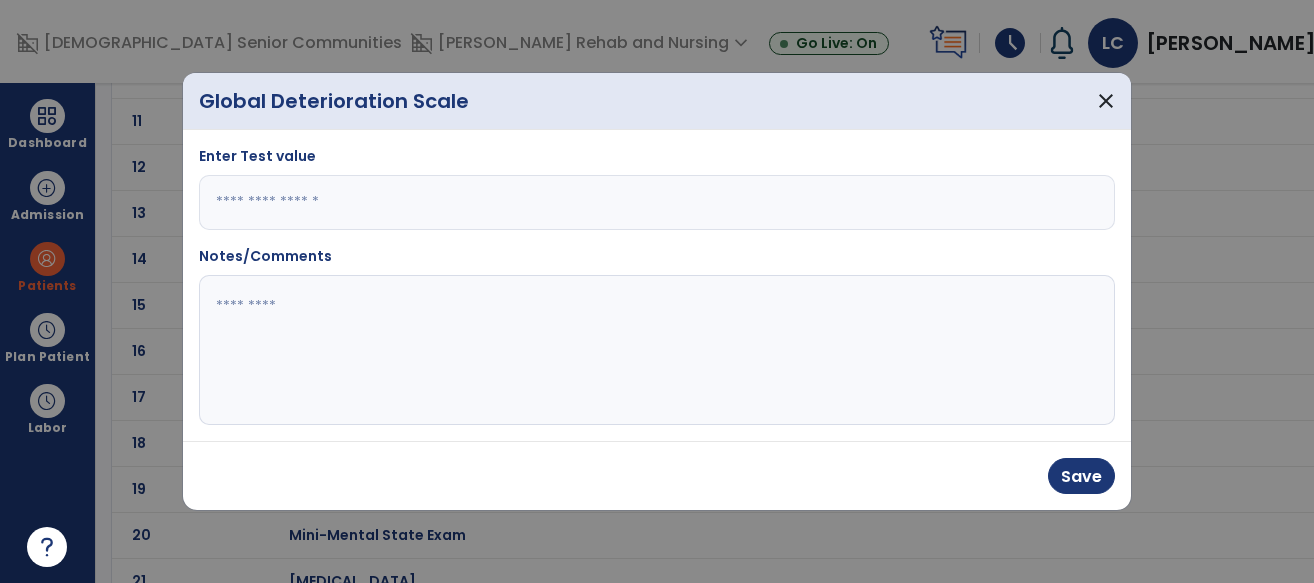 type on "*" 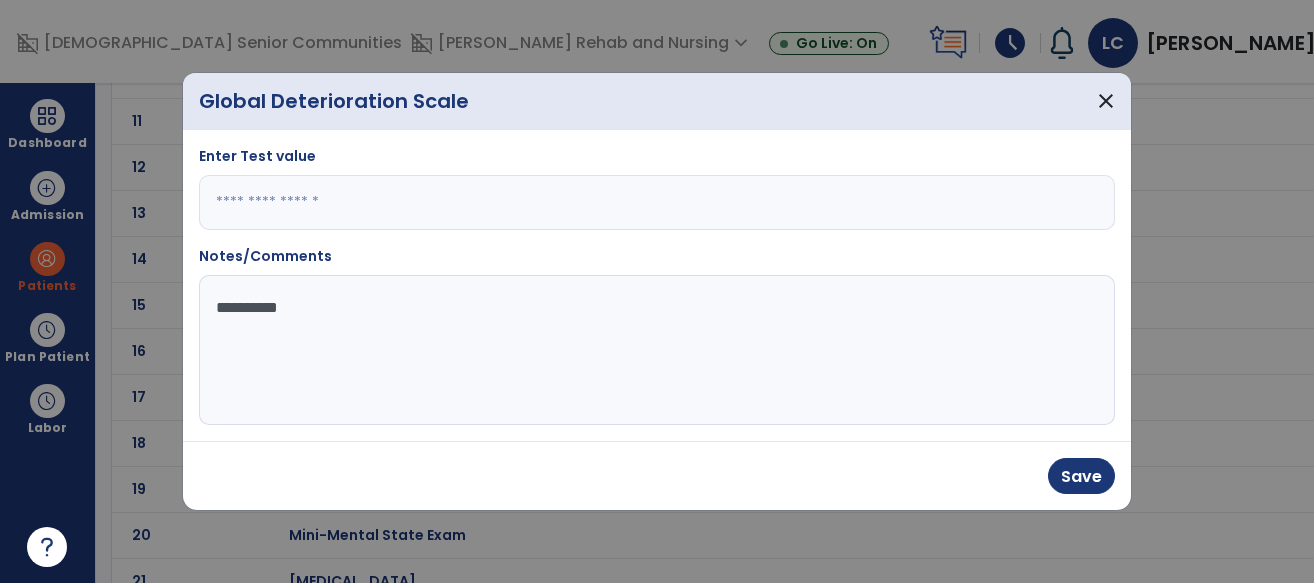 type on "**********" 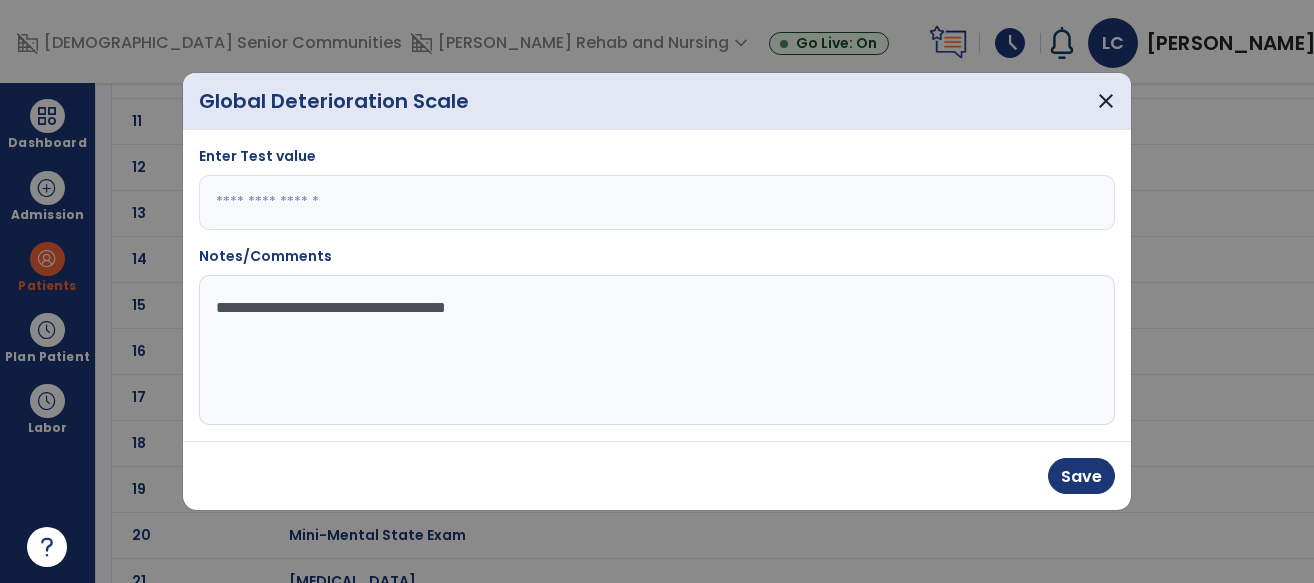 click on "**********" 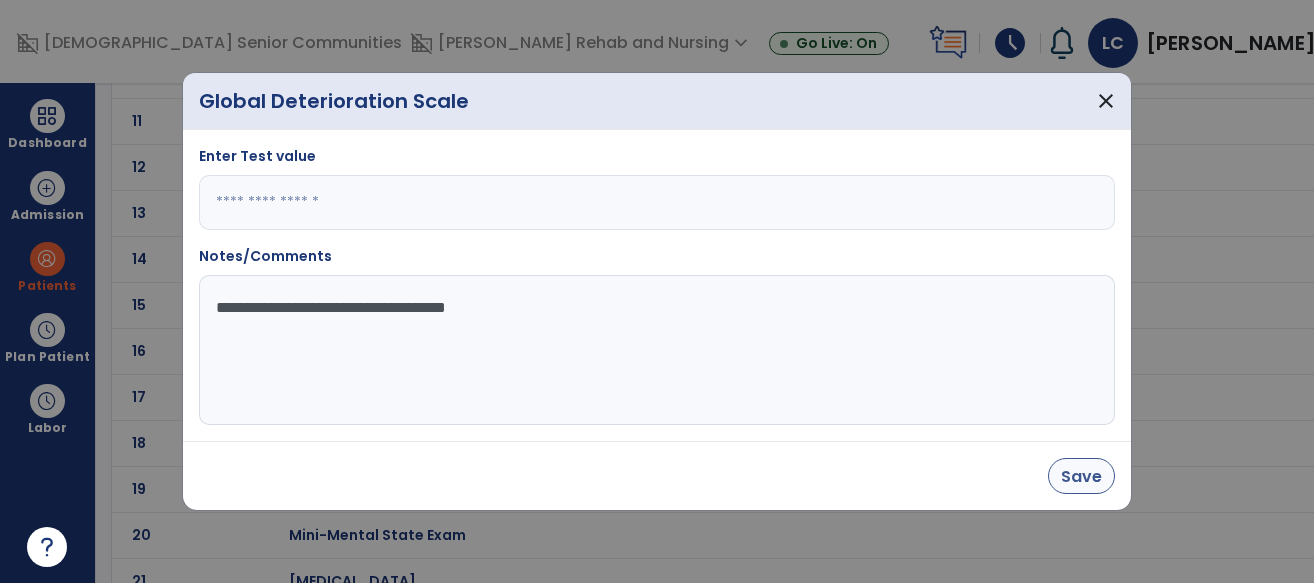 type on "**********" 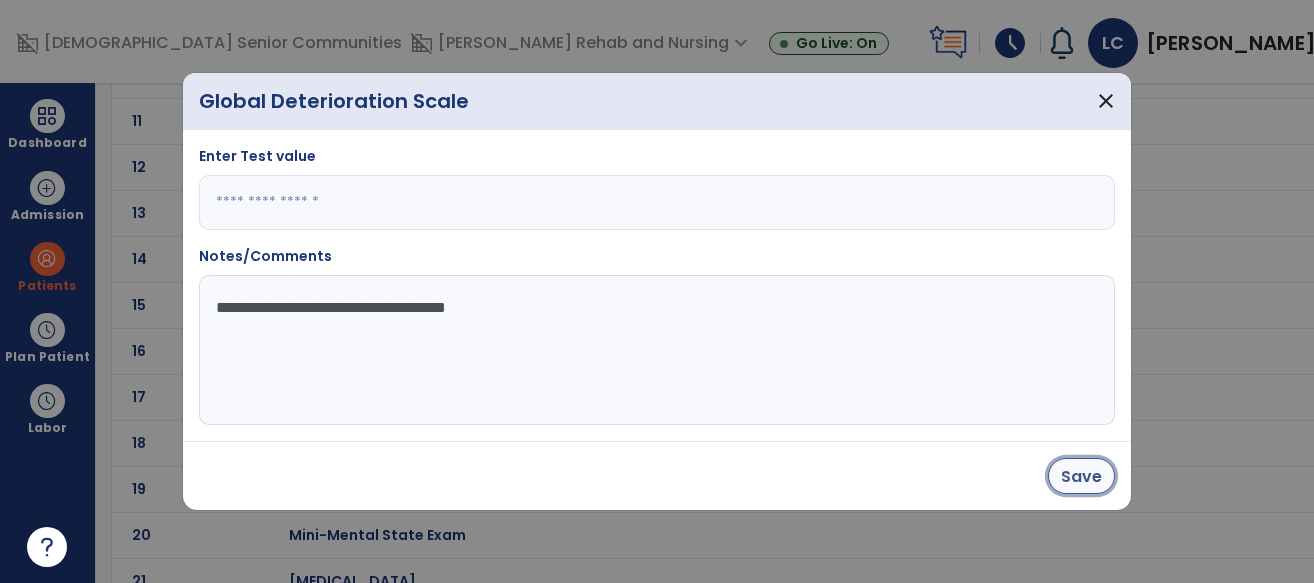 click on "Save" at bounding box center (1081, 476) 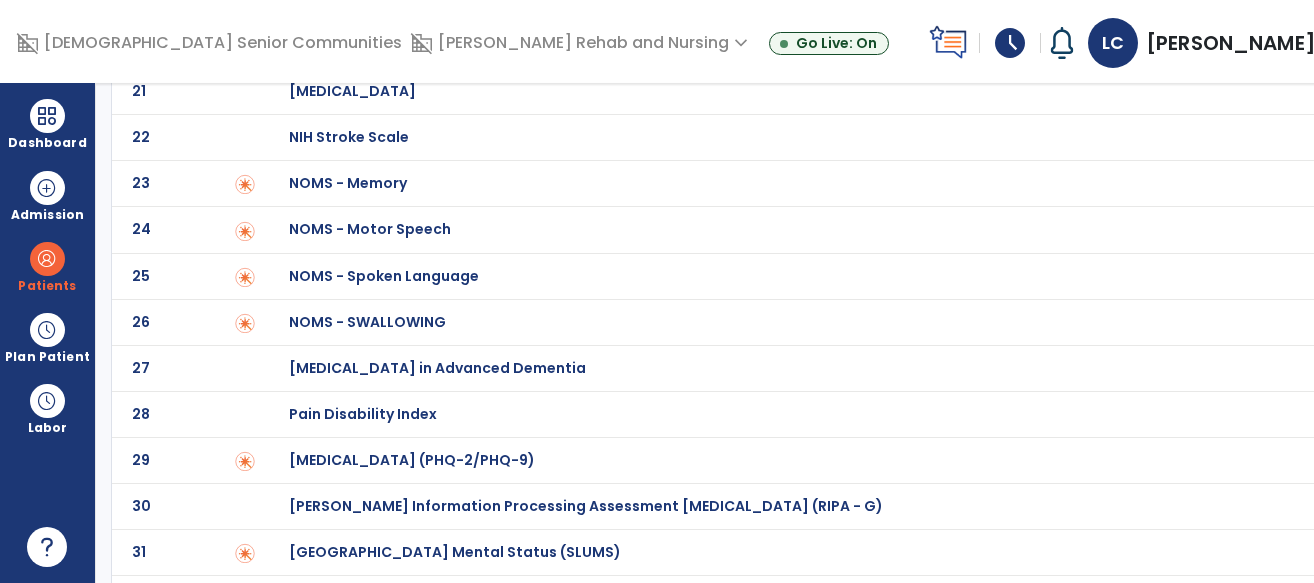 scroll, scrollTop: 919, scrollLeft: 0, axis: vertical 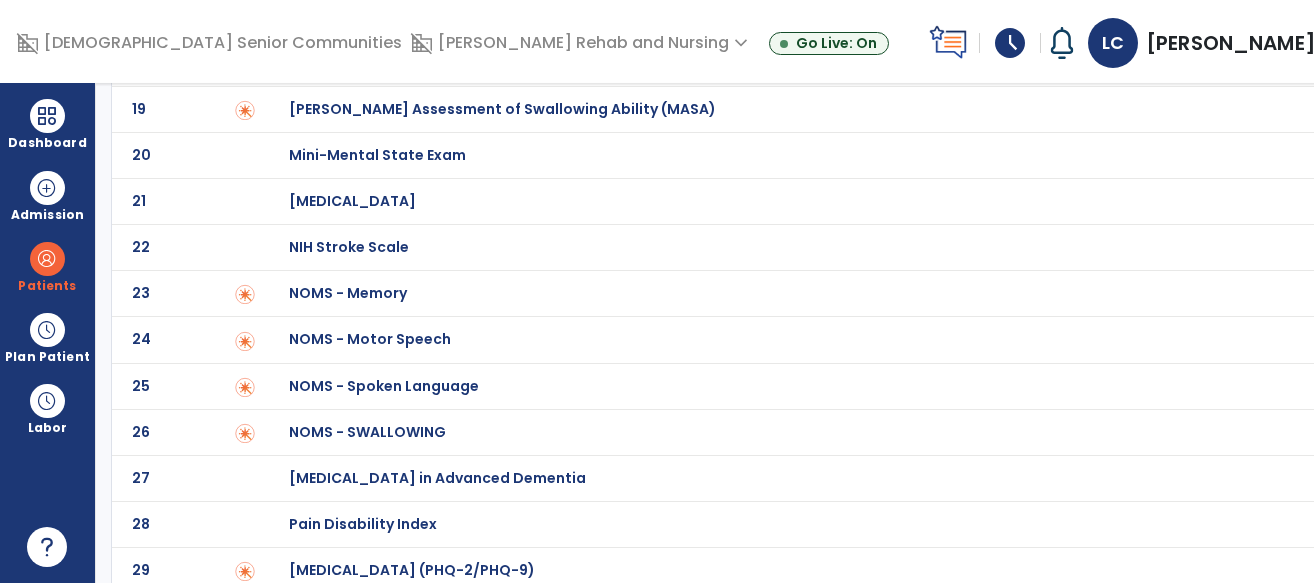 click on "[MEDICAL_DATA]" at bounding box center [410, -719] 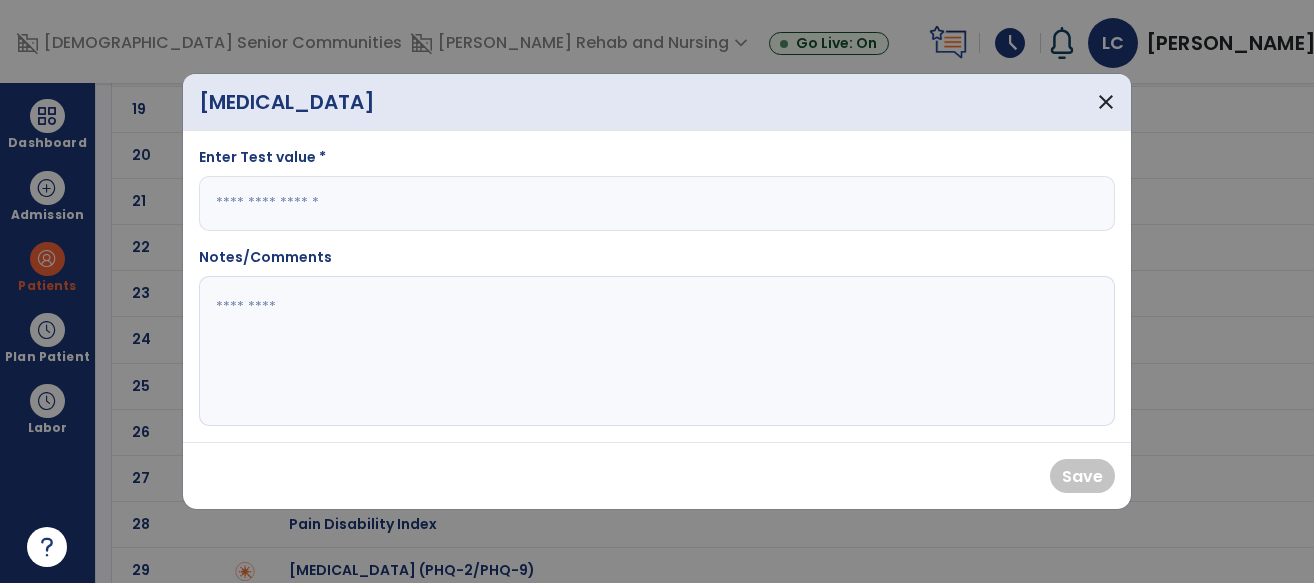 click at bounding box center (657, 203) 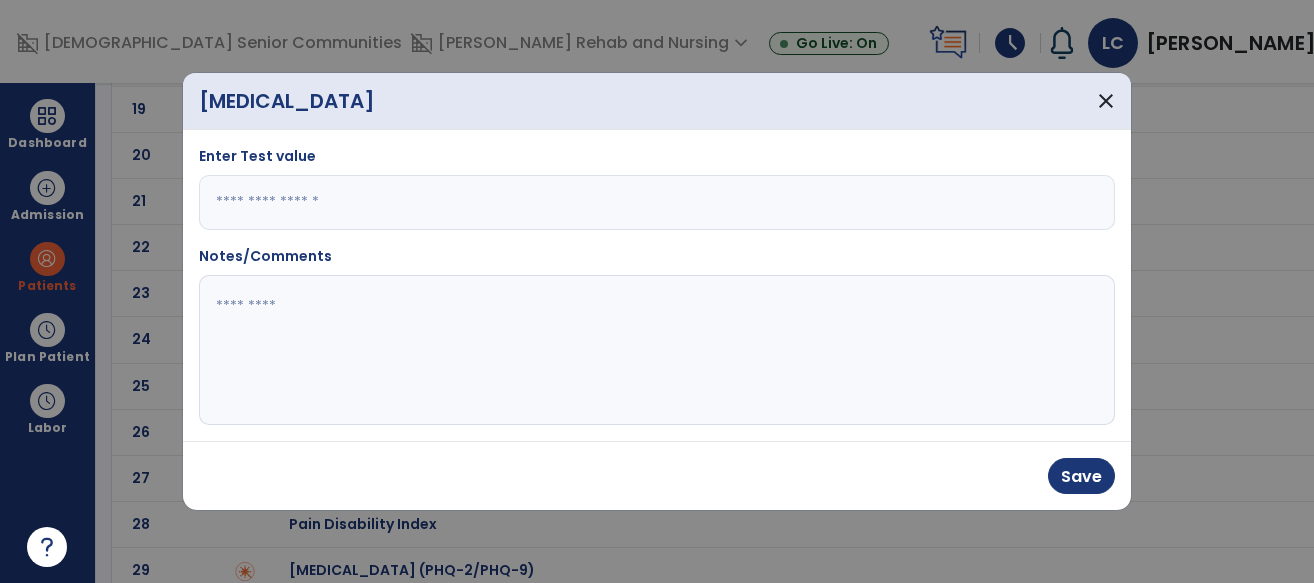 type on "*" 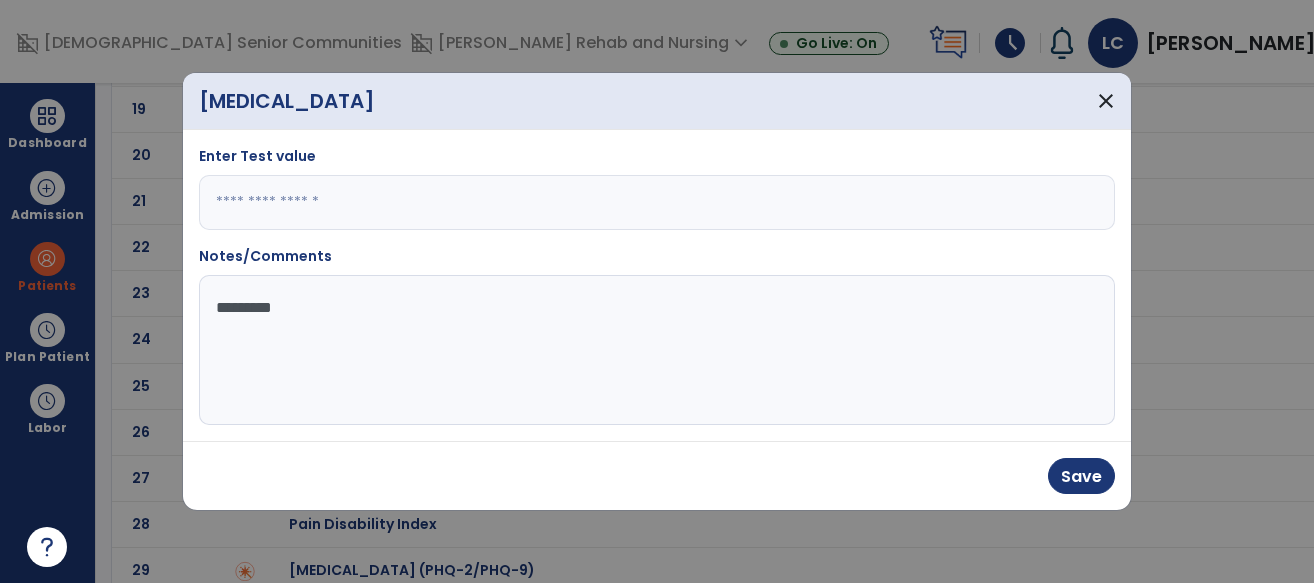 type on "**********" 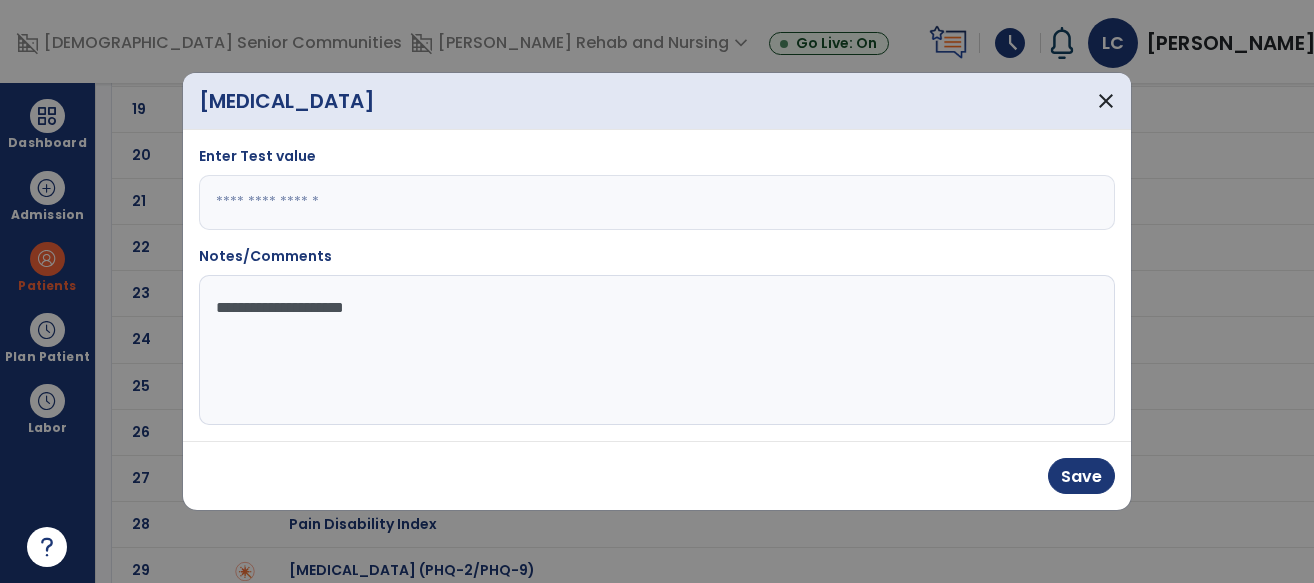 type on "**********" 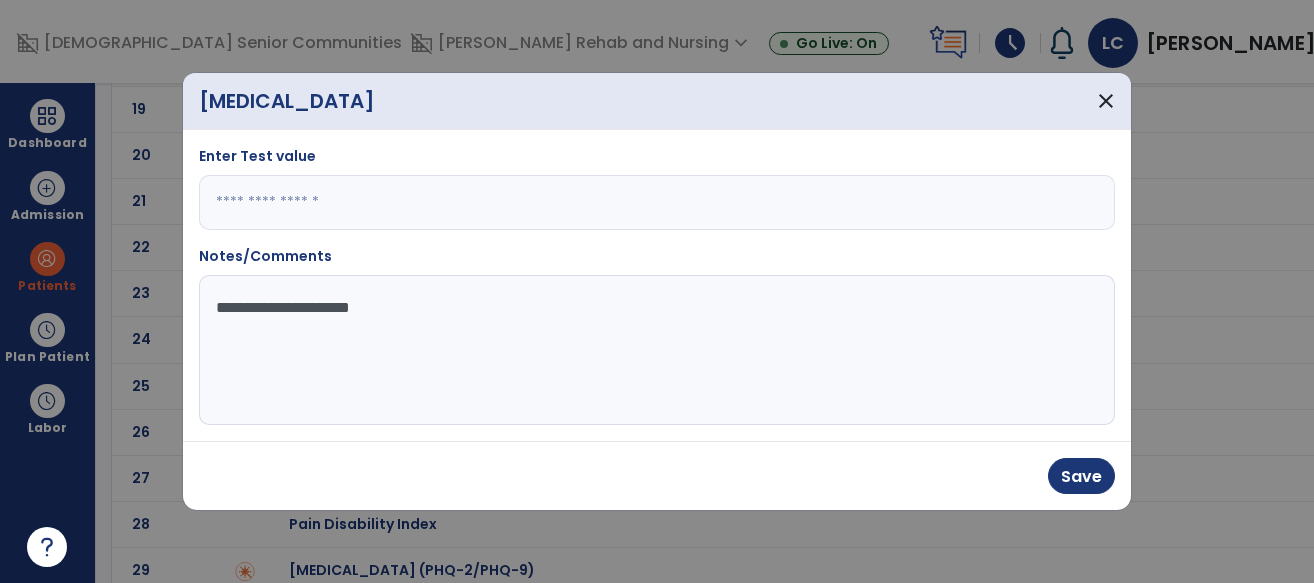 drag, startPoint x: 611, startPoint y: 372, endPoint x: 829, endPoint y: 395, distance: 219.20995 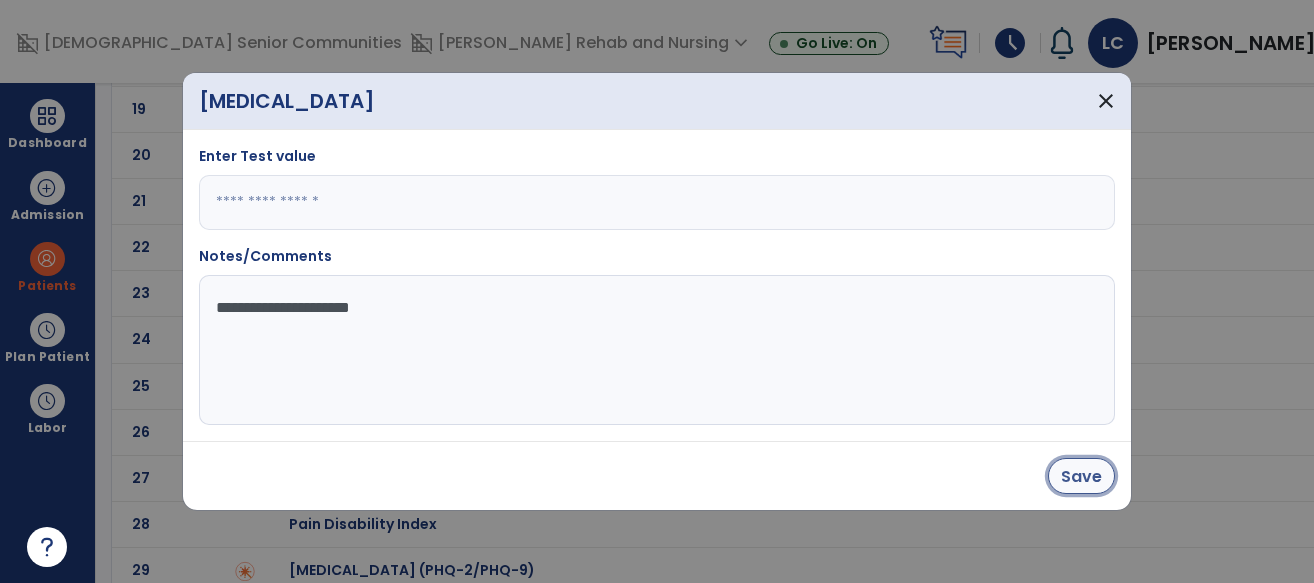 click on "Save" at bounding box center (1081, 476) 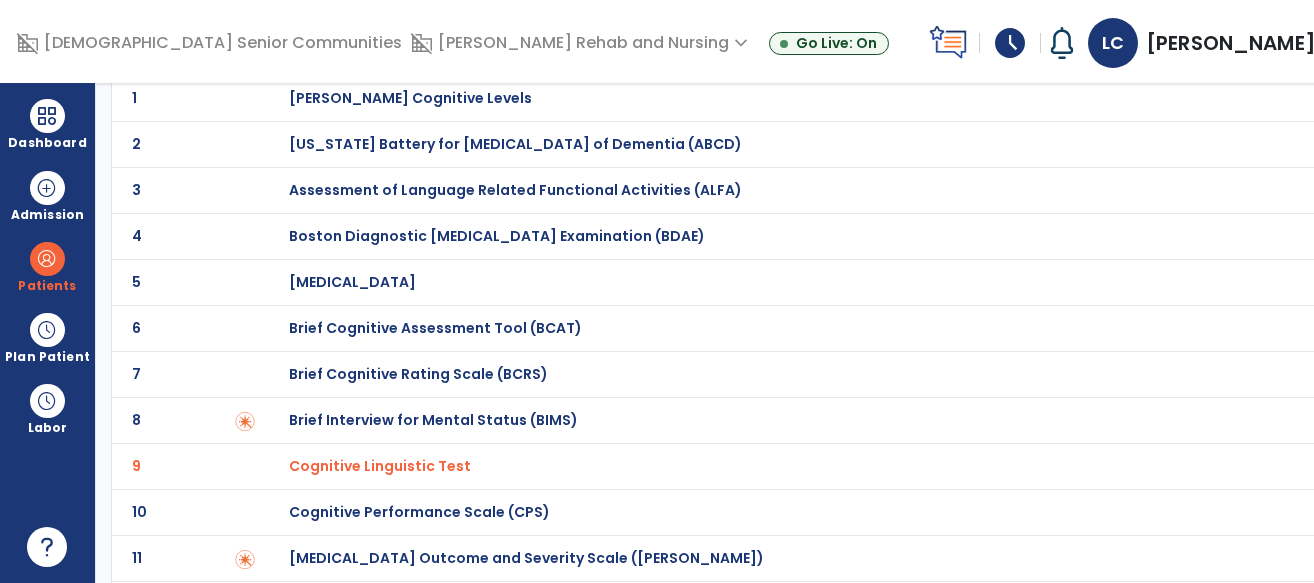 scroll, scrollTop: 0, scrollLeft: 0, axis: both 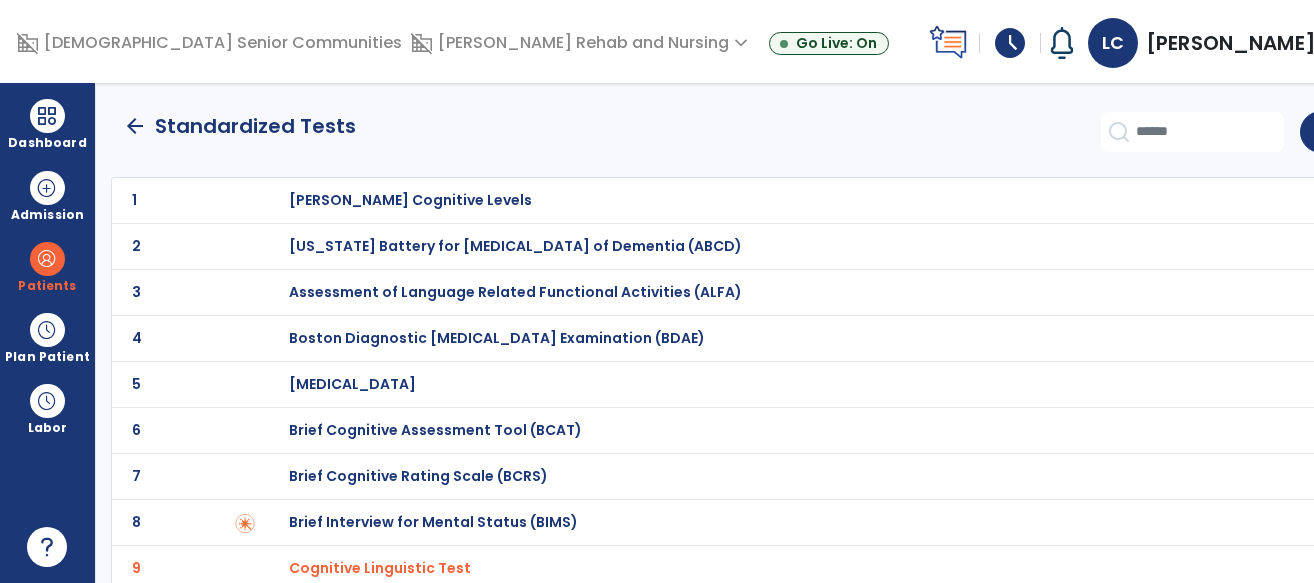 click on "arrow_back" 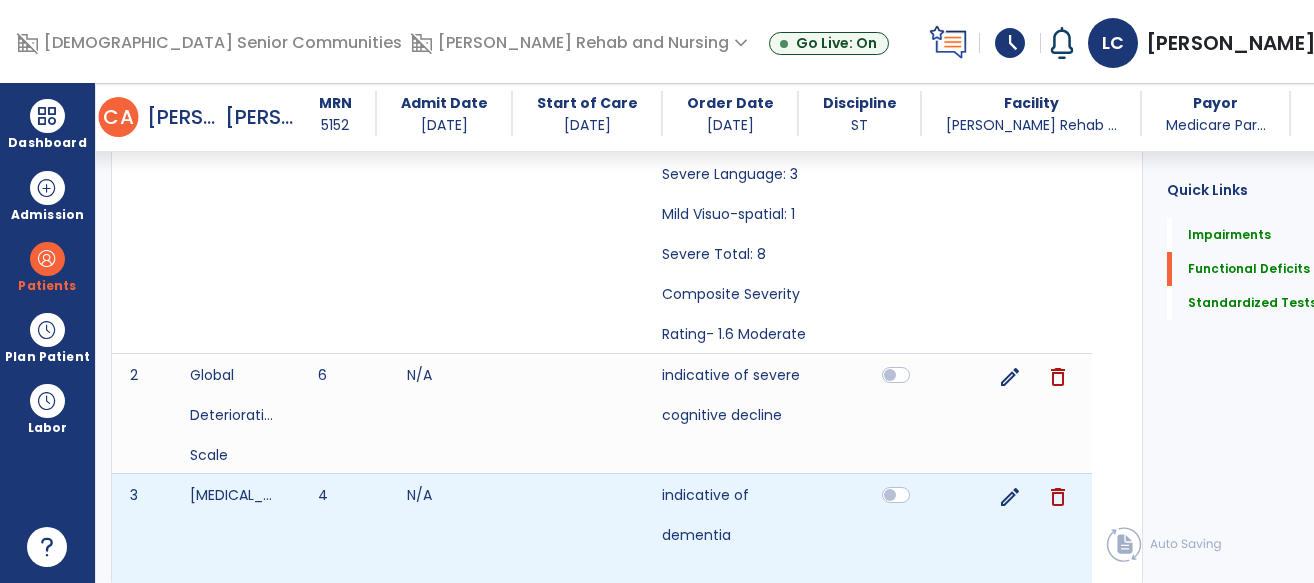 scroll, scrollTop: 2691, scrollLeft: 0, axis: vertical 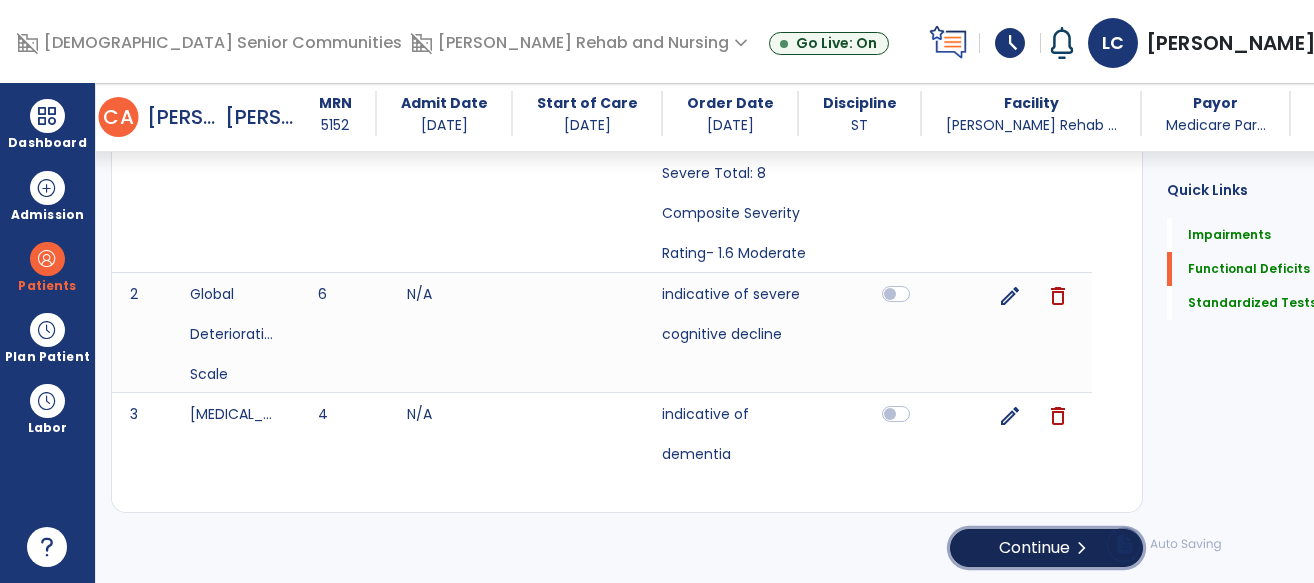 click on "Continue  chevron_right" 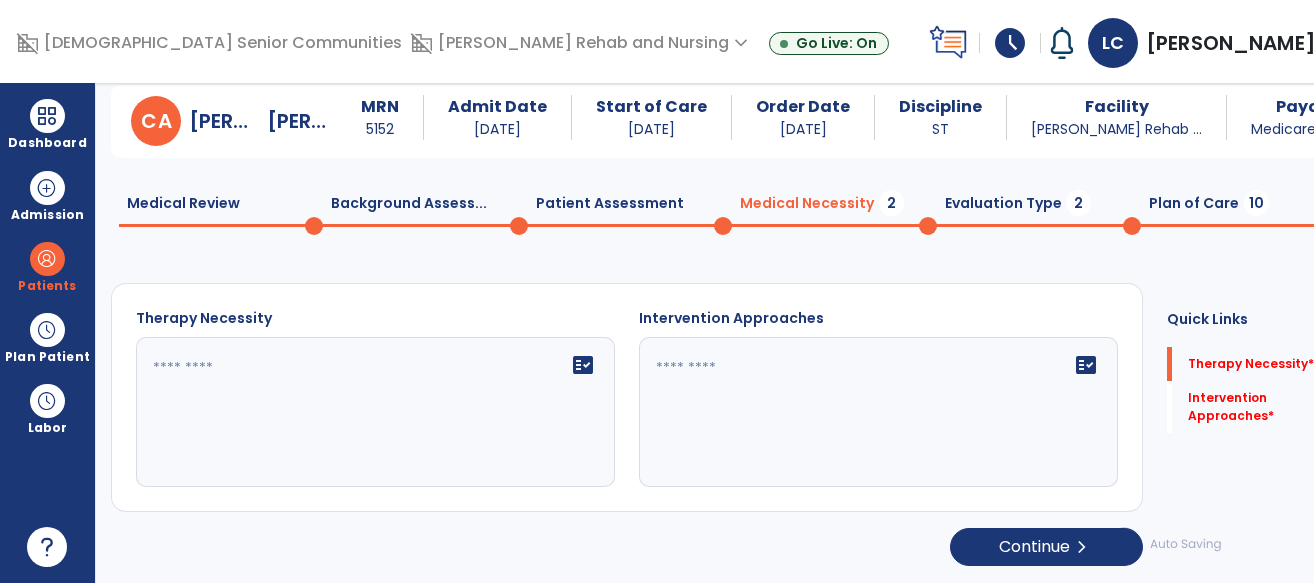 scroll, scrollTop: 45, scrollLeft: 0, axis: vertical 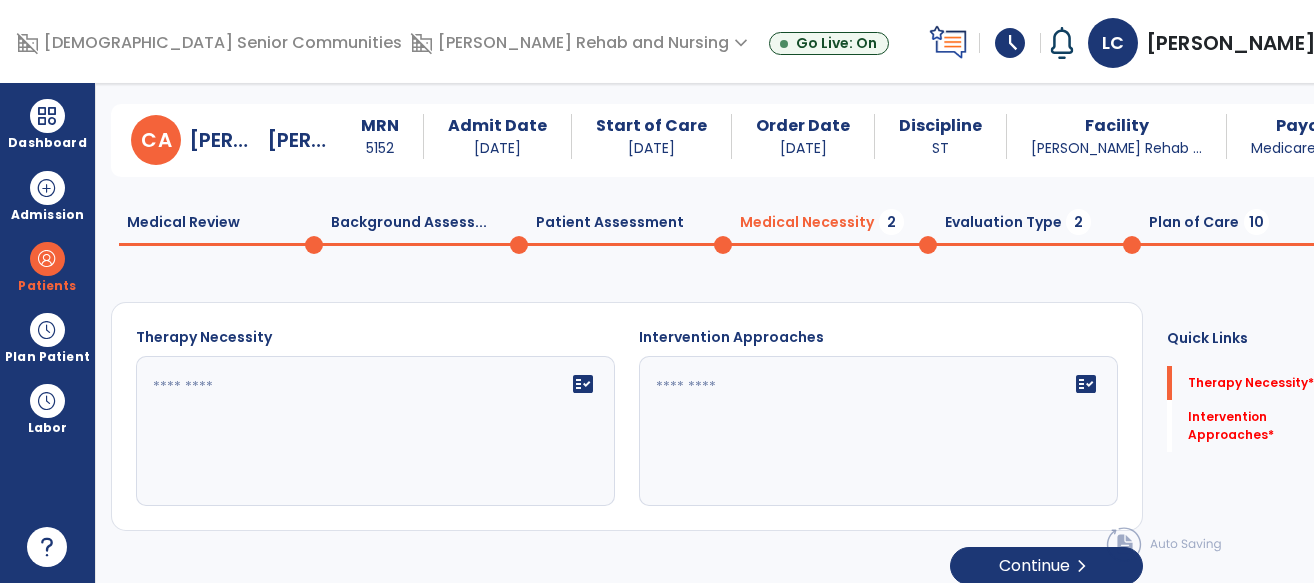 click 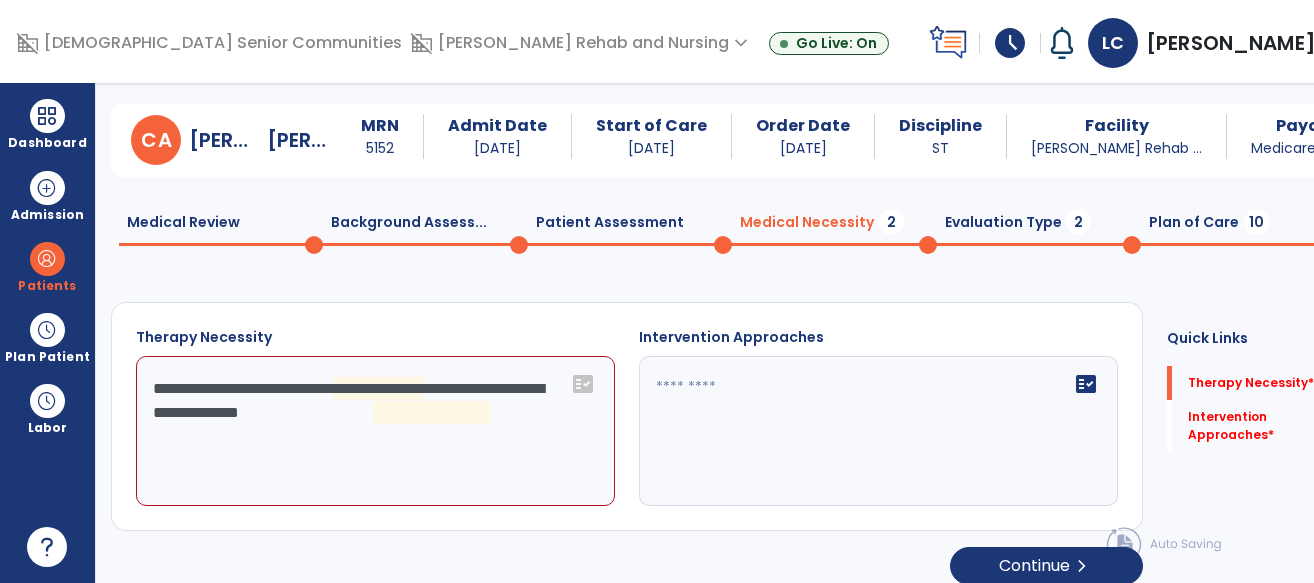 click on "**********" 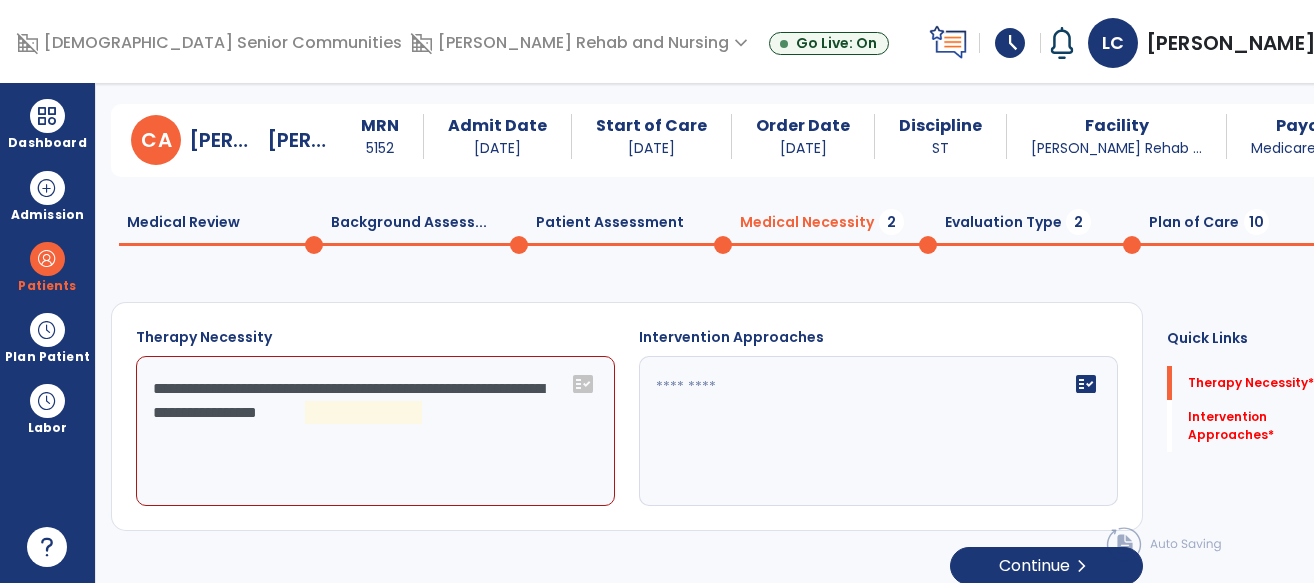 click on "**********" 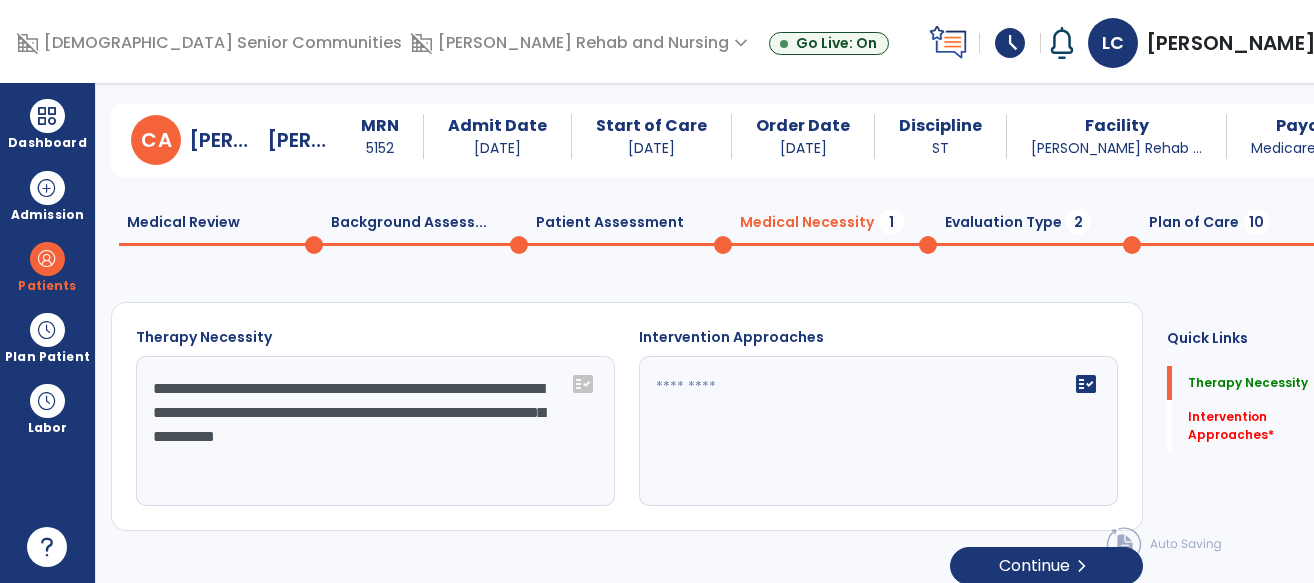 click on "**********" 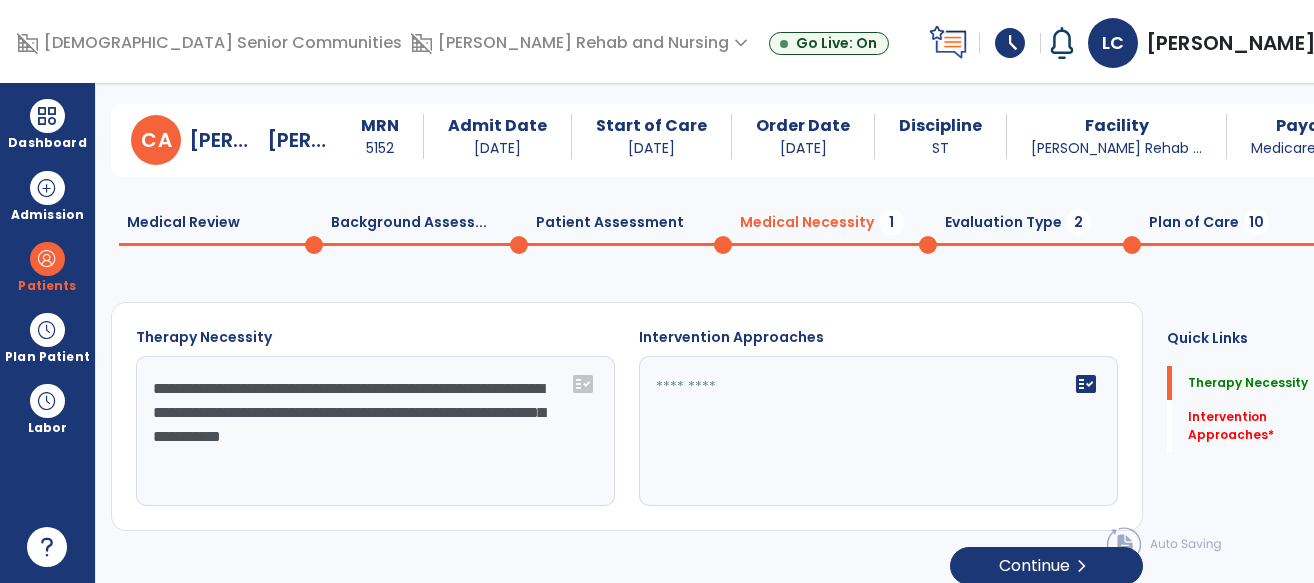 click on "**********" 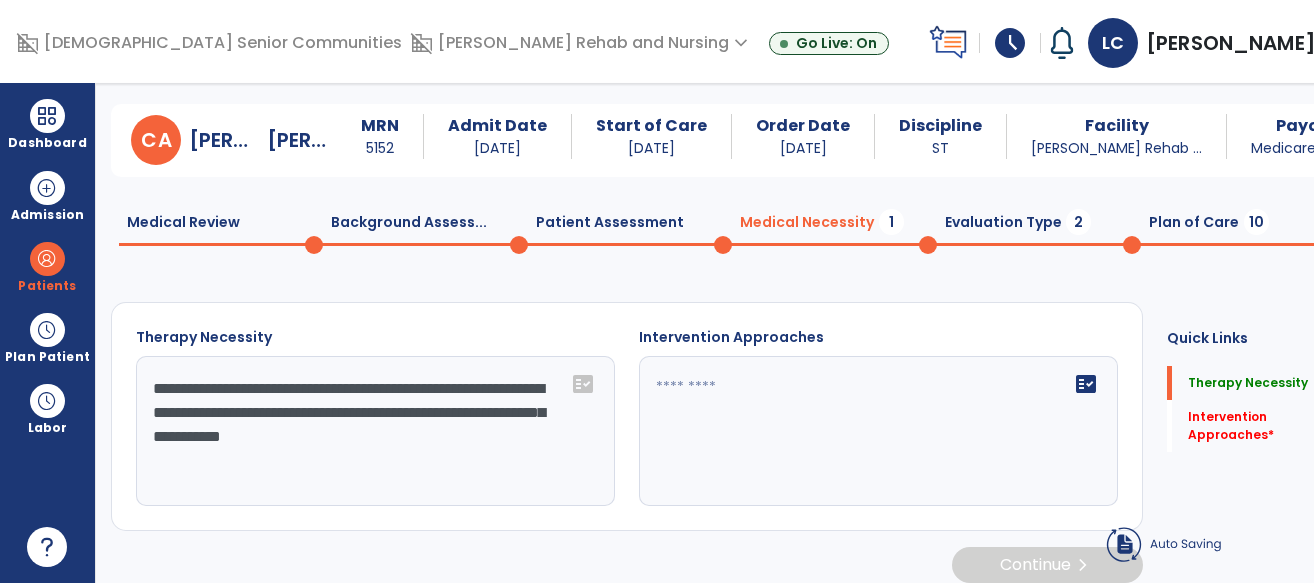 type on "**********" 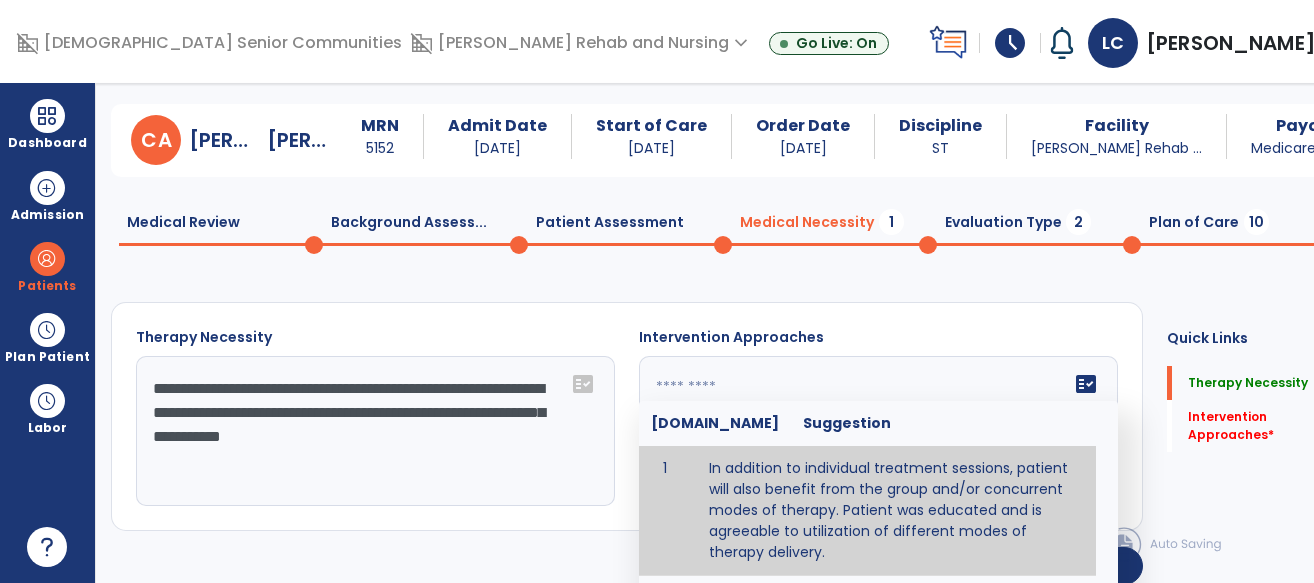 type on "**********" 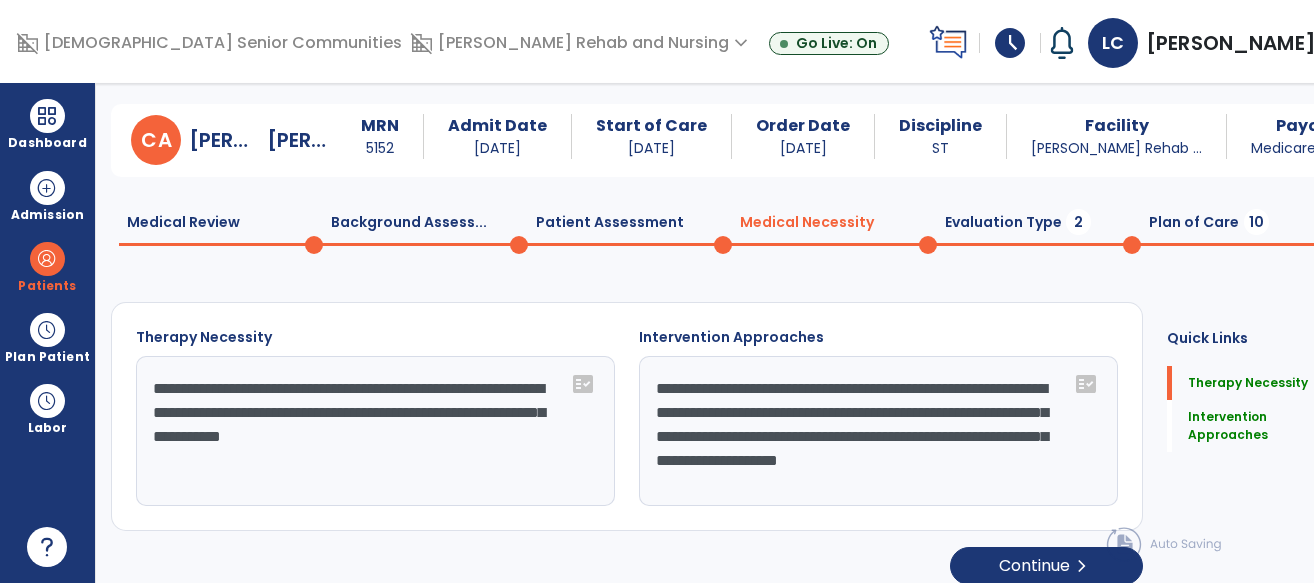 click on "**********" 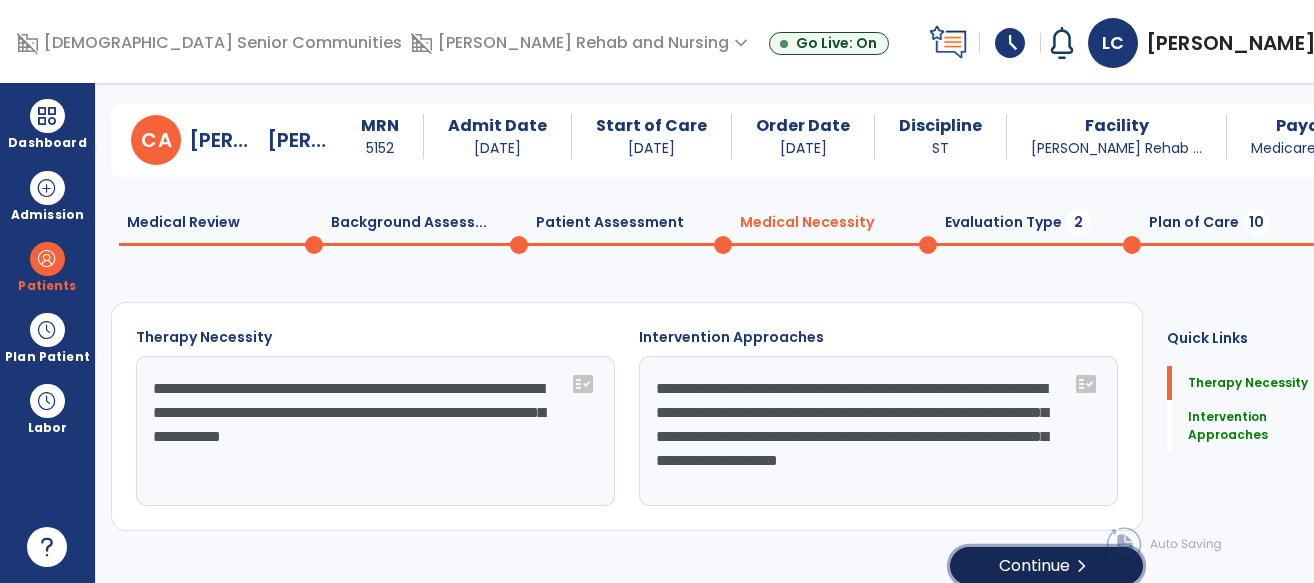 click on "Continue  chevron_right" 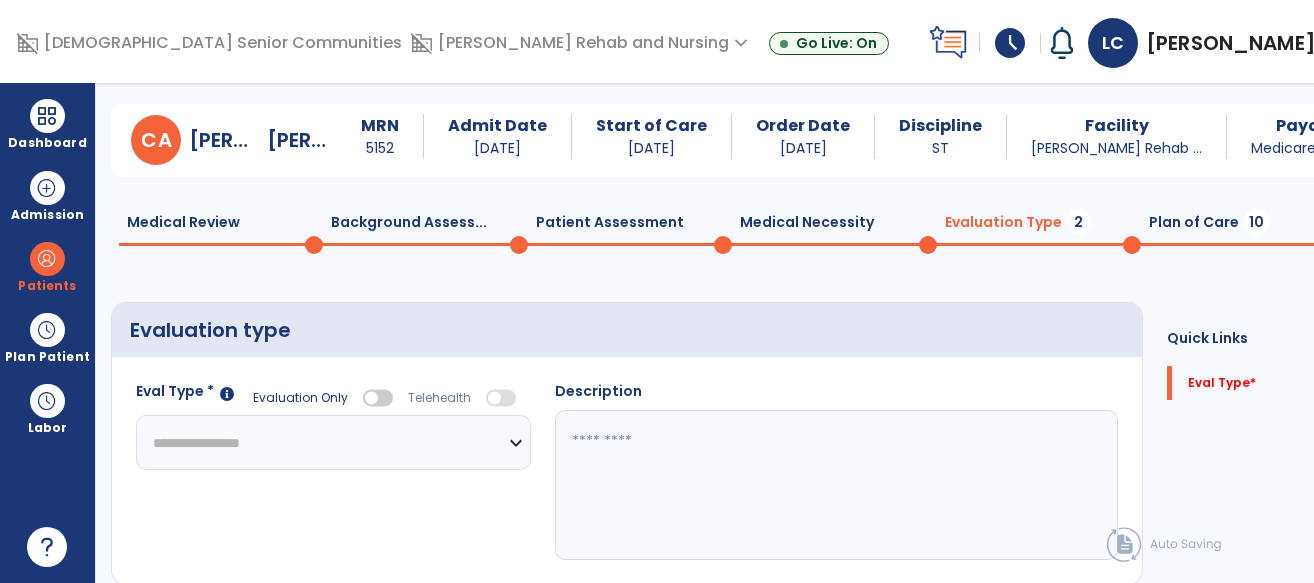 click on "**********" 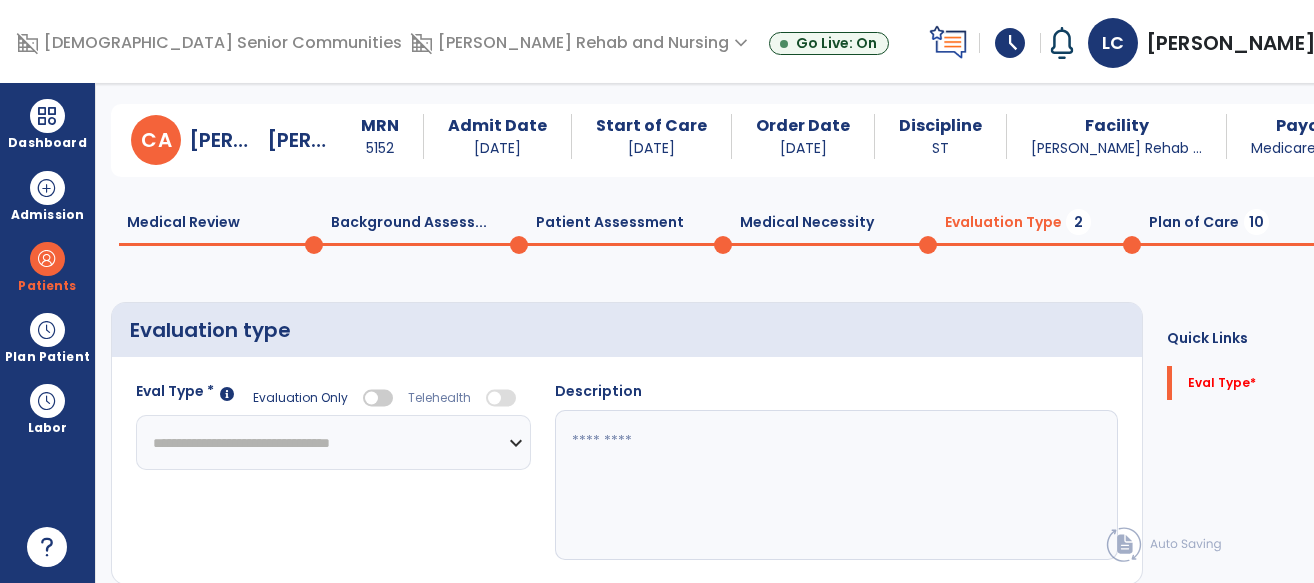 click on "**********" 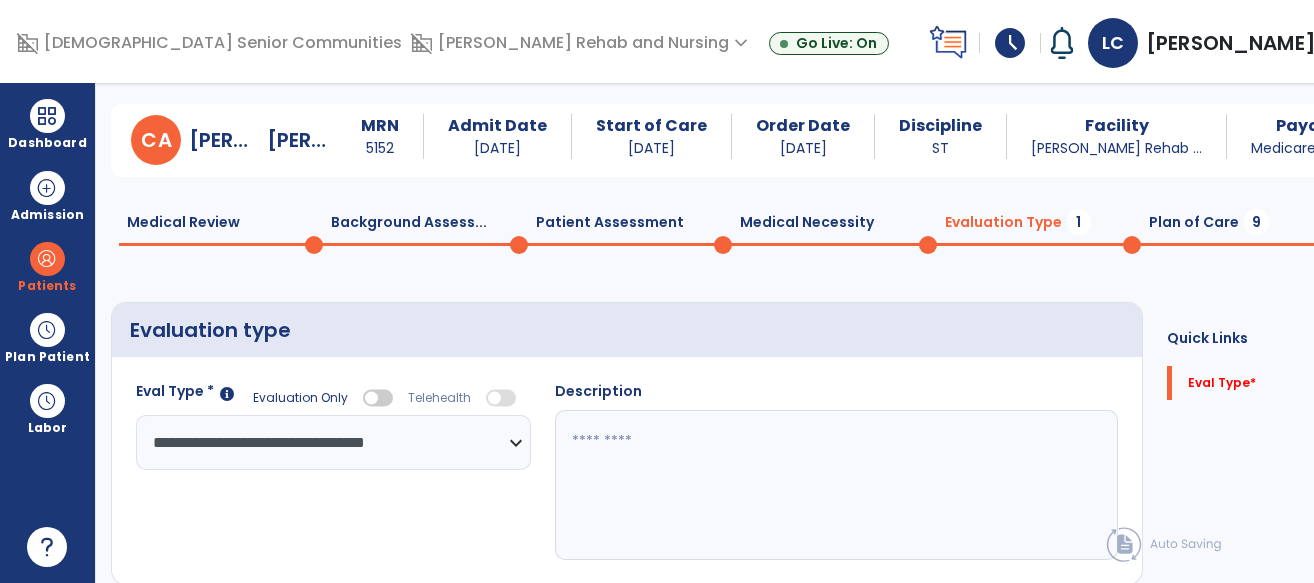 click 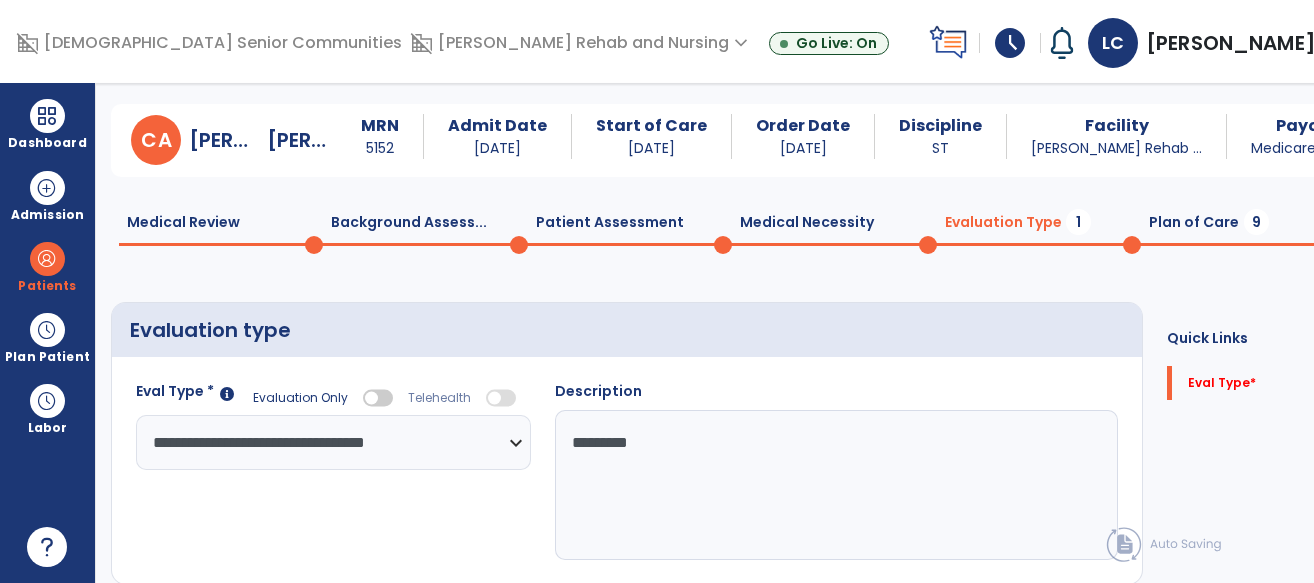 type on "*********" 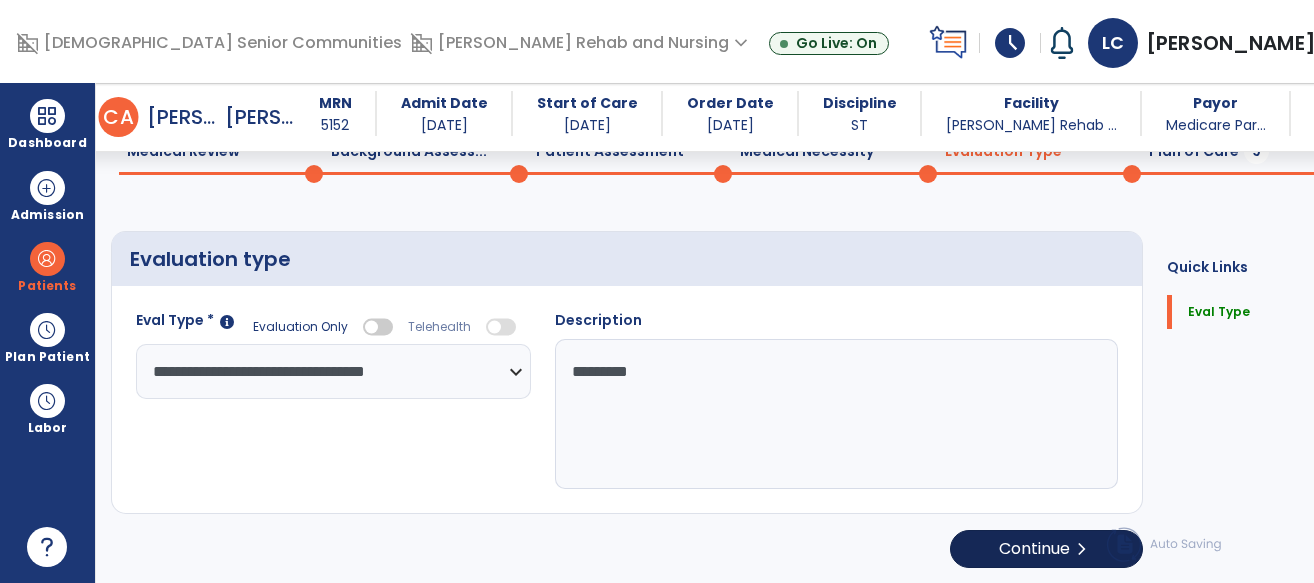 scroll, scrollTop: 98, scrollLeft: 0, axis: vertical 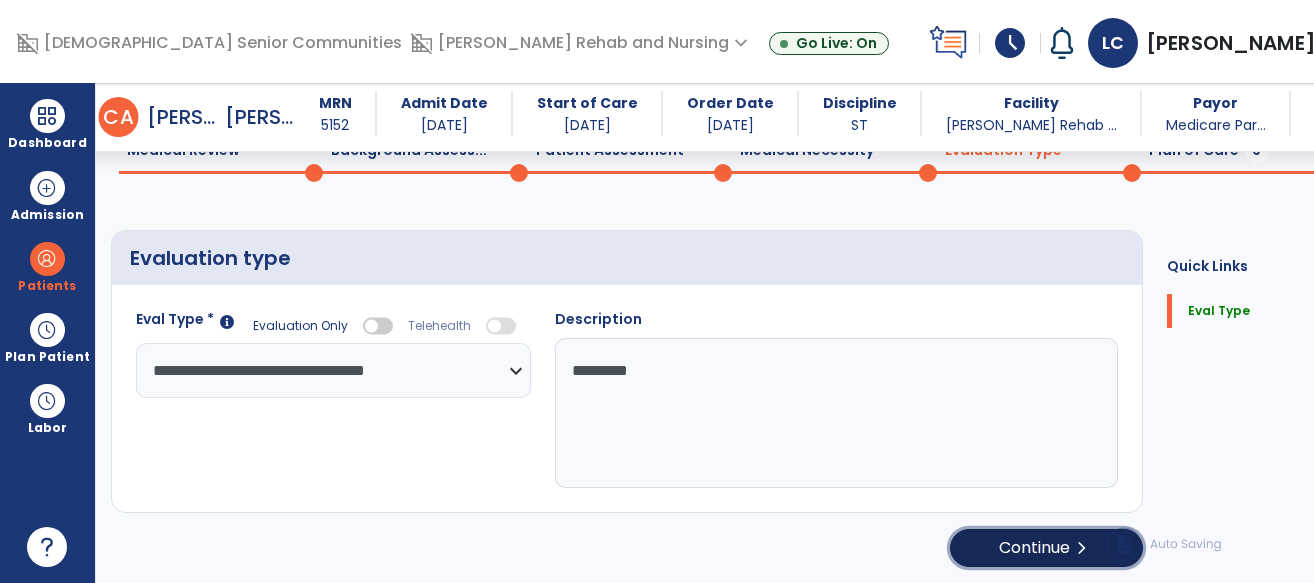 click on "chevron_right" 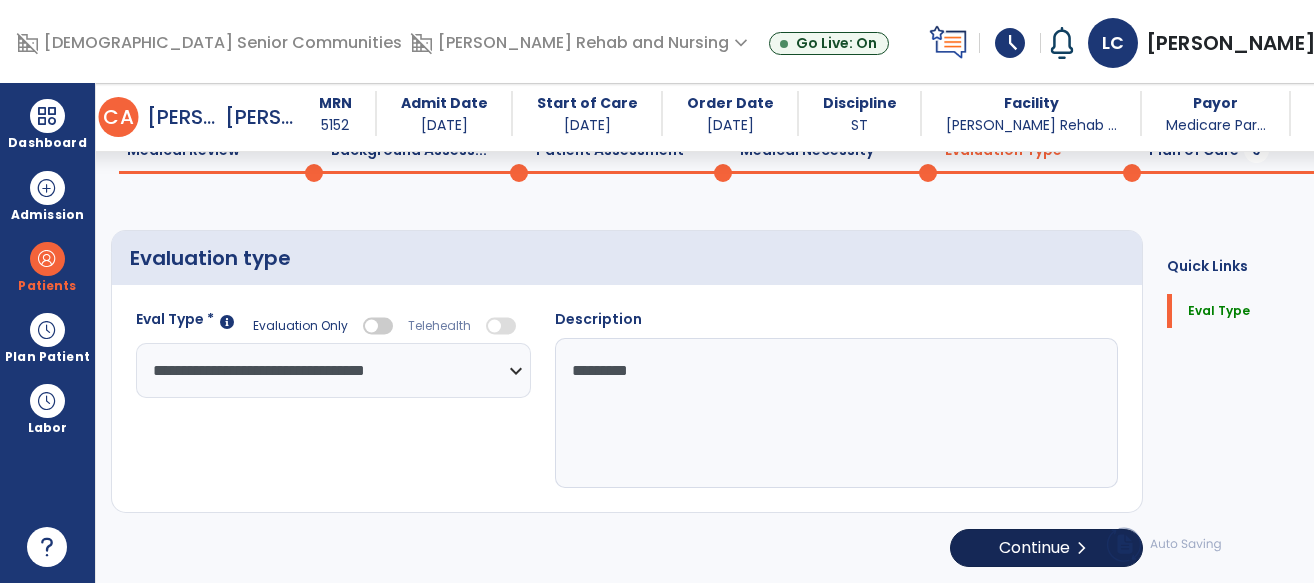 select on "*****" 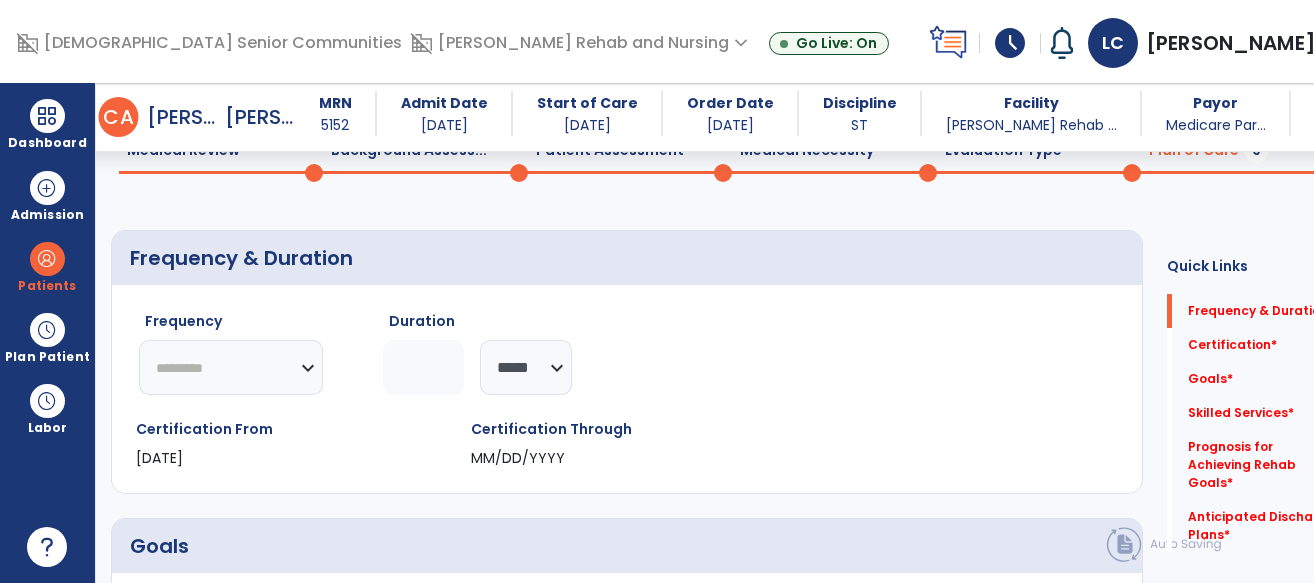 click on "********* ** ** ** ** ** ** **" 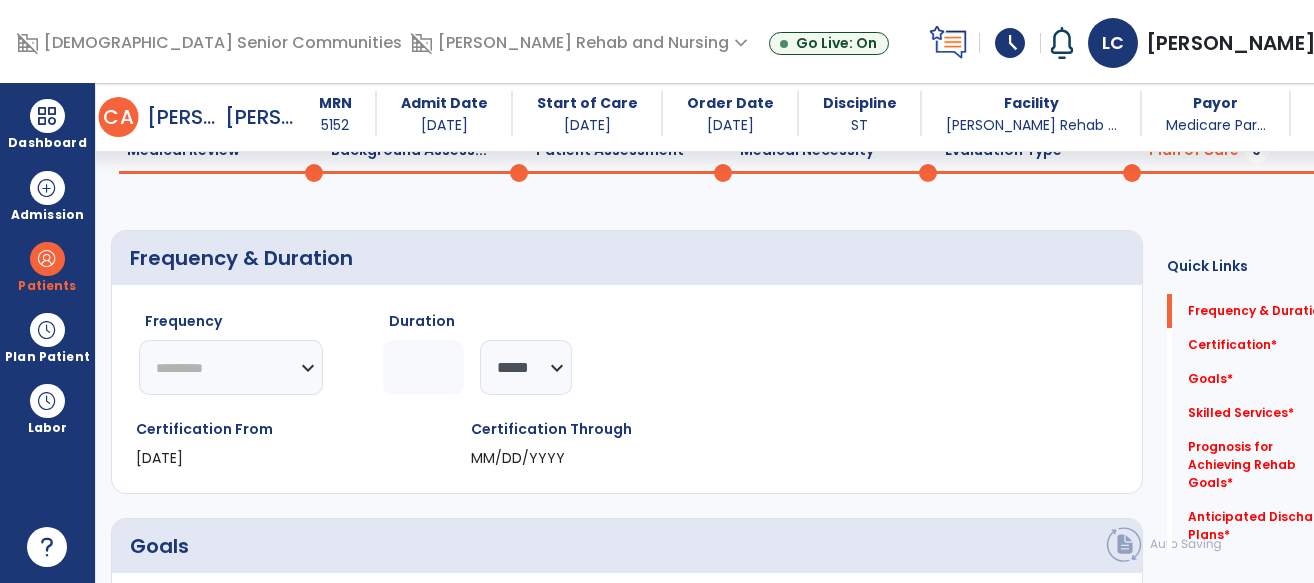 select on "**" 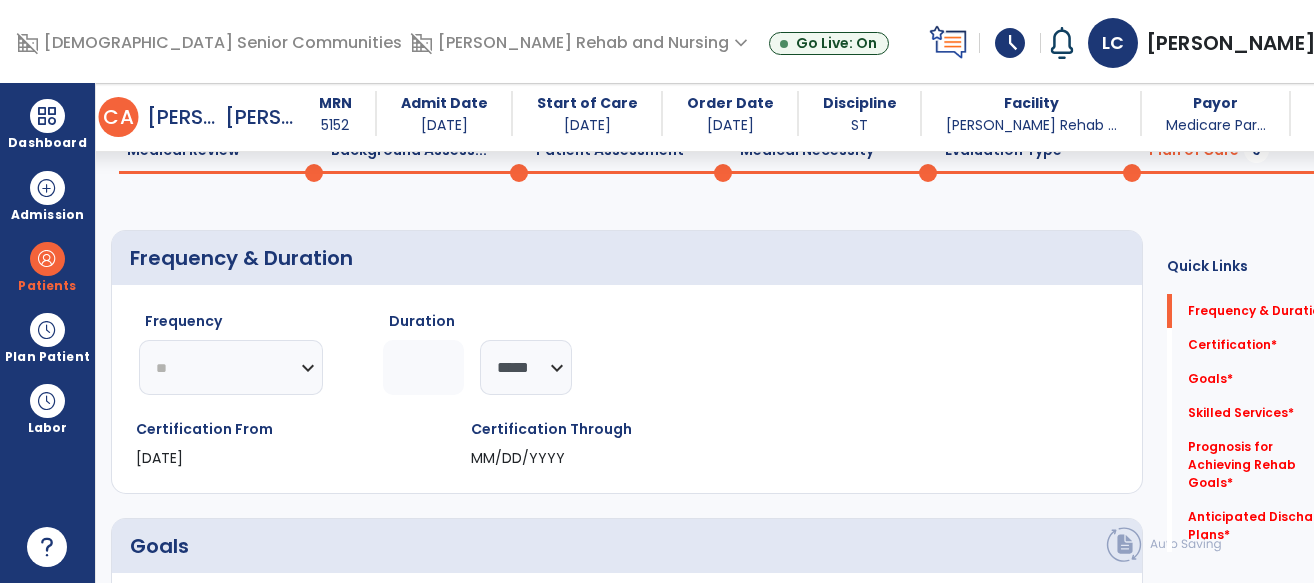 click on "********* ** ** ** ** ** ** **" 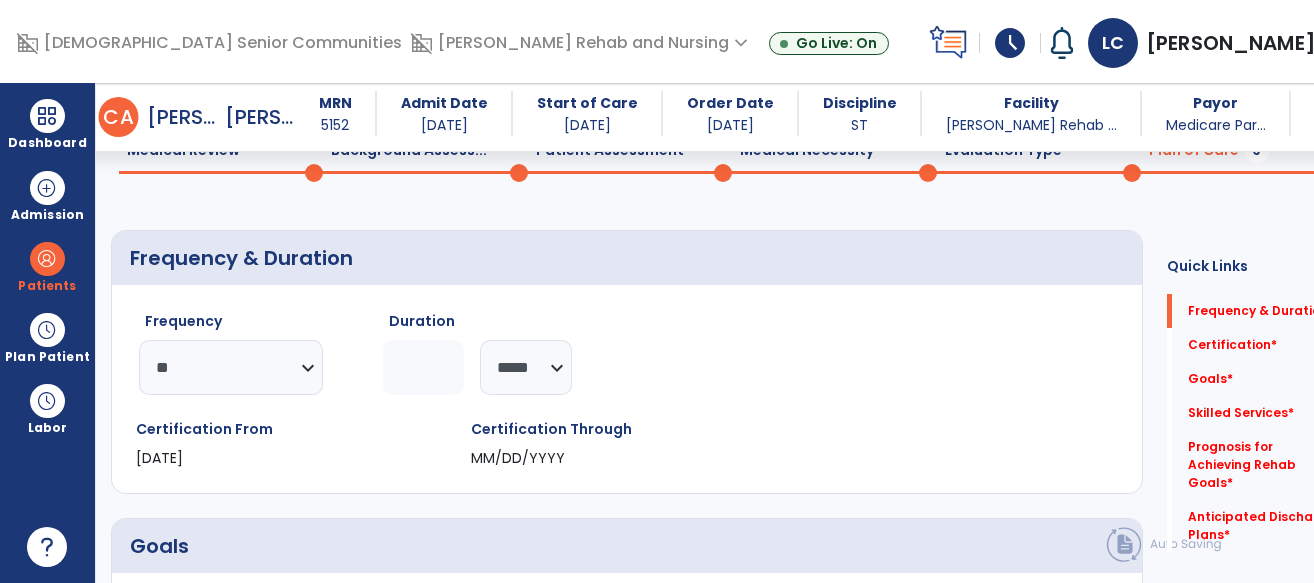 click 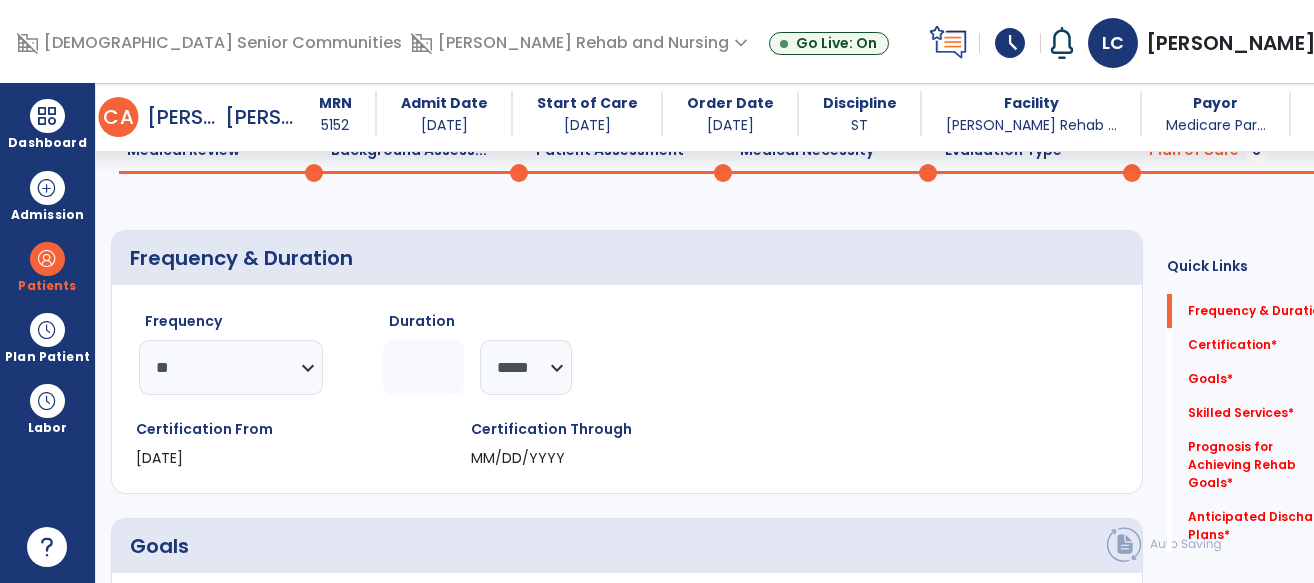 type on "**" 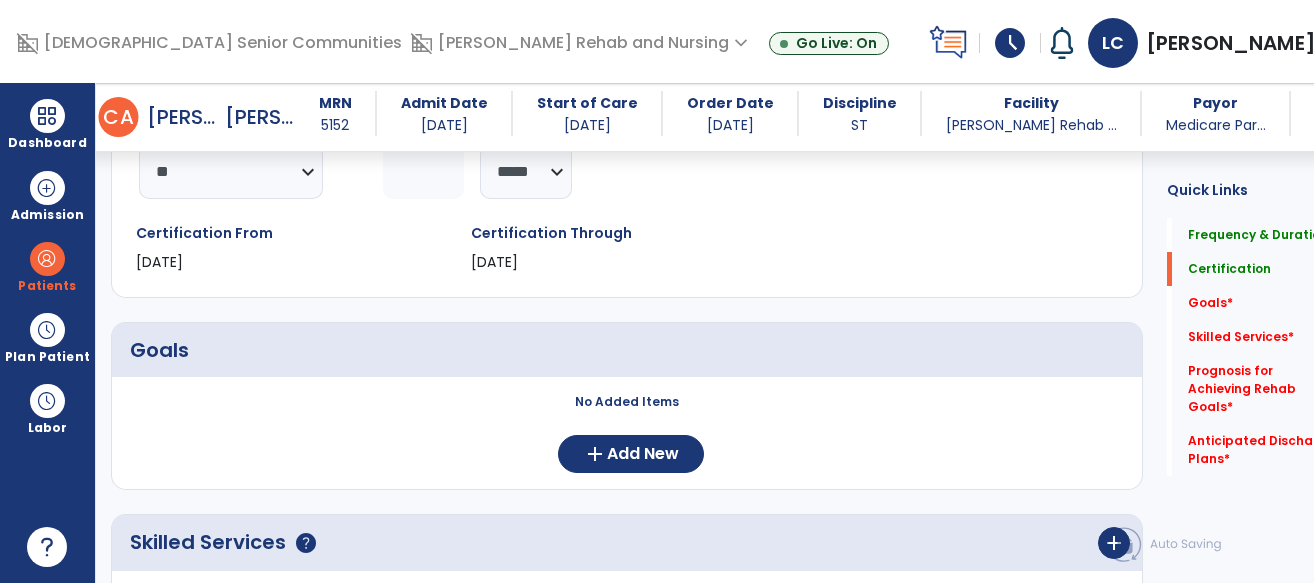 scroll, scrollTop: 295, scrollLeft: 0, axis: vertical 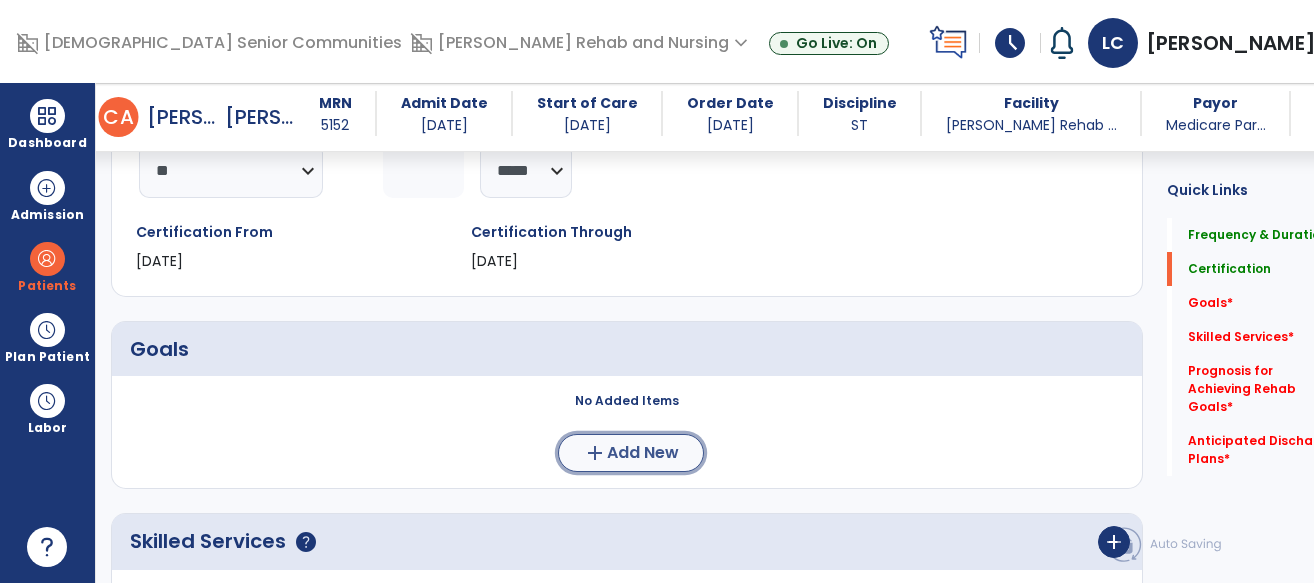 click on "Add New" at bounding box center [643, 453] 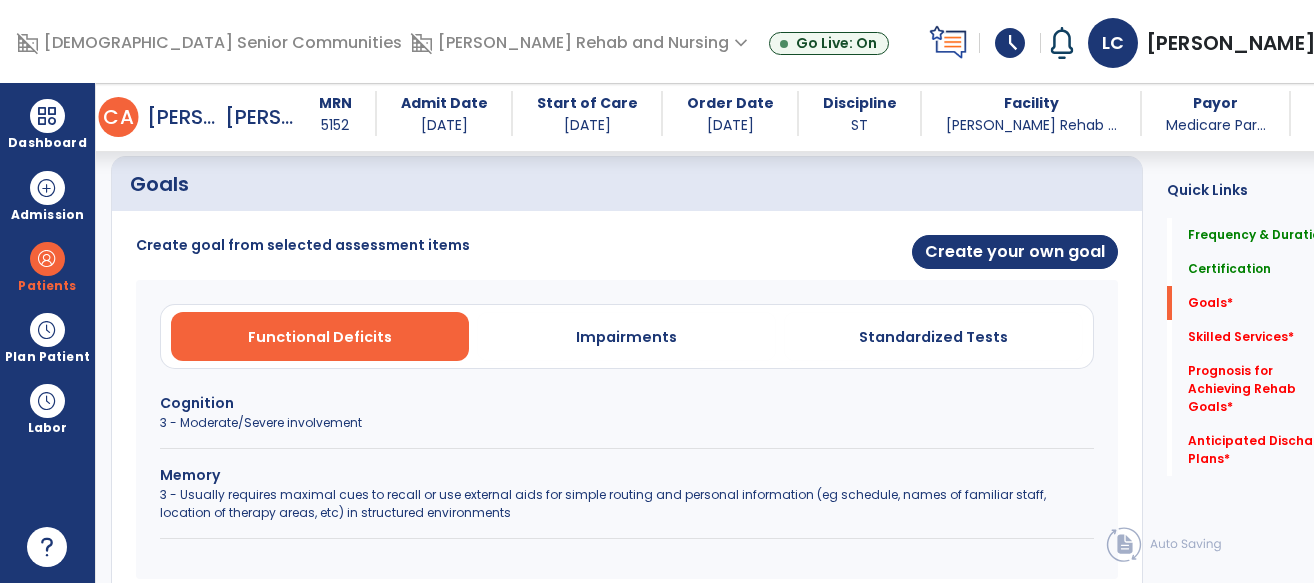 scroll, scrollTop: 471, scrollLeft: 0, axis: vertical 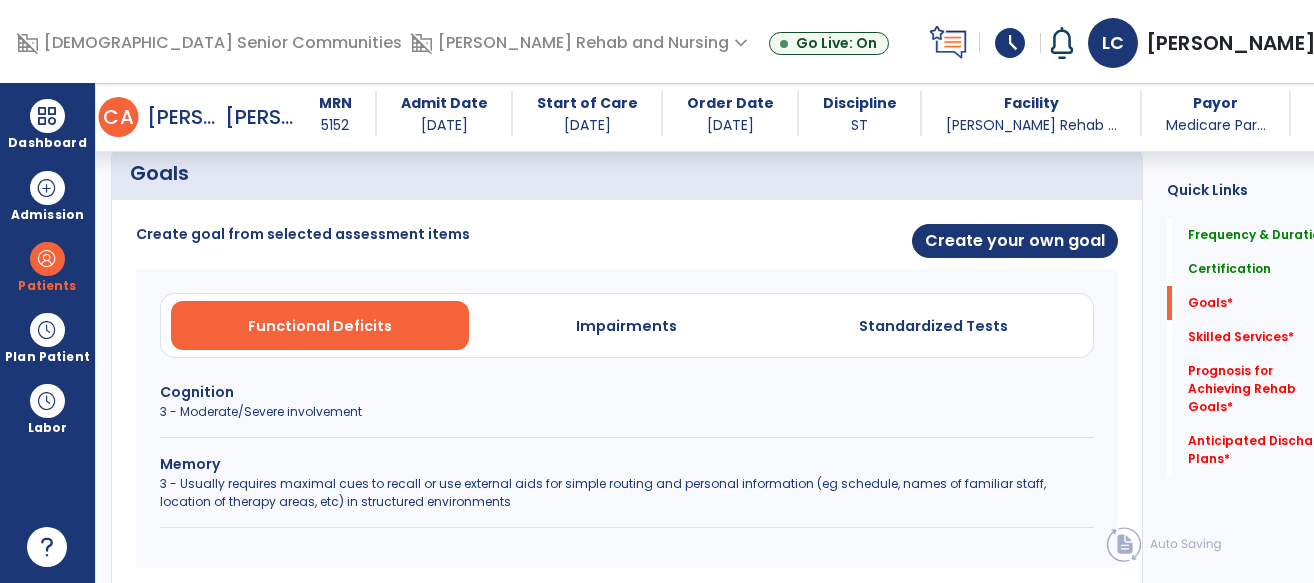 click on "Cognition" at bounding box center (627, 392) 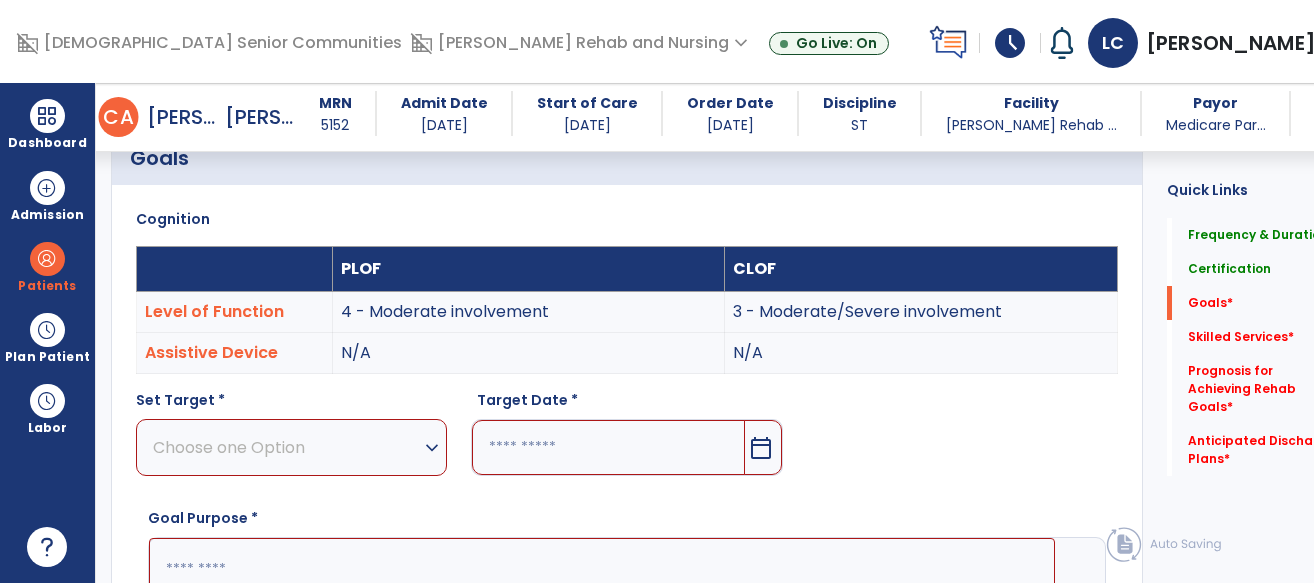 scroll, scrollTop: 503, scrollLeft: 0, axis: vertical 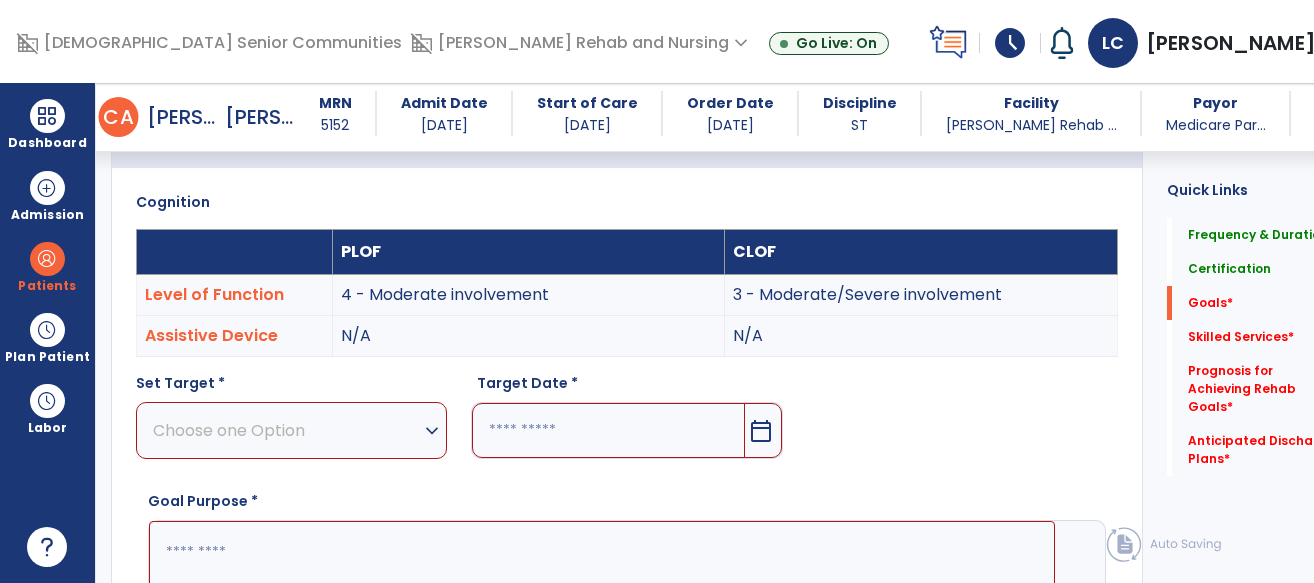 click on "expand_more" at bounding box center [432, 431] 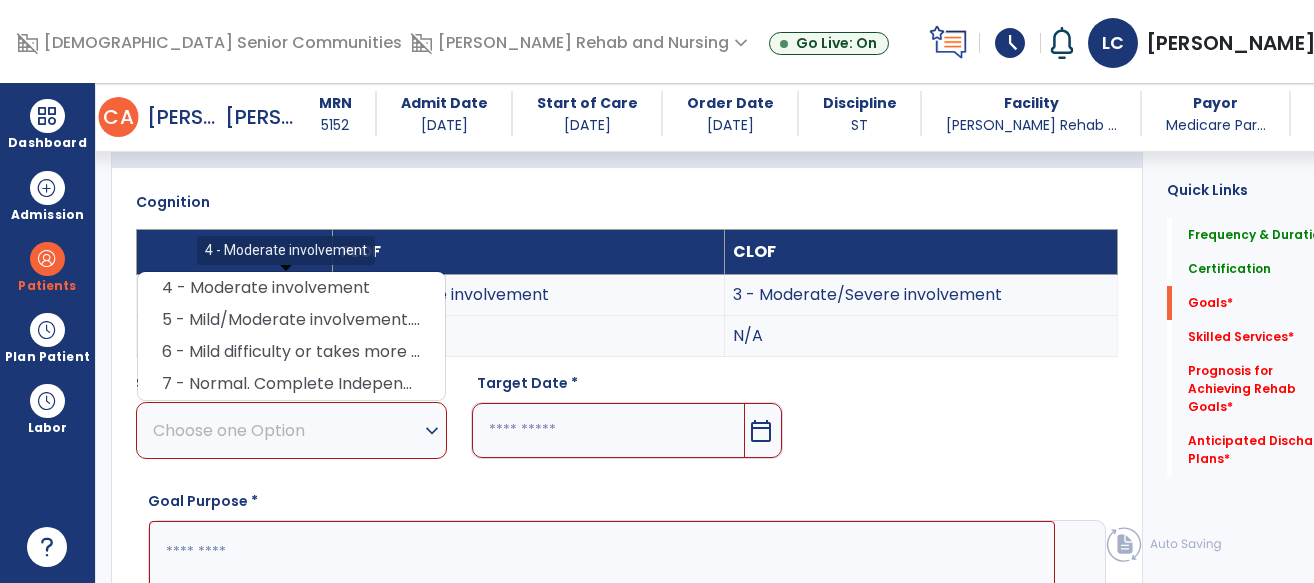 click on "4 - Moderate involvement" at bounding box center [291, 288] 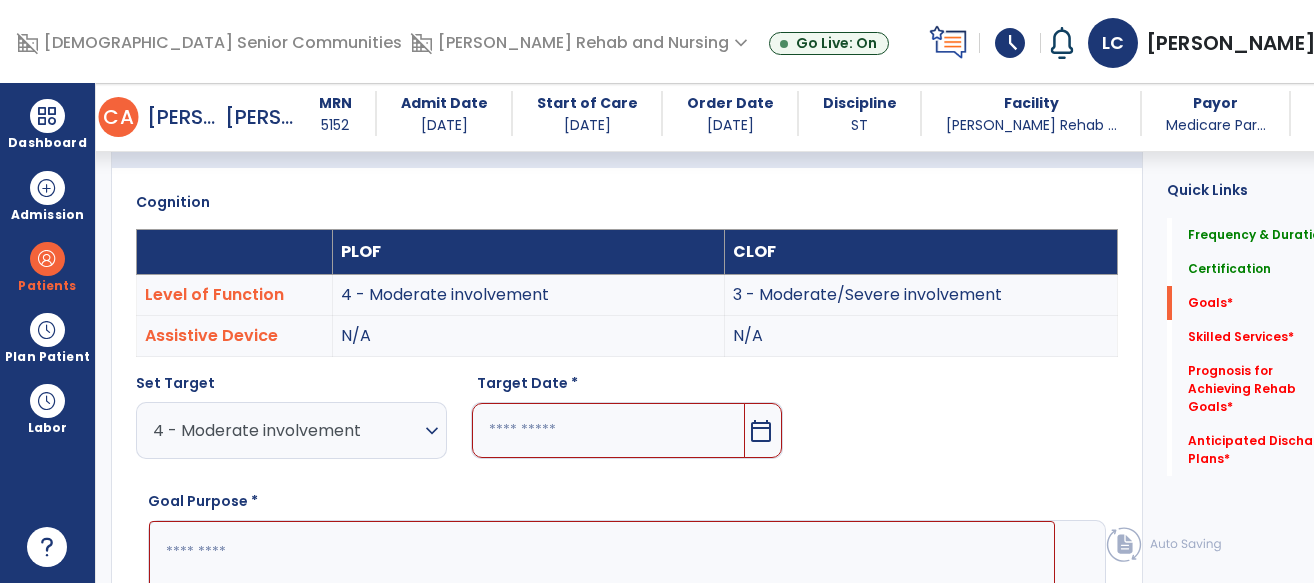 click on "calendar_today" at bounding box center [761, 431] 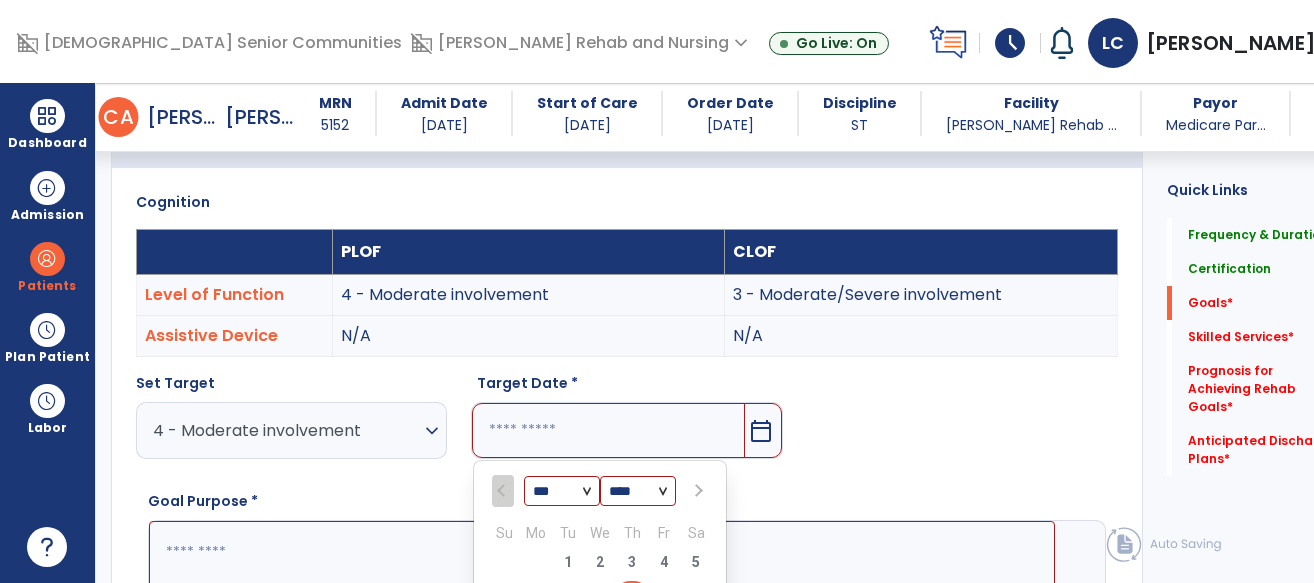 scroll, scrollTop: 533, scrollLeft: 0, axis: vertical 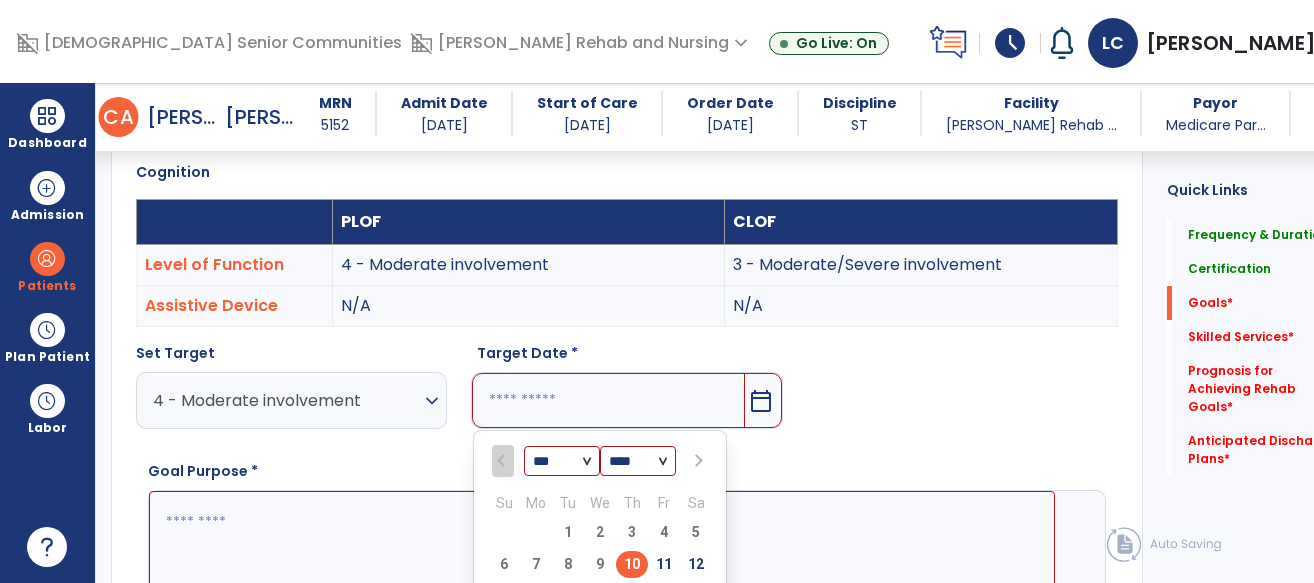 click at bounding box center [696, 461] 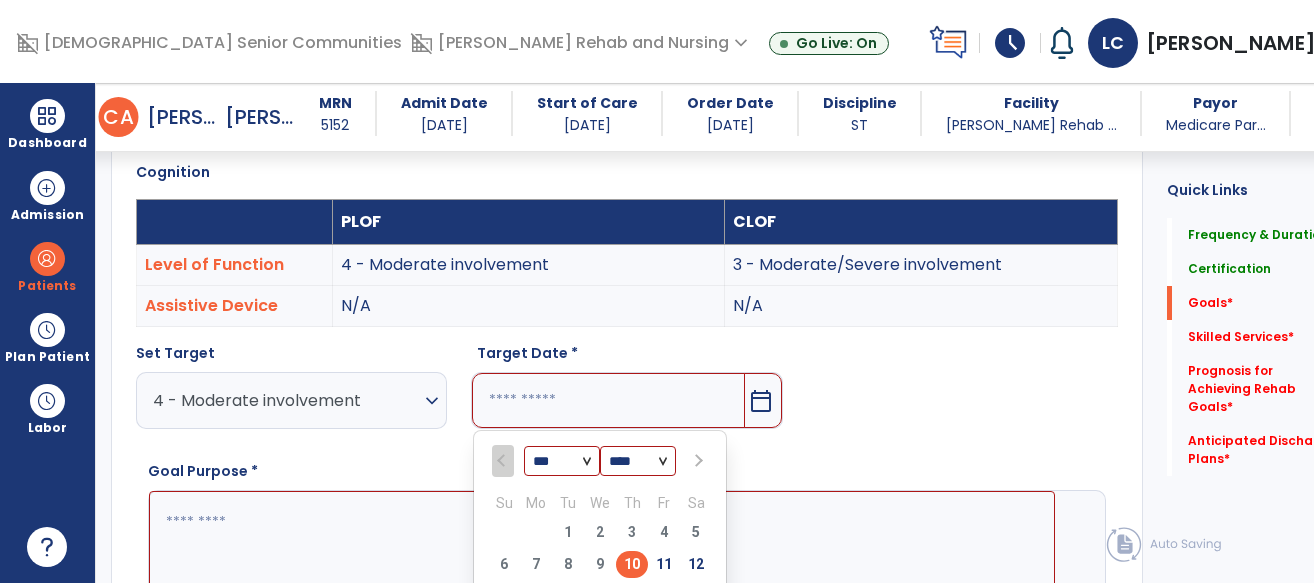 click at bounding box center (696, 461) 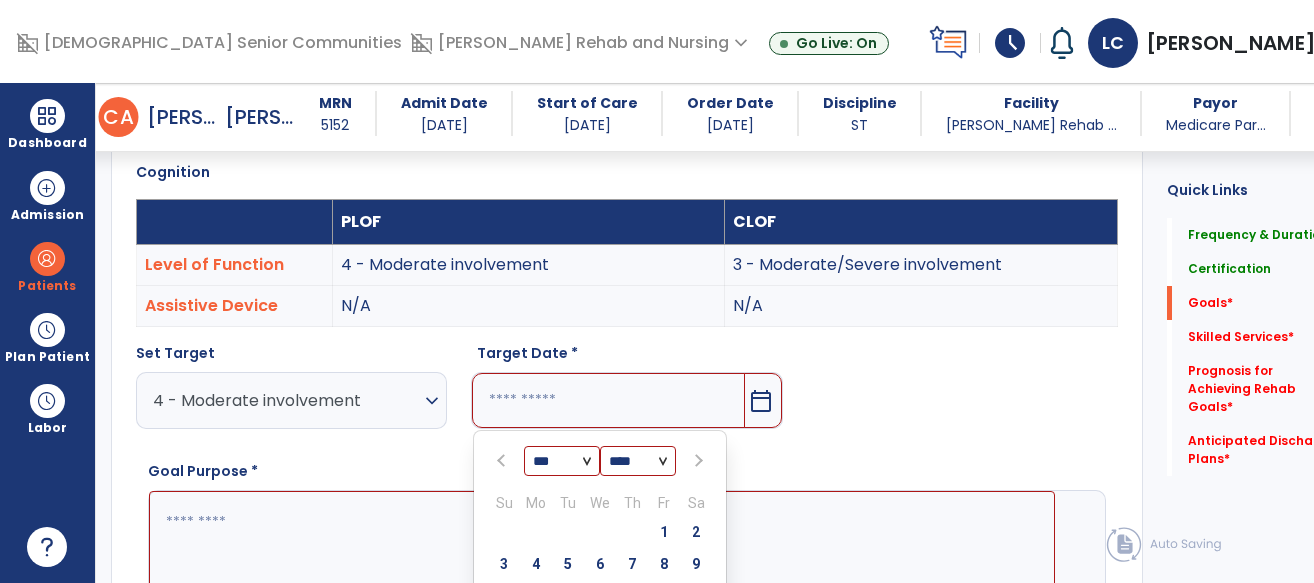 click at bounding box center [696, 461] 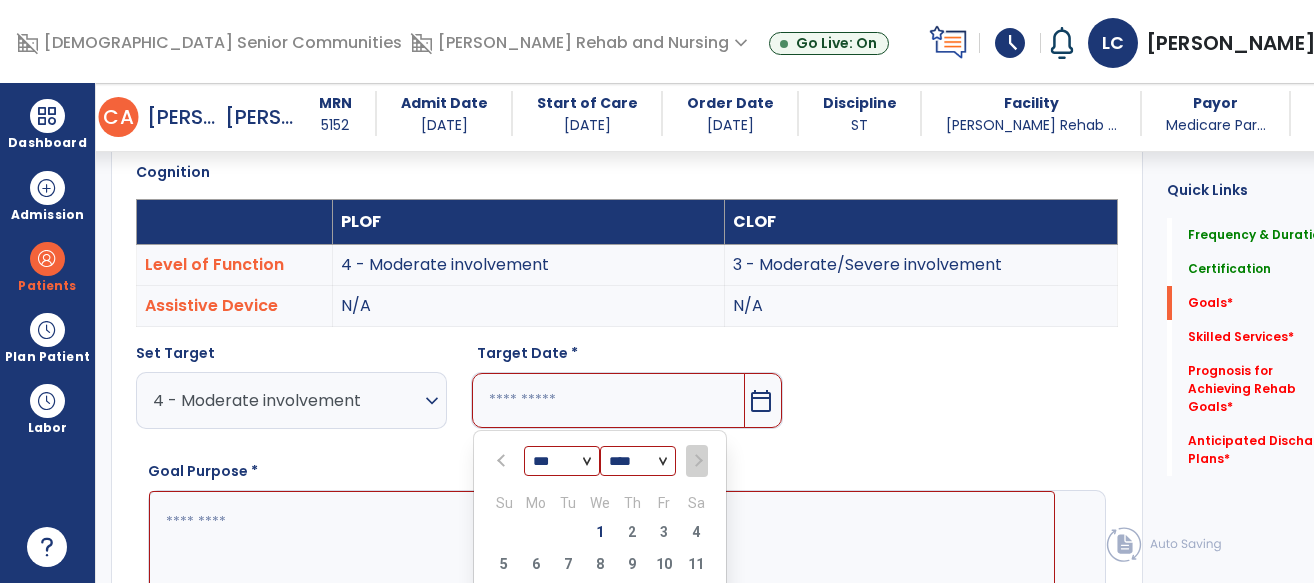 click at bounding box center (696, 461) 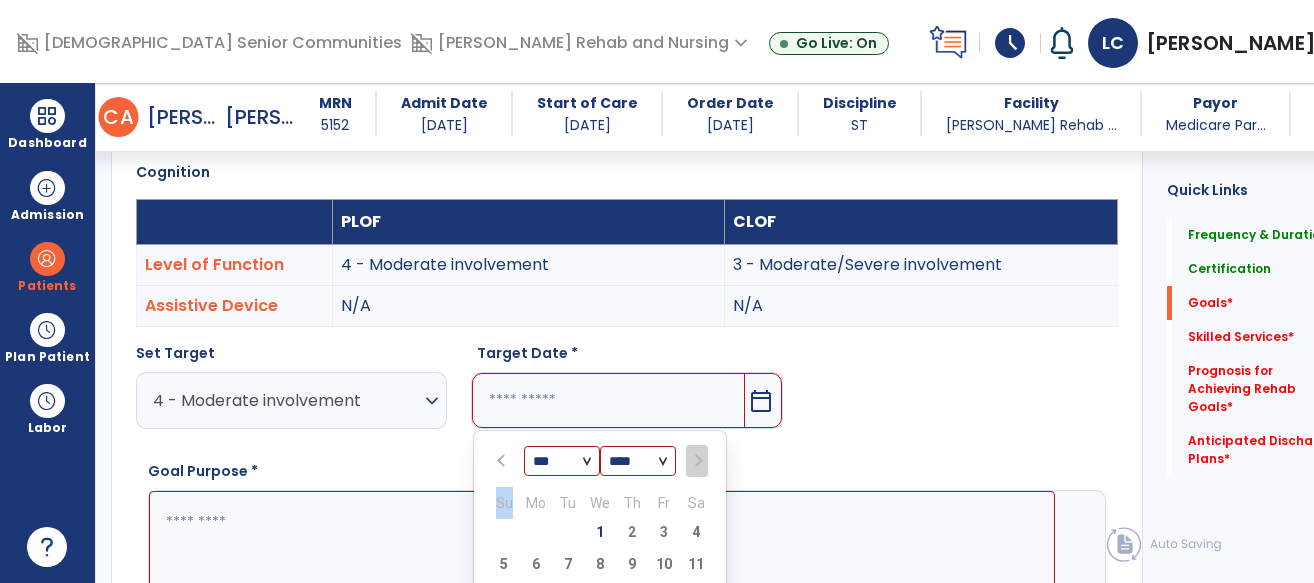 click at bounding box center [696, 461] 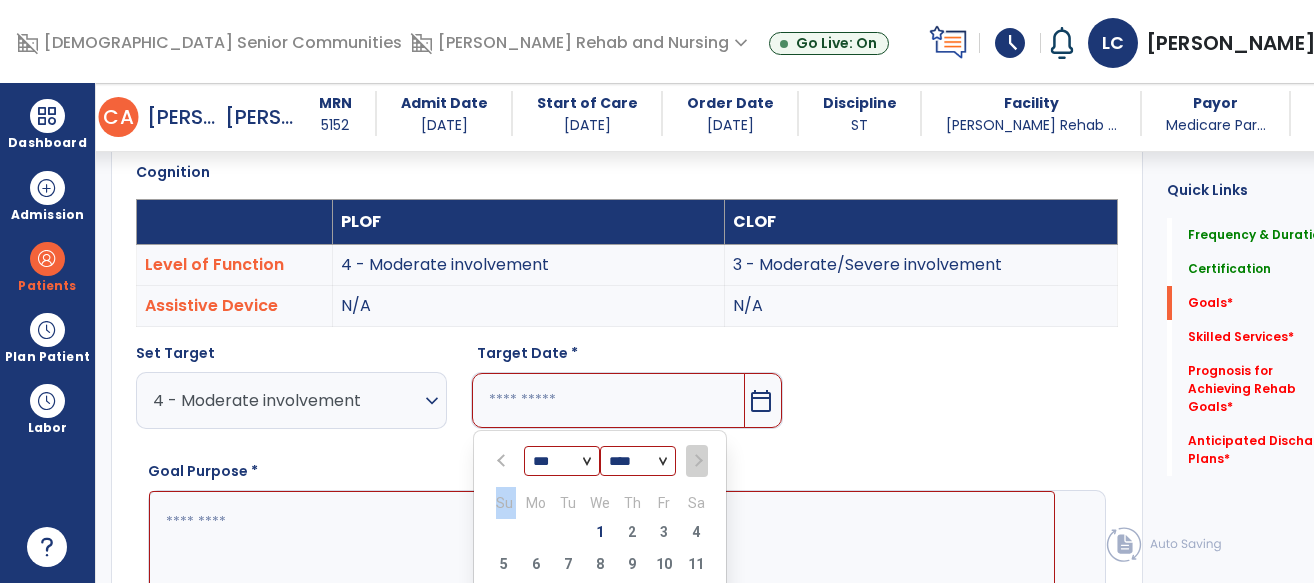 click at bounding box center [696, 461] 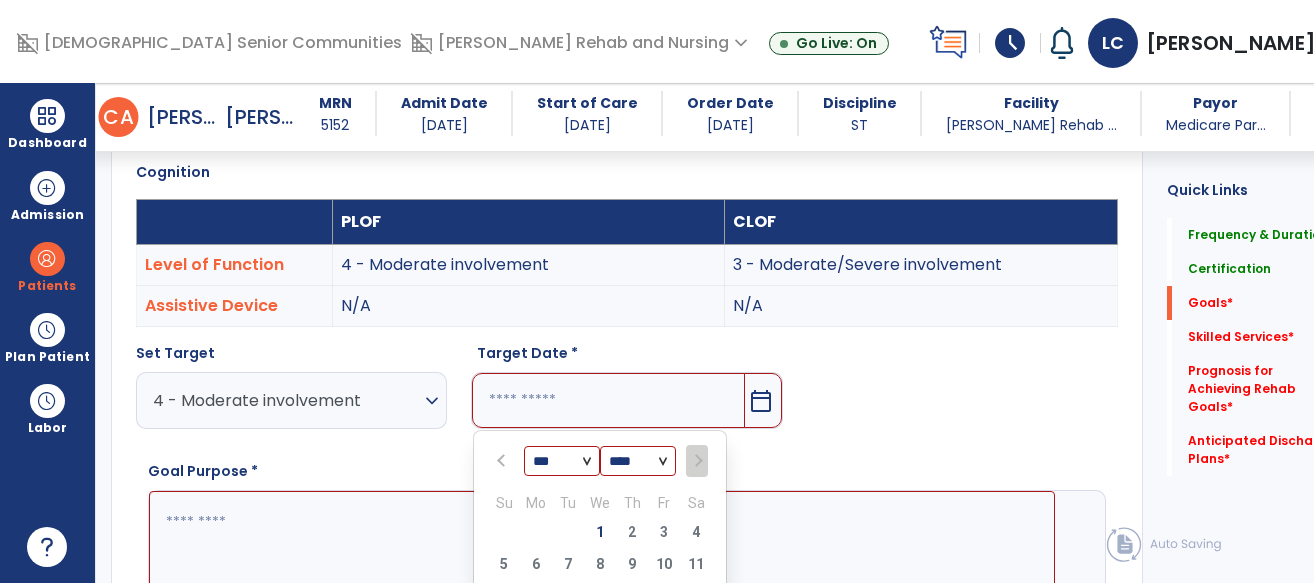 click at bounding box center (696, 461) 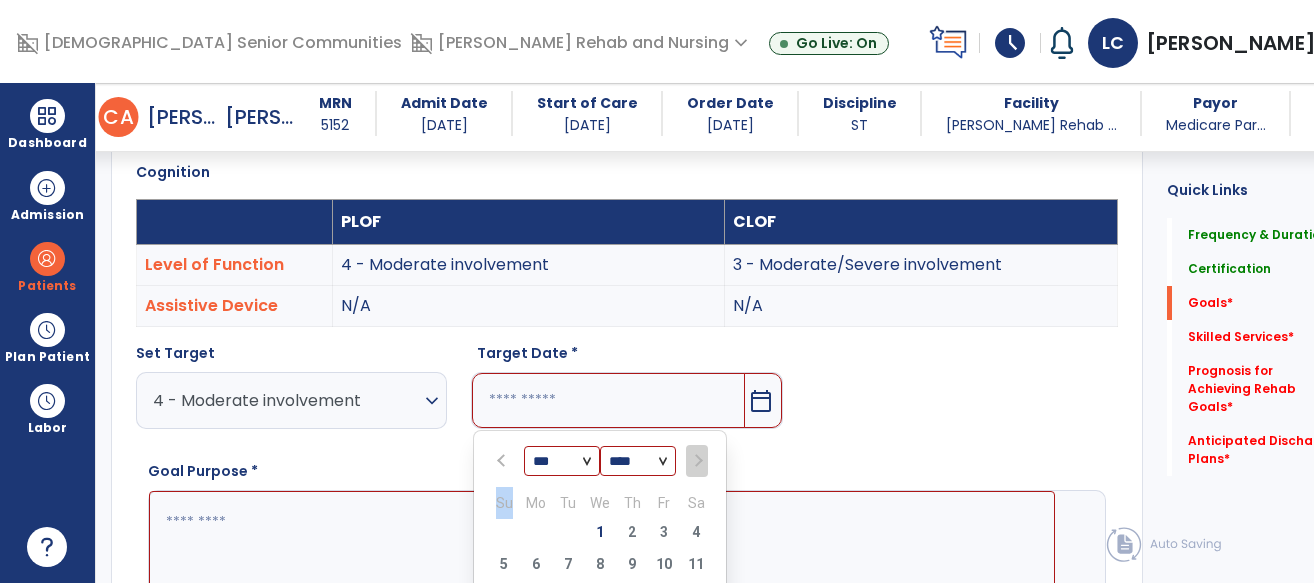 click at bounding box center (696, 461) 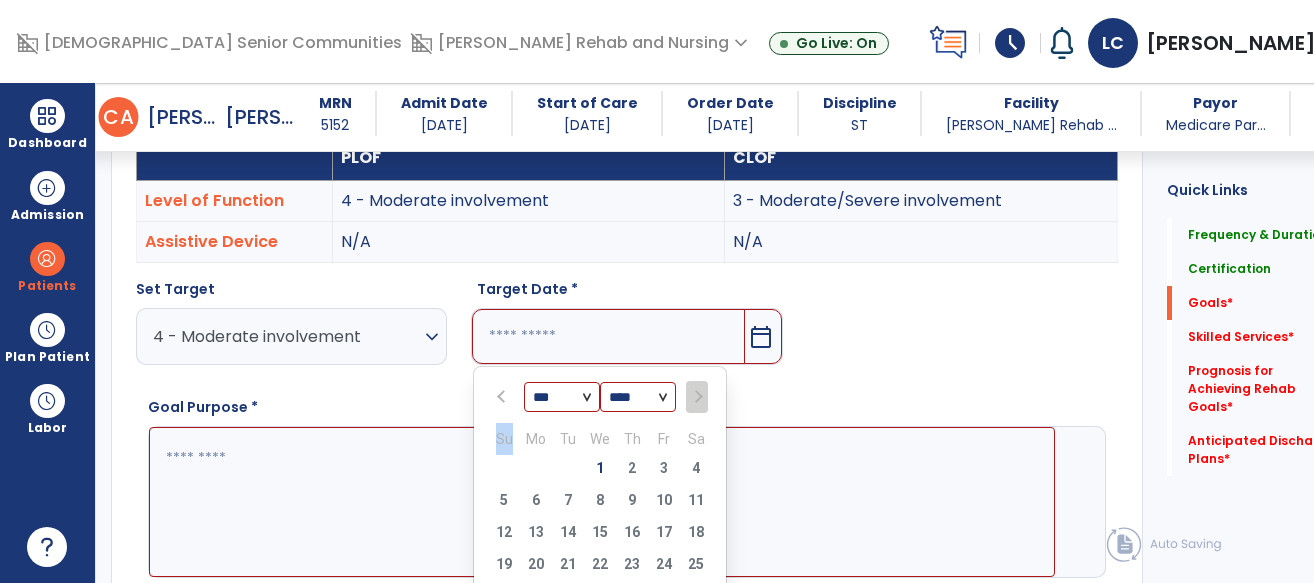 scroll, scrollTop: 615, scrollLeft: 0, axis: vertical 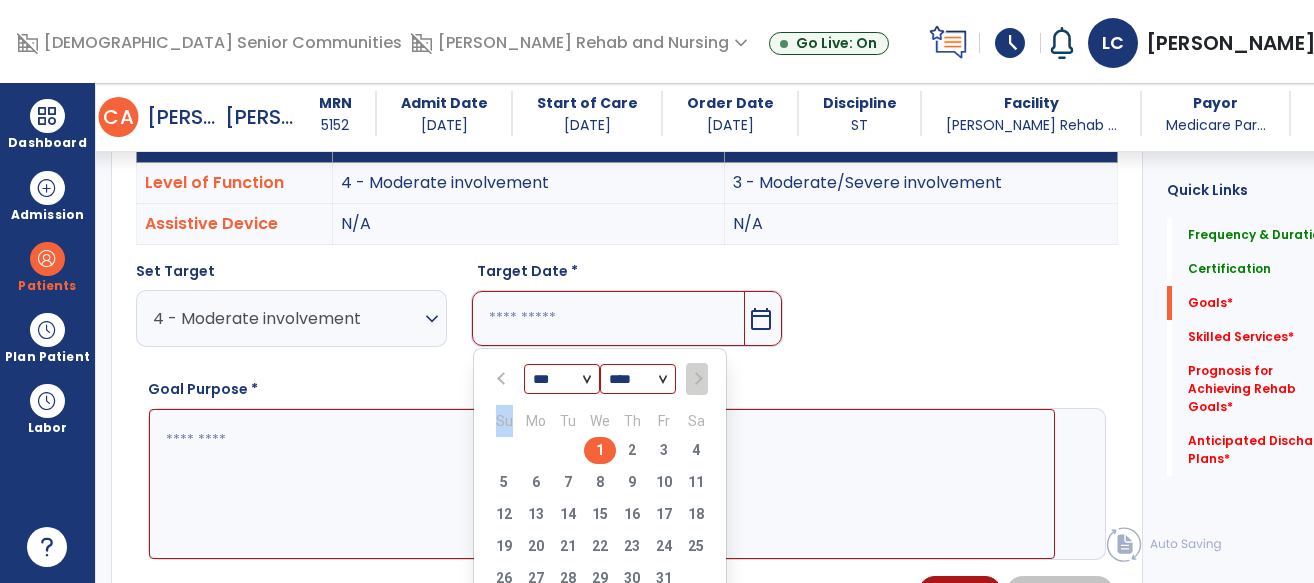 click on "1" at bounding box center (600, 450) 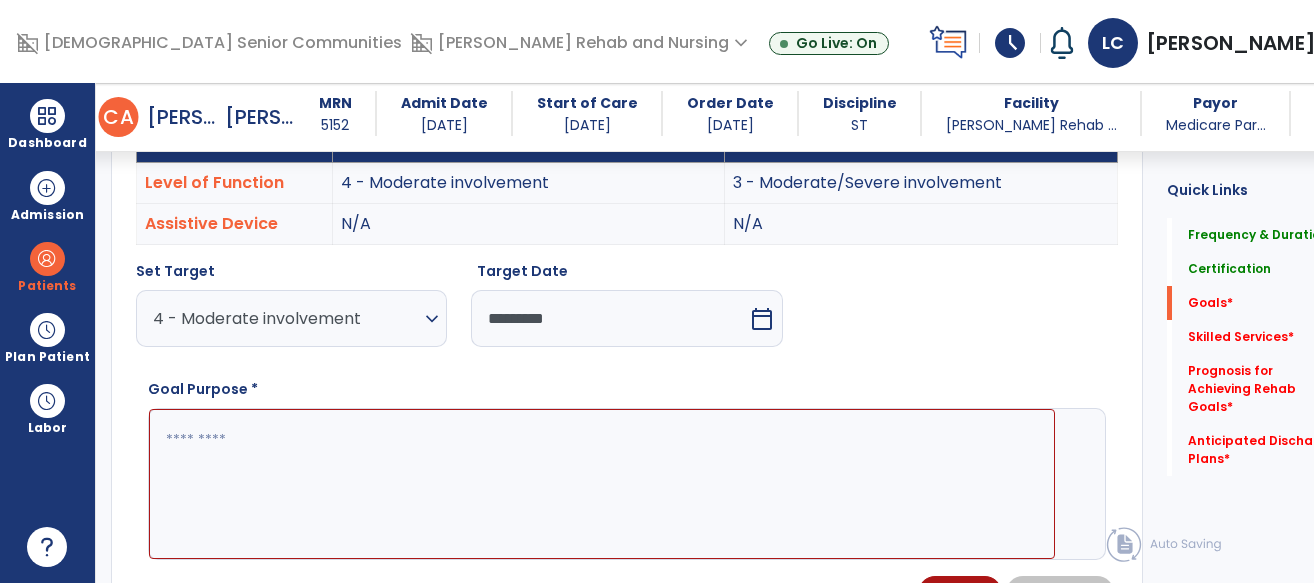 click at bounding box center [602, 484] 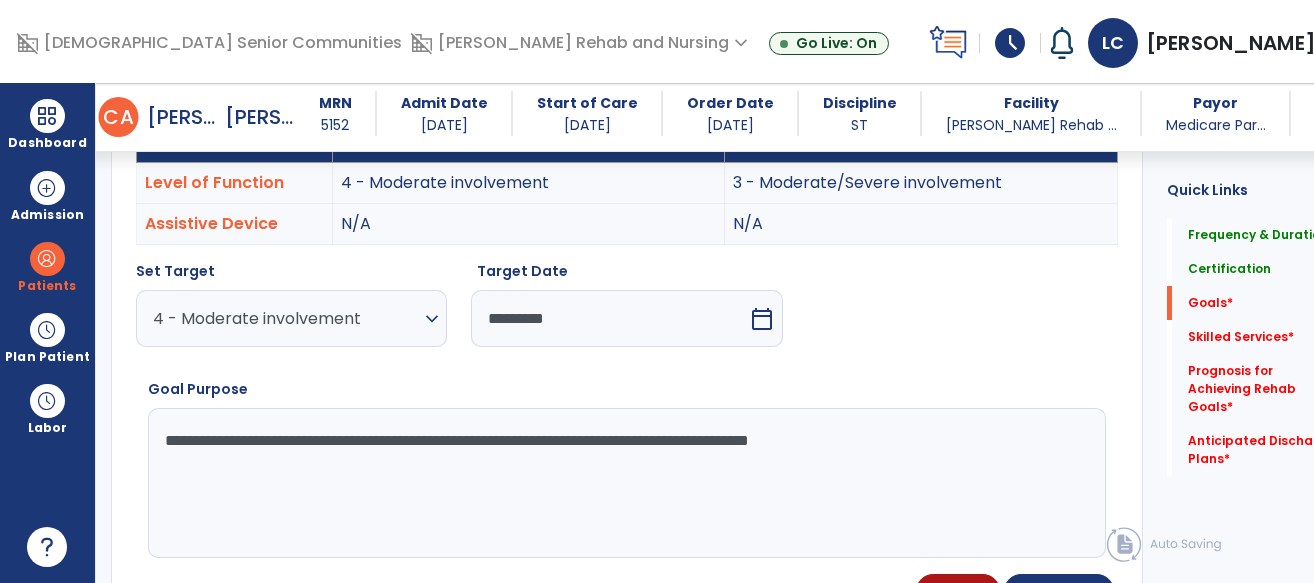 click on "**********" at bounding box center (602, 483) 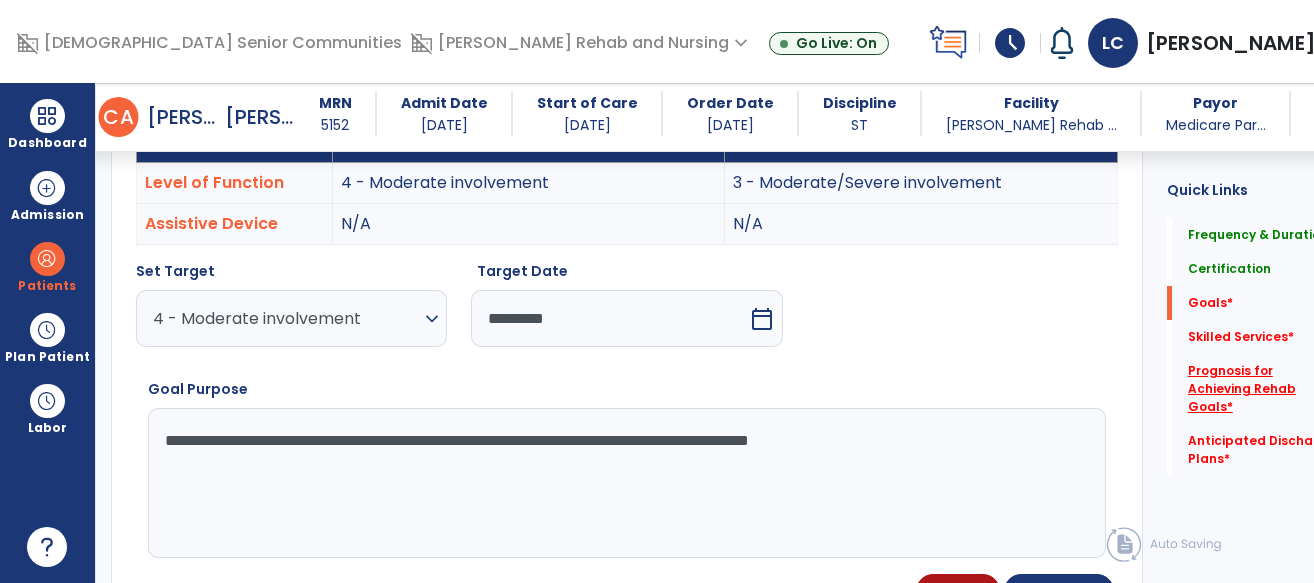 type on "**********" 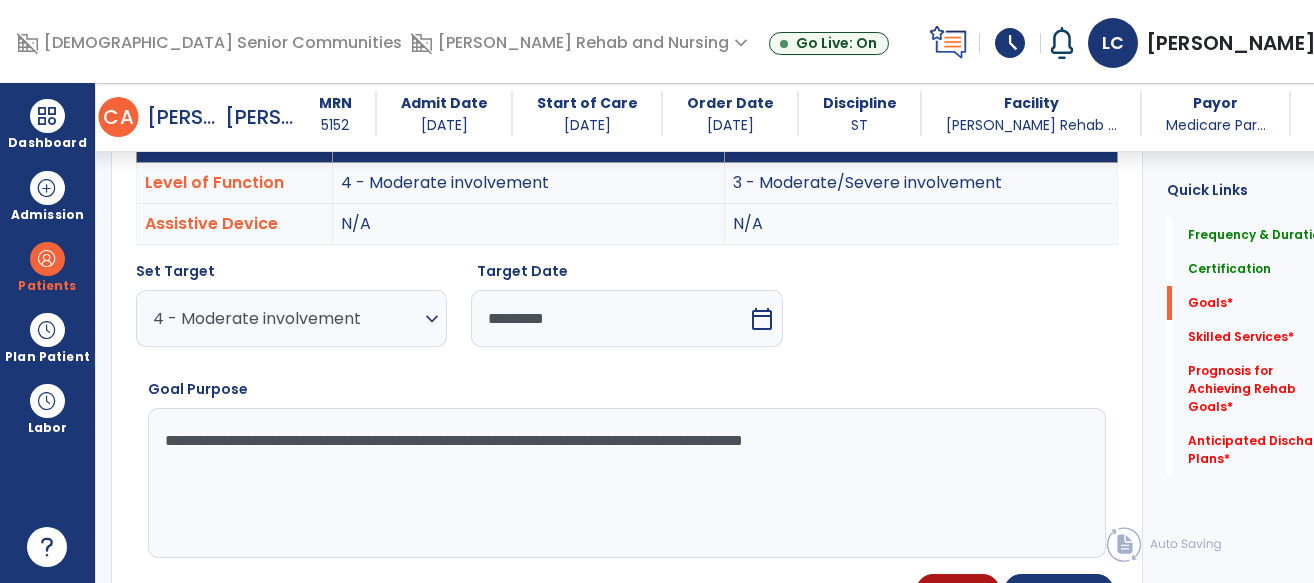 click on "**********" at bounding box center [602, 483] 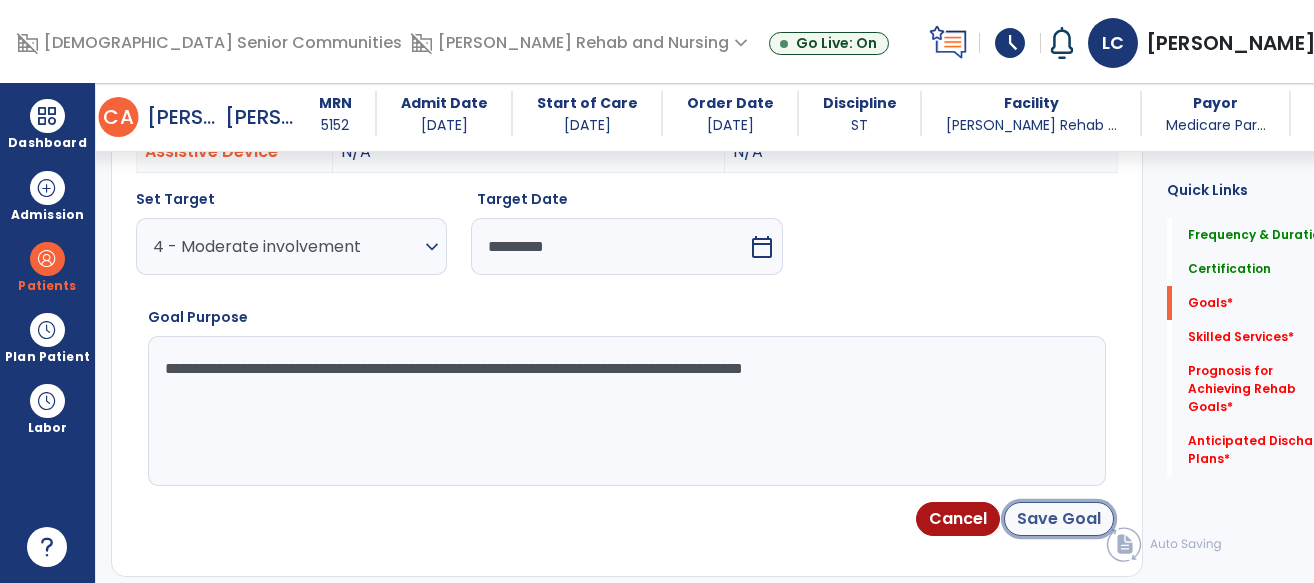 click on "Save Goal" at bounding box center (1059, 519) 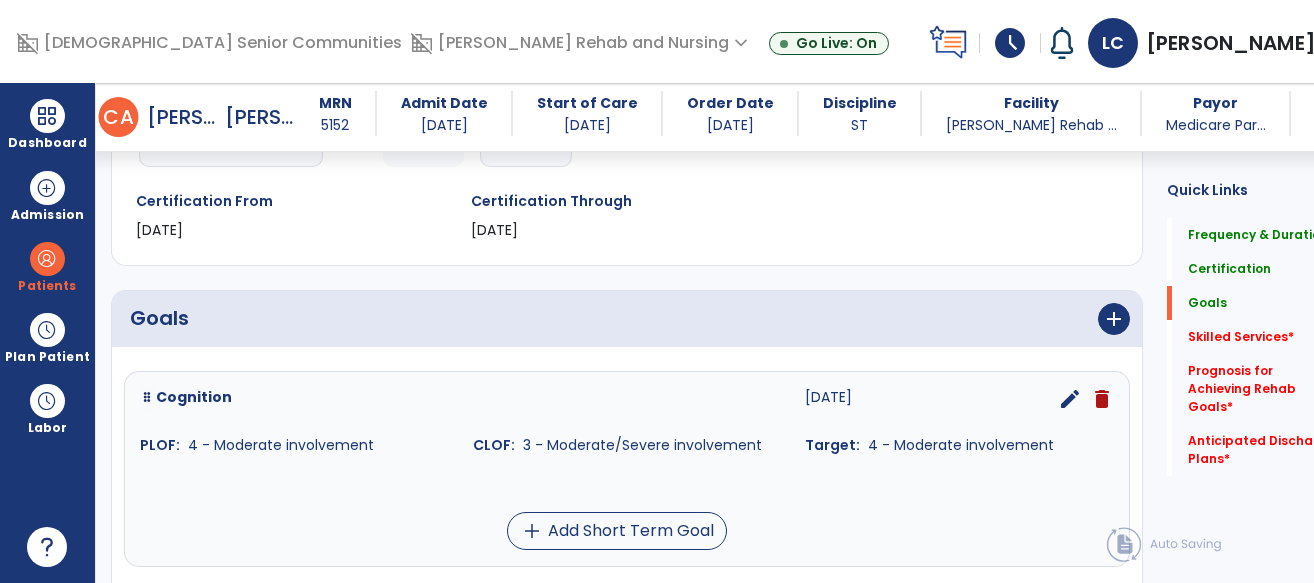scroll, scrollTop: 319, scrollLeft: 0, axis: vertical 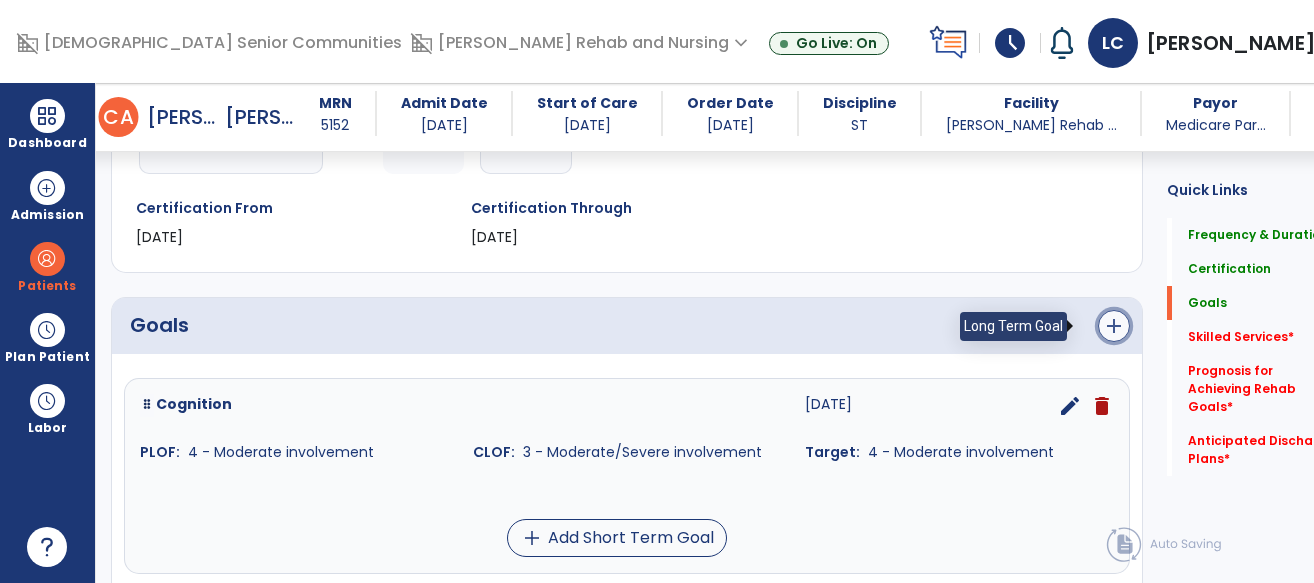 click on "add" at bounding box center (1114, 326) 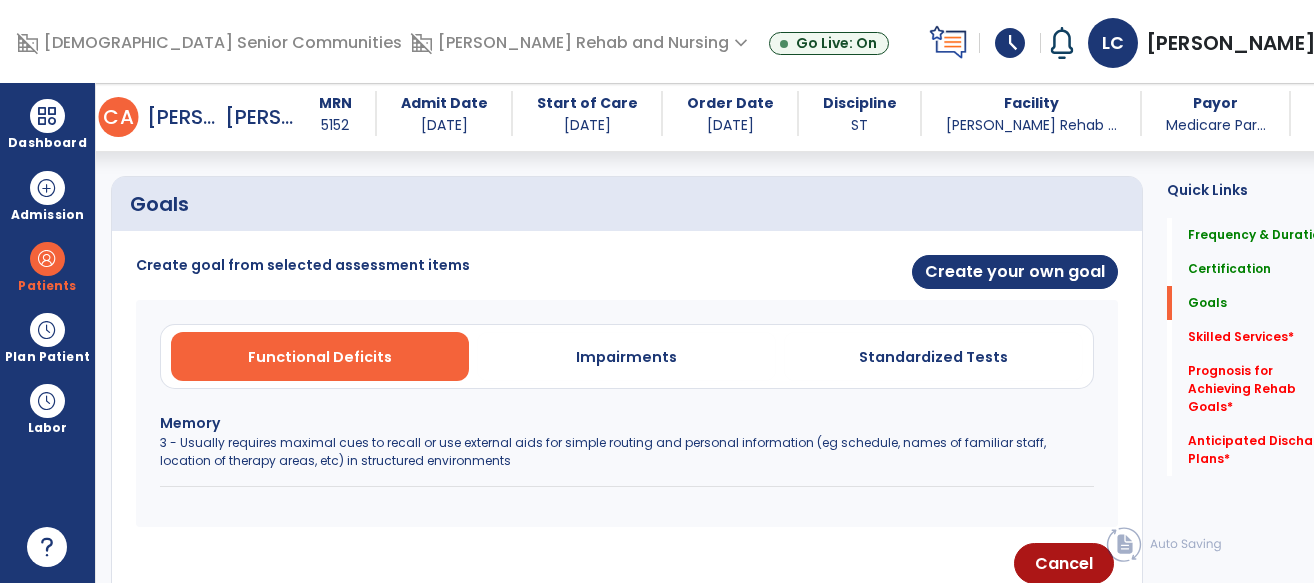 scroll, scrollTop: 567, scrollLeft: 0, axis: vertical 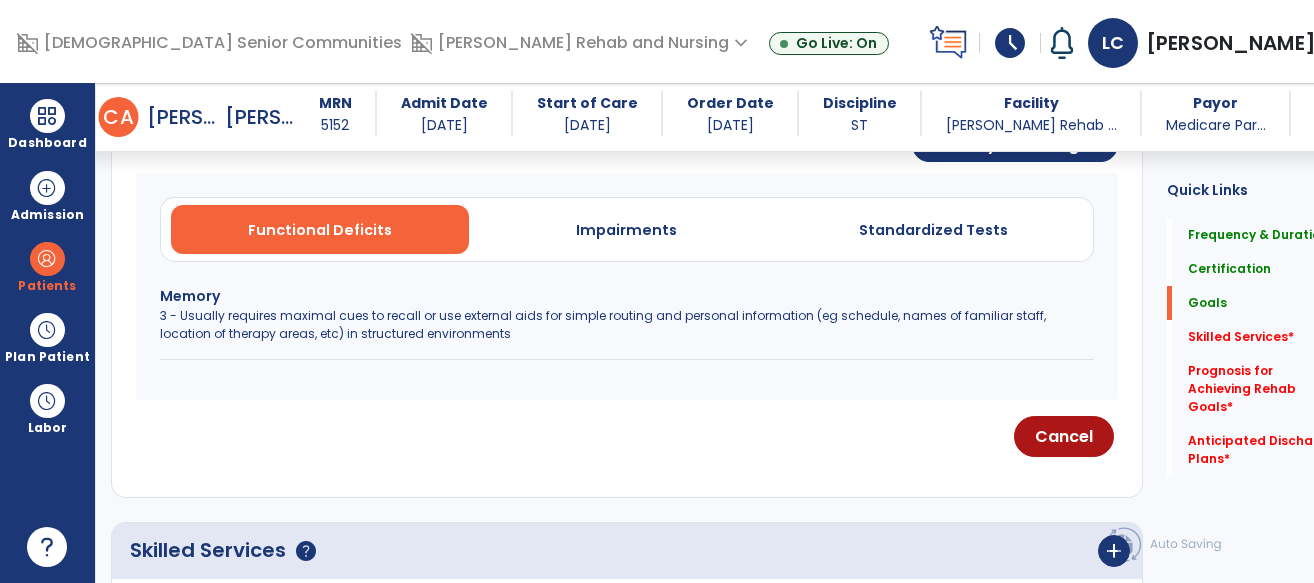 click on "3 - Usually requires maximal cues to recall or use external aids for simple routing and personal information (eg schedule, names of familiar staff, location of therapy areas, etc) in structured environments" at bounding box center (627, 325) 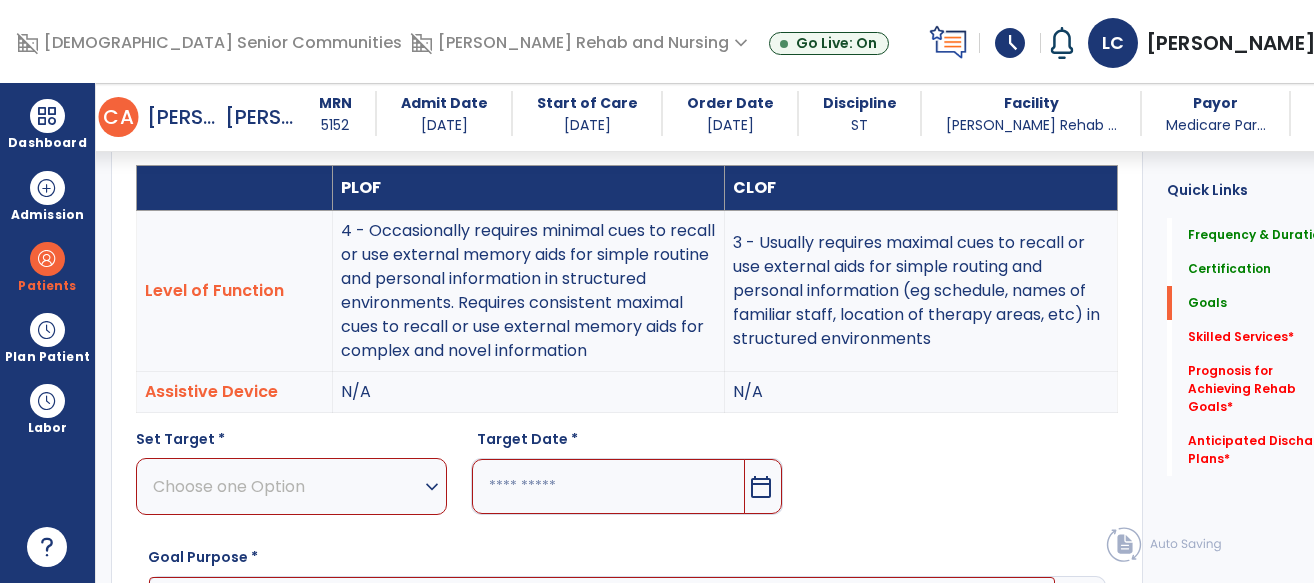 click on "Choose one Option" at bounding box center [286, 486] 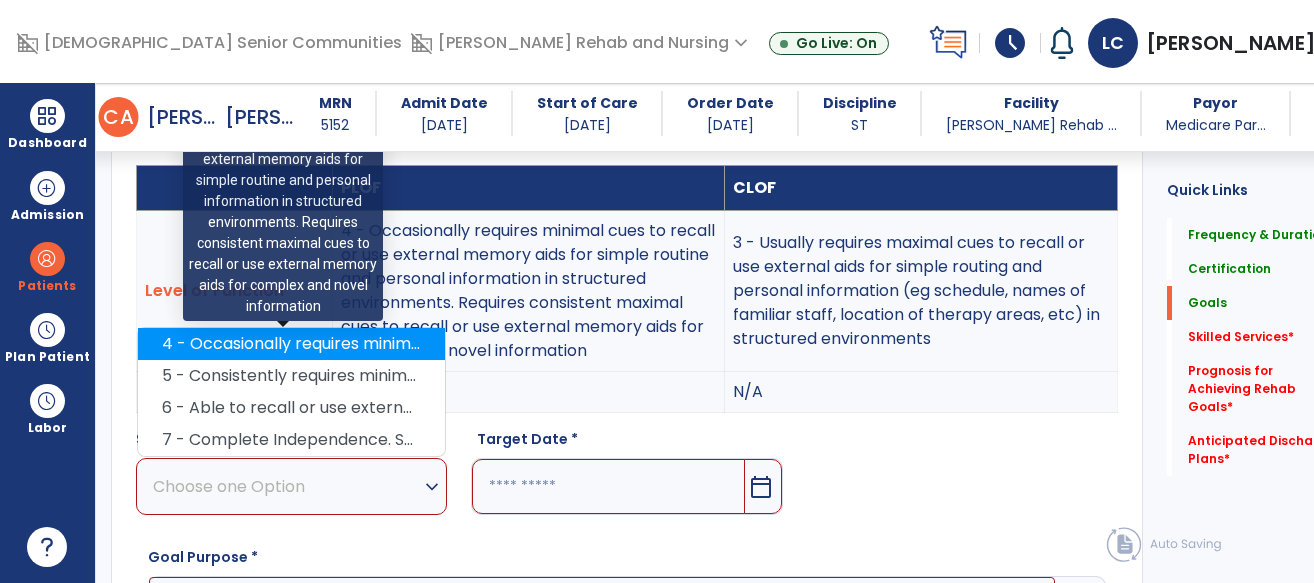 click on "4 - Occasionally requires minimal cues to recall or use external memory aids for simple routine and personal information in structured environments. Requires consistent maximal cues to recall or use external memory aids for complex and novel information" at bounding box center [291, 344] 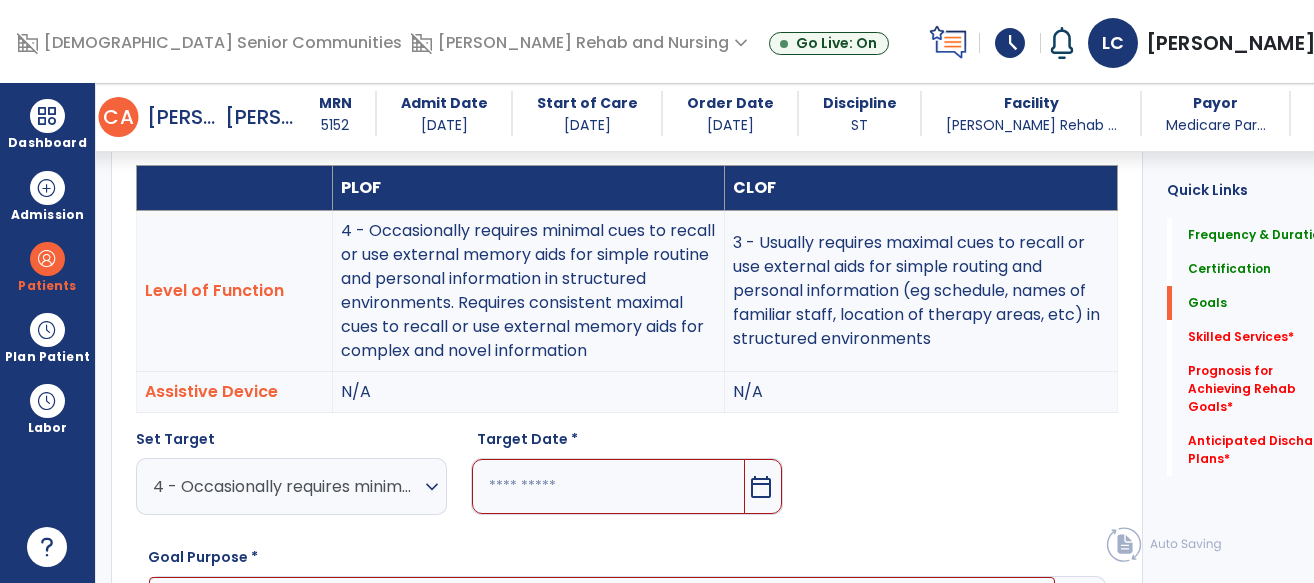 click on "calendar_today" at bounding box center (761, 487) 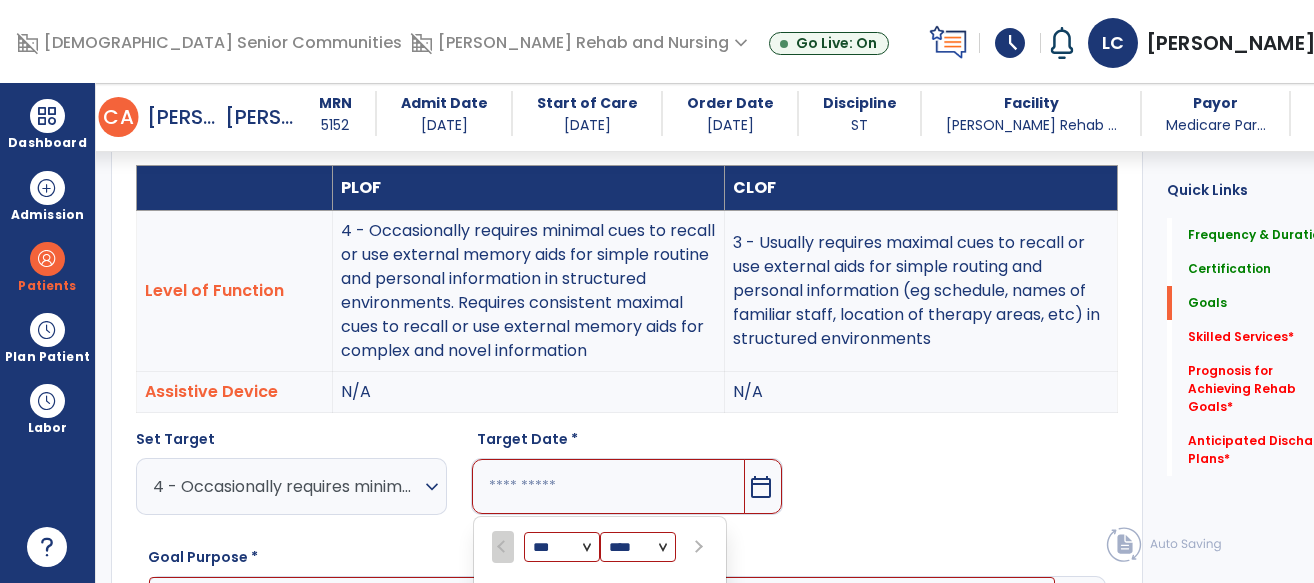 scroll, scrollTop: 912, scrollLeft: 0, axis: vertical 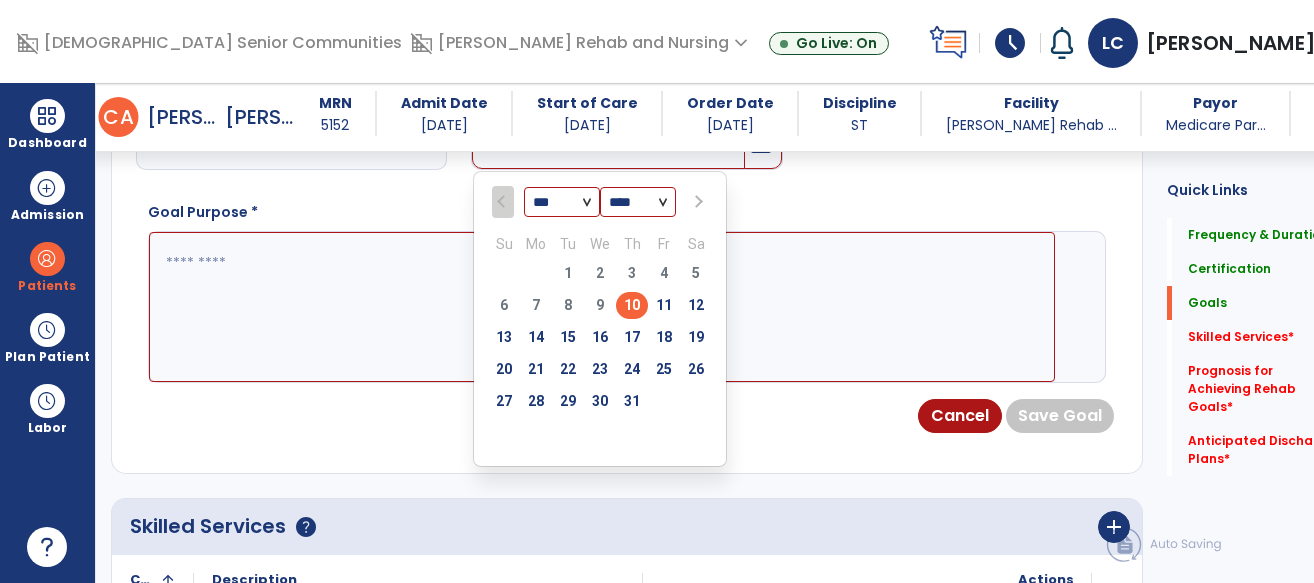 click at bounding box center [696, 202] 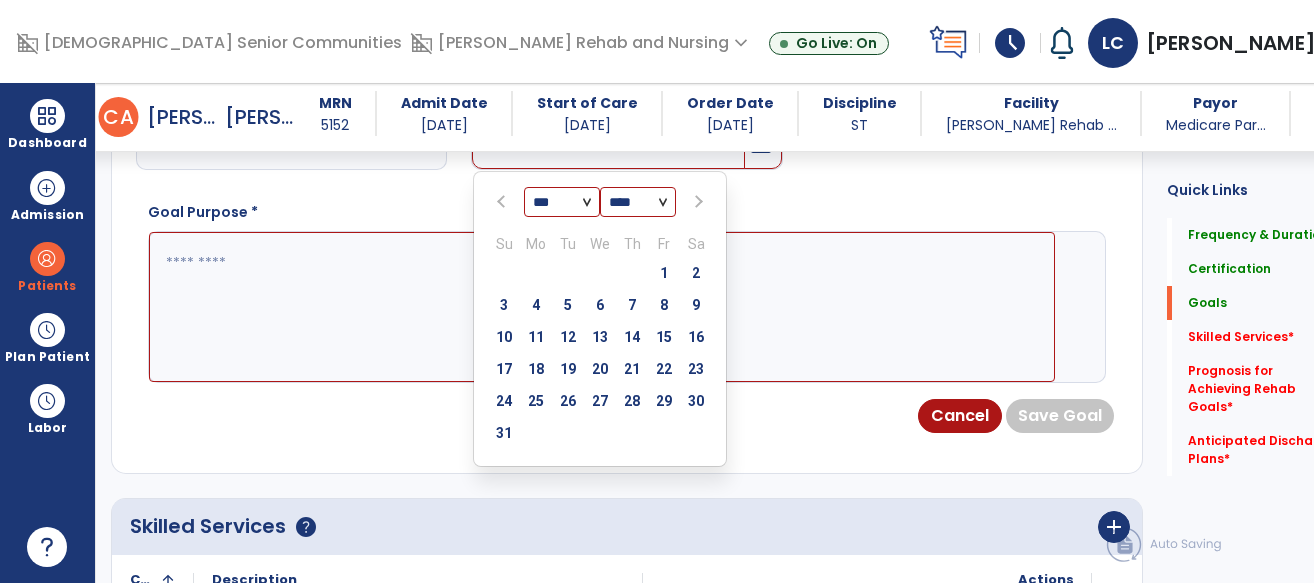 click at bounding box center [696, 202] 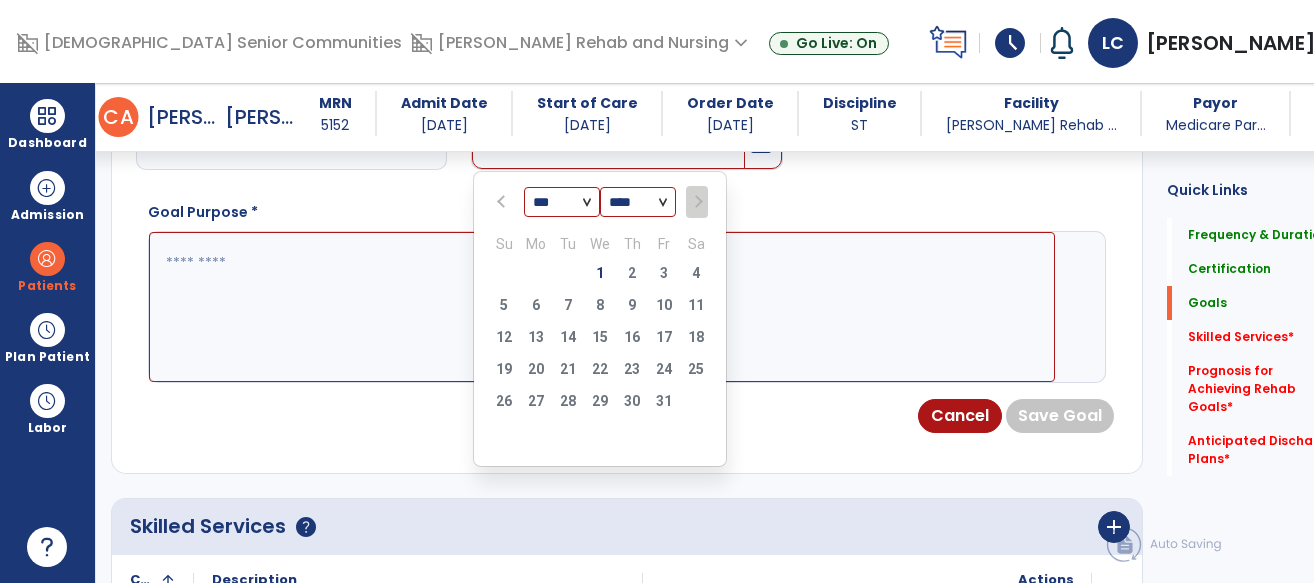 click at bounding box center (696, 202) 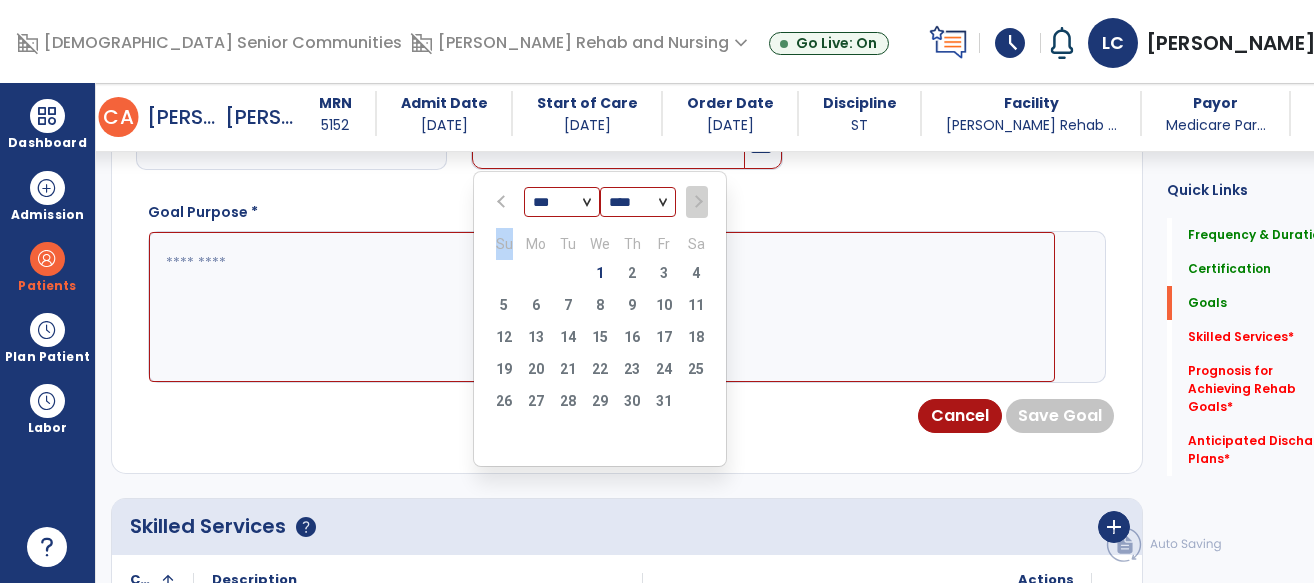 click at bounding box center [696, 202] 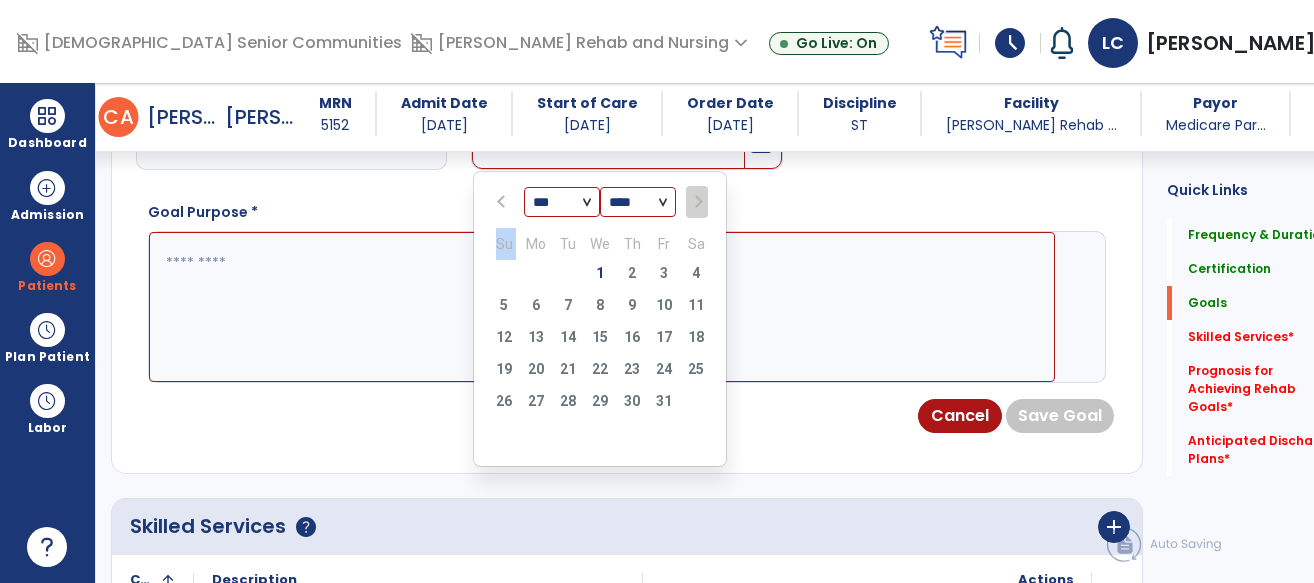 click at bounding box center (696, 202) 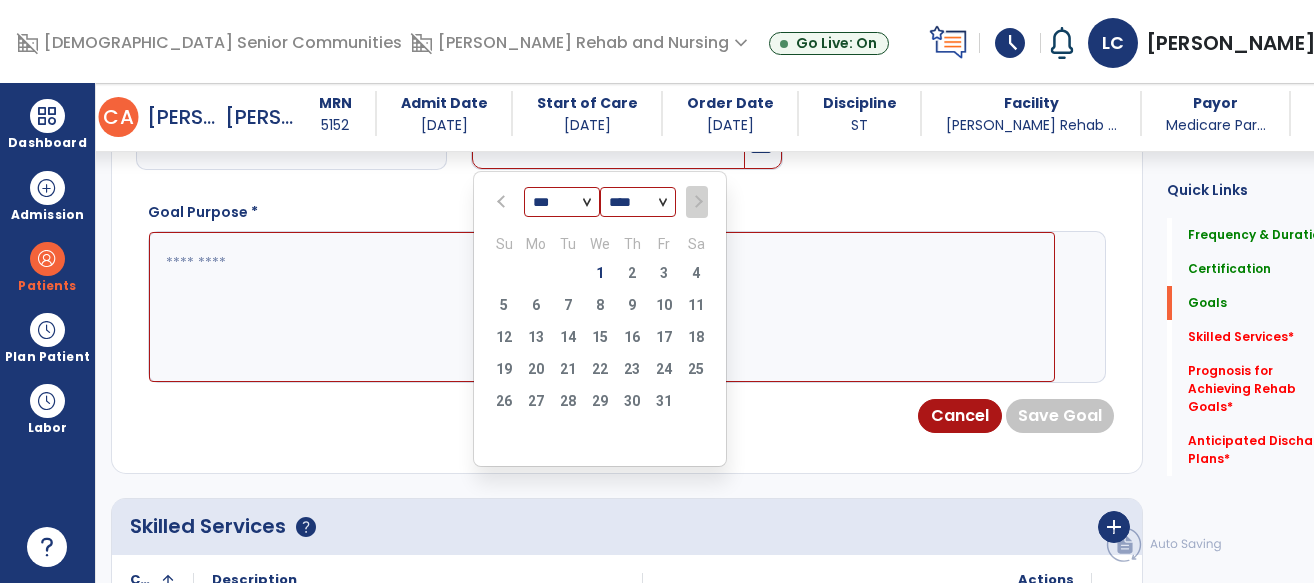 click at bounding box center (696, 202) 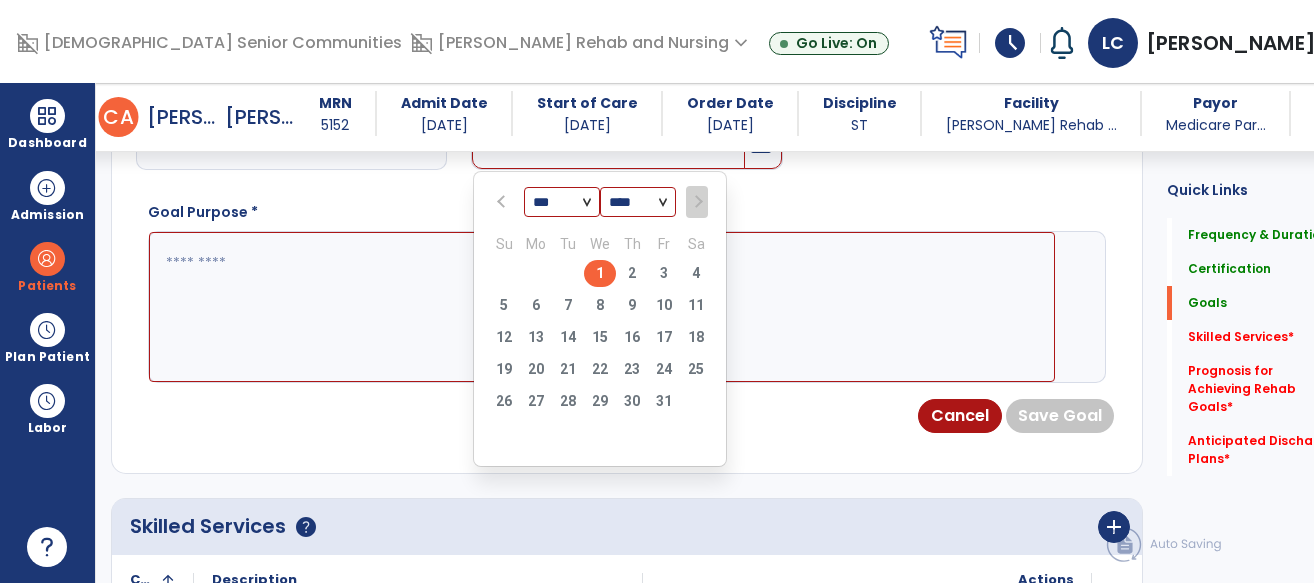 click on "1" at bounding box center (600, 273) 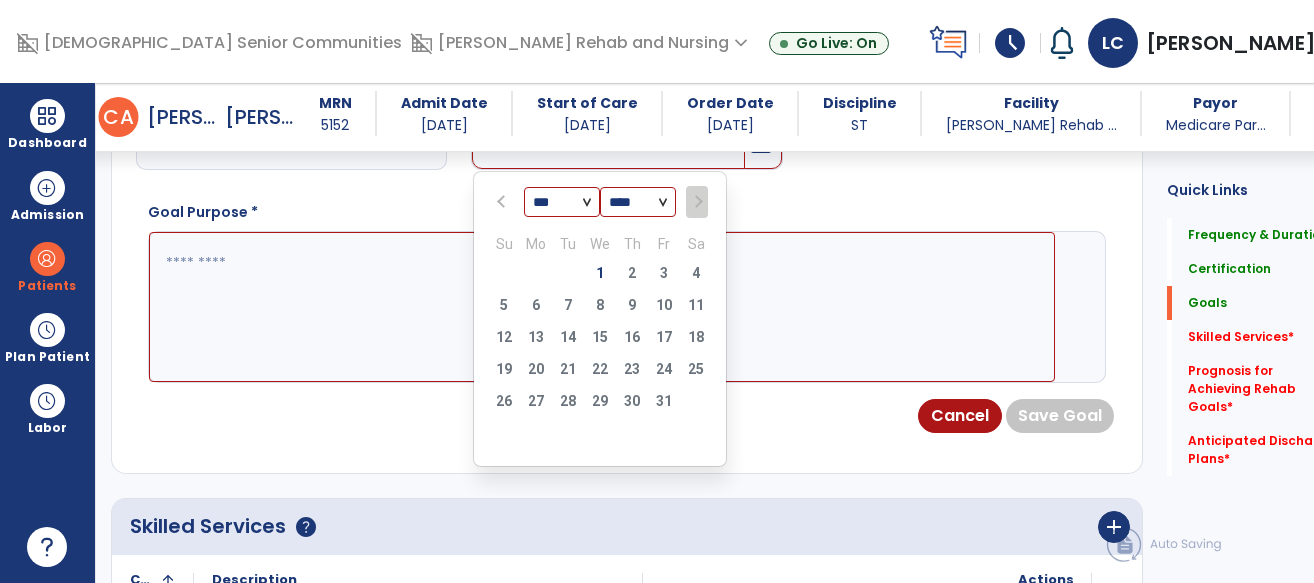 type on "*********" 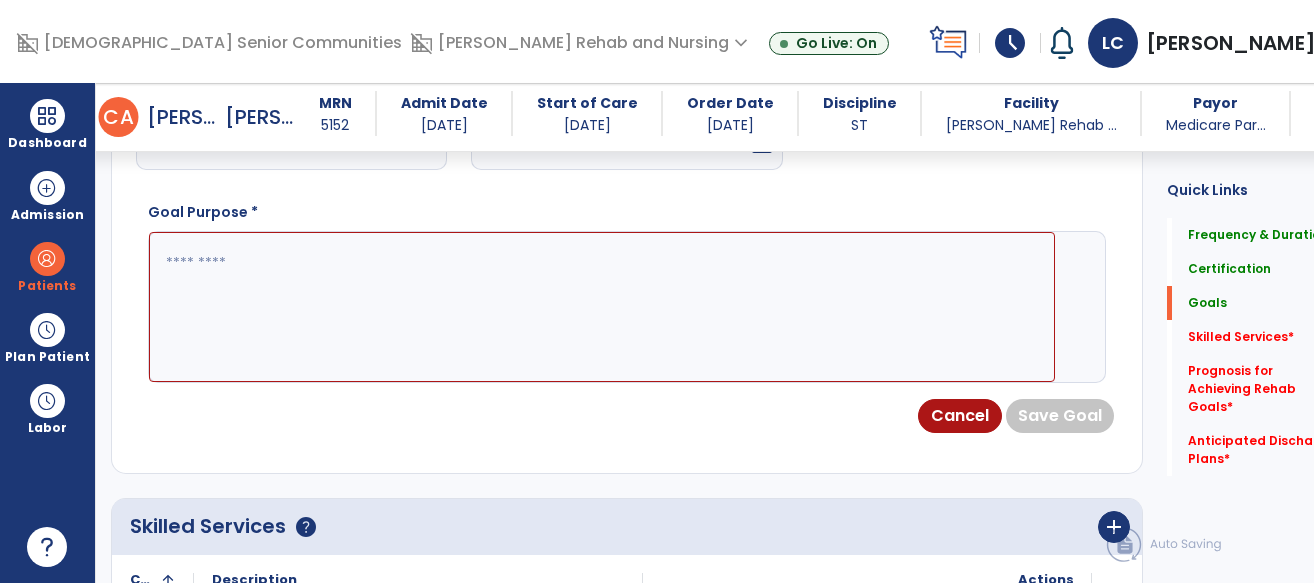 click at bounding box center [602, 307] 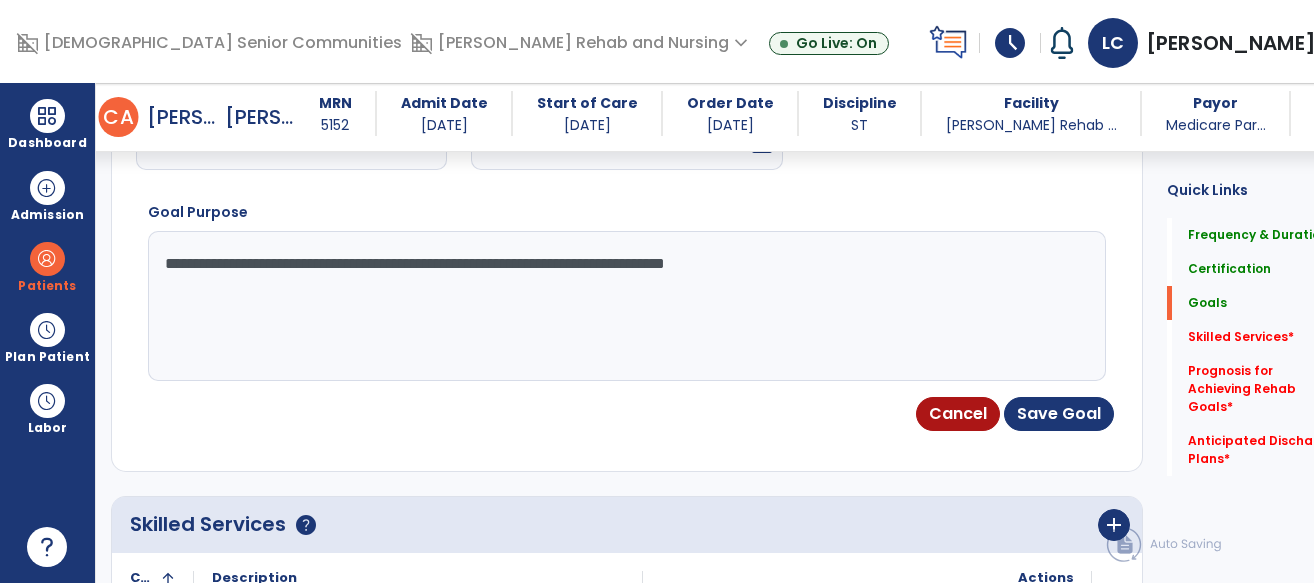 type on "**********" 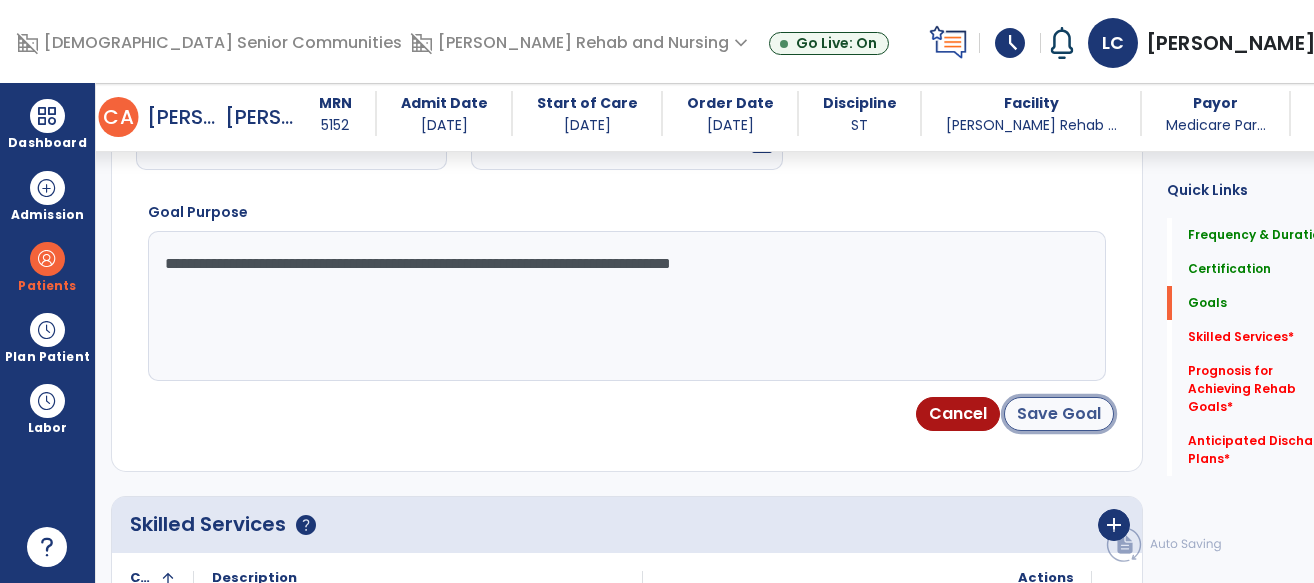 click on "Save Goal" at bounding box center [1059, 414] 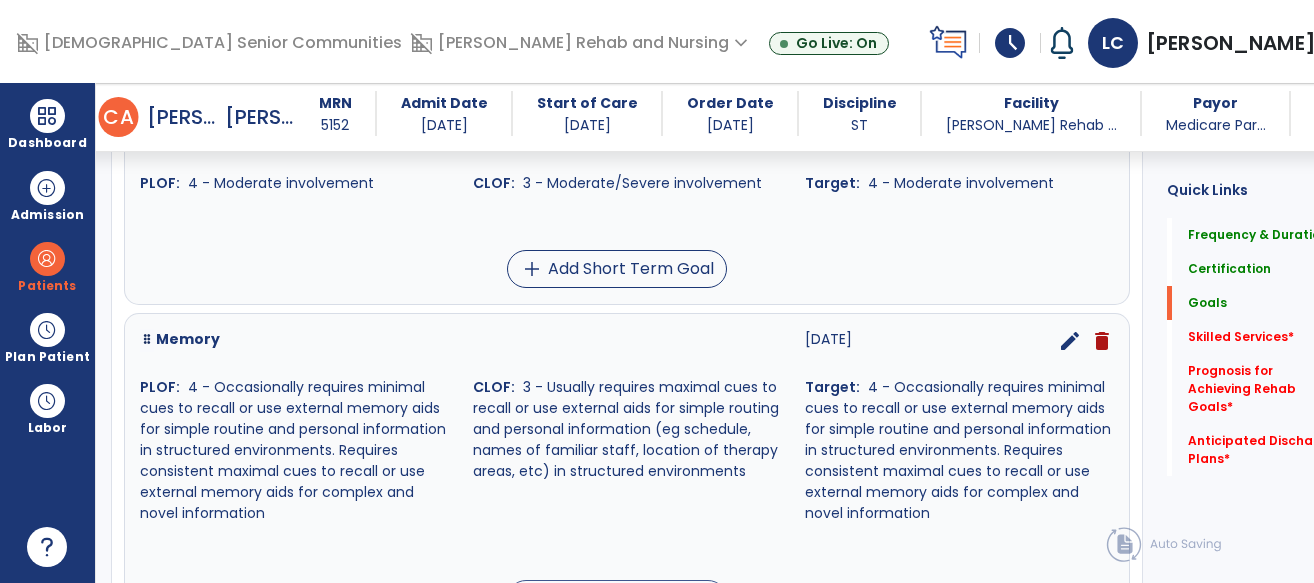 scroll, scrollTop: 538, scrollLeft: 0, axis: vertical 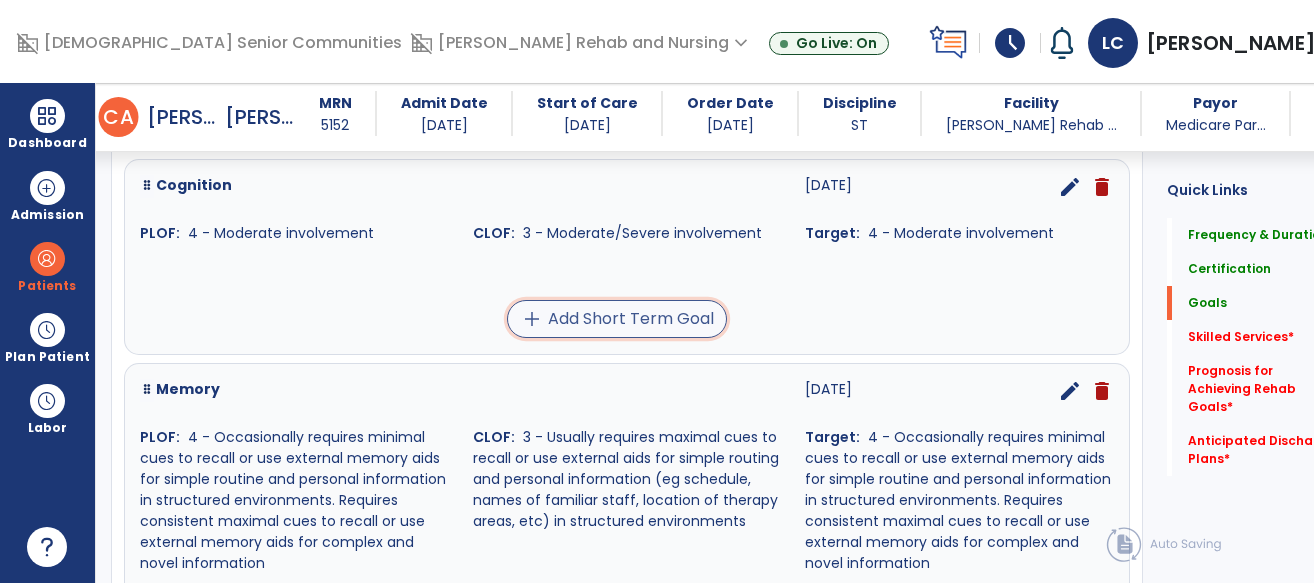 click on "add  Add Short Term Goal" at bounding box center [617, 319] 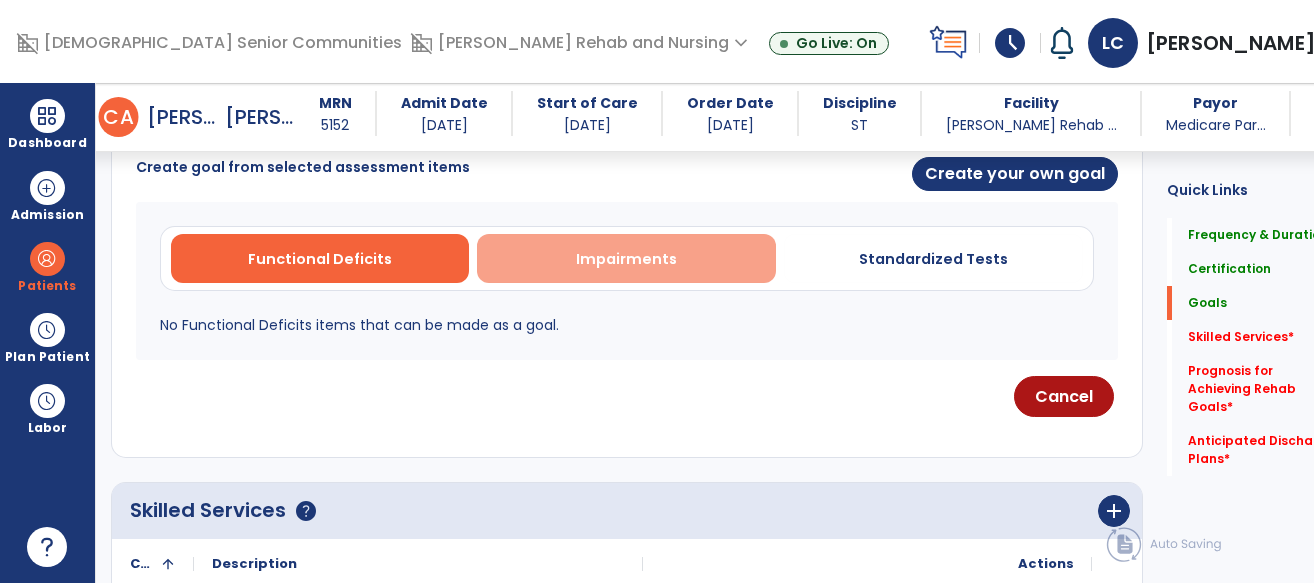 click on "Impairments" at bounding box center [626, 258] 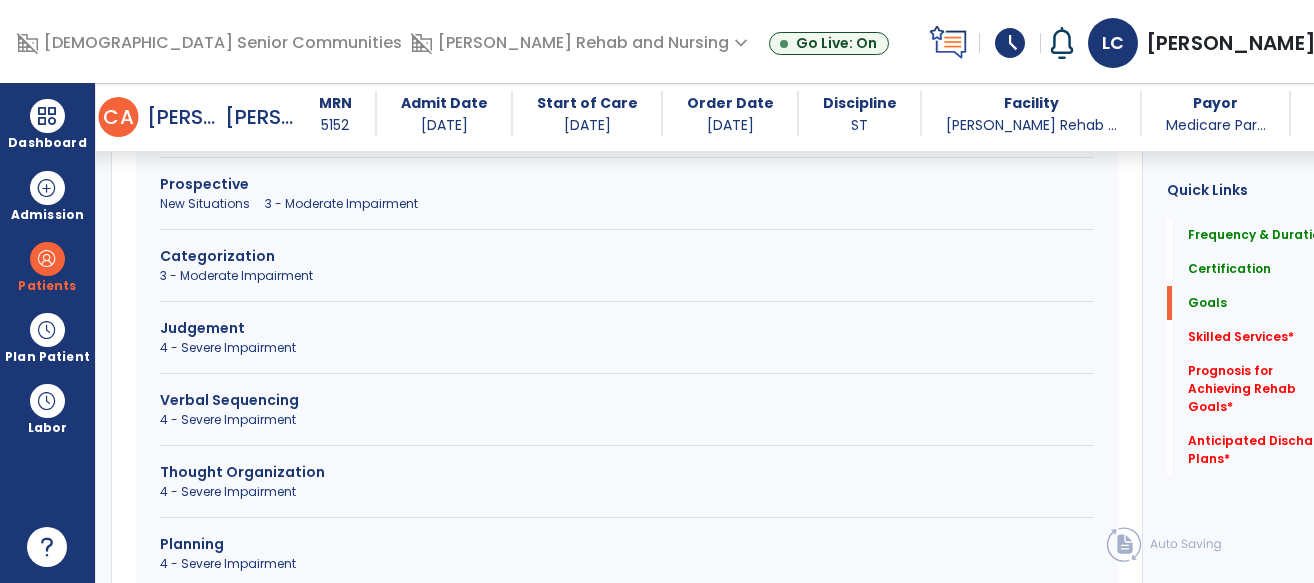 scroll, scrollTop: 1328, scrollLeft: 0, axis: vertical 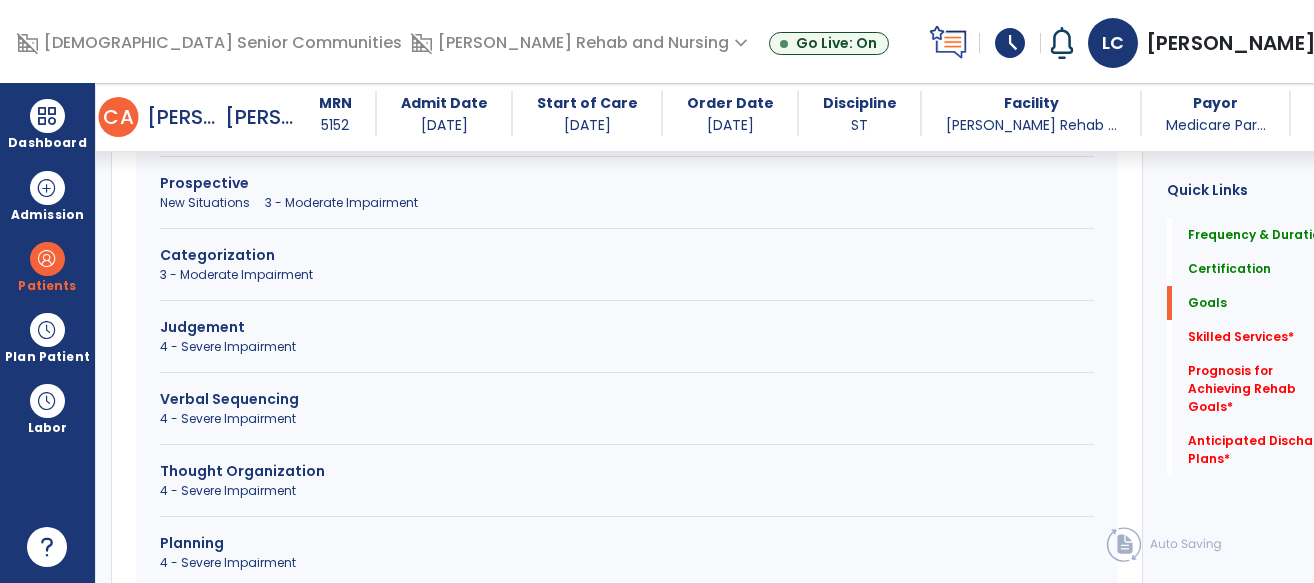 click on "Judgement" at bounding box center (627, 327) 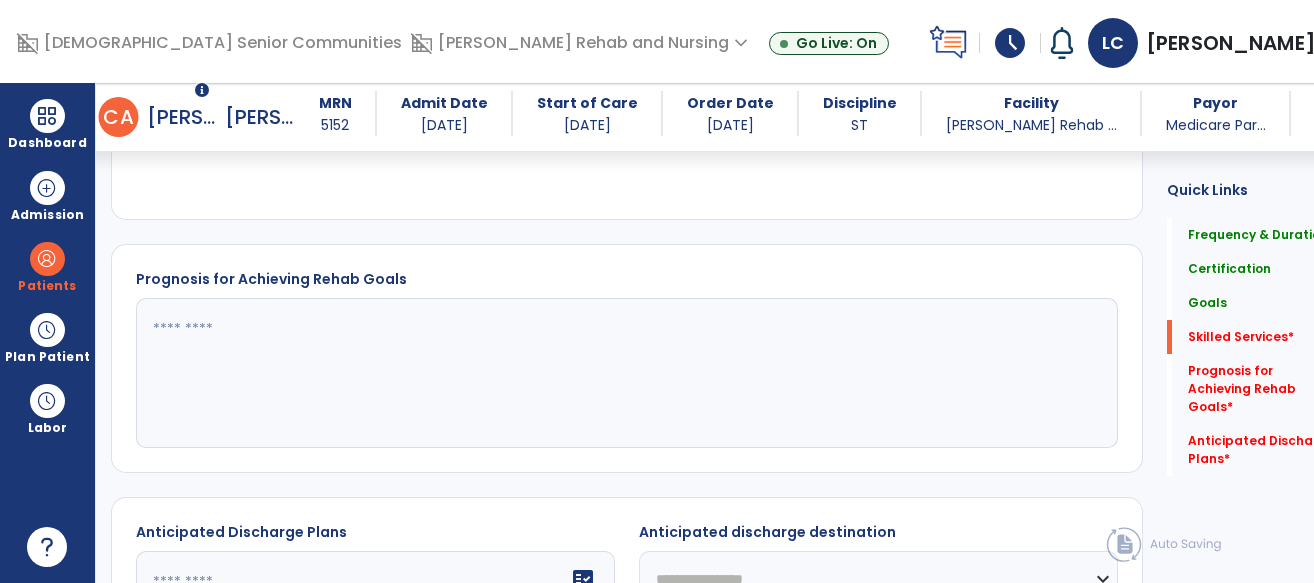 scroll, scrollTop: 643, scrollLeft: 0, axis: vertical 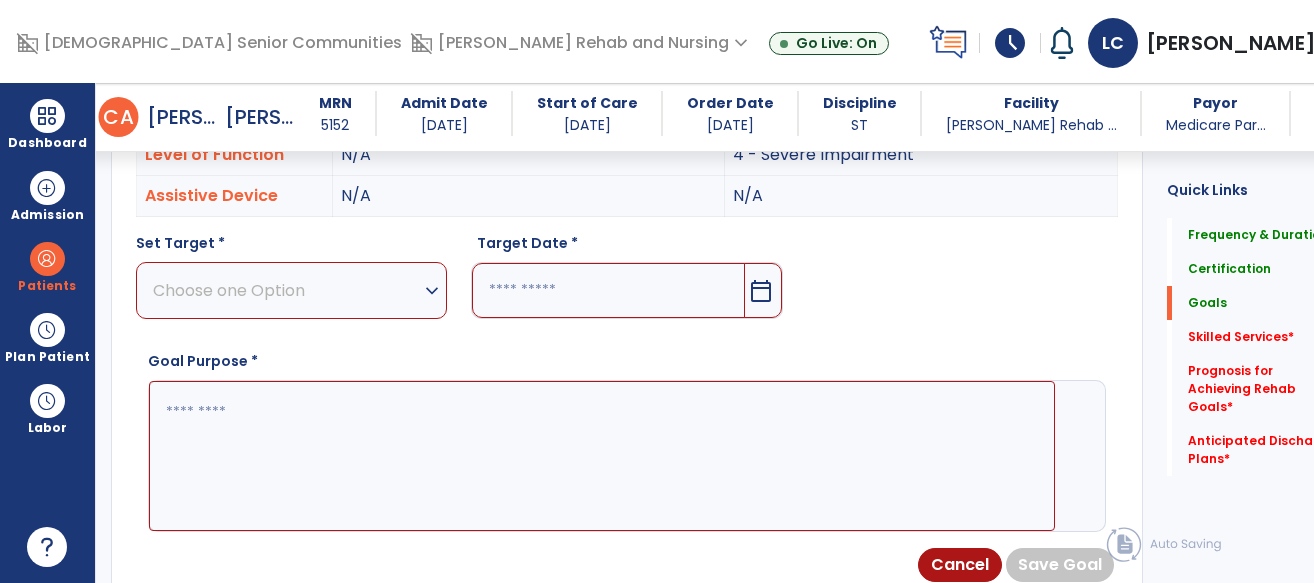 click on "Choose one Option" at bounding box center [286, 290] 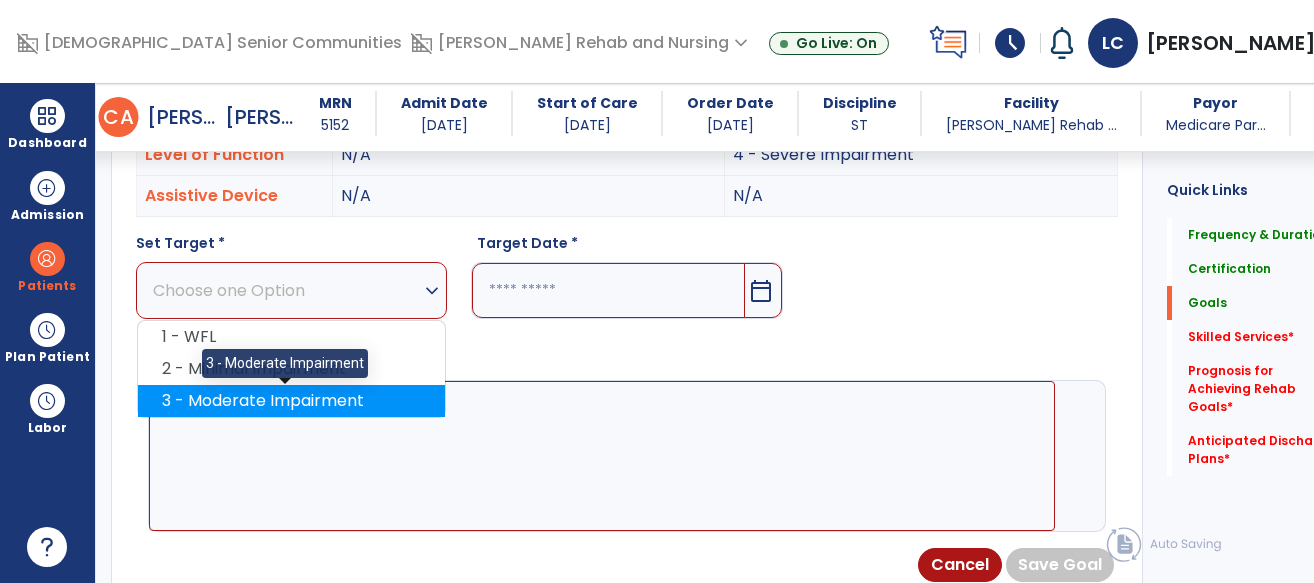 click on "3 - Moderate Impairment" at bounding box center [291, 401] 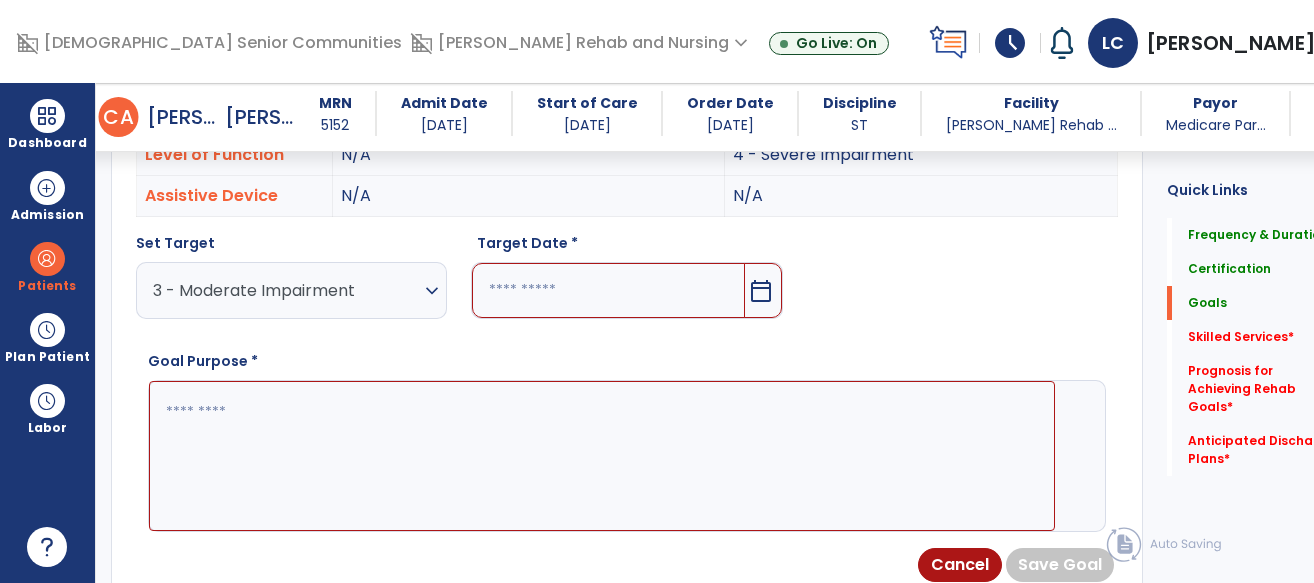 click on "calendar_today" at bounding box center [761, 291] 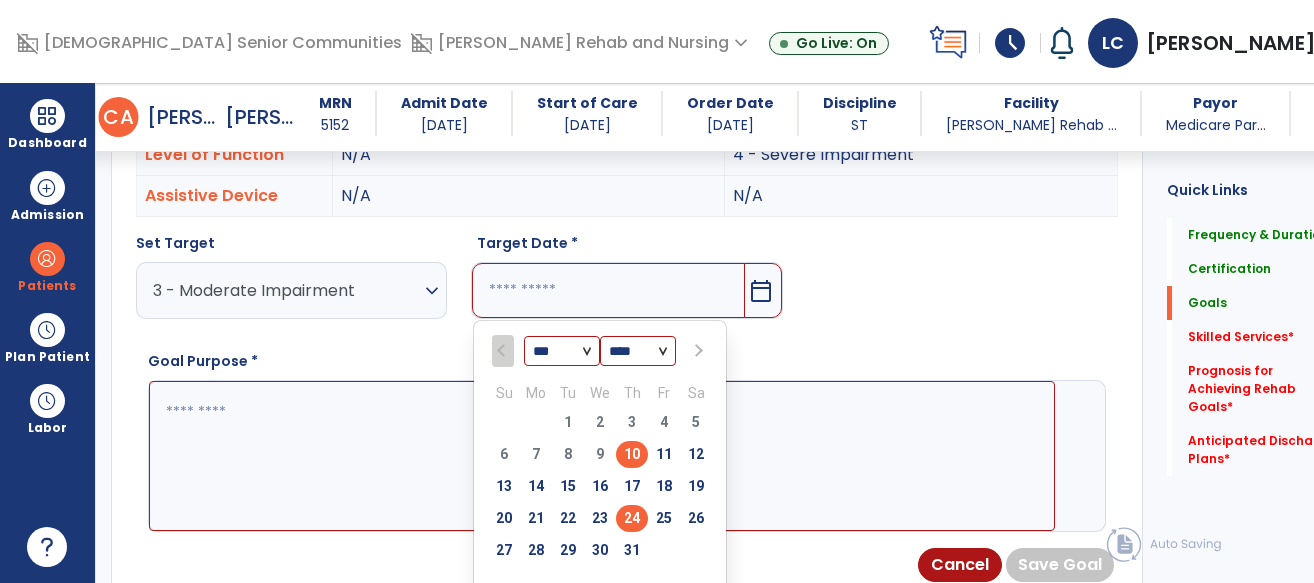 click on "24" at bounding box center (632, 518) 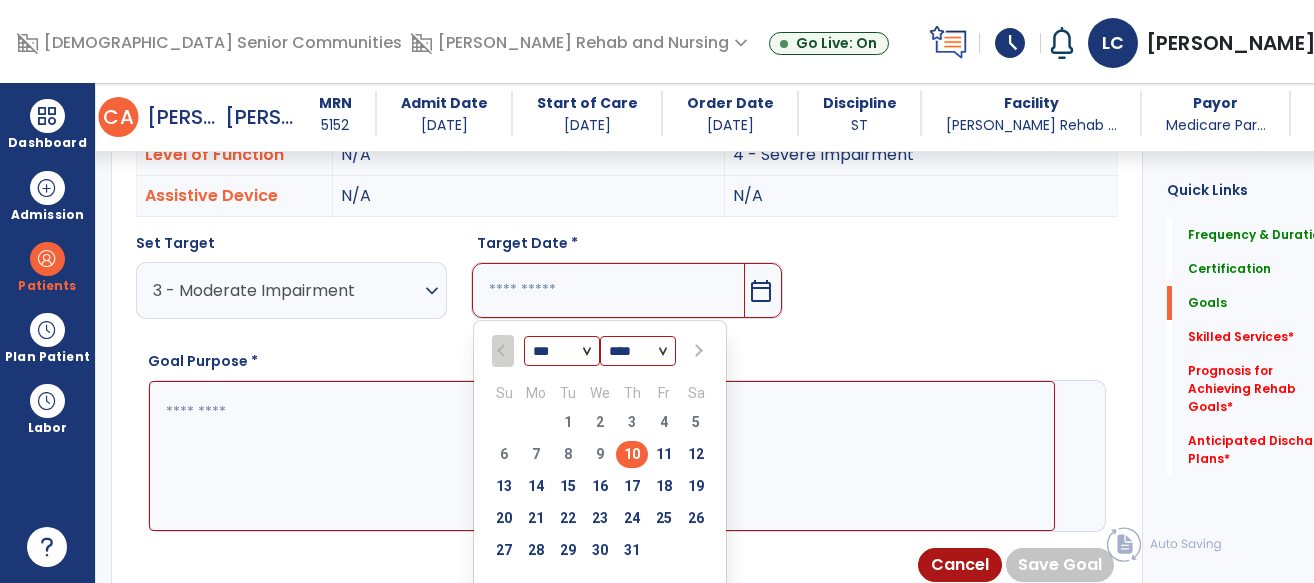 type on "*********" 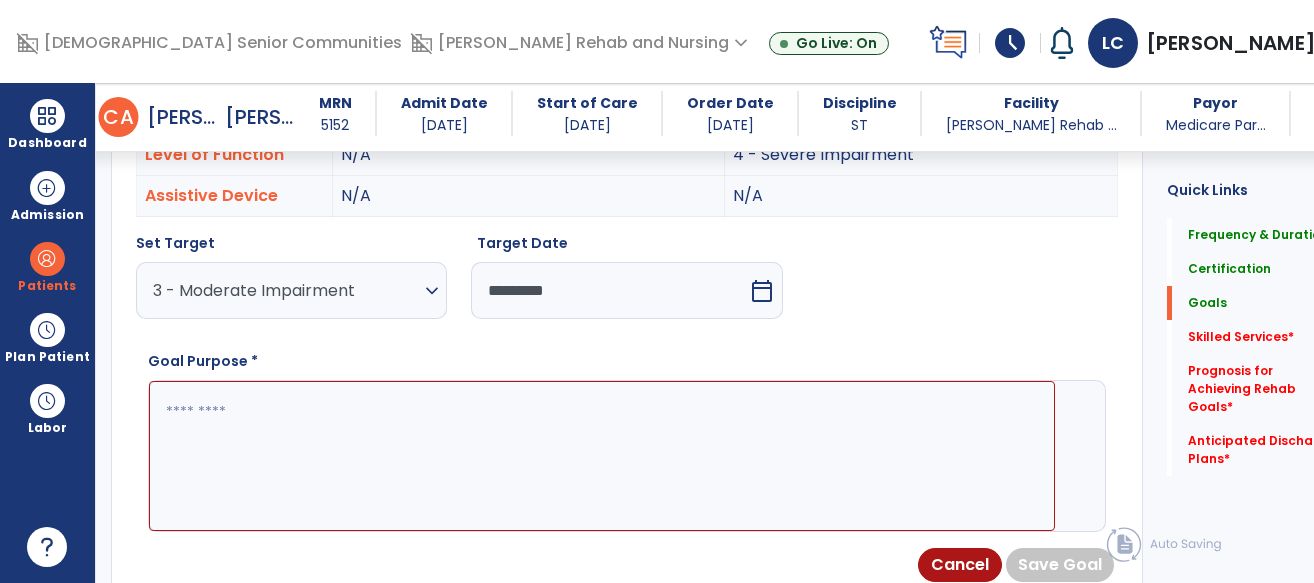 click at bounding box center [602, 456] 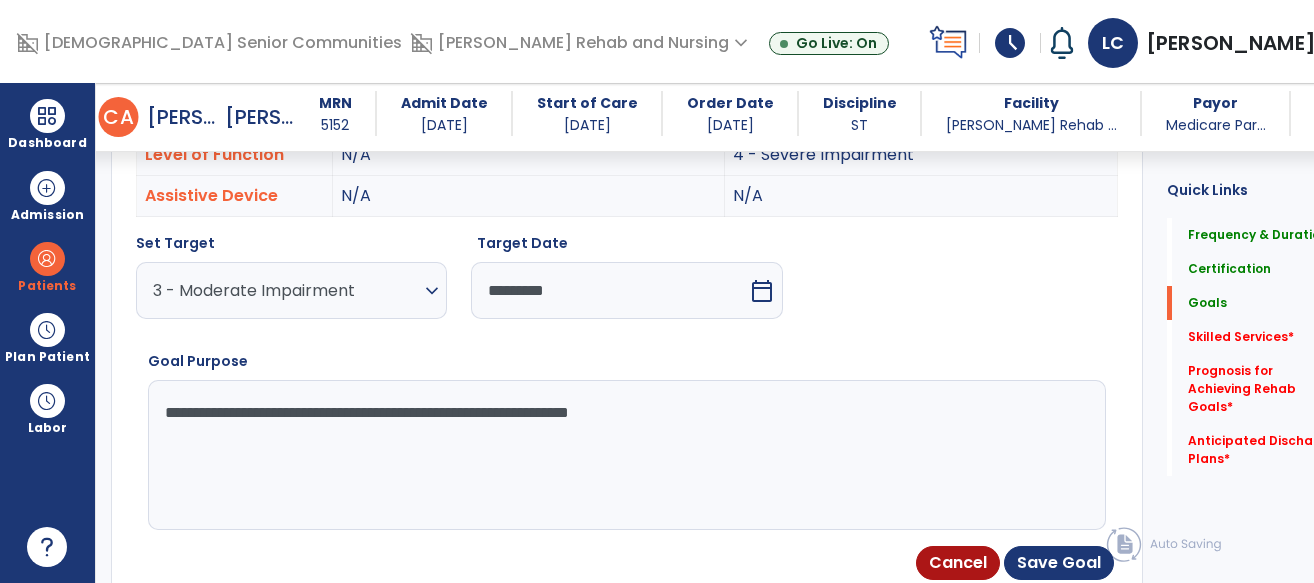 type on "**********" 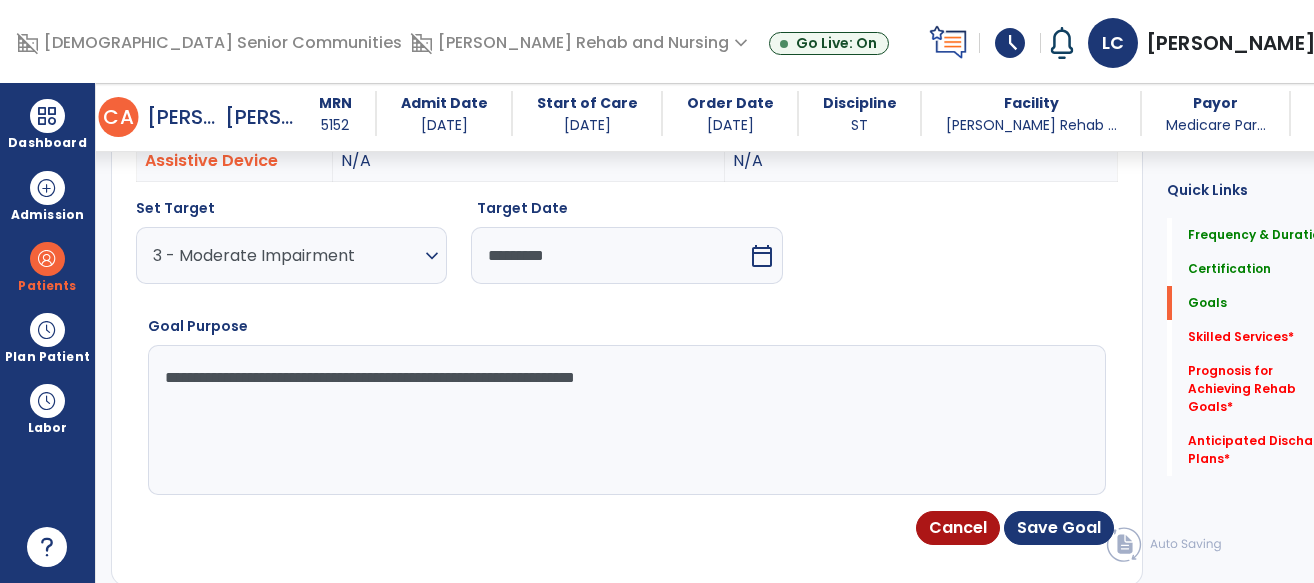 scroll, scrollTop: 723, scrollLeft: 0, axis: vertical 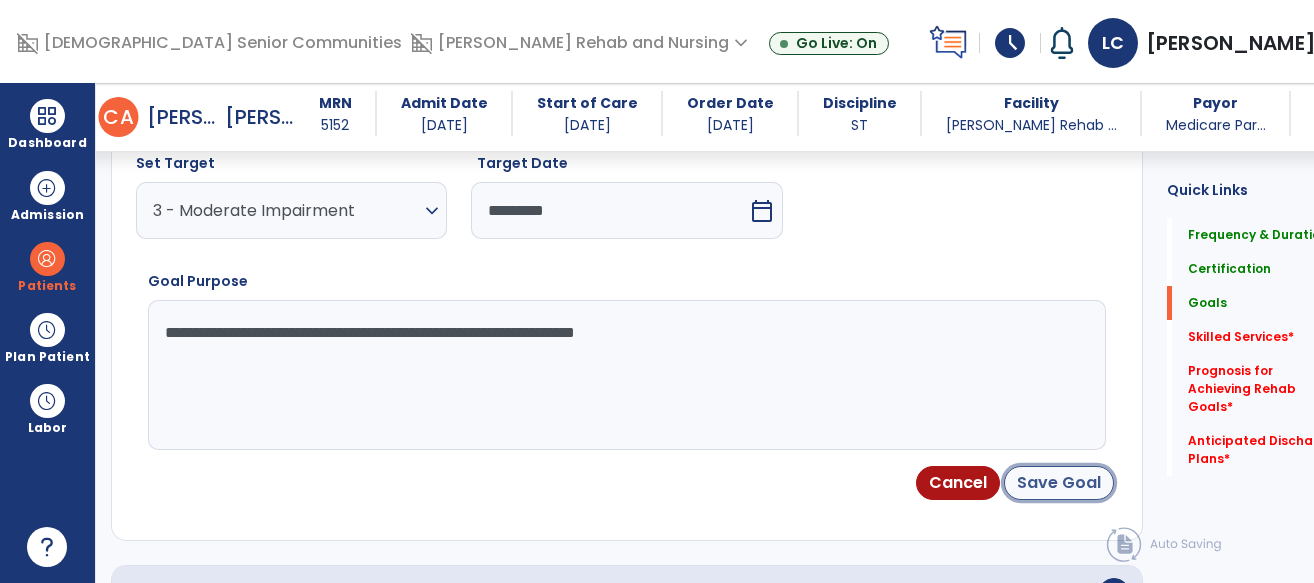 click on "Save Goal" at bounding box center (1059, 483) 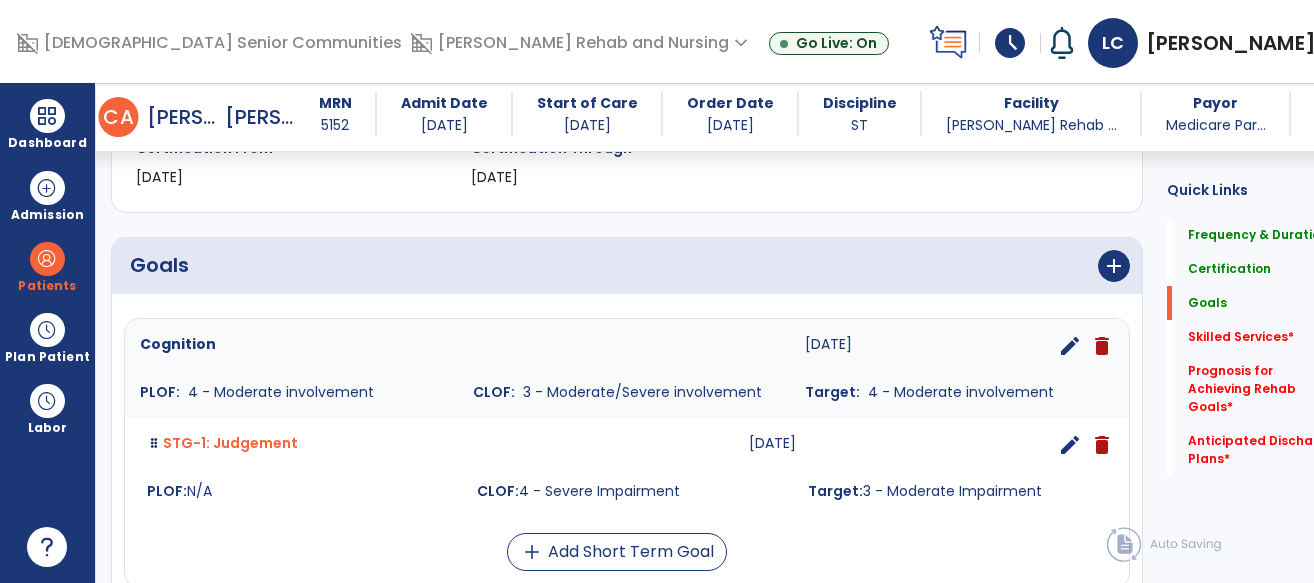 scroll, scrollTop: 399, scrollLeft: 0, axis: vertical 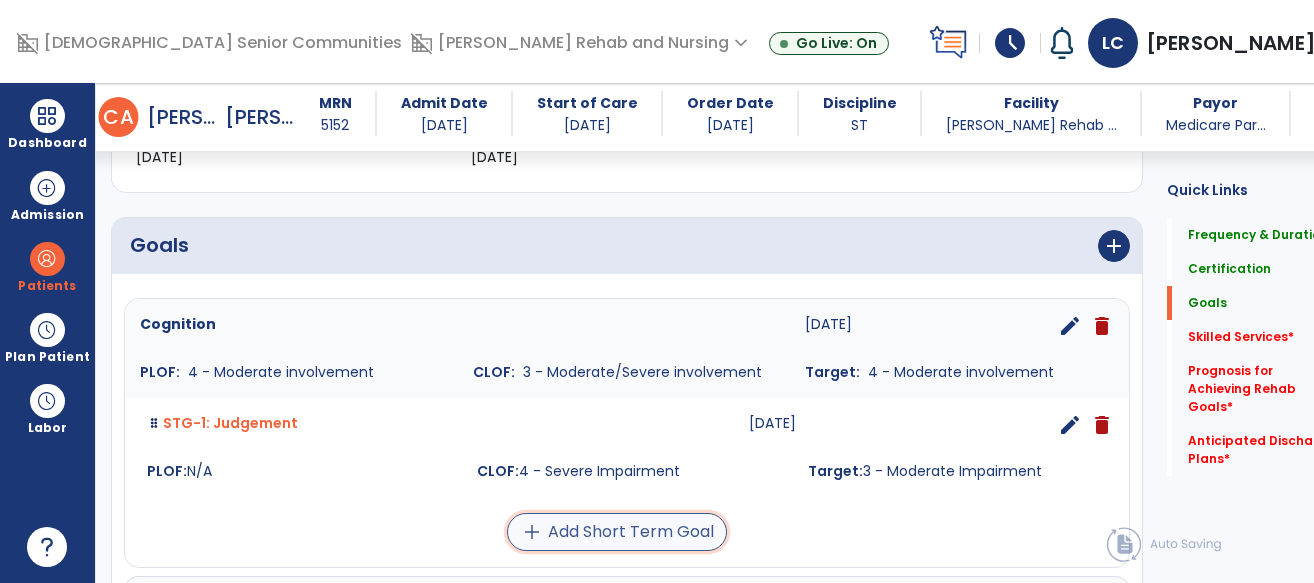 click on "add  Add Short Term Goal" at bounding box center (617, 532) 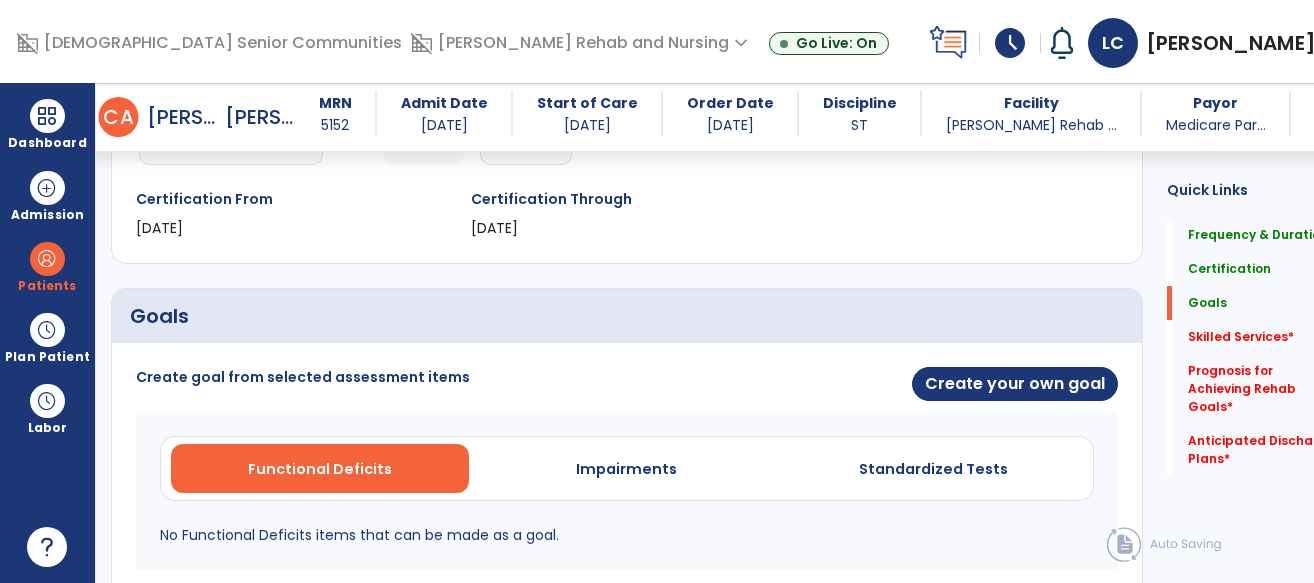 scroll, scrollTop: 486, scrollLeft: 0, axis: vertical 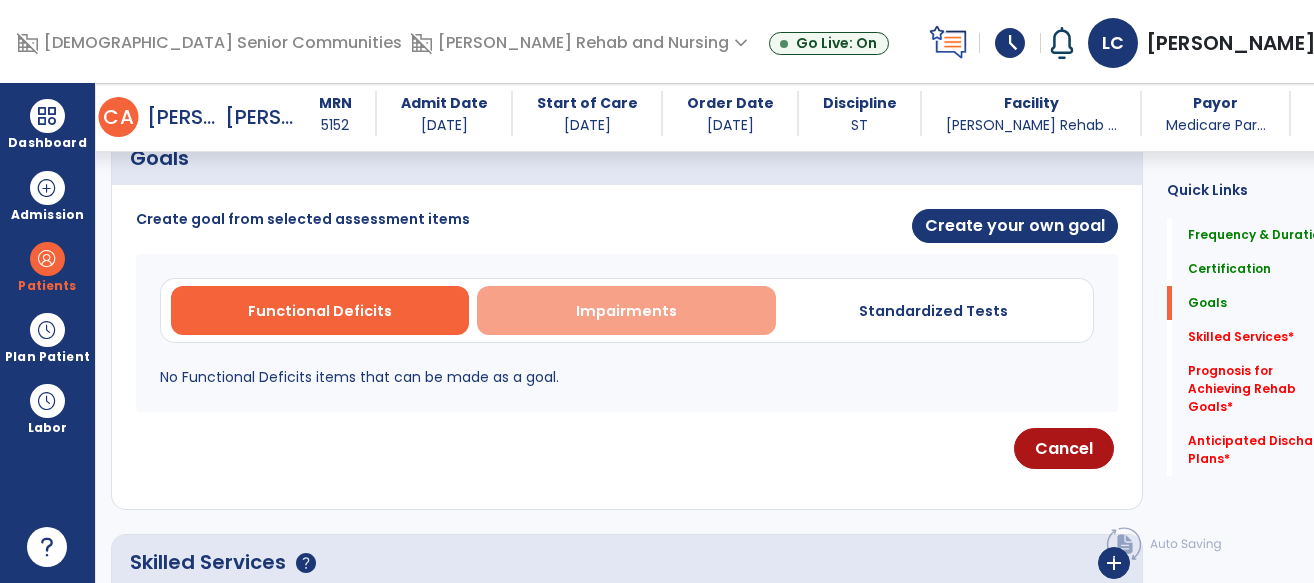 click on "Impairments" at bounding box center (626, 310) 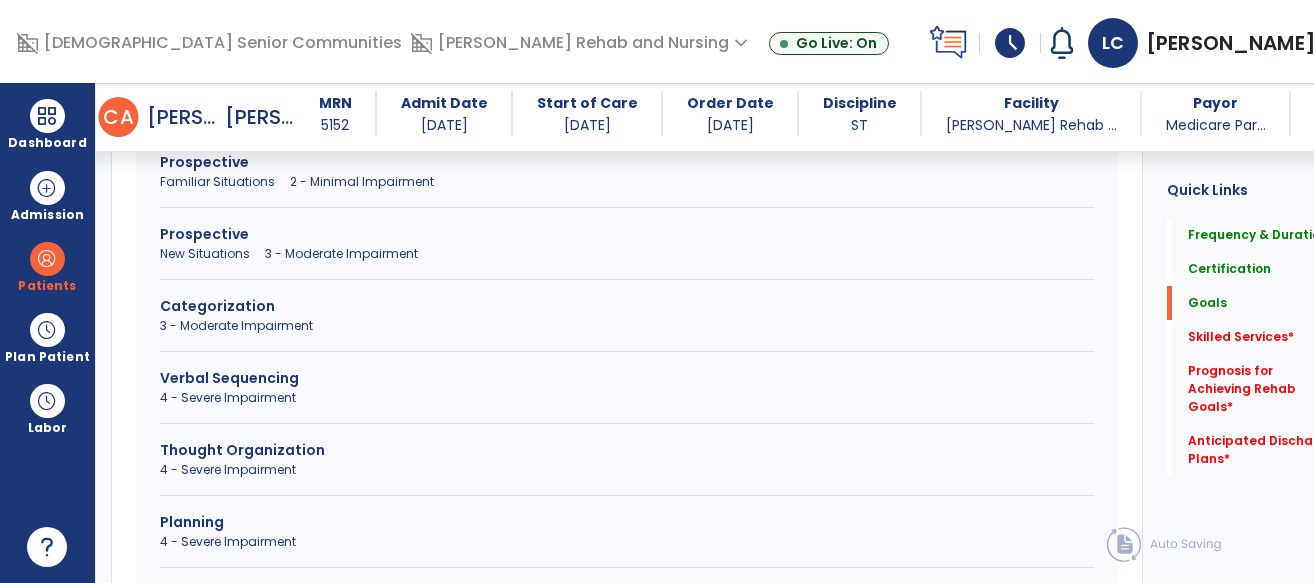 scroll, scrollTop: 1303, scrollLeft: 0, axis: vertical 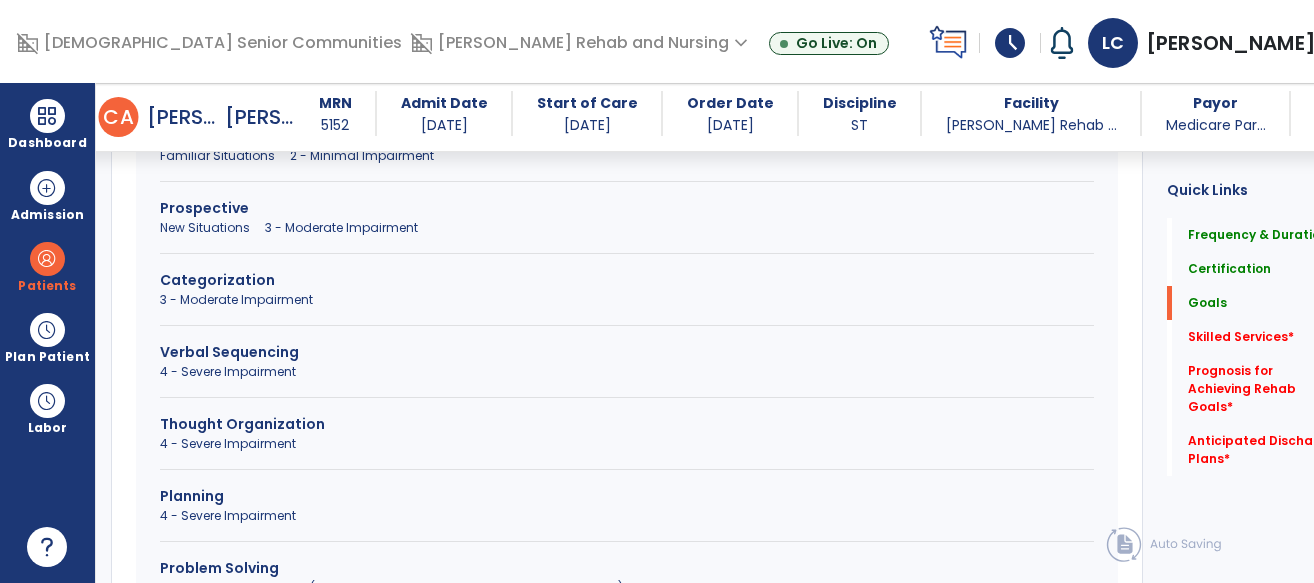 click on "Thought Organization" at bounding box center (627, 424) 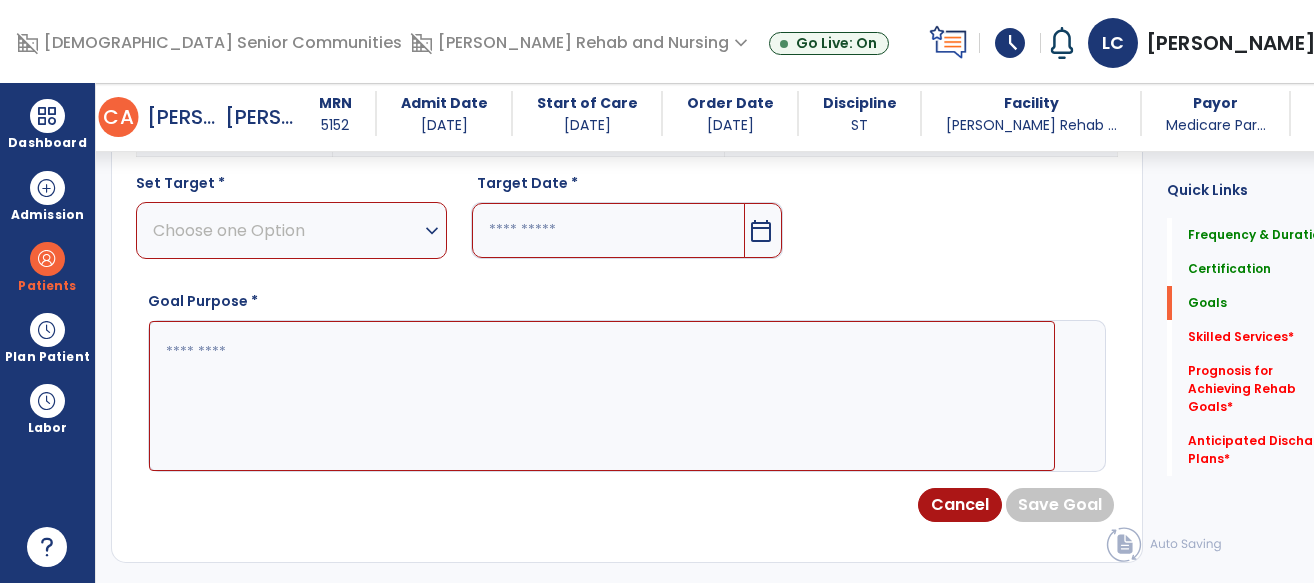 scroll, scrollTop: 609, scrollLeft: 0, axis: vertical 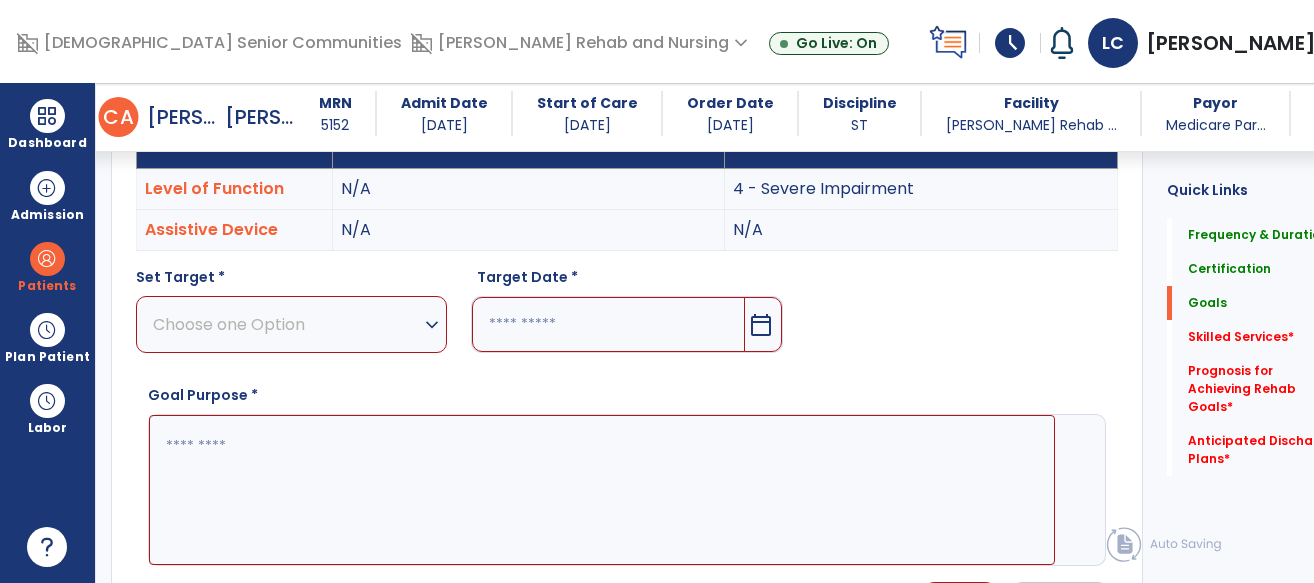 click on "Choose one Option" at bounding box center [286, 324] 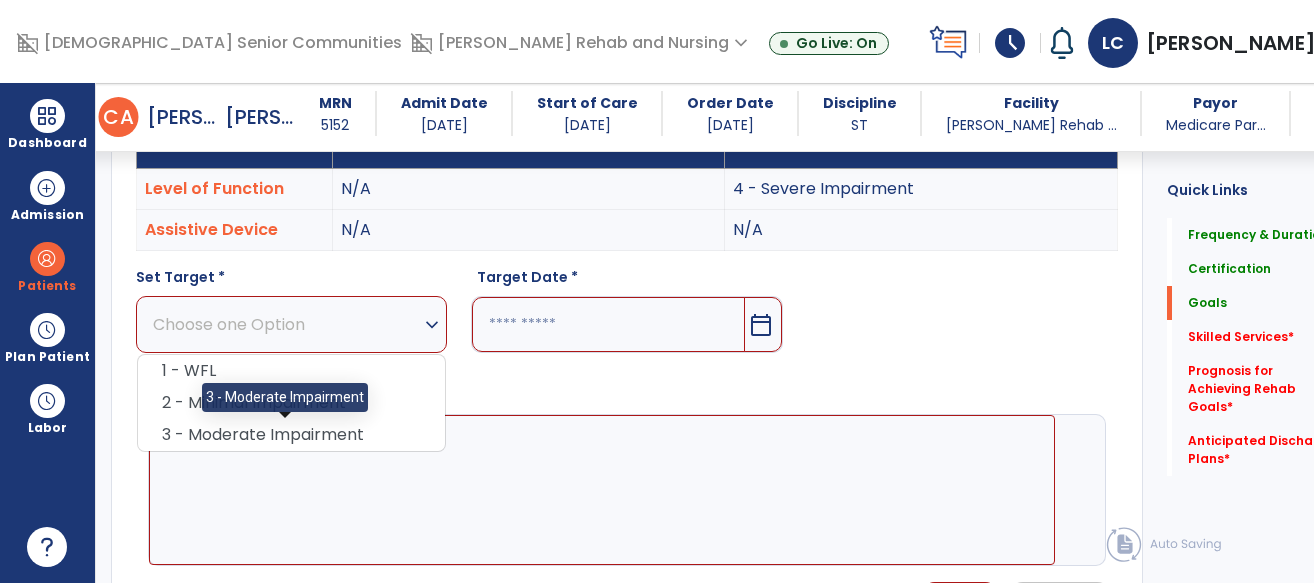 click on "3 - Moderate Impairment" at bounding box center (291, 435) 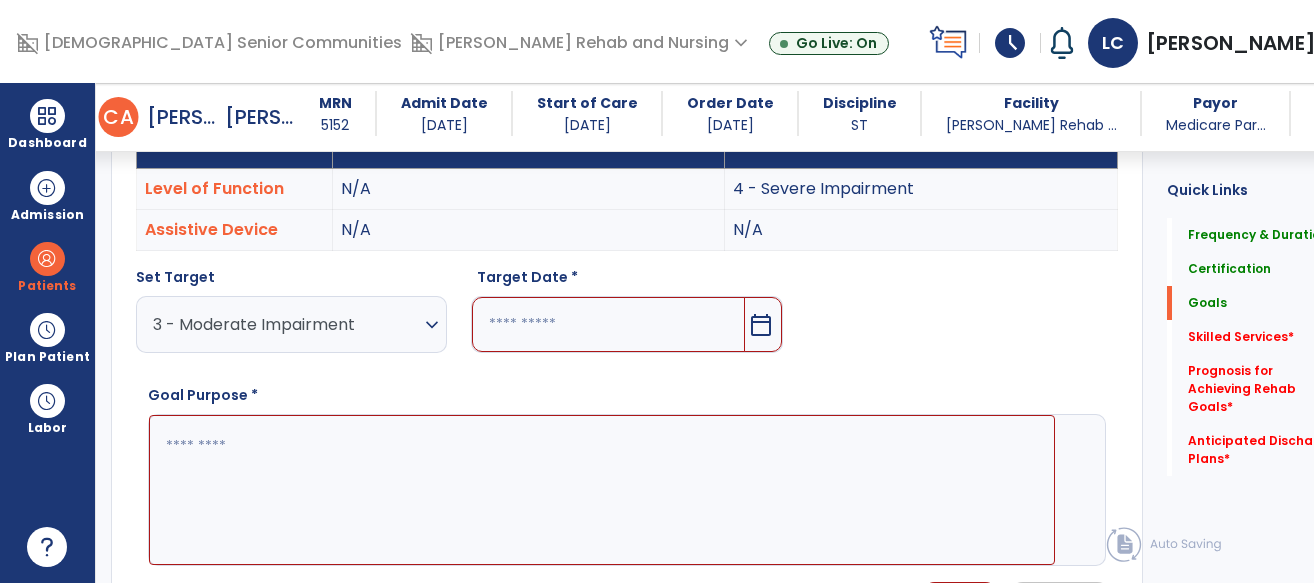 click on "calendar_today" at bounding box center (763, 324) 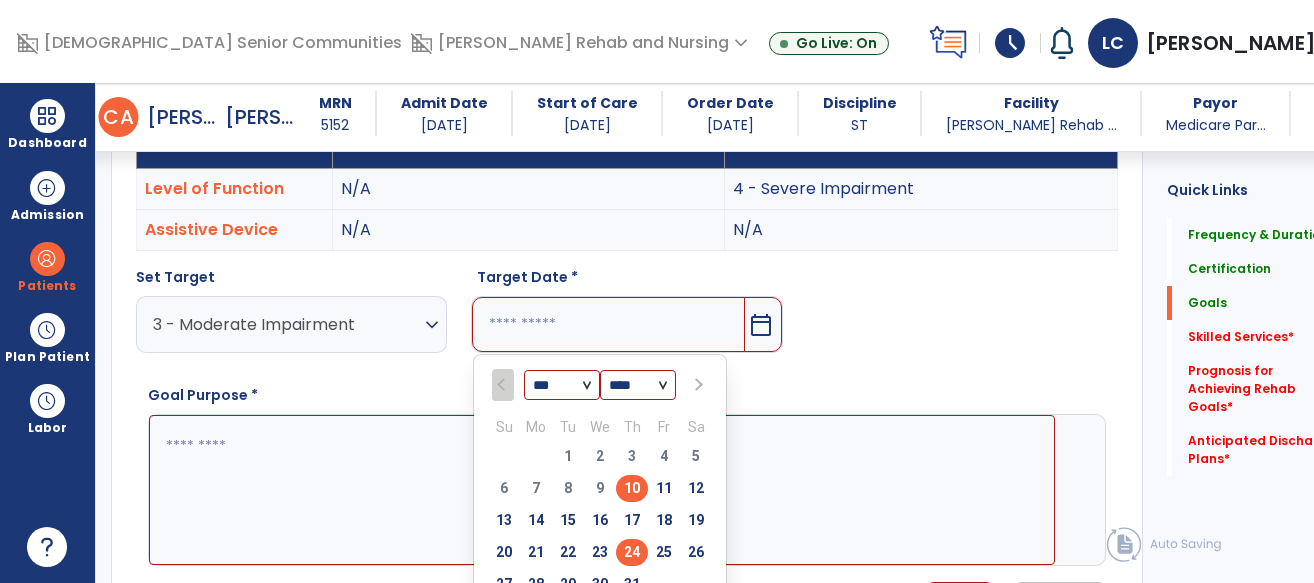 click on "24" at bounding box center (632, 552) 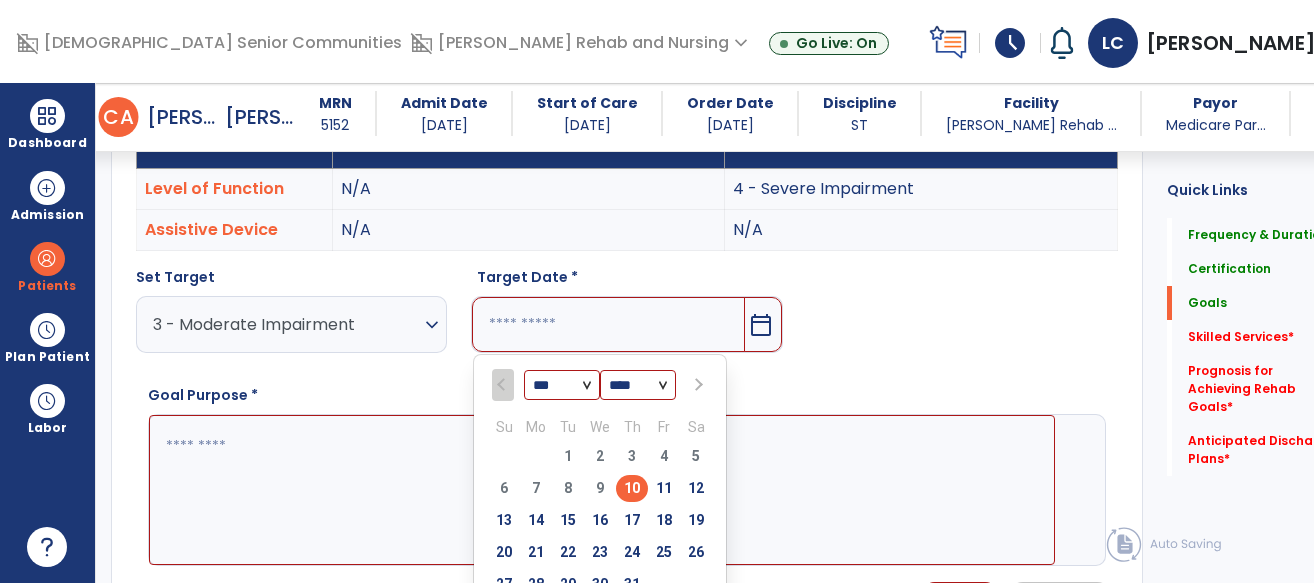 type on "*********" 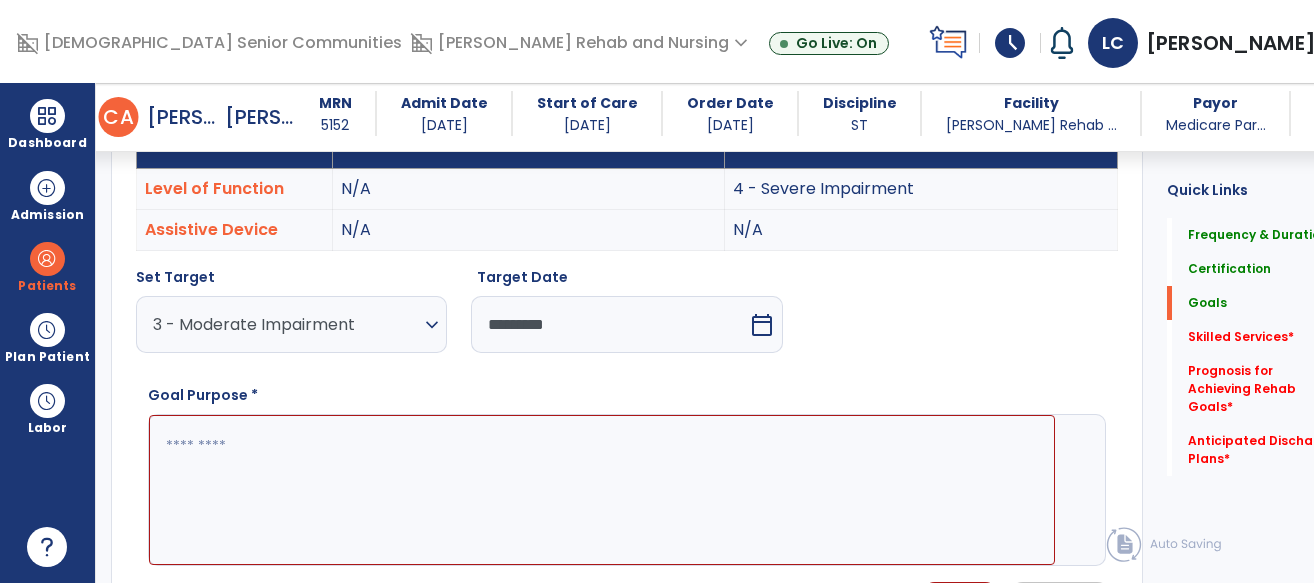 click at bounding box center [602, 490] 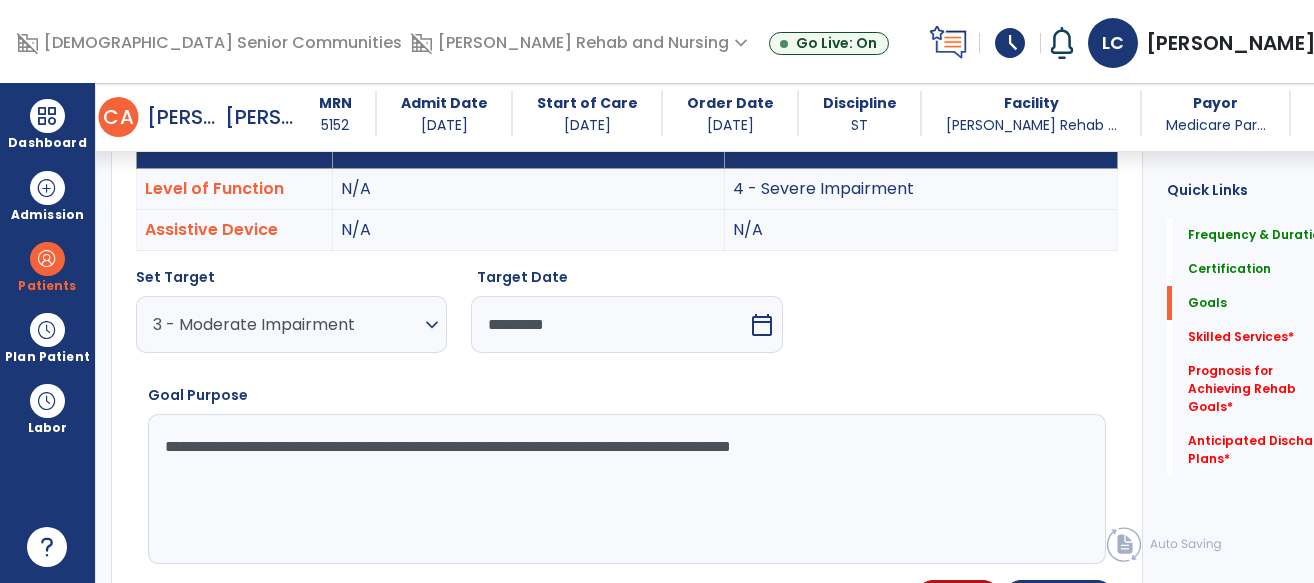 type on "**********" 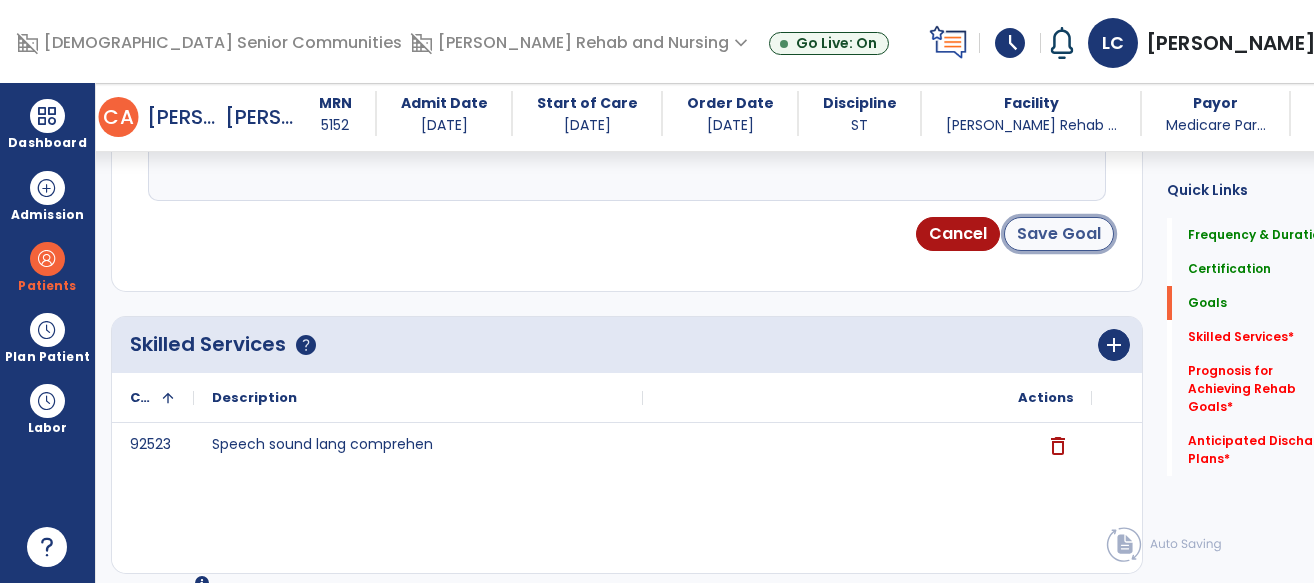 click on "Save Goal" at bounding box center (1059, 234) 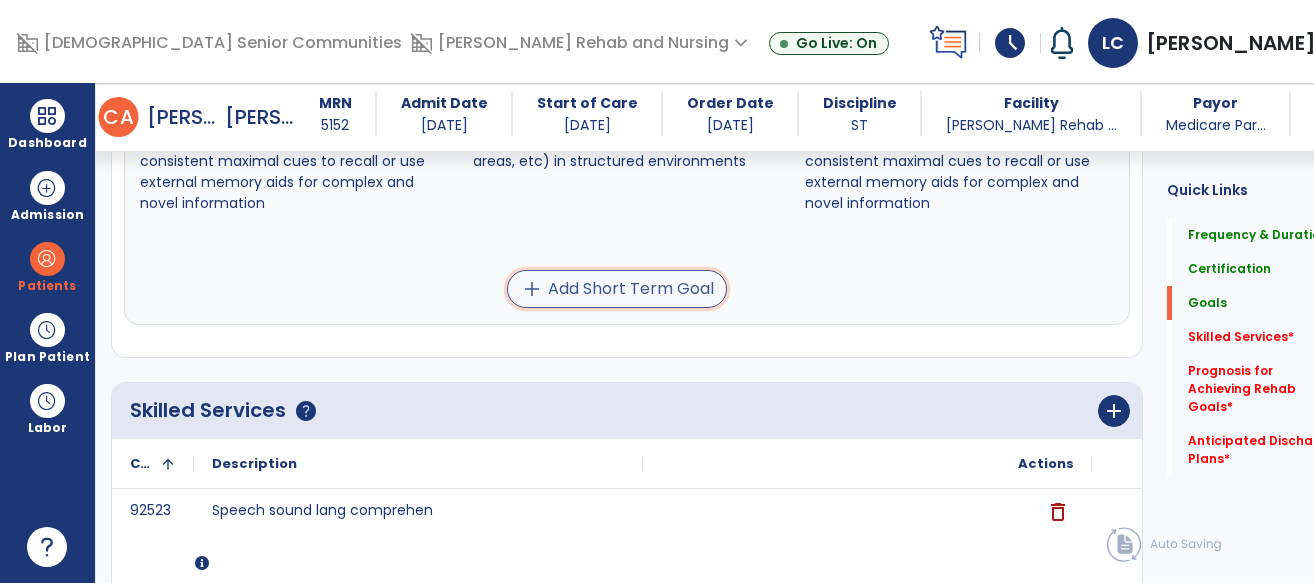 click on "add  Add Short Term Goal" at bounding box center [617, 289] 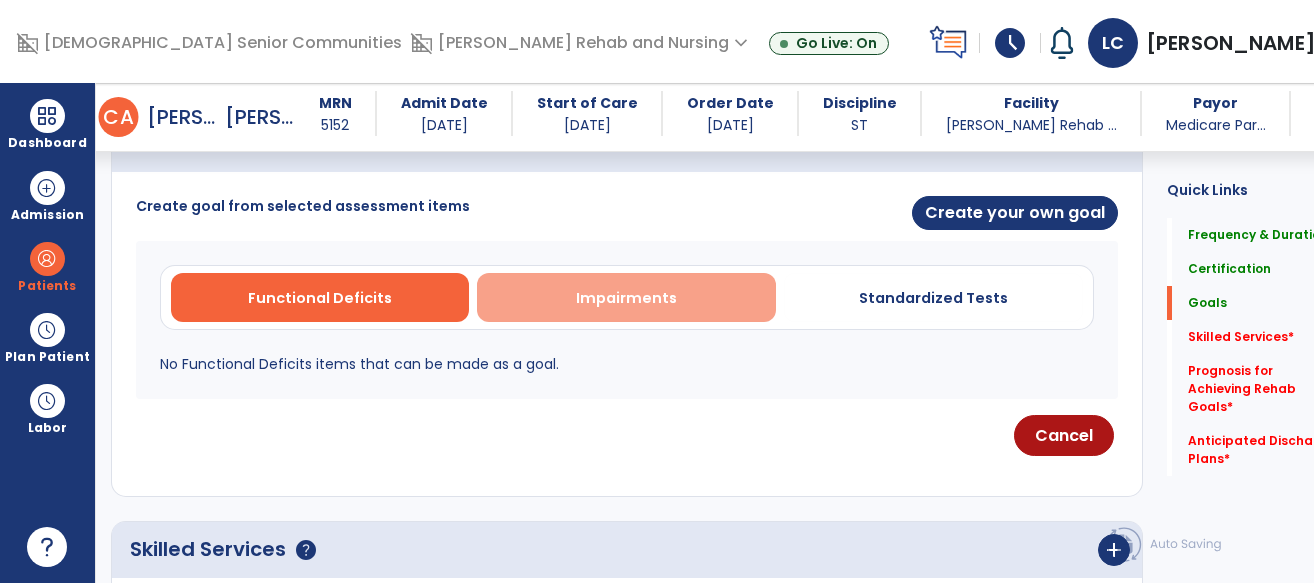 click on "Impairments" at bounding box center (626, 298) 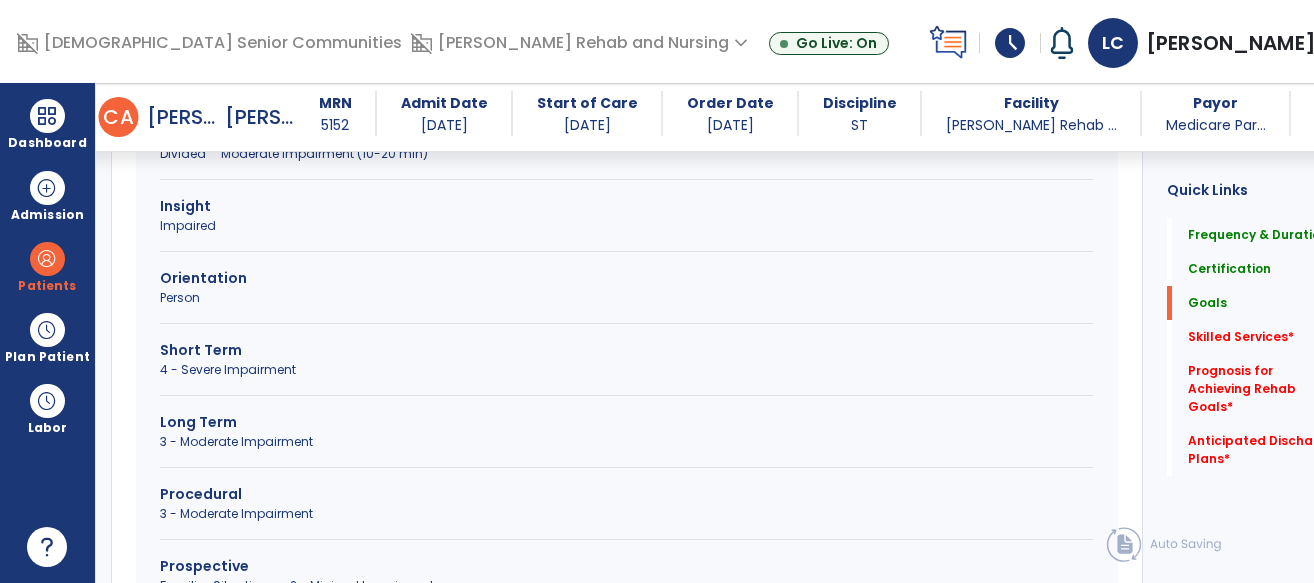 scroll, scrollTop: 968, scrollLeft: 0, axis: vertical 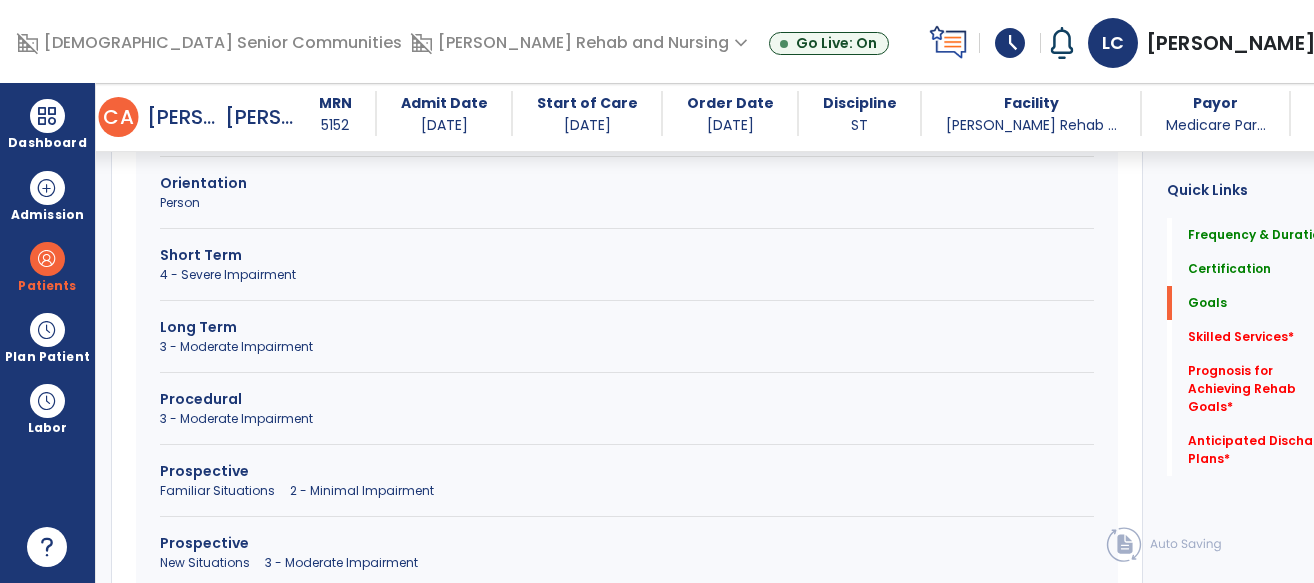 click on "Procedural" at bounding box center (627, 399) 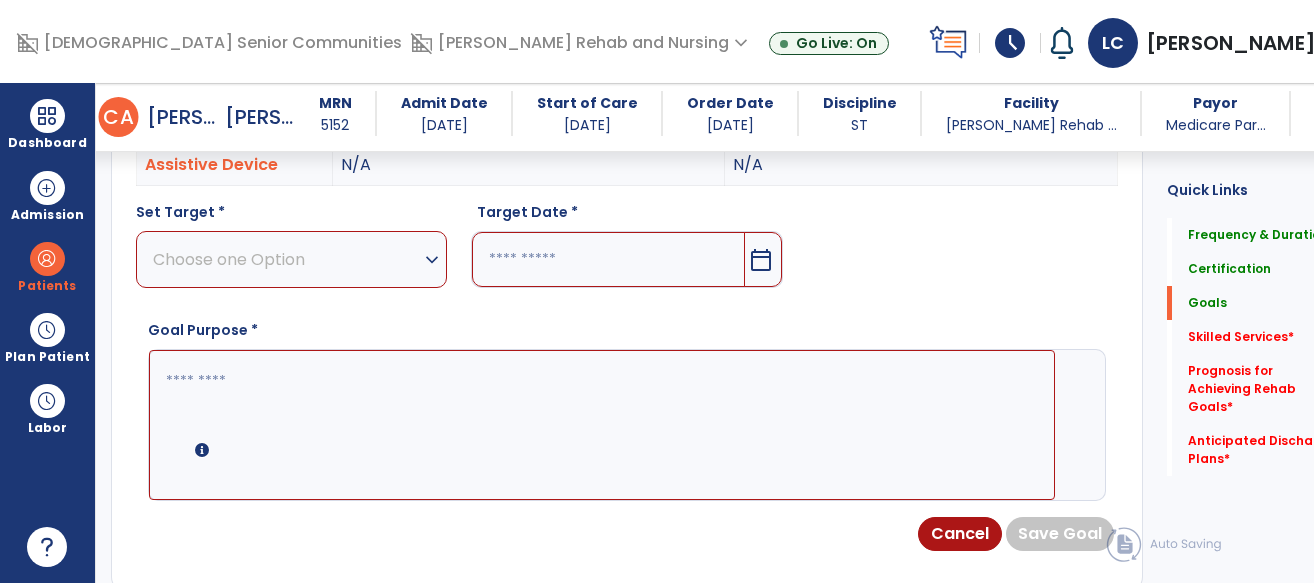 scroll, scrollTop: 448, scrollLeft: 0, axis: vertical 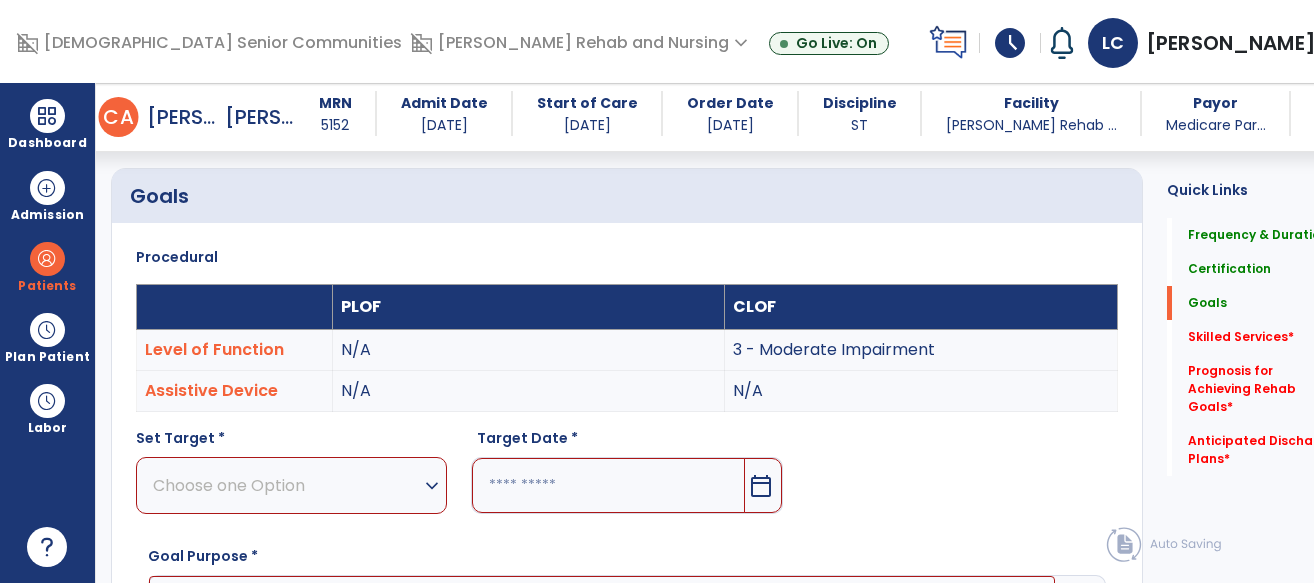 click on "Choose one Option" at bounding box center [286, 485] 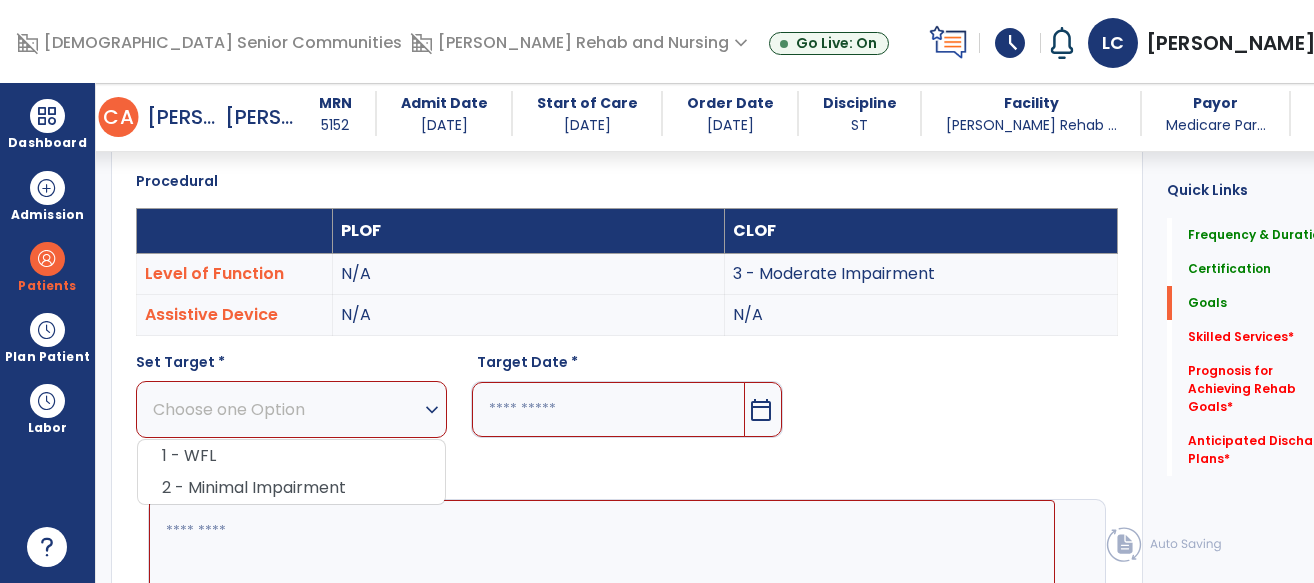 scroll, scrollTop: 529, scrollLeft: 0, axis: vertical 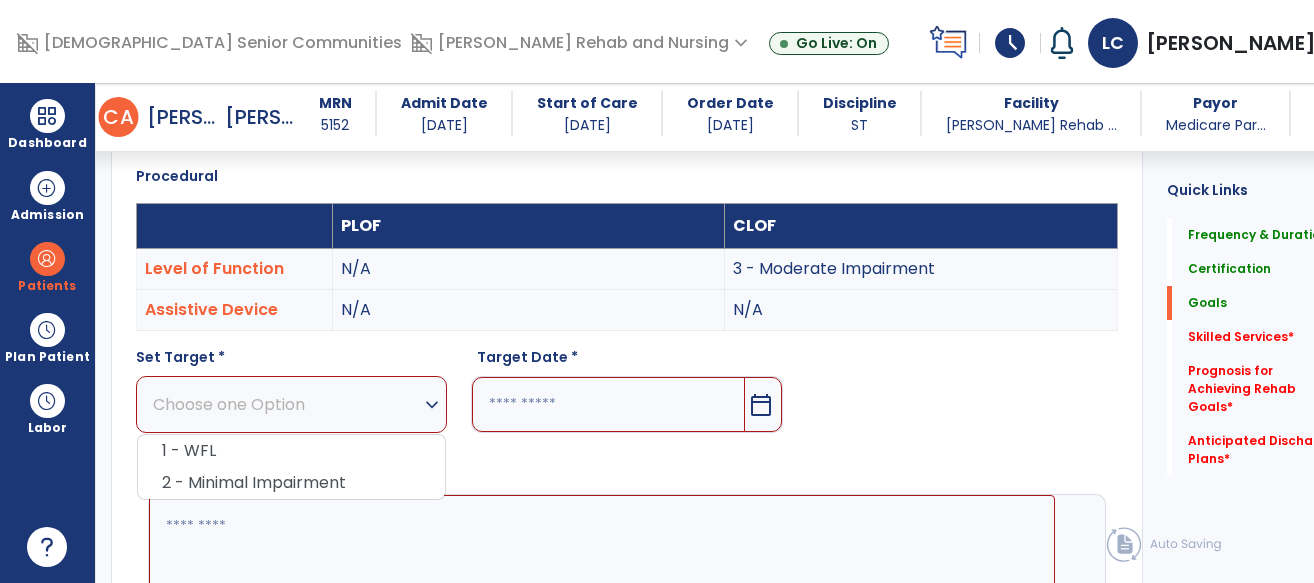 drag, startPoint x: 240, startPoint y: 480, endPoint x: 337, endPoint y: 468, distance: 97.73945 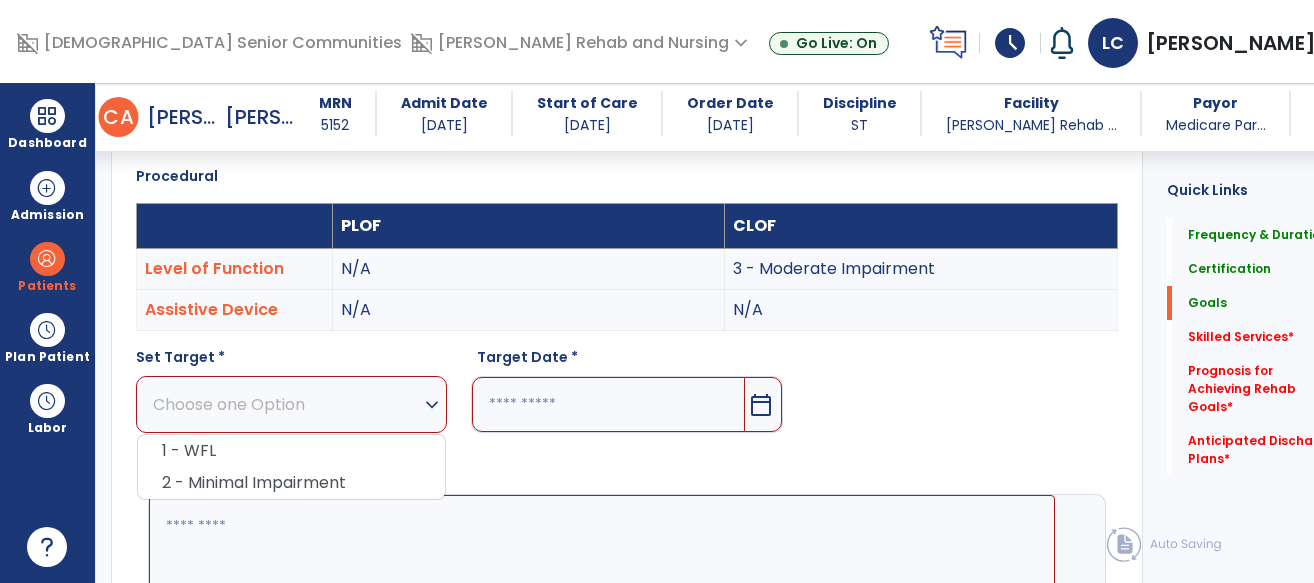 click on "2 - Minimal Impairment" at bounding box center (291, 483) 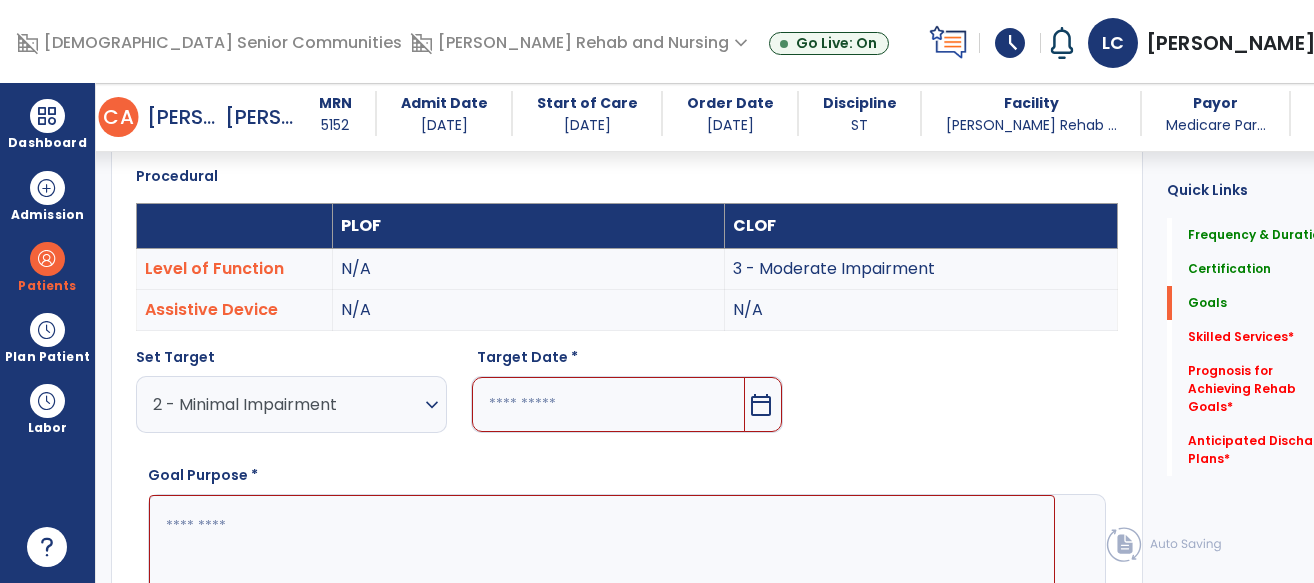 click on "calendar_today" at bounding box center (763, 404) 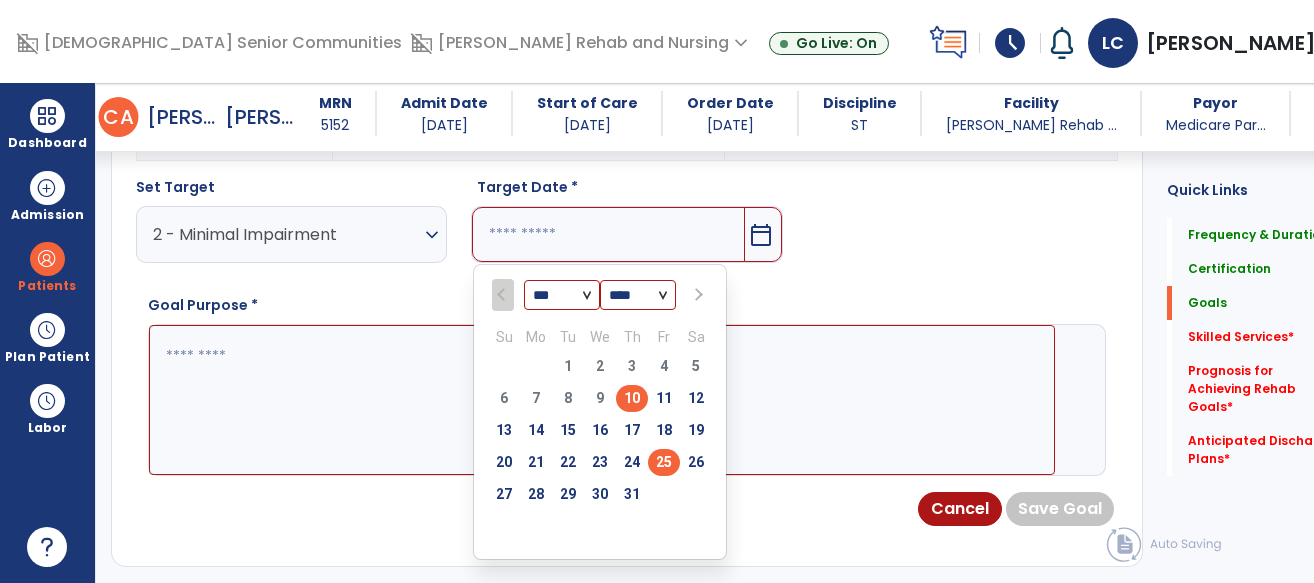 scroll, scrollTop: 721, scrollLeft: 0, axis: vertical 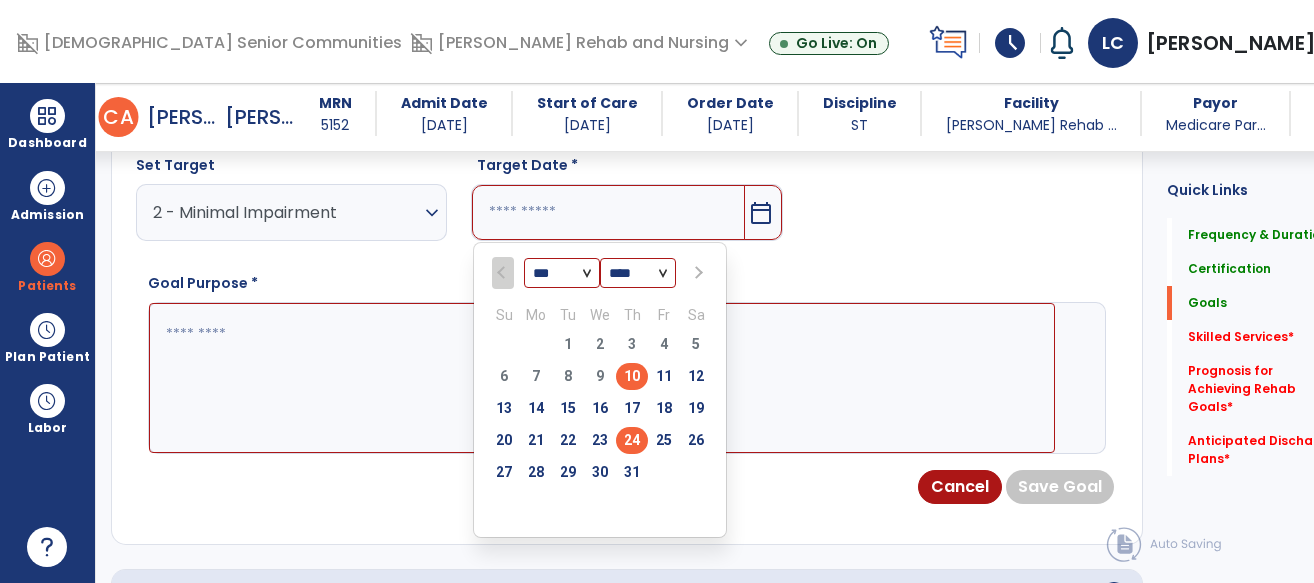 click on "24" at bounding box center [632, 440] 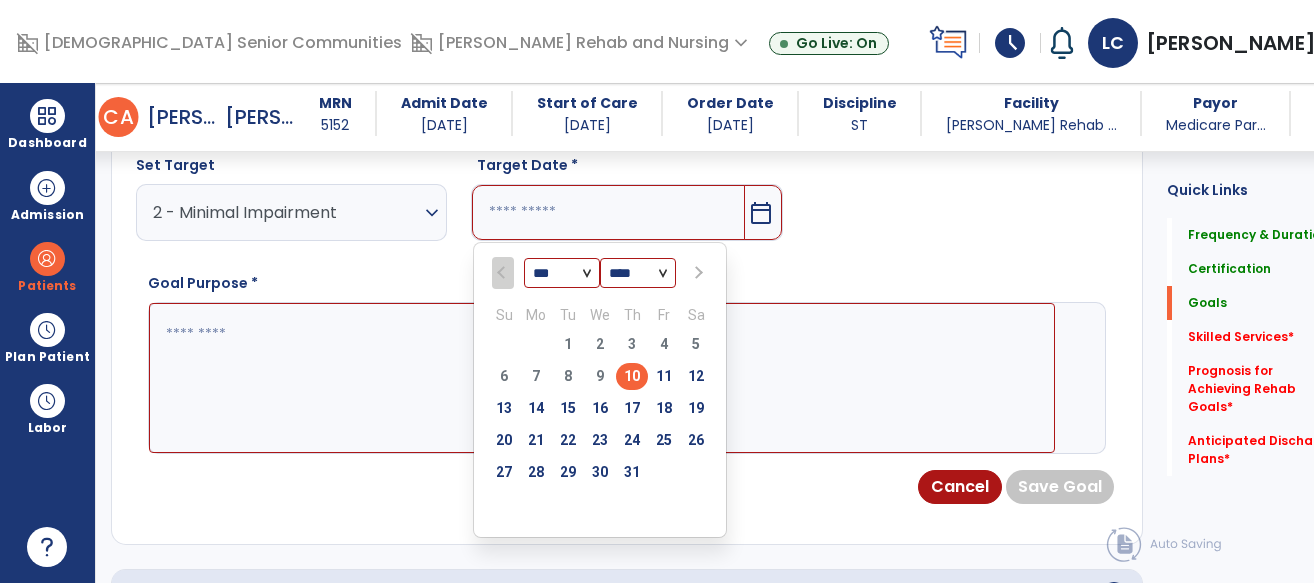 type on "*********" 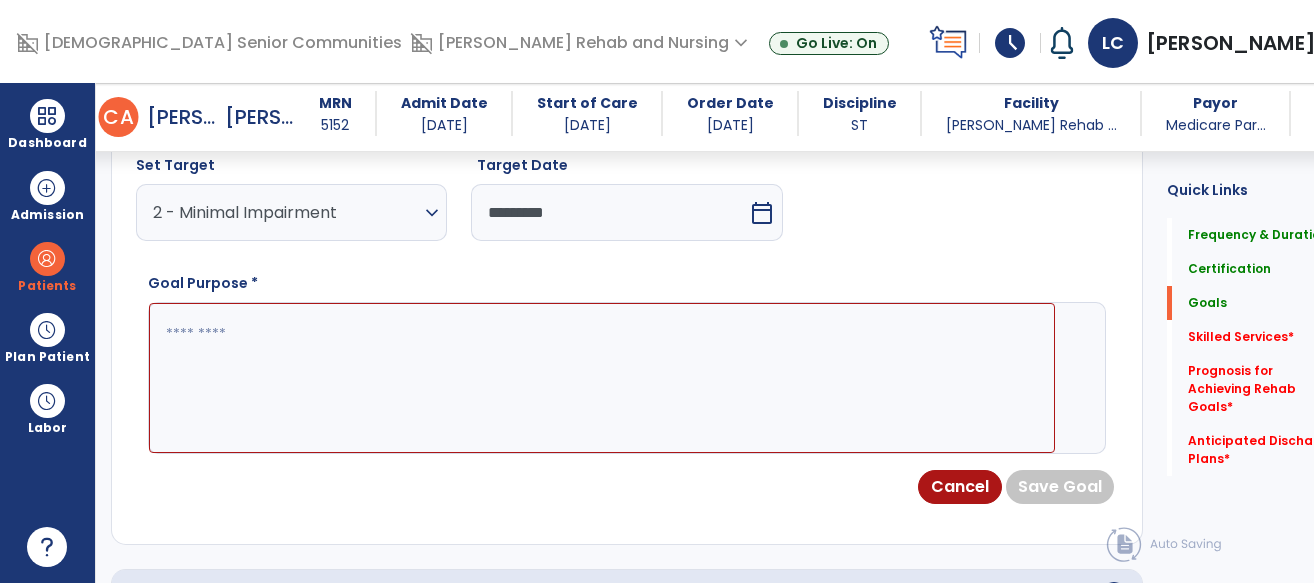 click at bounding box center [602, 378] 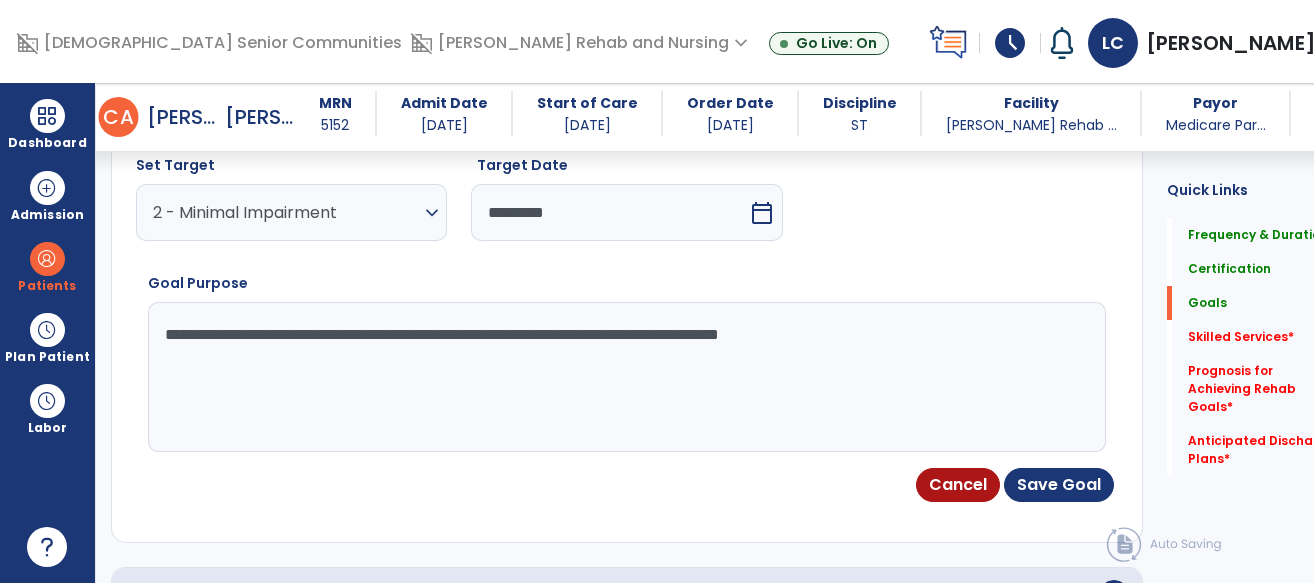 type on "**********" 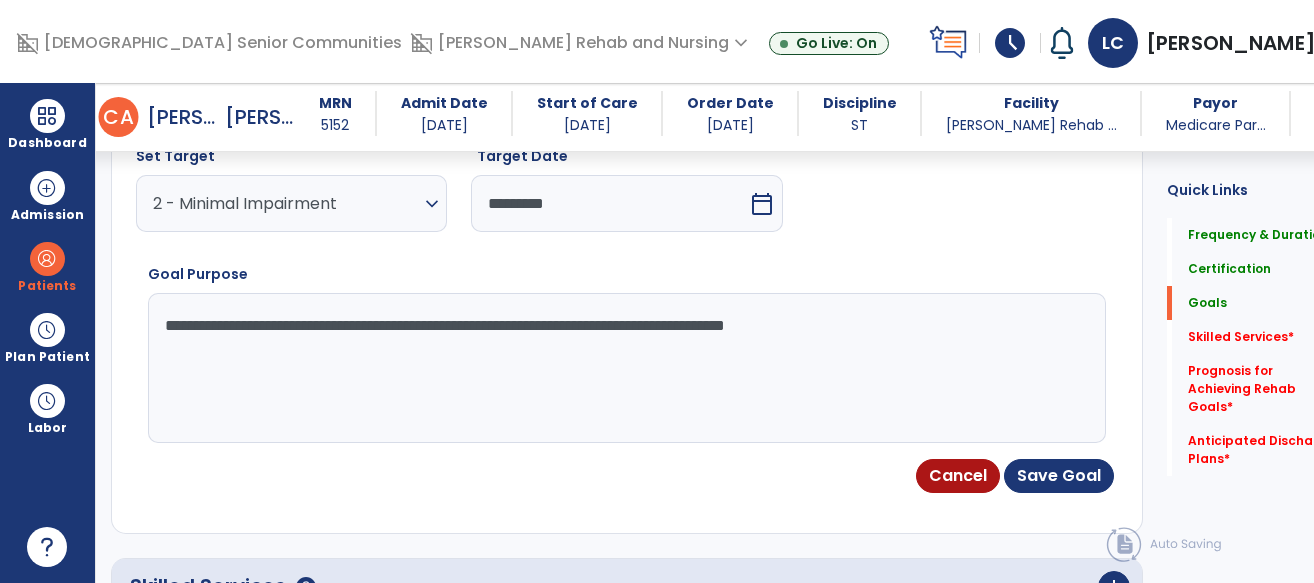 scroll, scrollTop: 731, scrollLeft: 0, axis: vertical 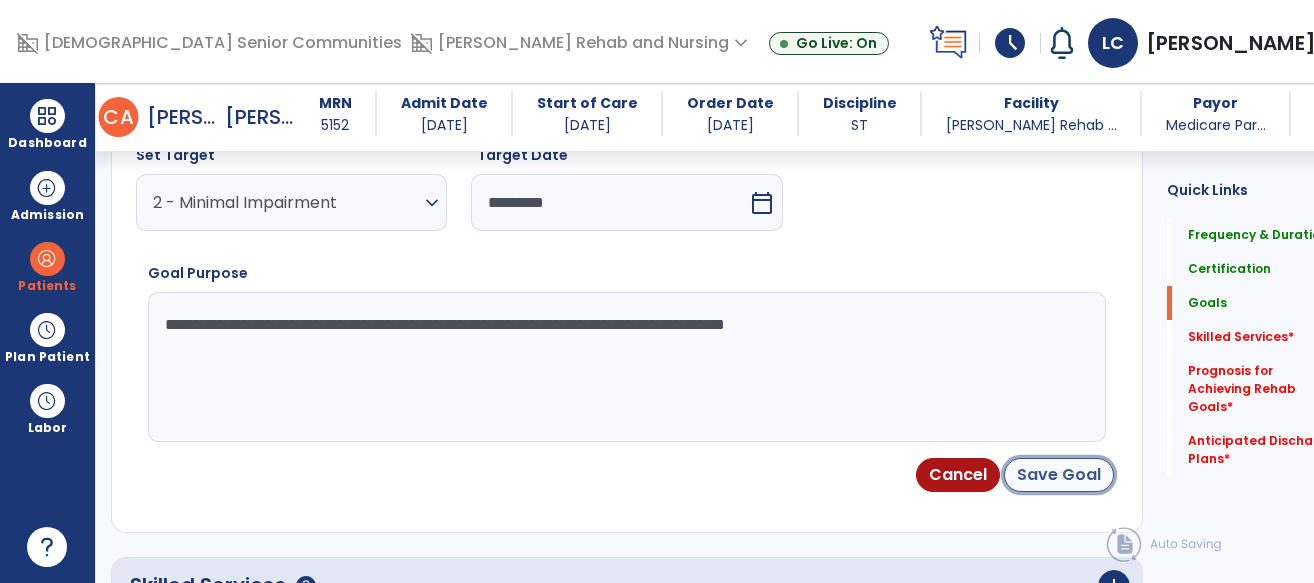 click on "Save Goal" at bounding box center [1059, 475] 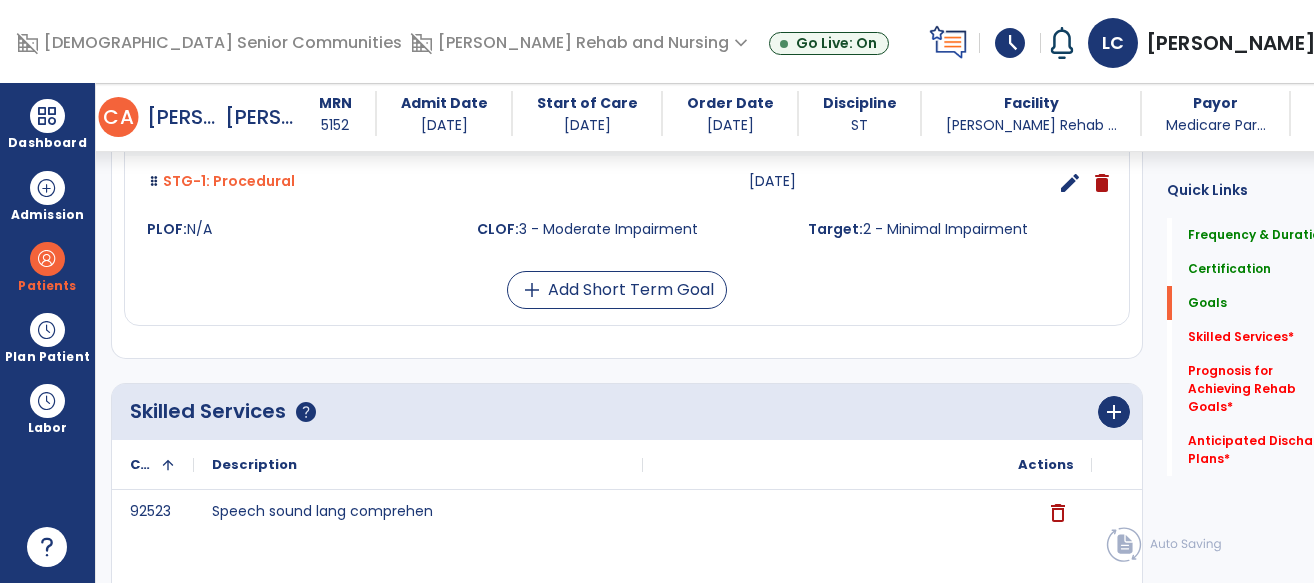 scroll, scrollTop: 1352, scrollLeft: 0, axis: vertical 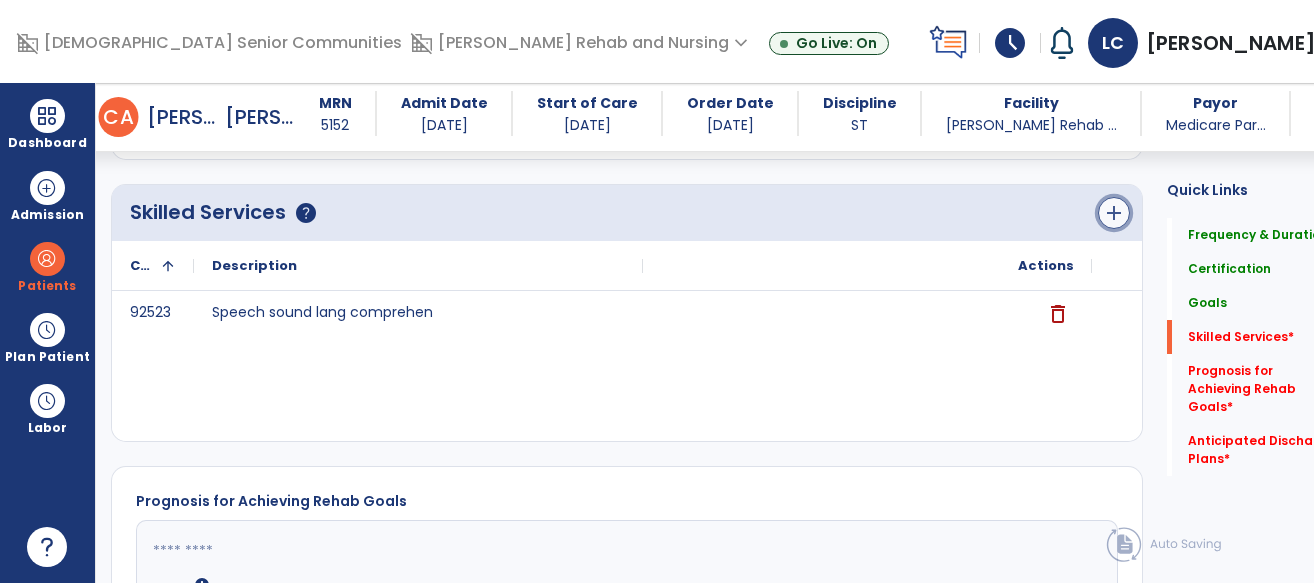 click on "add" 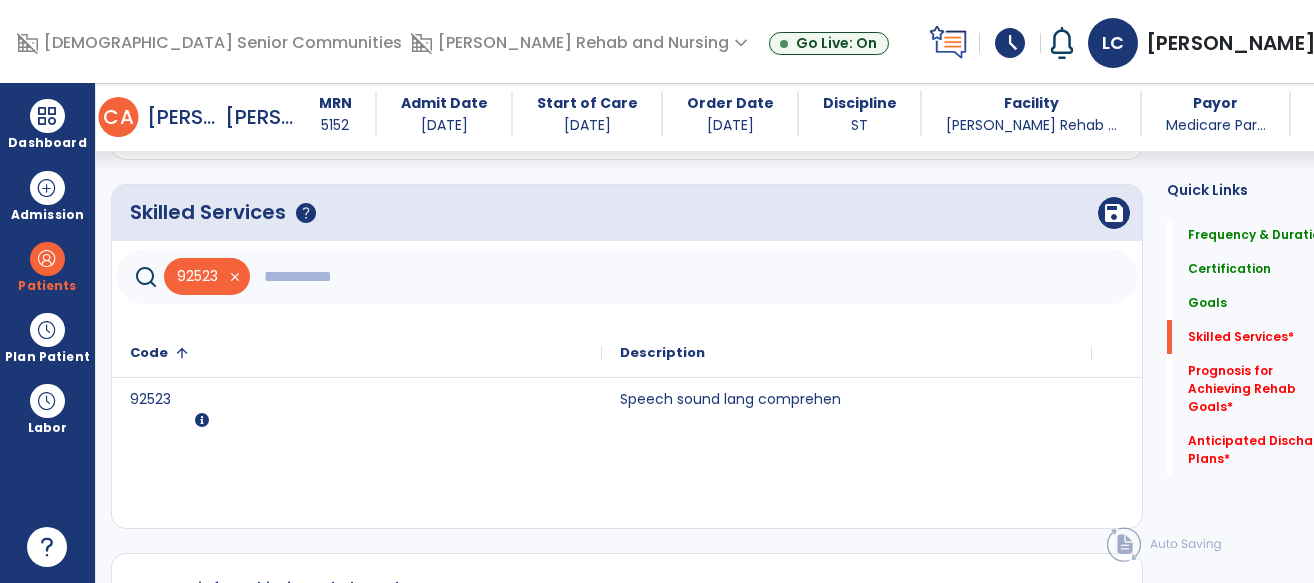 click 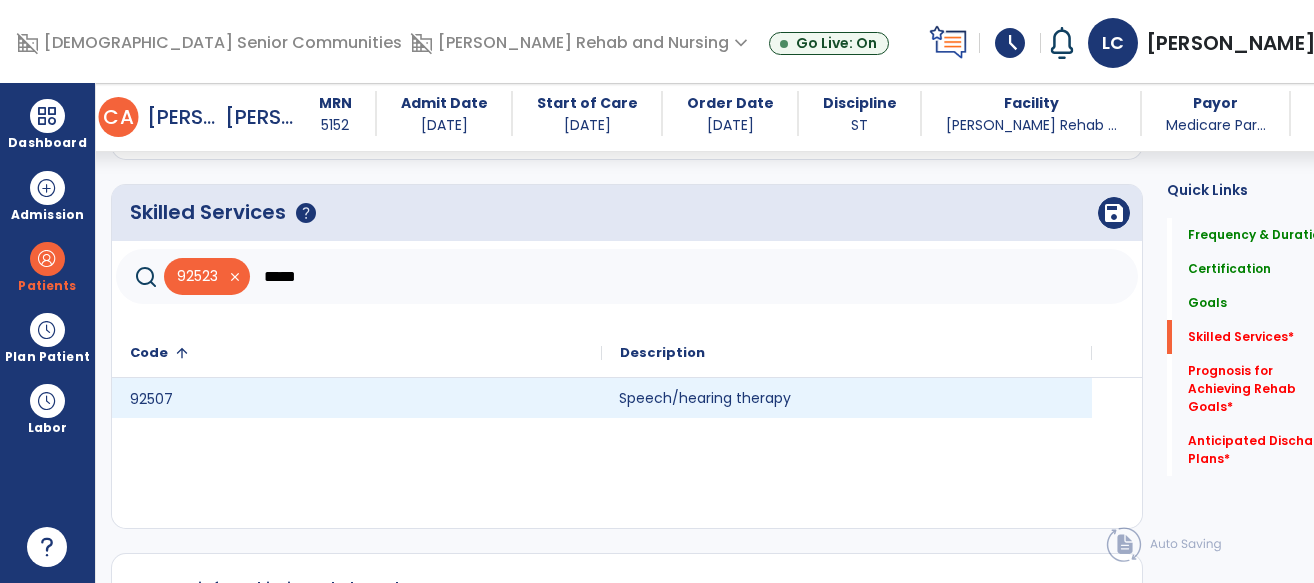 click on "Speech/hearing therapy" 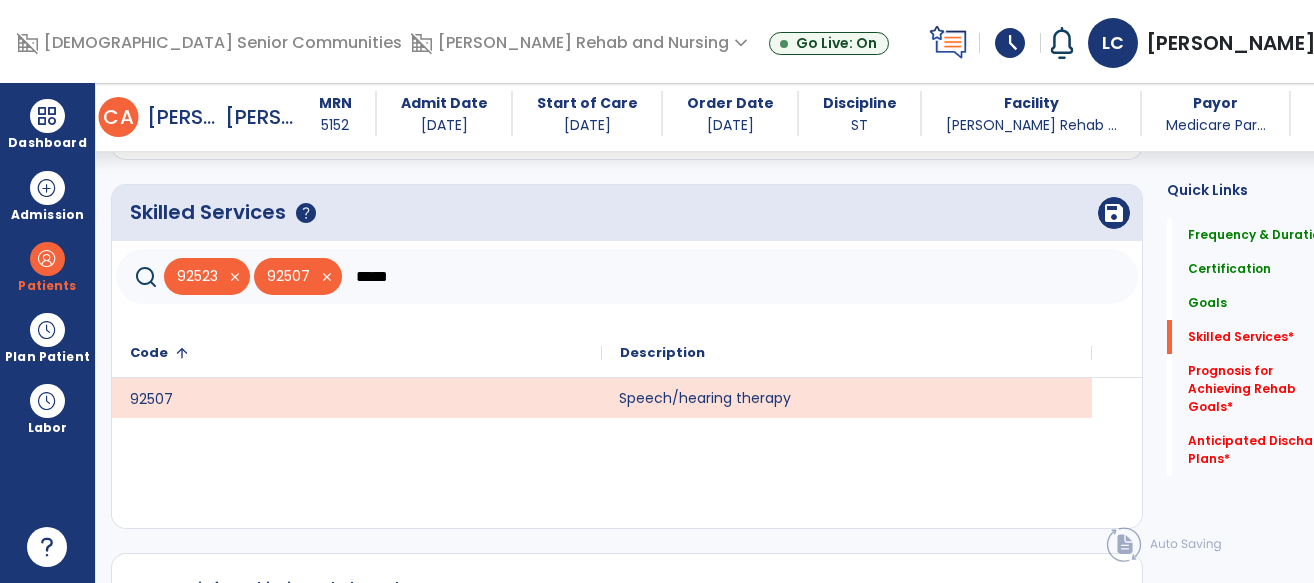 click on "*****" 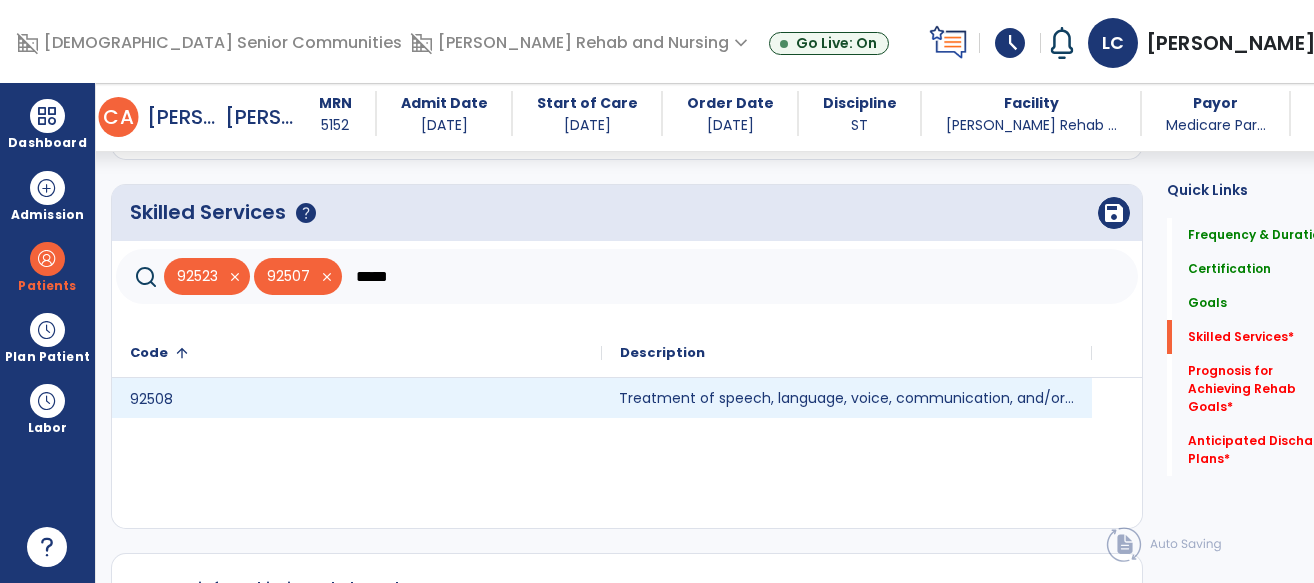 type on "*****" 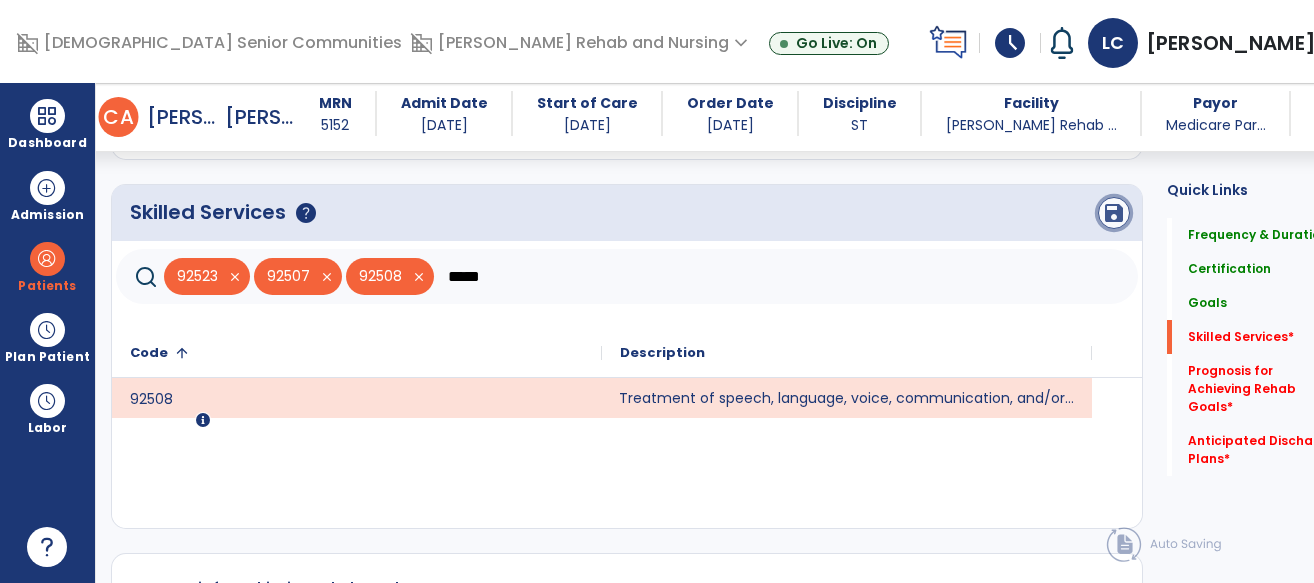 click on "save" 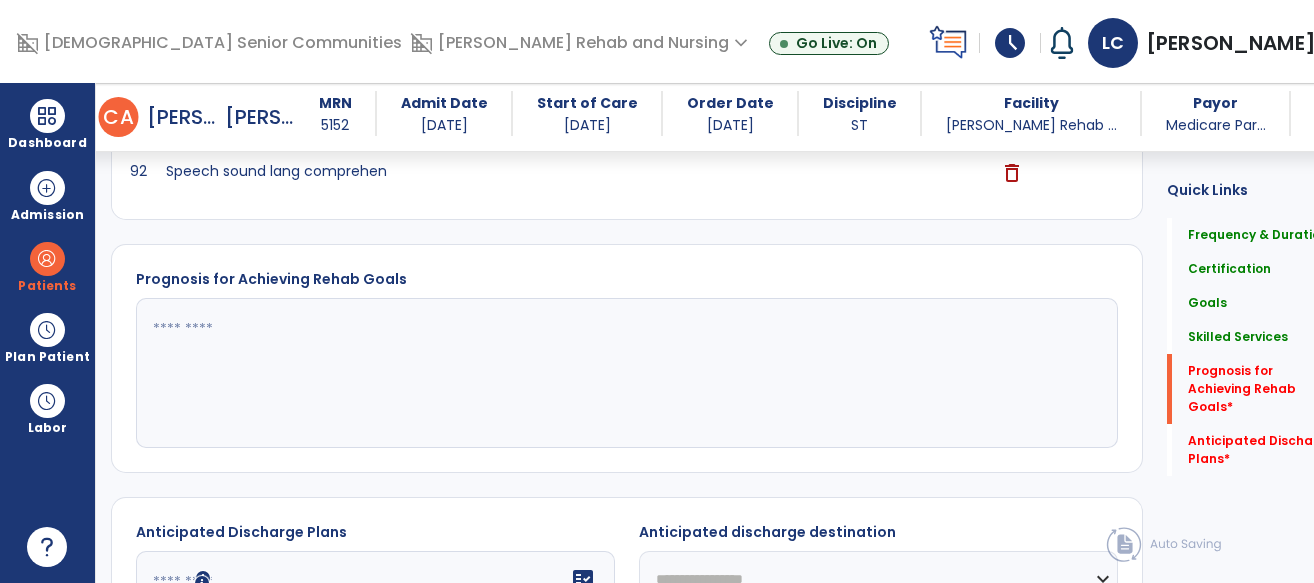 scroll, scrollTop: 1587, scrollLeft: 0, axis: vertical 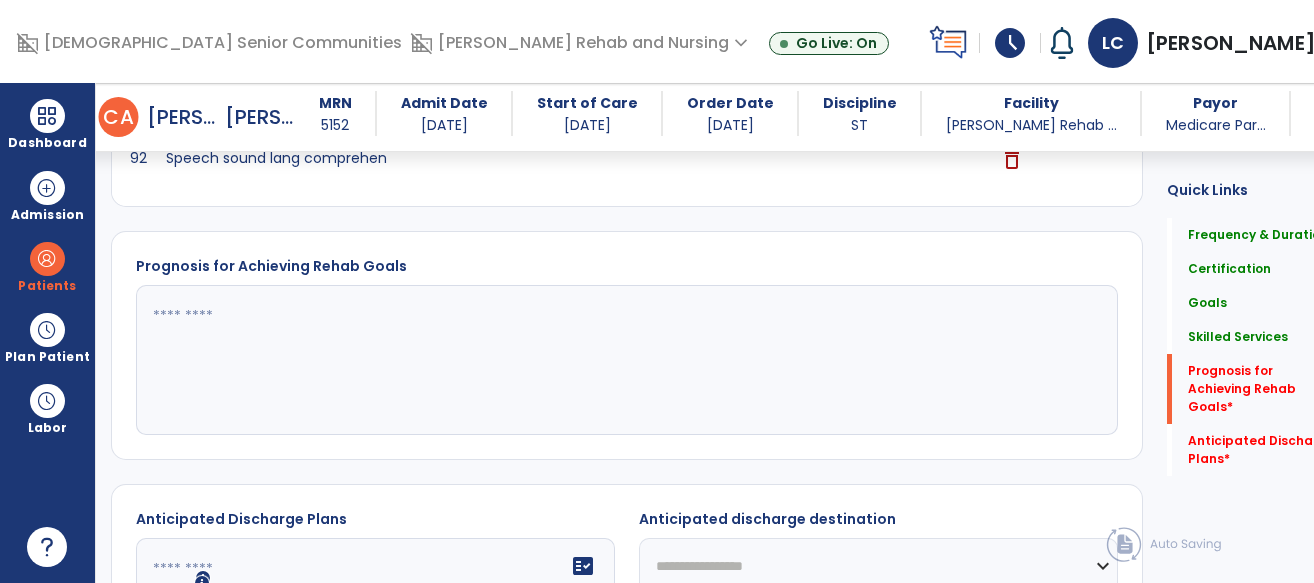 click 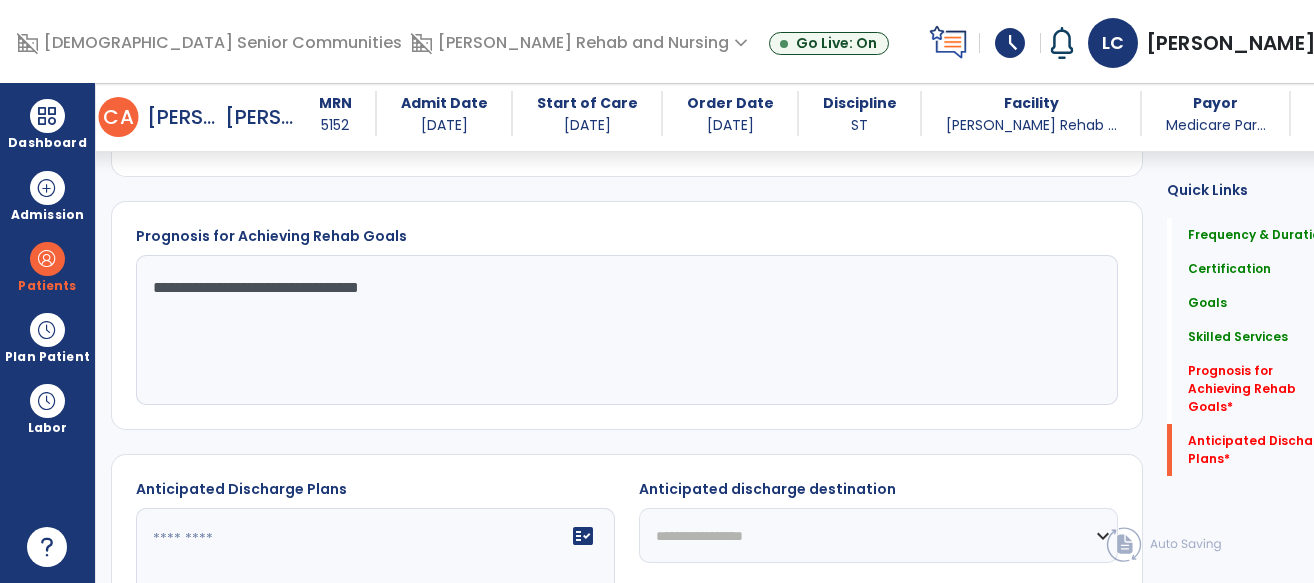scroll, scrollTop: 1834, scrollLeft: 0, axis: vertical 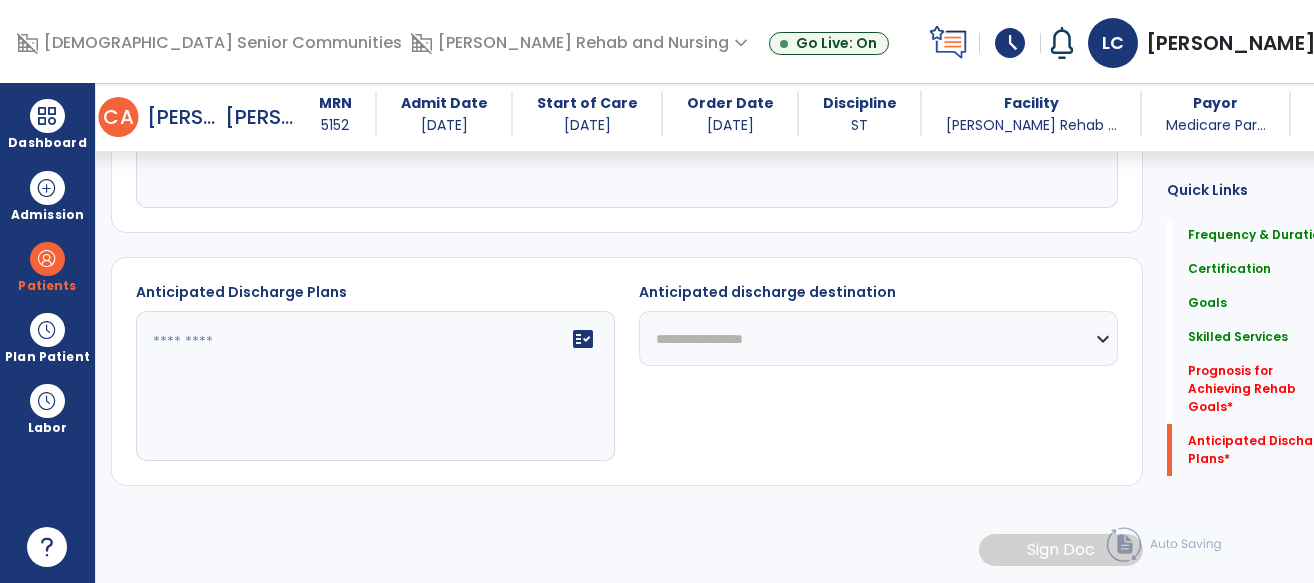 type on "**********" 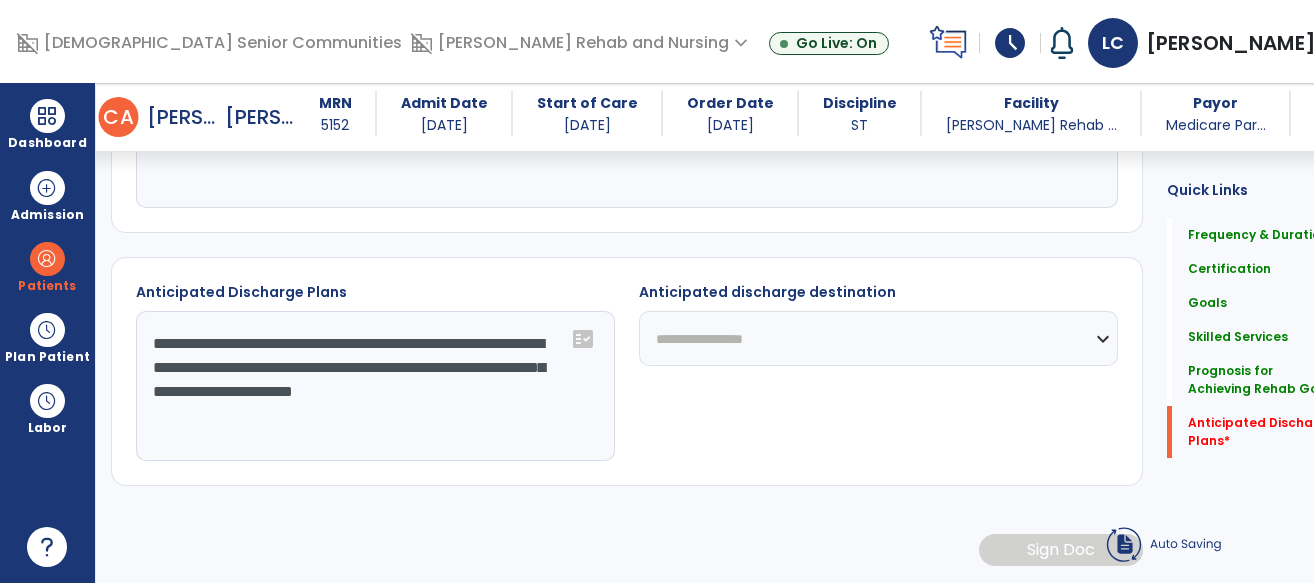 type on "**********" 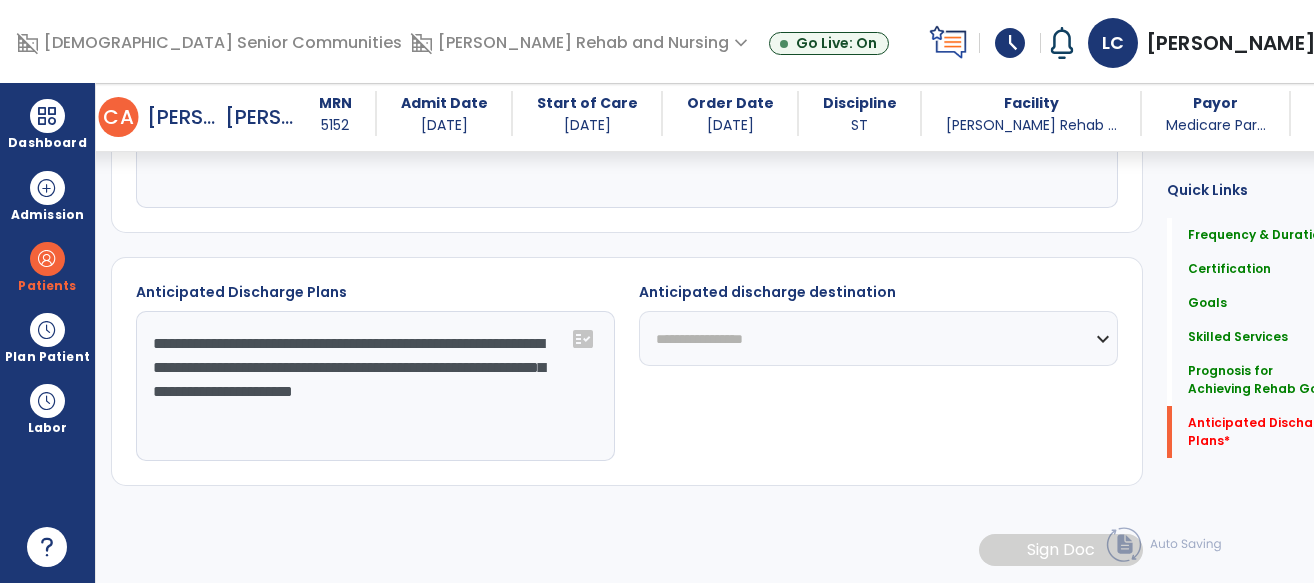select on "***" 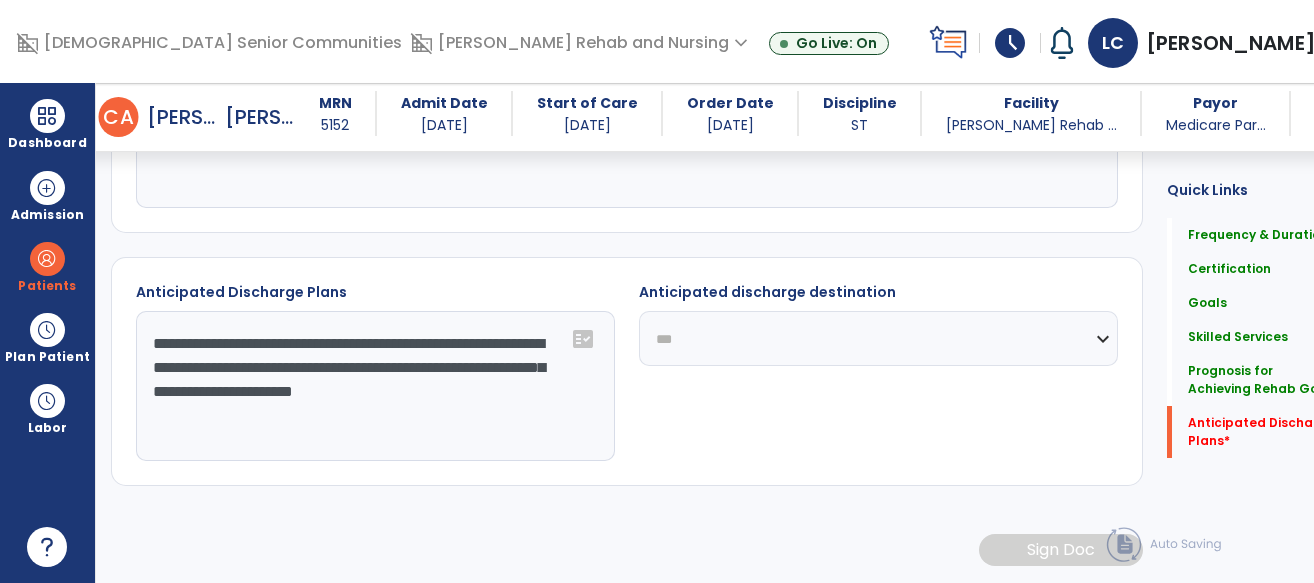 click on "**********" 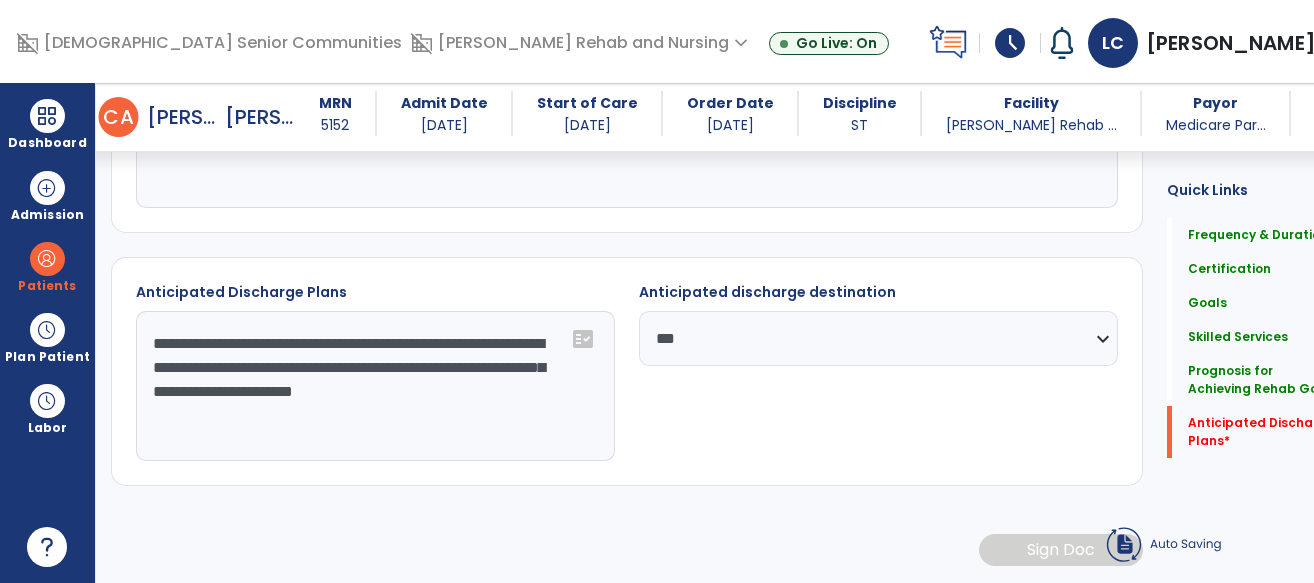 click on "**********" 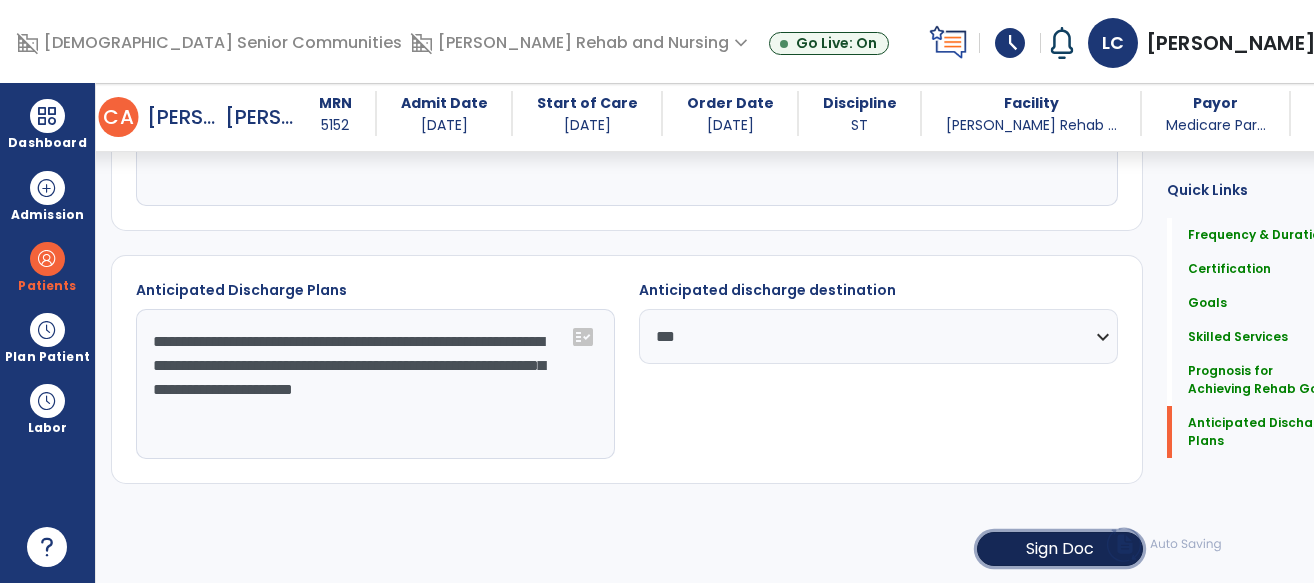 click on "Sign Doc" 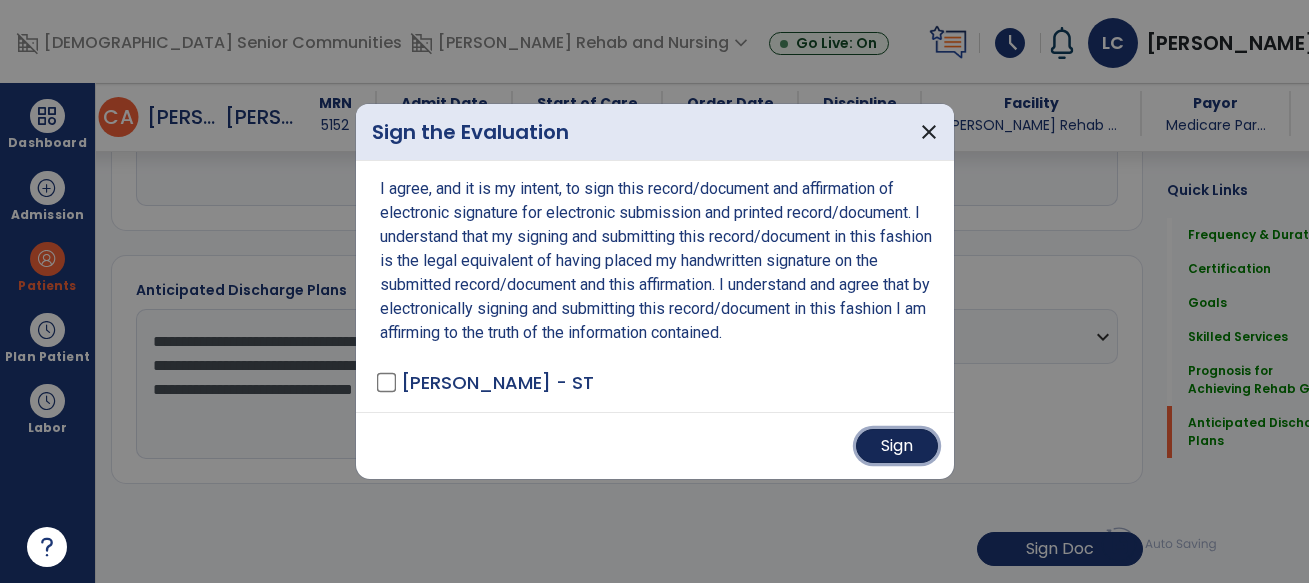 click on "Sign" at bounding box center [897, 446] 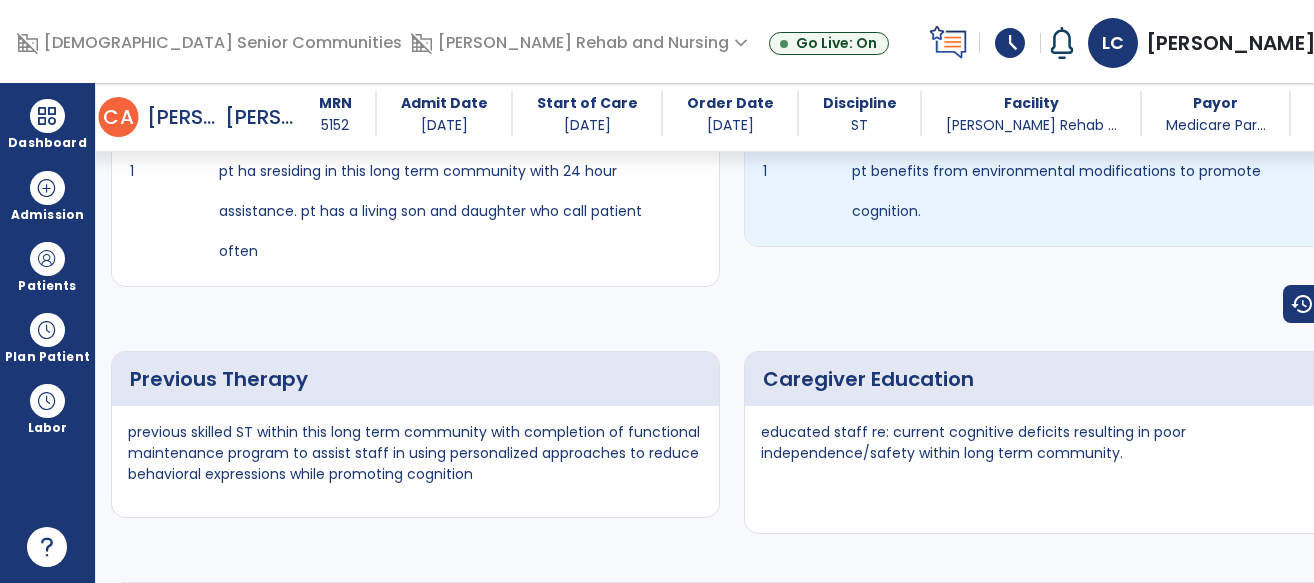scroll, scrollTop: 0, scrollLeft: 0, axis: both 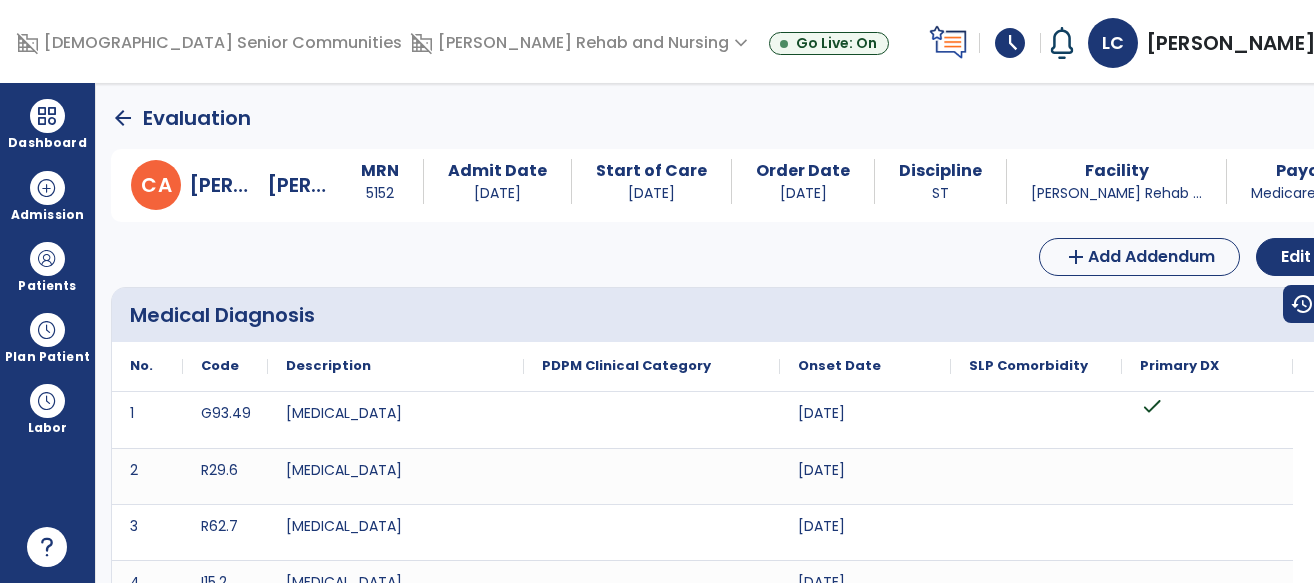 click on "arrow_back" 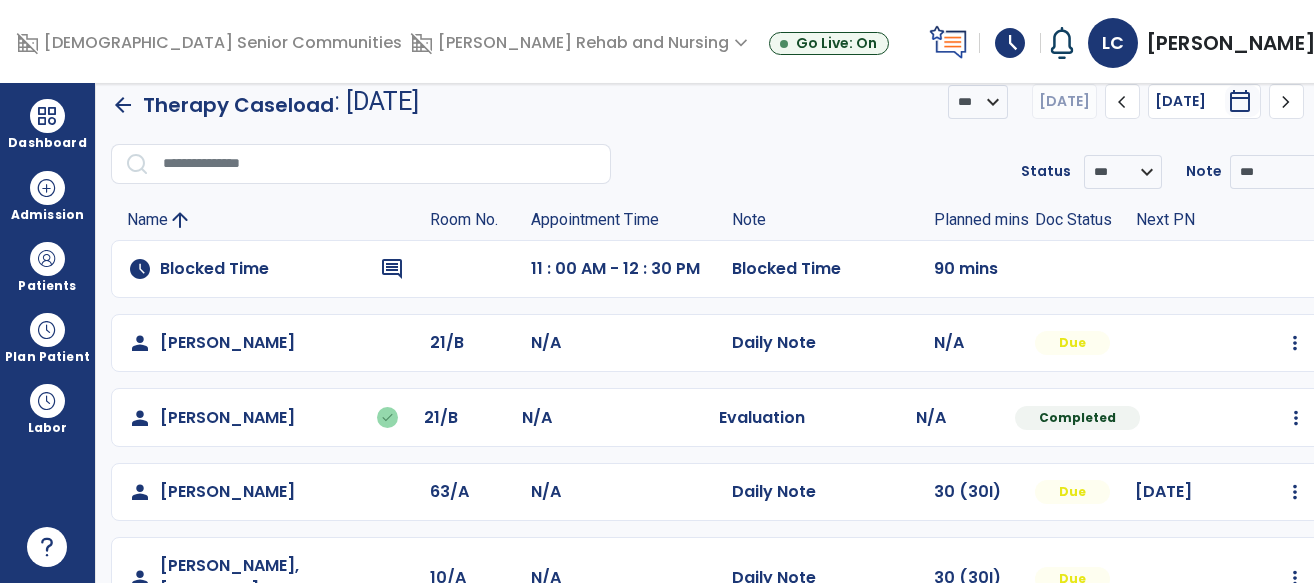 scroll, scrollTop: 20, scrollLeft: 0, axis: vertical 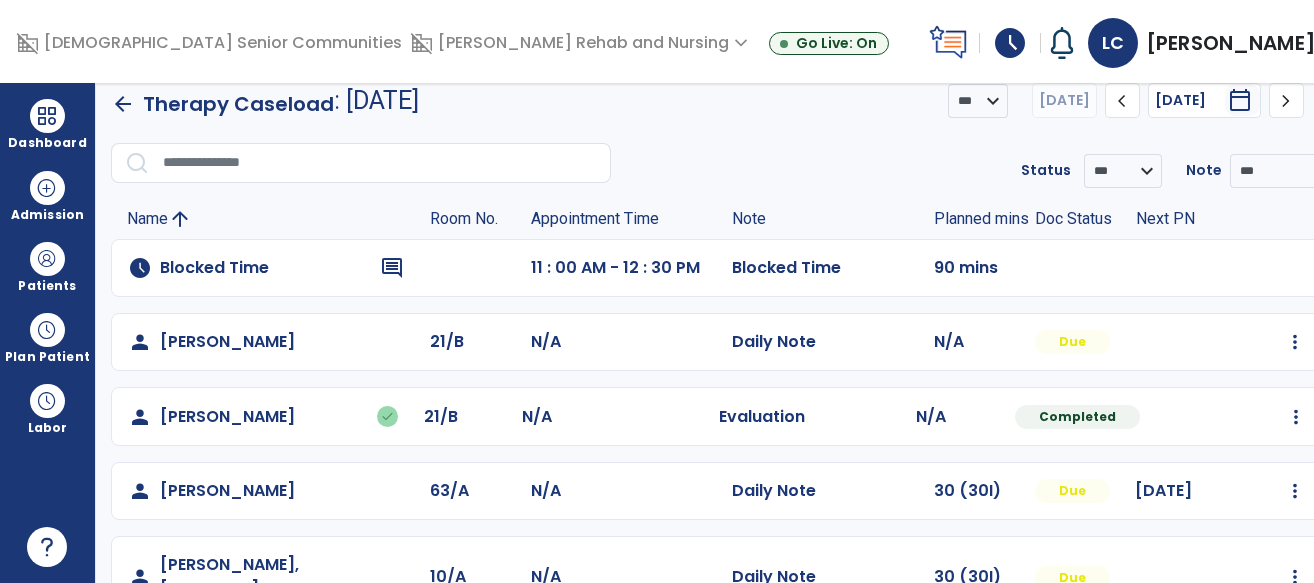 click on "Mark Visit As Complete   Reset Note   Open Document   G + C Mins" 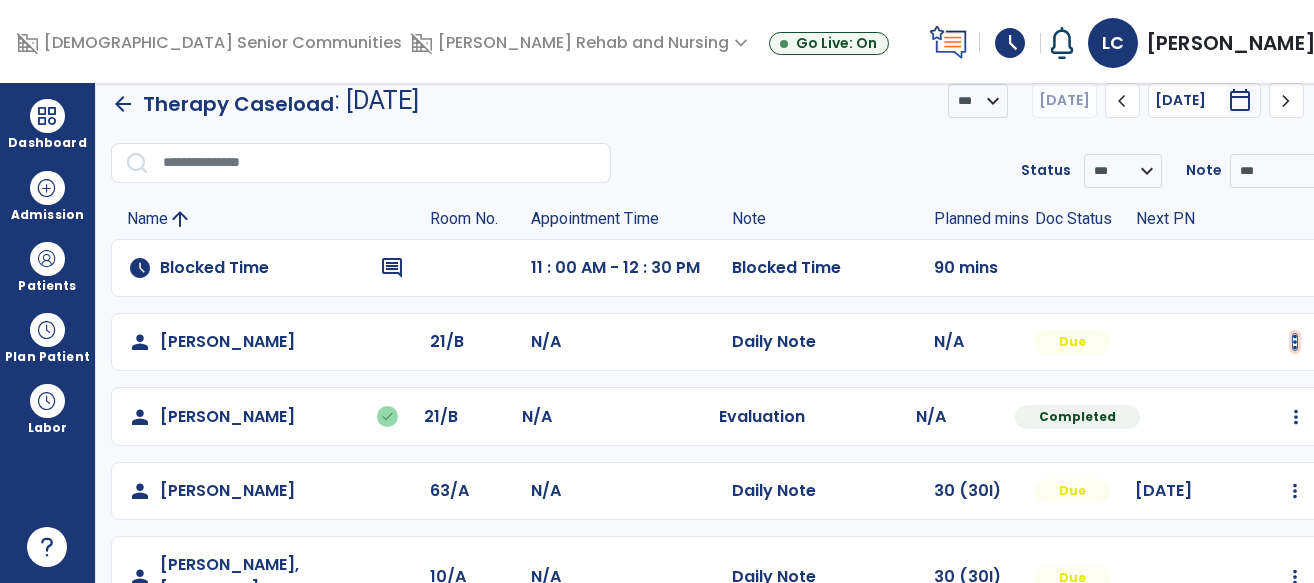 click at bounding box center (1295, 342) 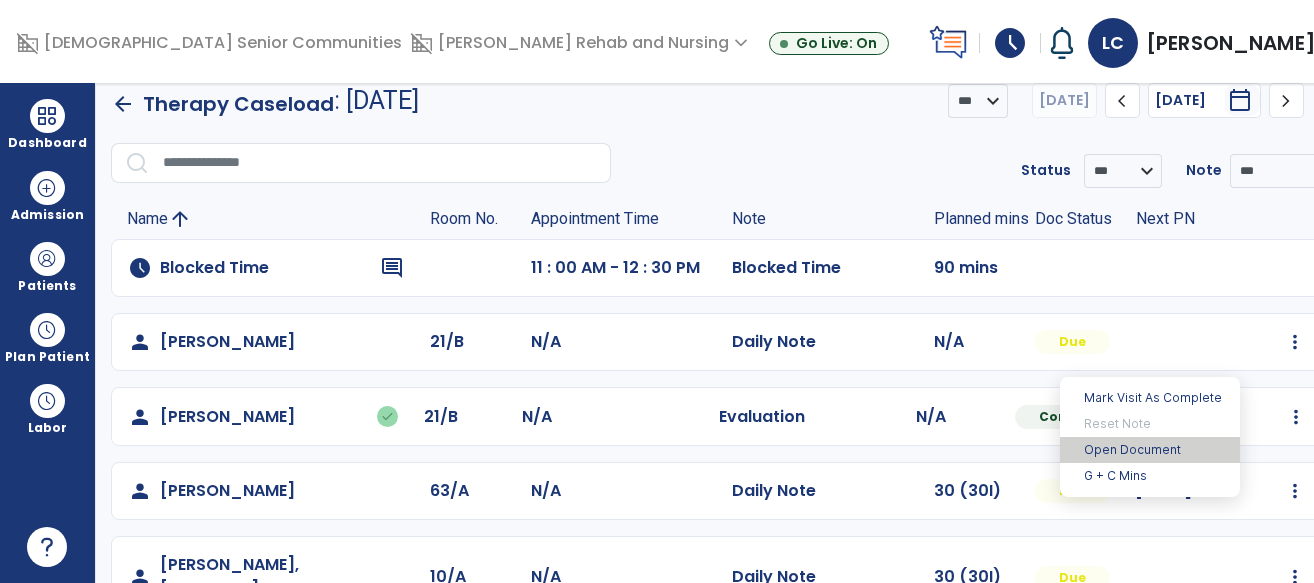 click on "Open Document" at bounding box center [1150, 450] 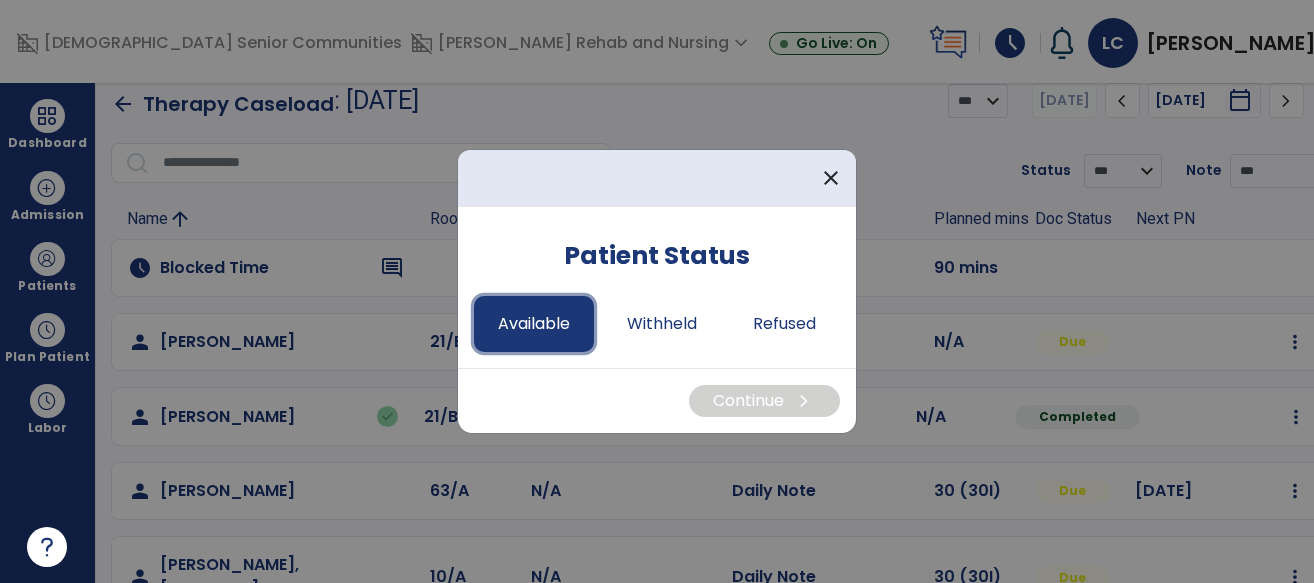 click on "Available" at bounding box center [534, 324] 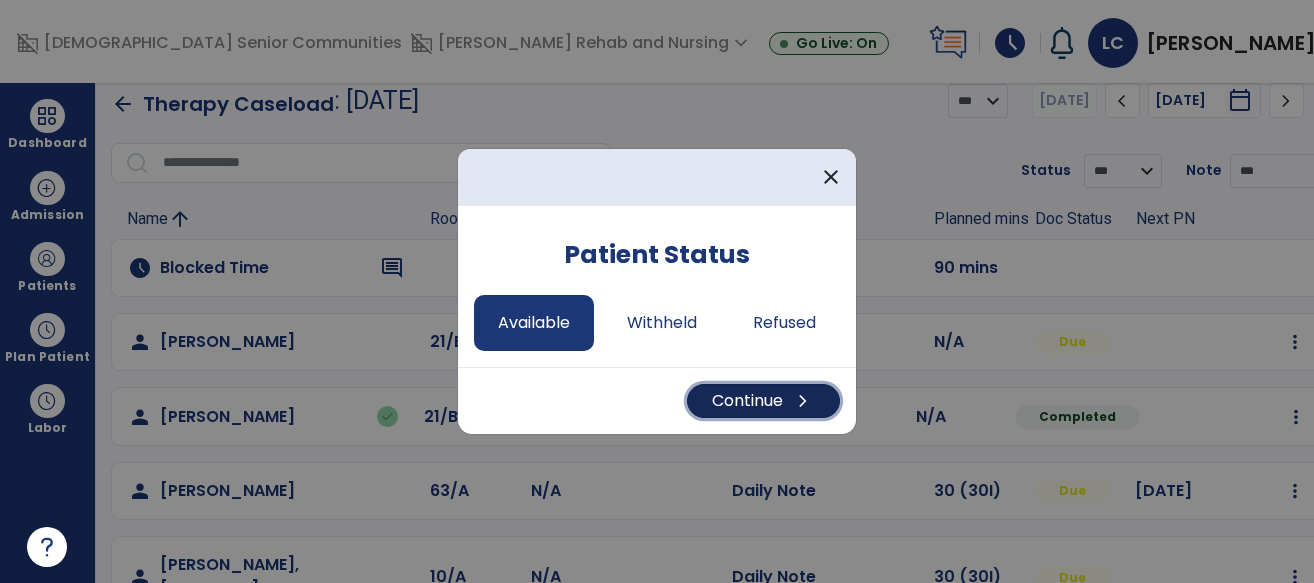 click on "Continue   chevron_right" at bounding box center (763, 401) 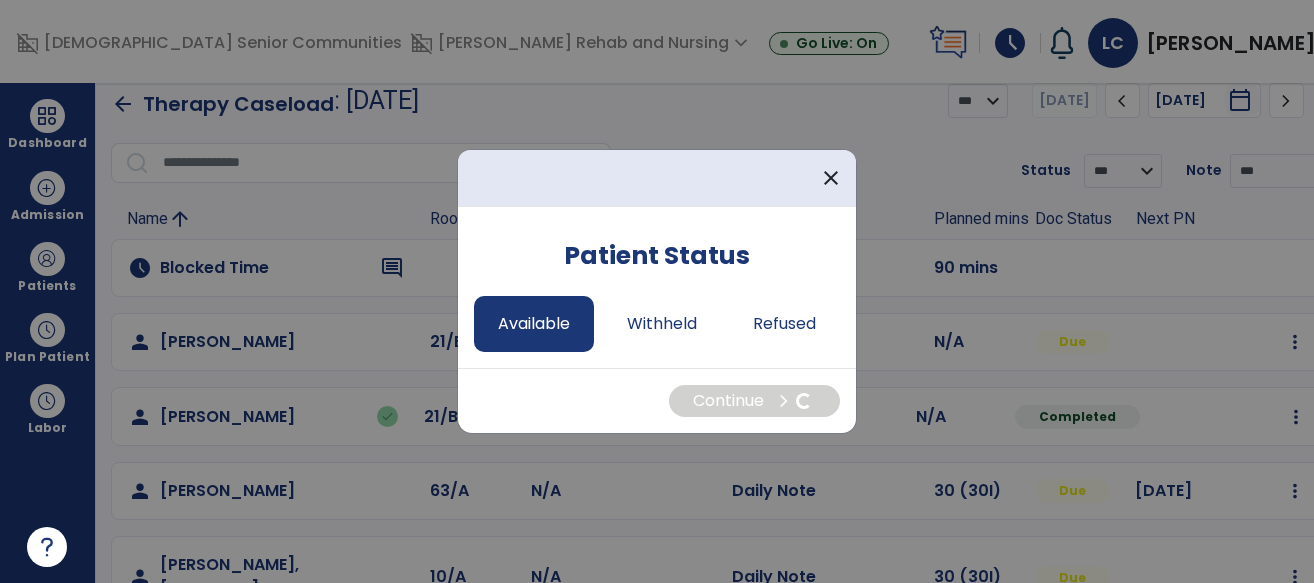 select on "*" 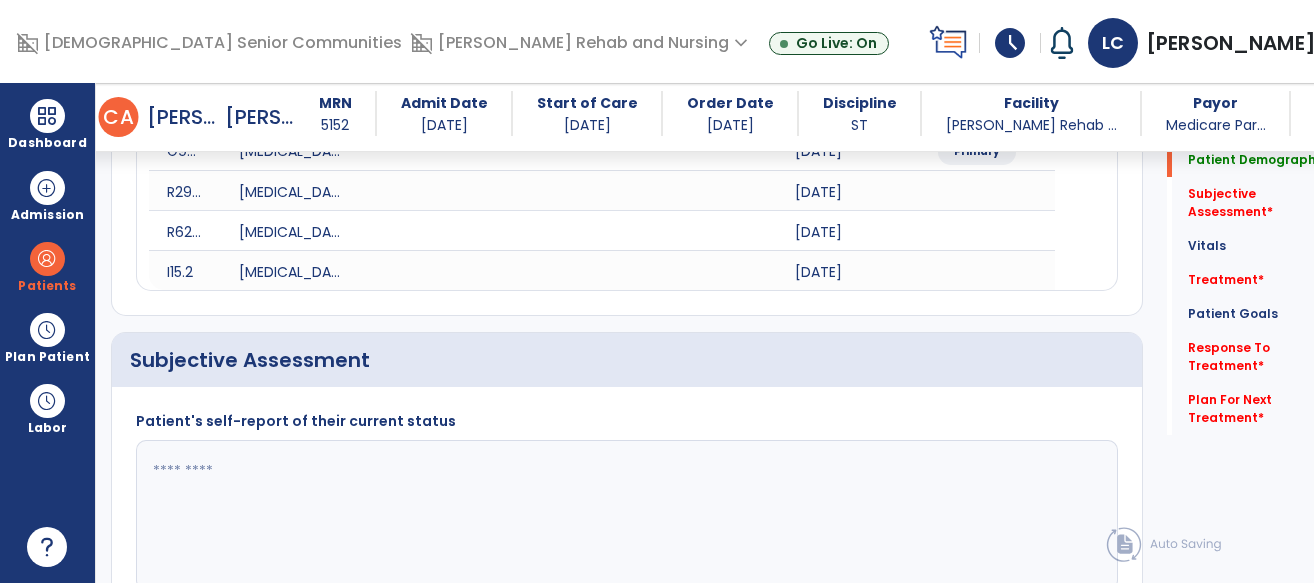 scroll, scrollTop: 336, scrollLeft: 0, axis: vertical 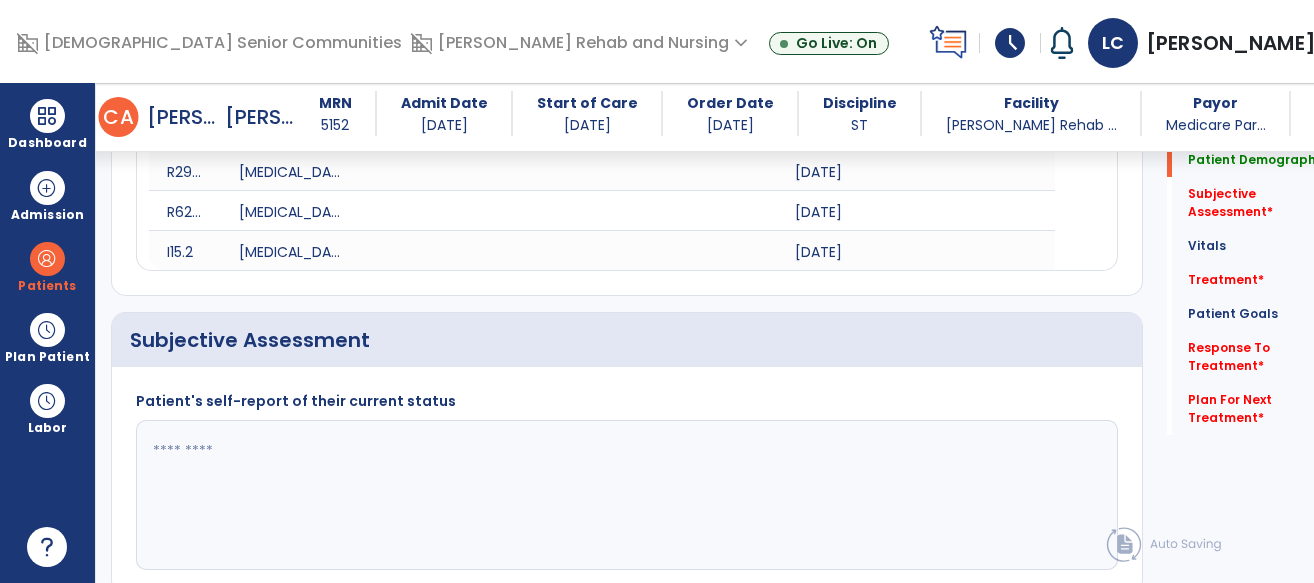 click 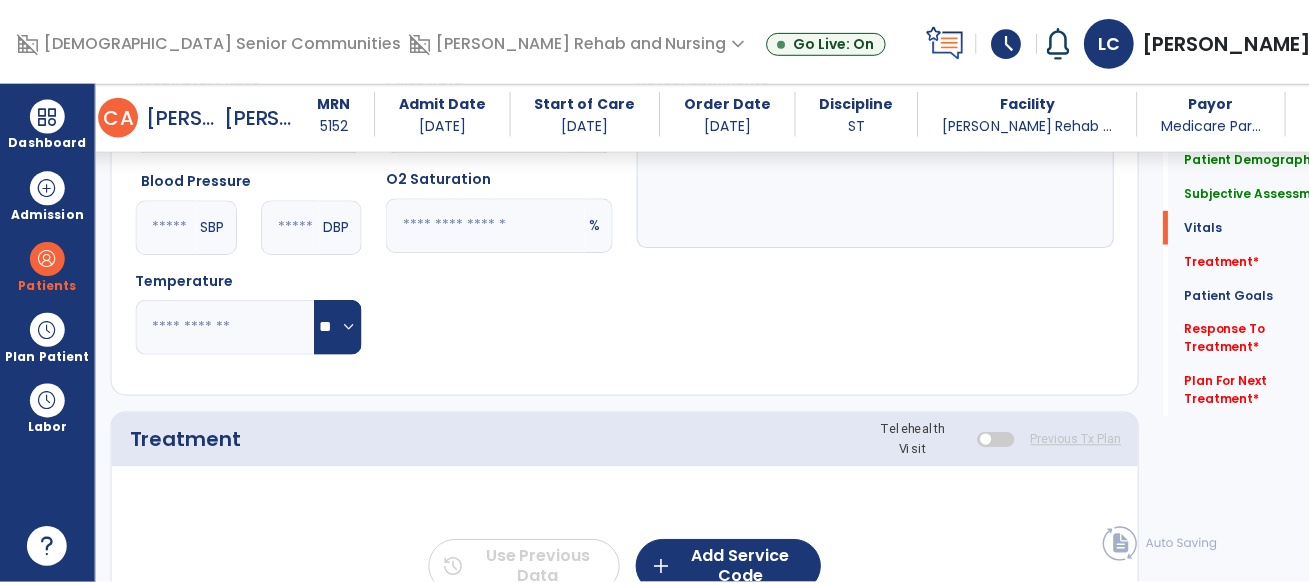 scroll, scrollTop: 989, scrollLeft: 0, axis: vertical 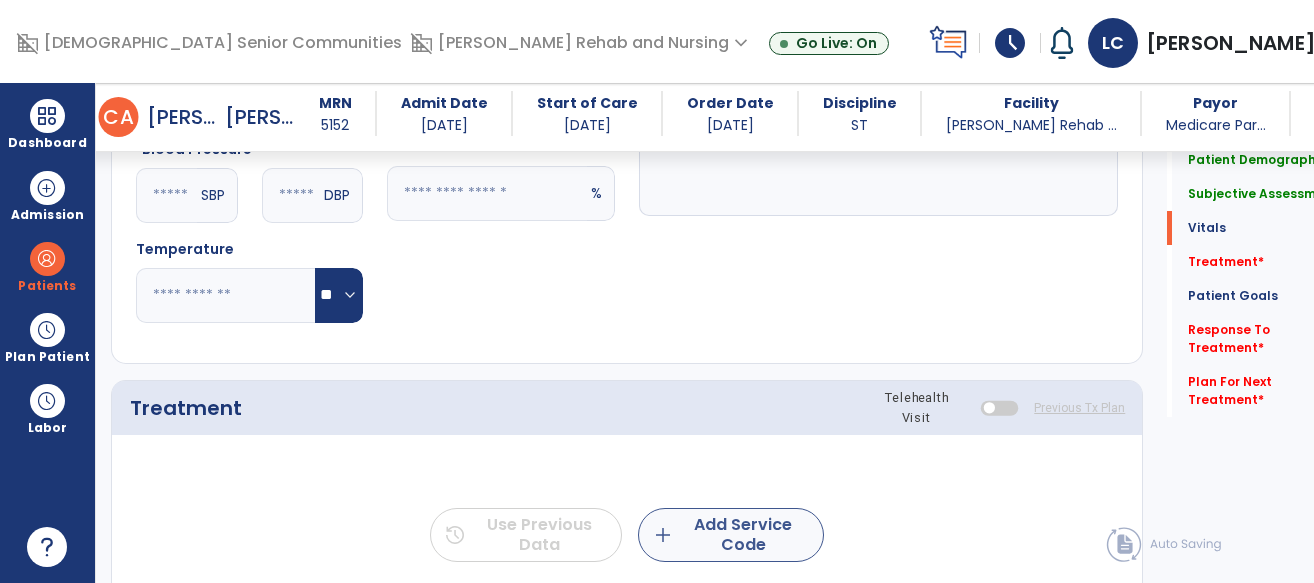 type on "**********" 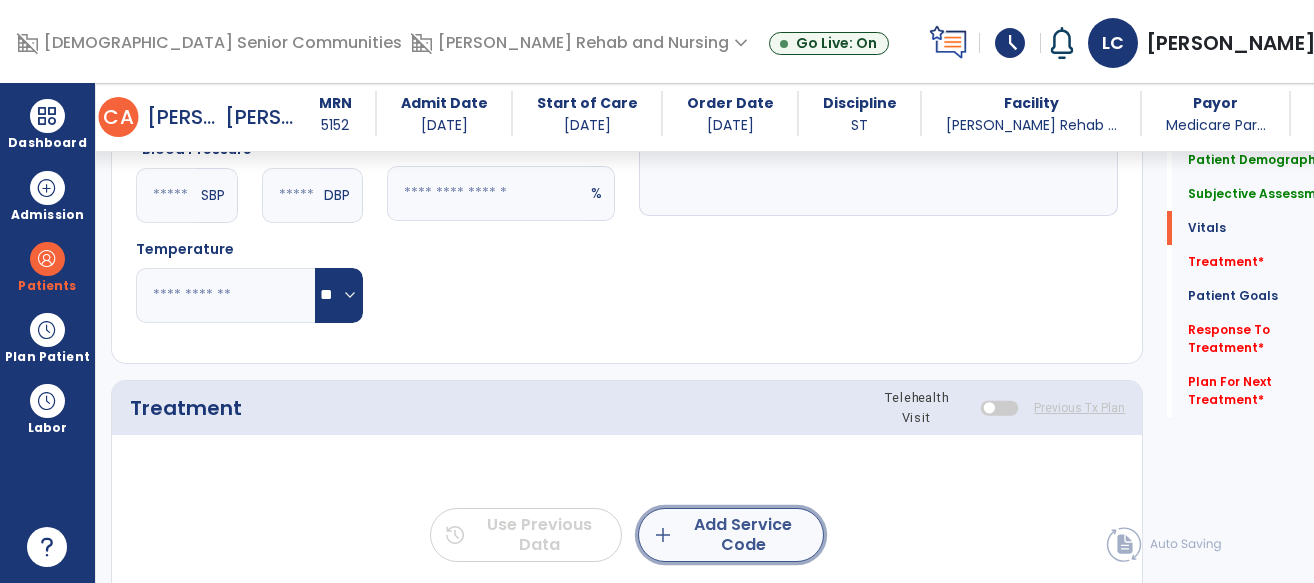click on "add  Add Service Code" 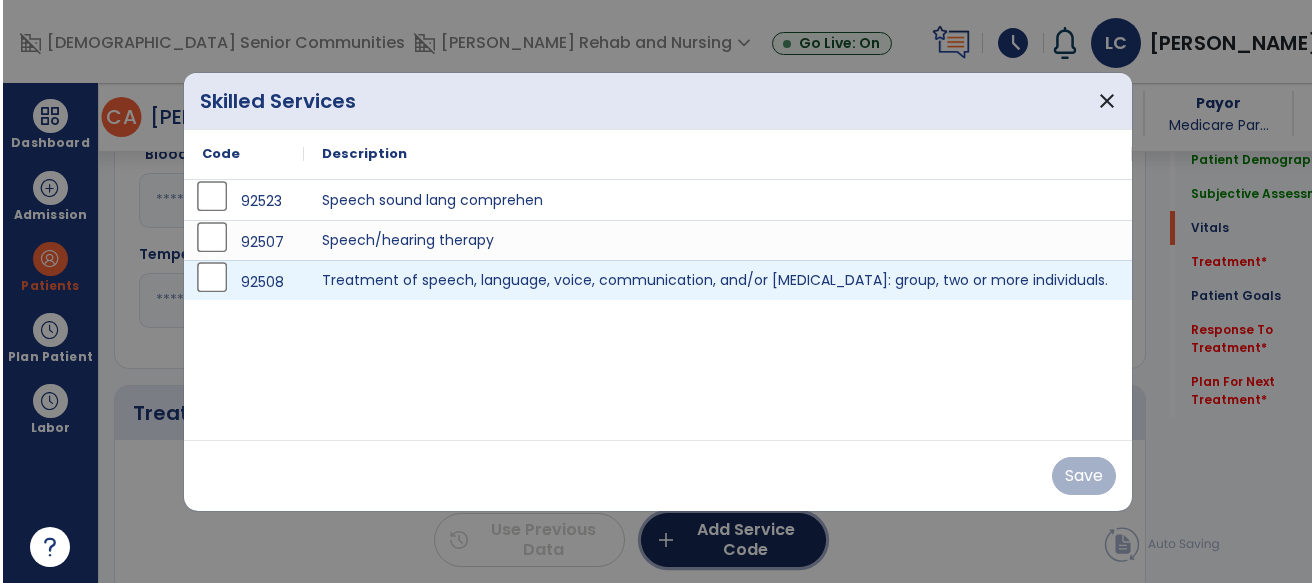 scroll, scrollTop: 989, scrollLeft: 0, axis: vertical 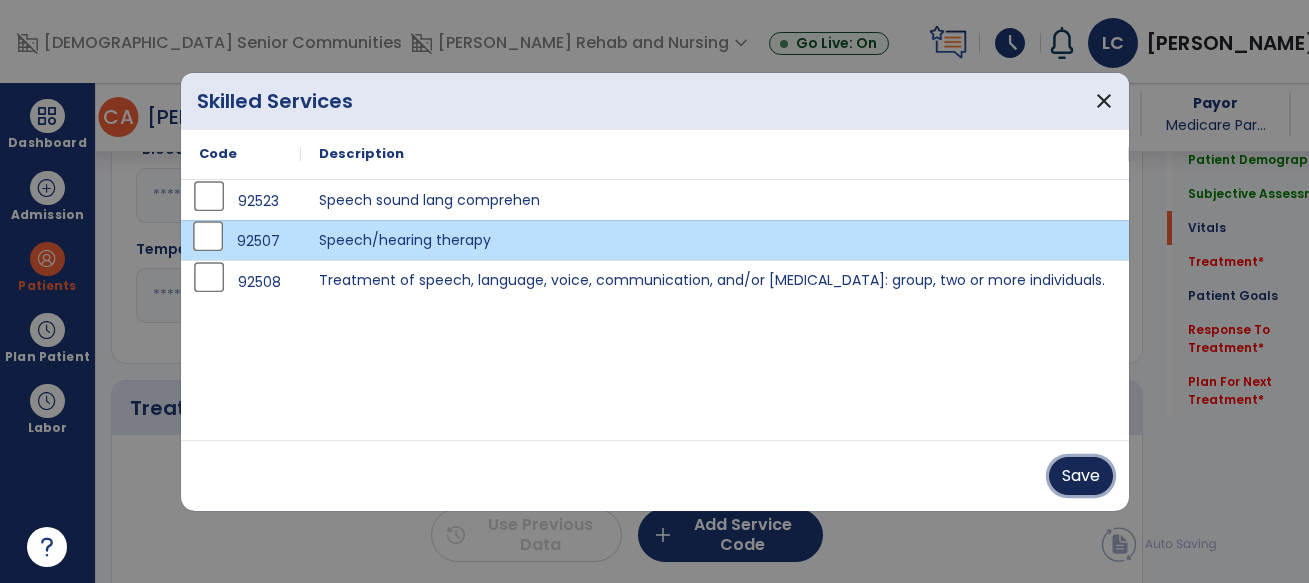 click on "Save" at bounding box center (1081, 476) 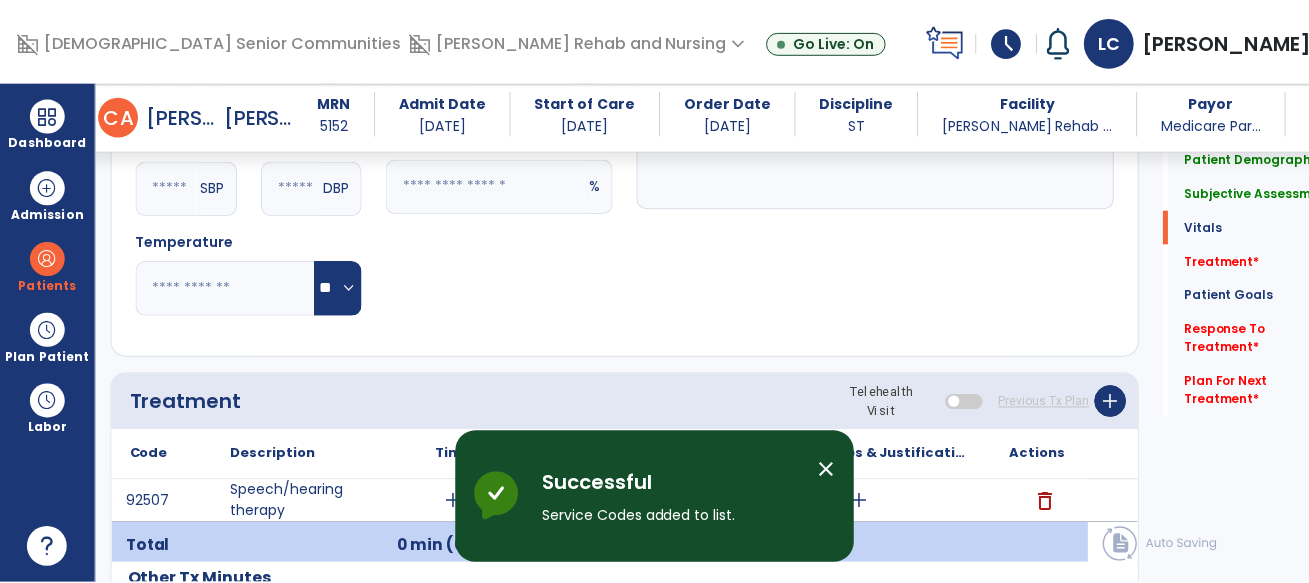 scroll, scrollTop: 1126, scrollLeft: 0, axis: vertical 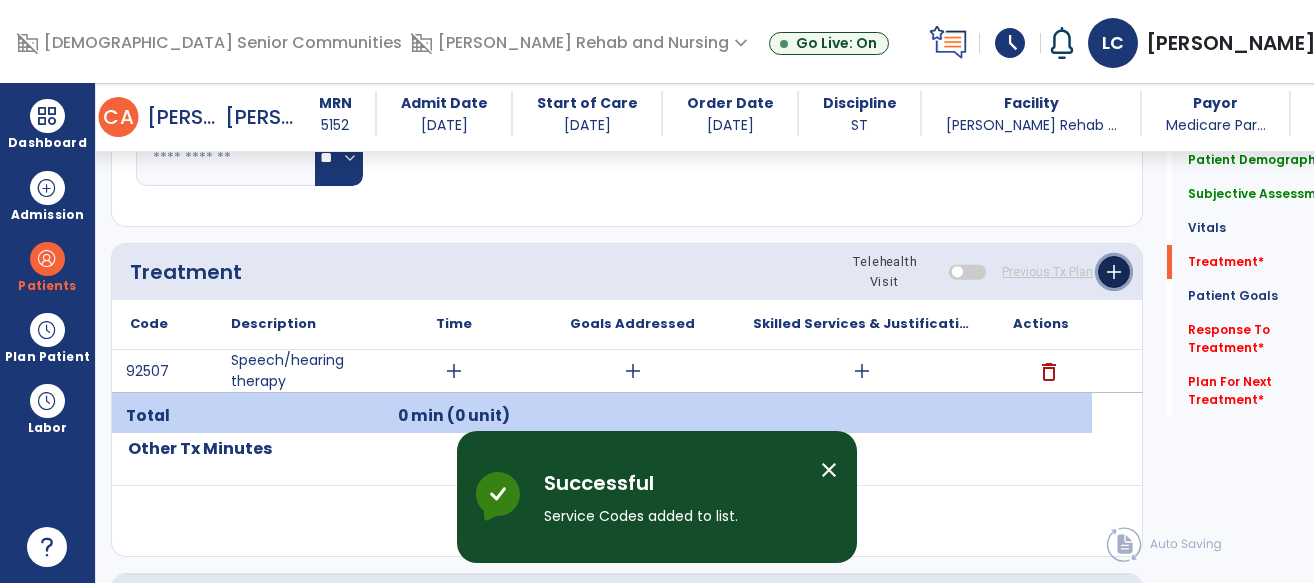 click on "add" 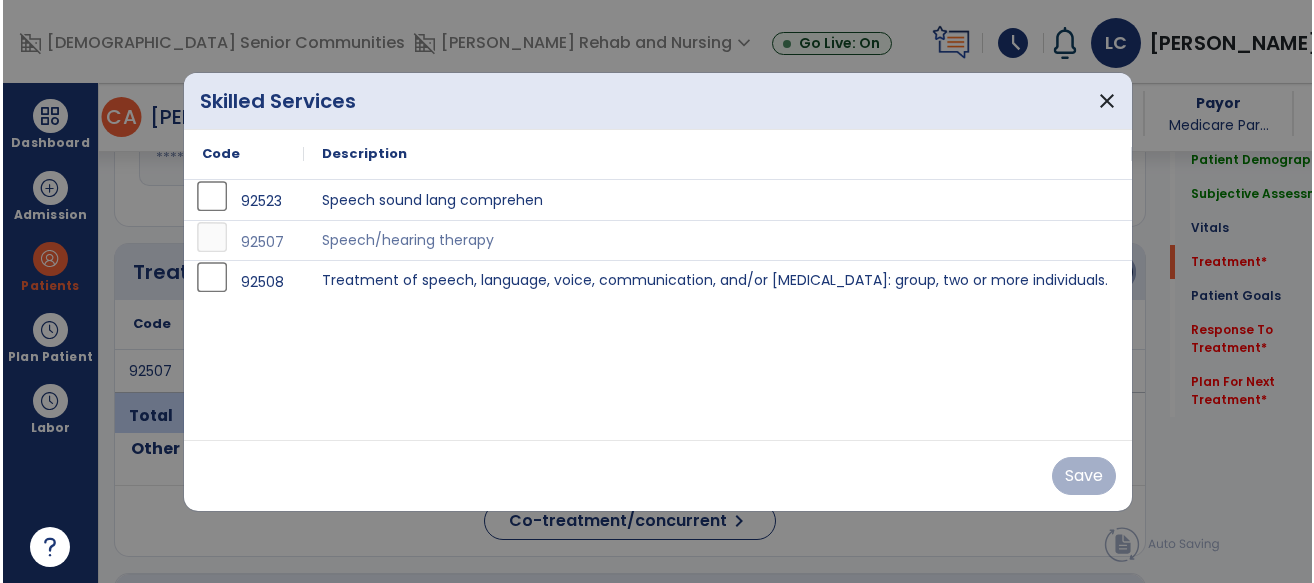 scroll, scrollTop: 1126, scrollLeft: 0, axis: vertical 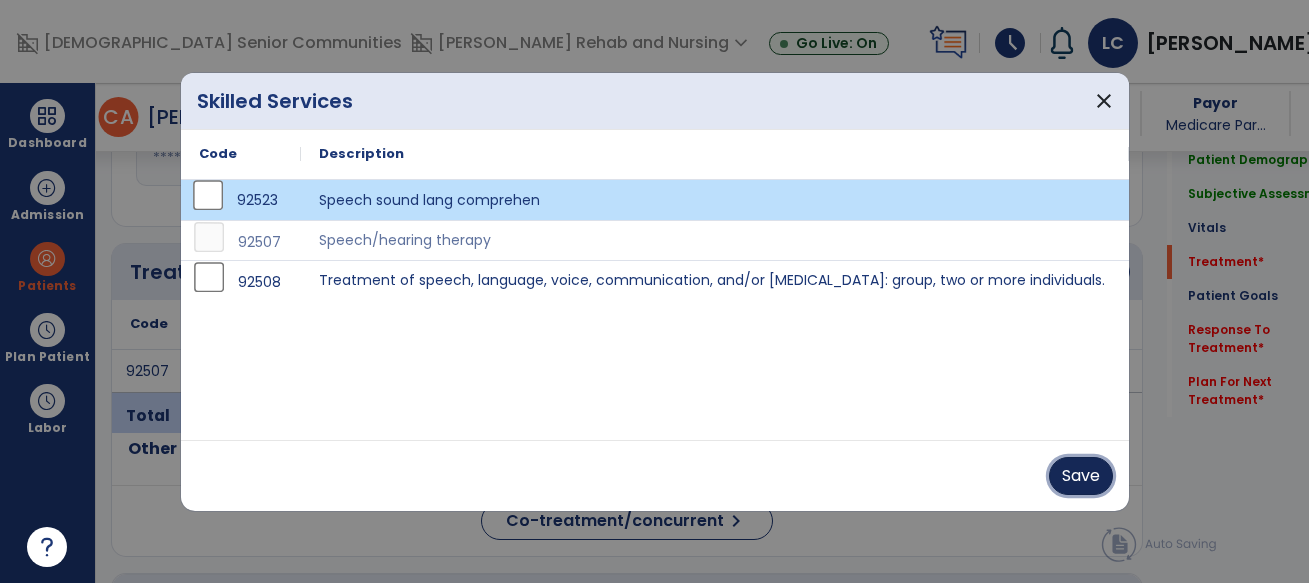 click on "Save" at bounding box center (1081, 476) 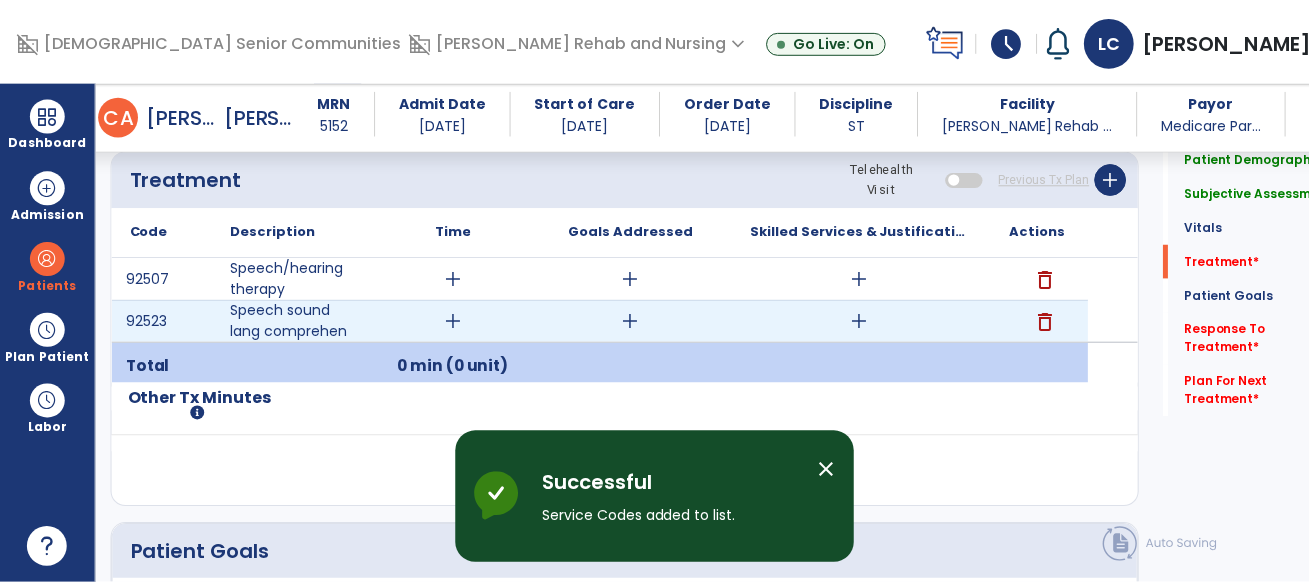 scroll, scrollTop: 1222, scrollLeft: 0, axis: vertical 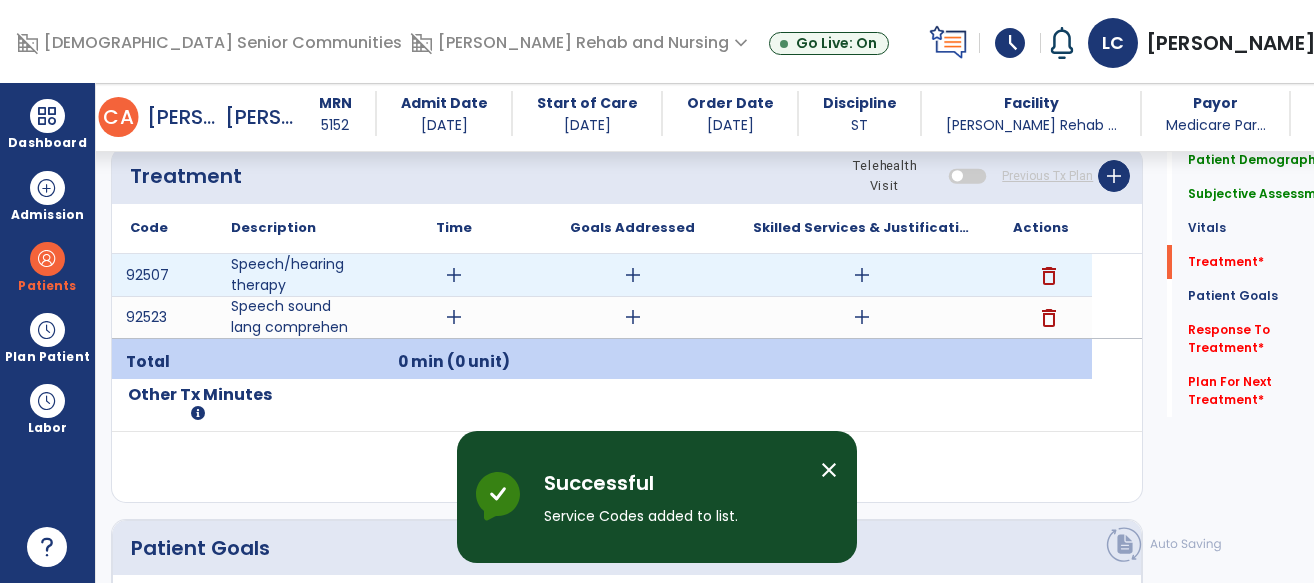 click on "add" at bounding box center [454, 275] 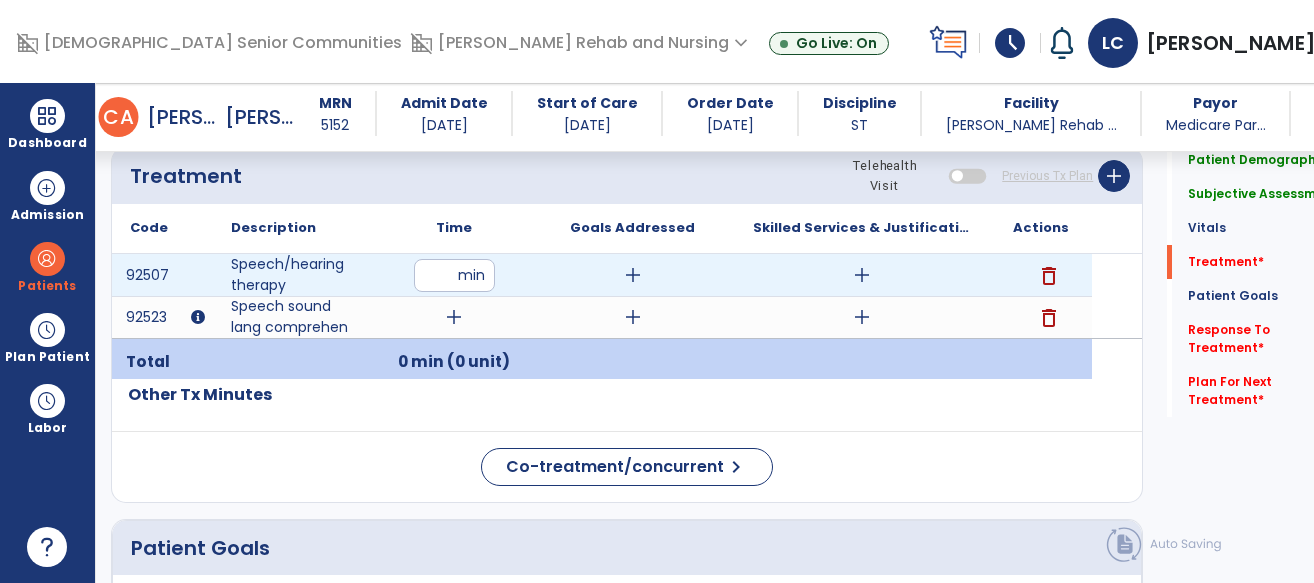 type on "**" 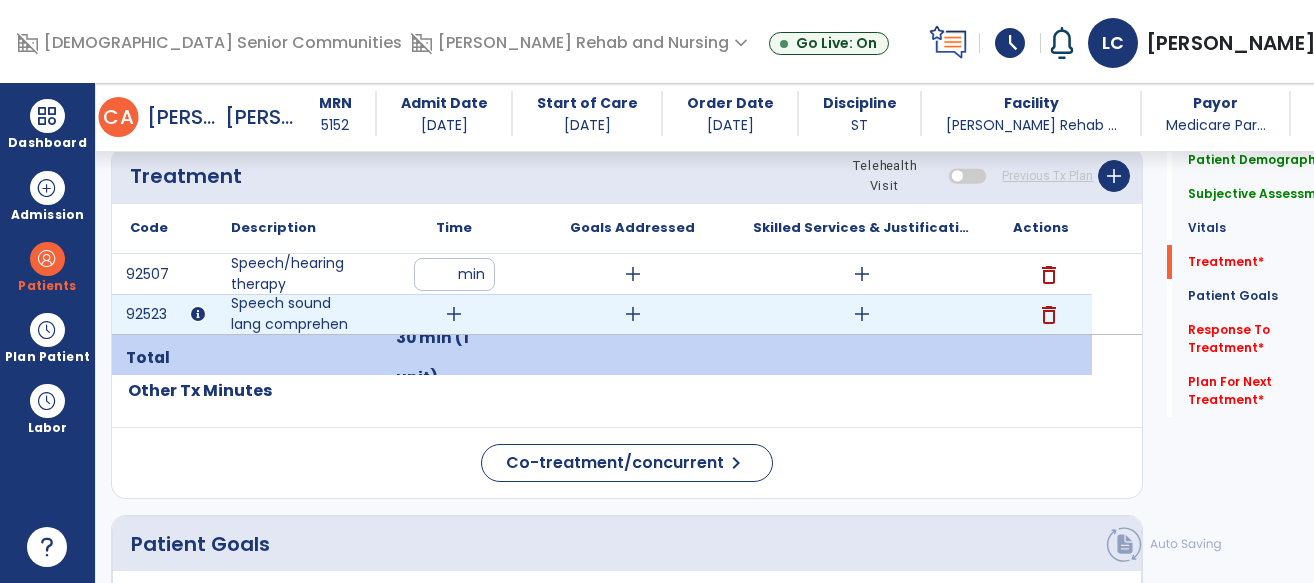 click on "add" at bounding box center [454, 314] 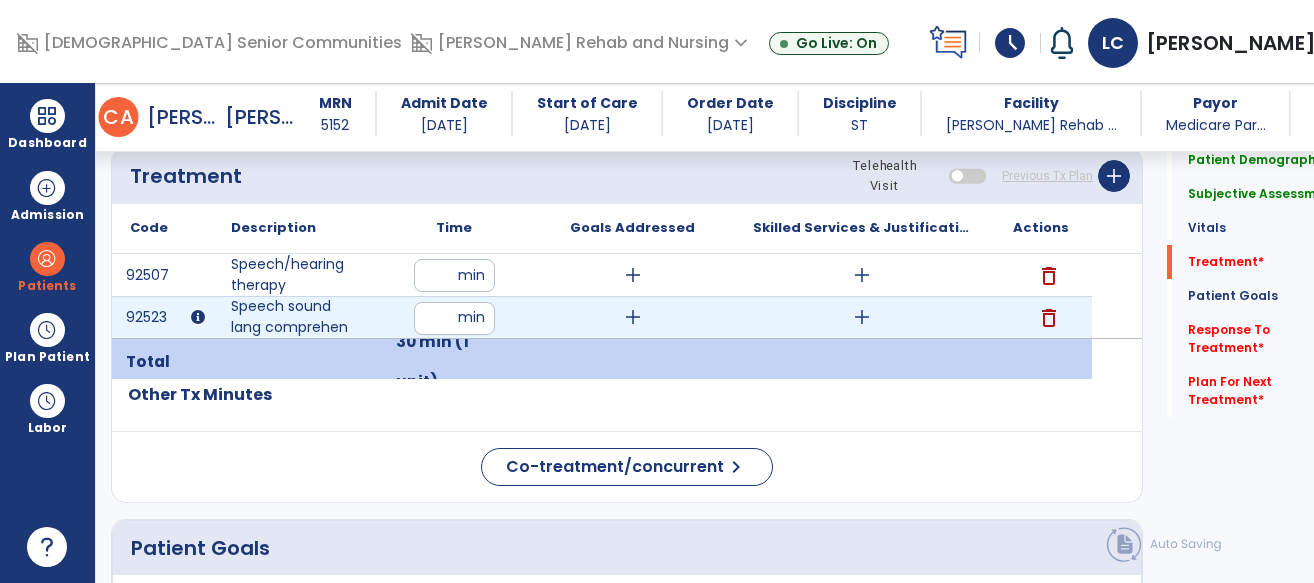 type on "**" 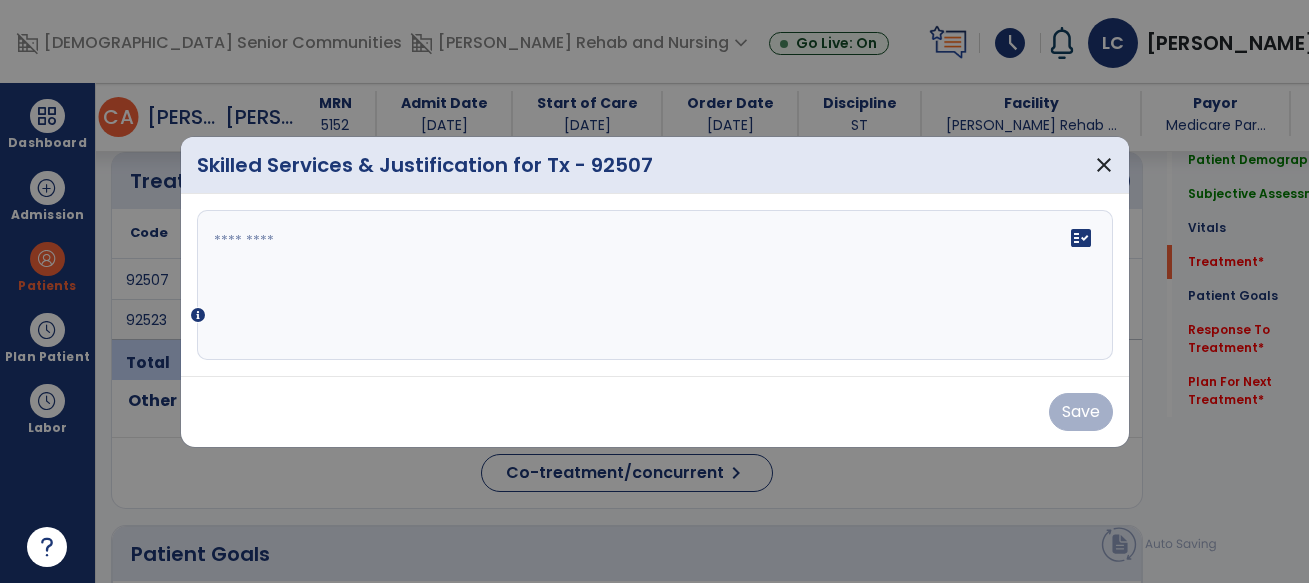 scroll, scrollTop: 1222, scrollLeft: 0, axis: vertical 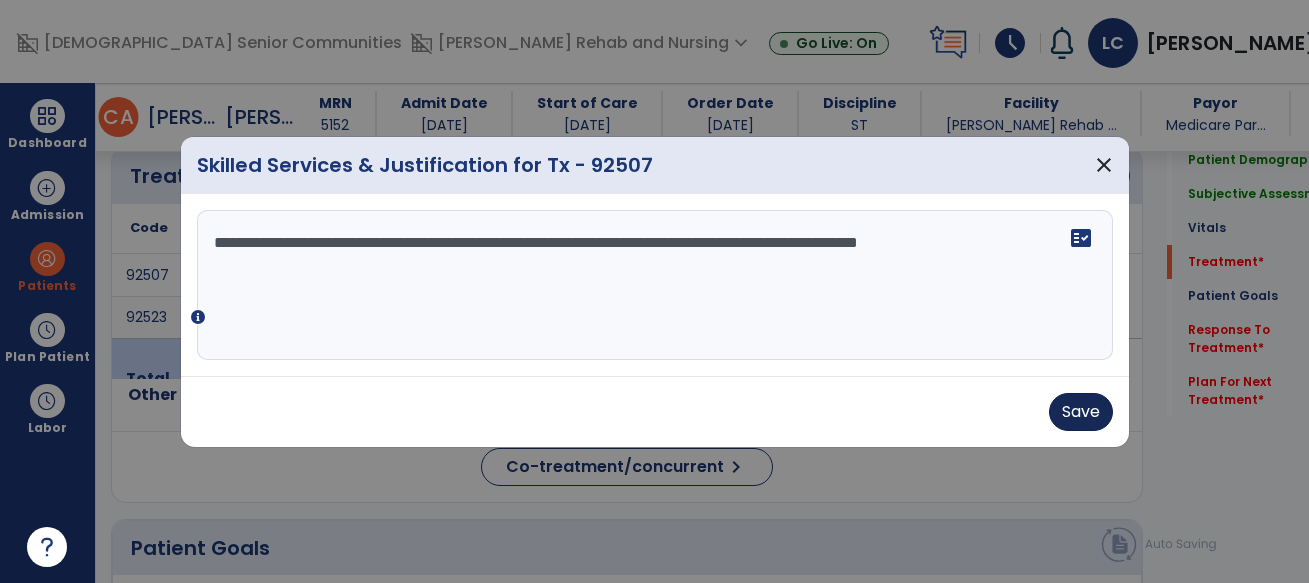type on "**********" 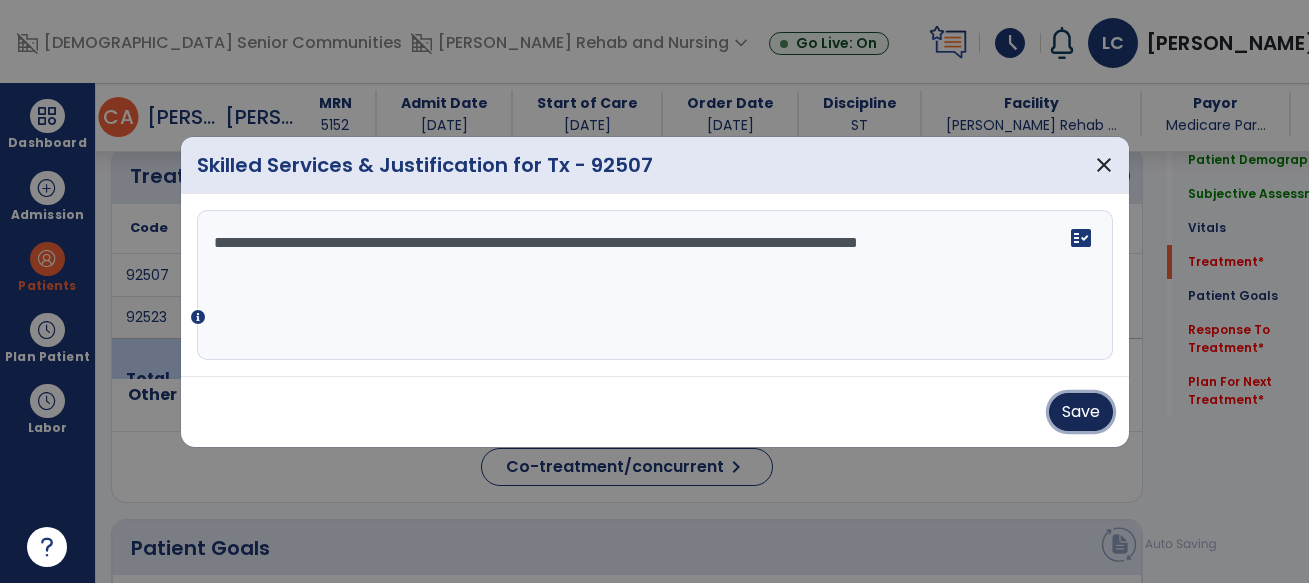 click on "Save" at bounding box center (1081, 412) 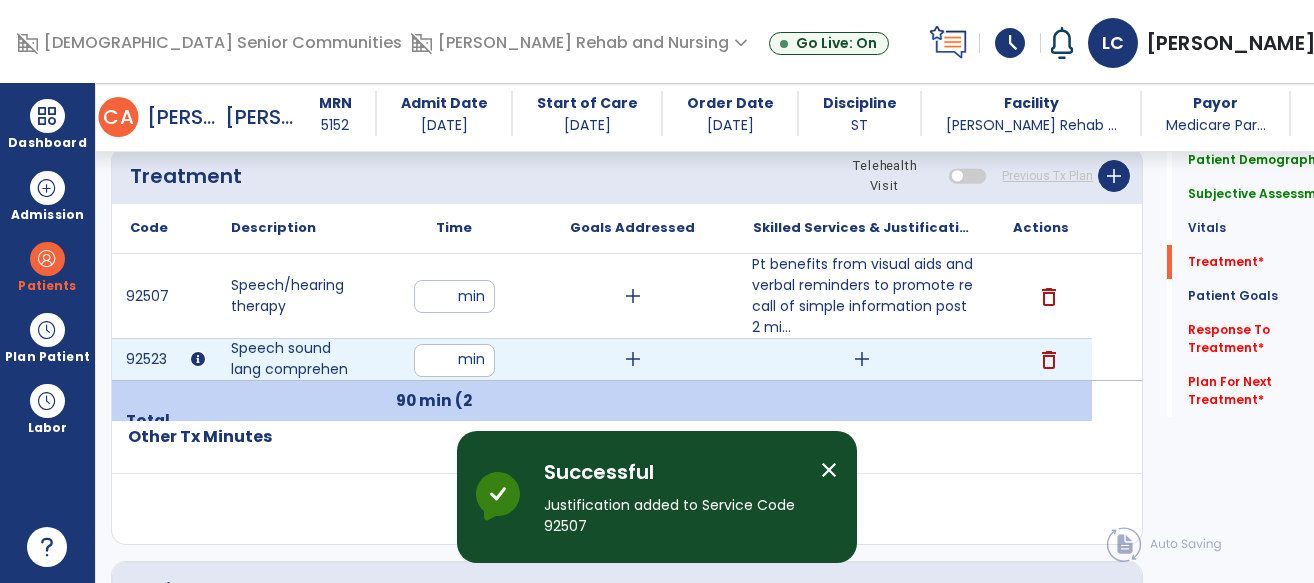 click on "add" at bounding box center (862, 359) 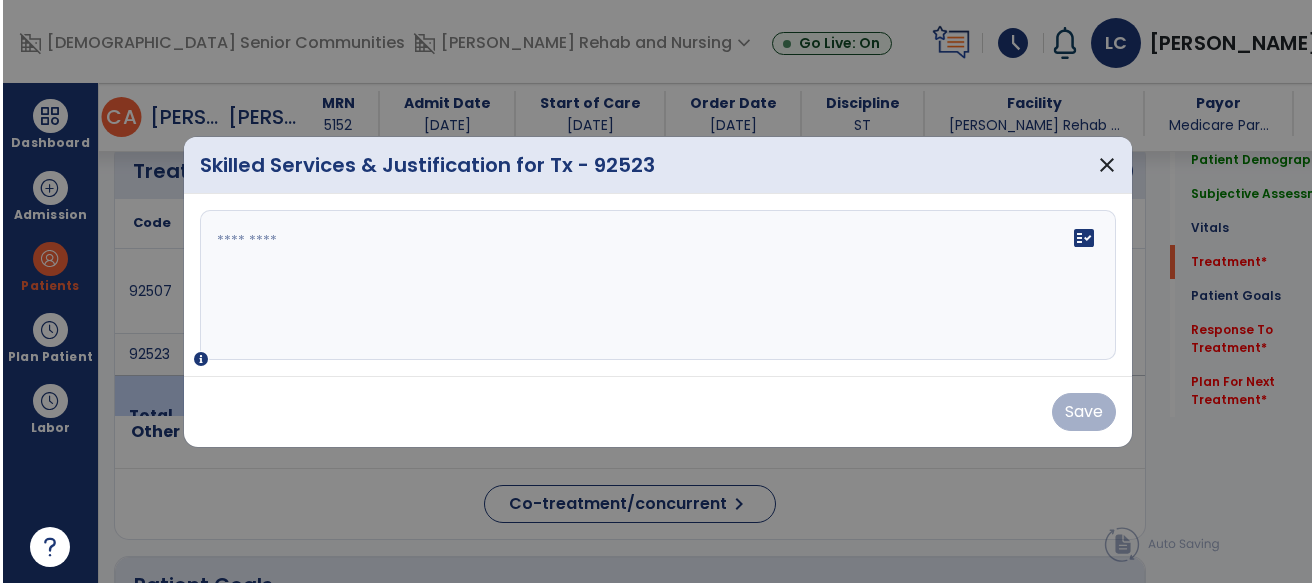 scroll, scrollTop: 1222, scrollLeft: 0, axis: vertical 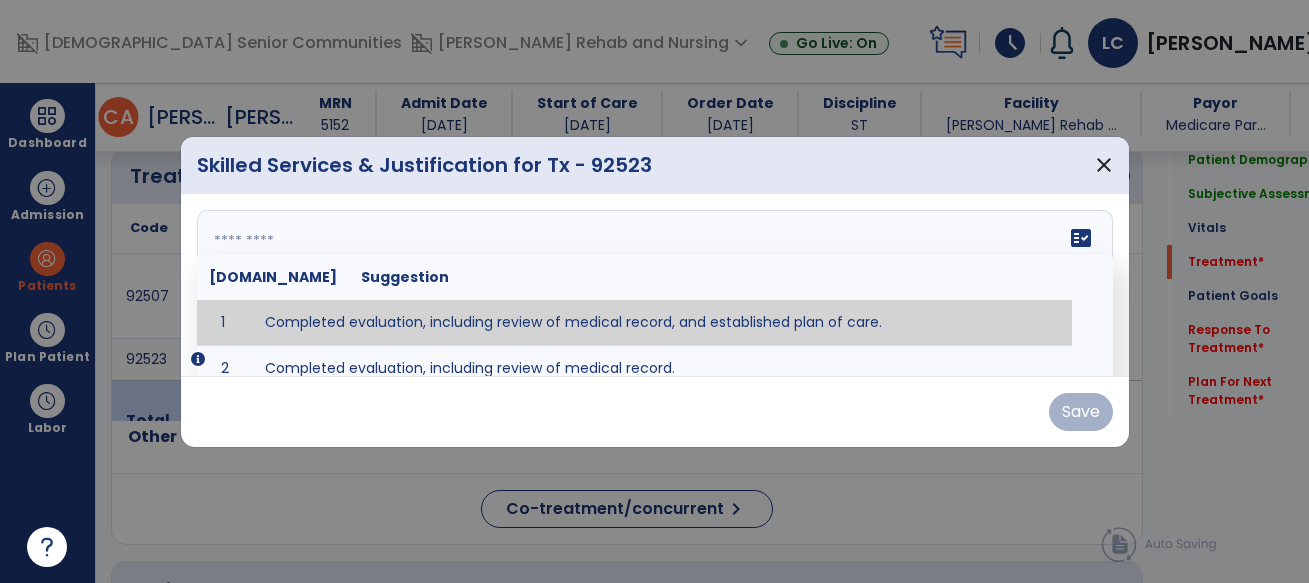 click on "fact_check  [DOMAIN_NAME] Suggestion 1 Completed evaluation, including review of medical record, and established plan of care. 2 Completed evaluation, including review of medical record." at bounding box center (655, 285) 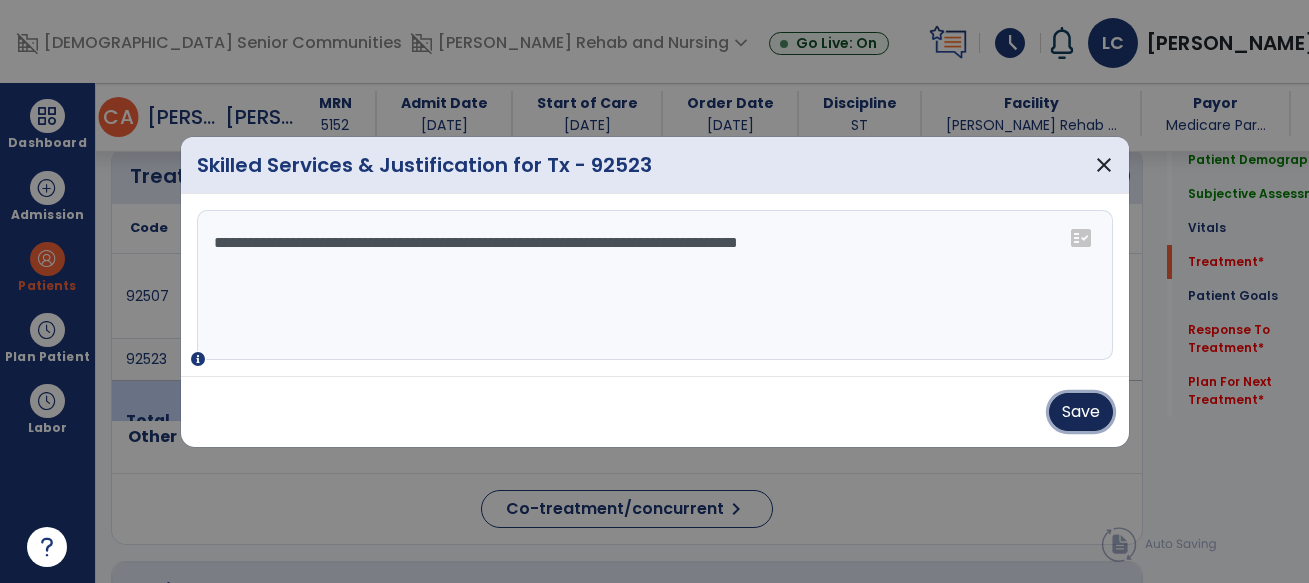 click on "Save" at bounding box center [1081, 412] 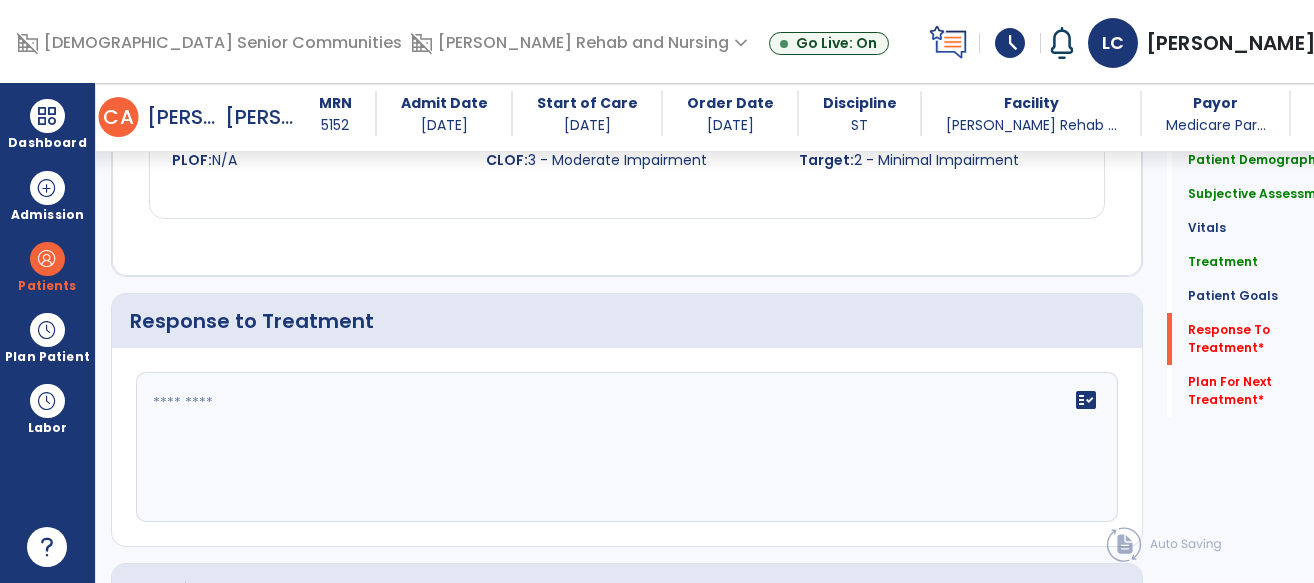scroll, scrollTop: 2628, scrollLeft: 0, axis: vertical 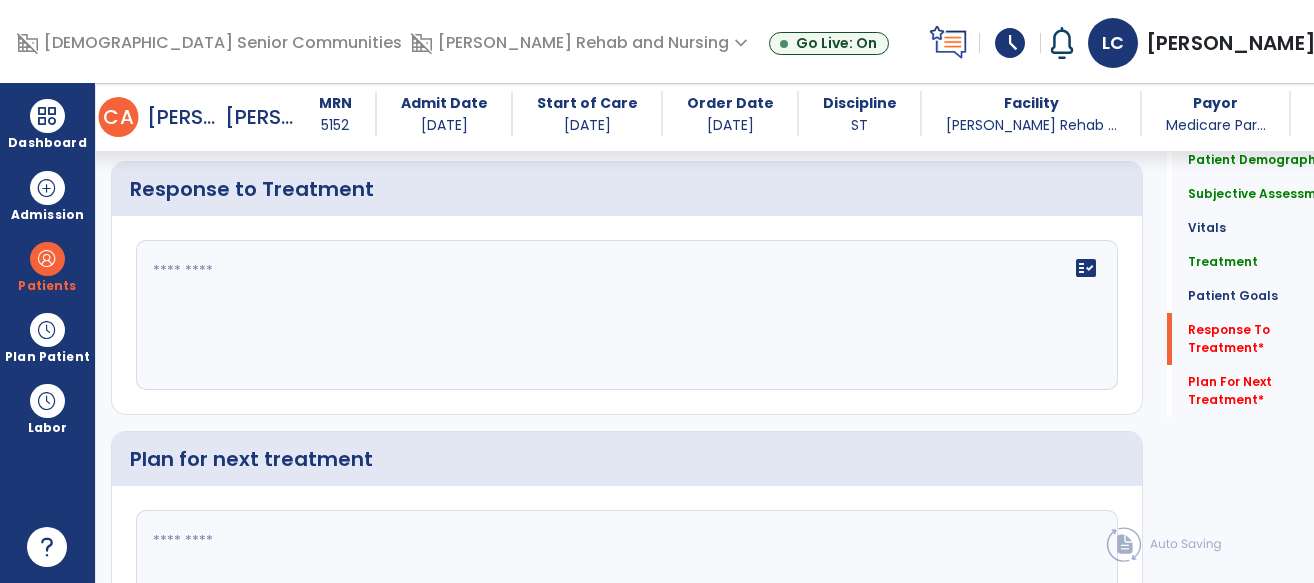 click on "fact_check" 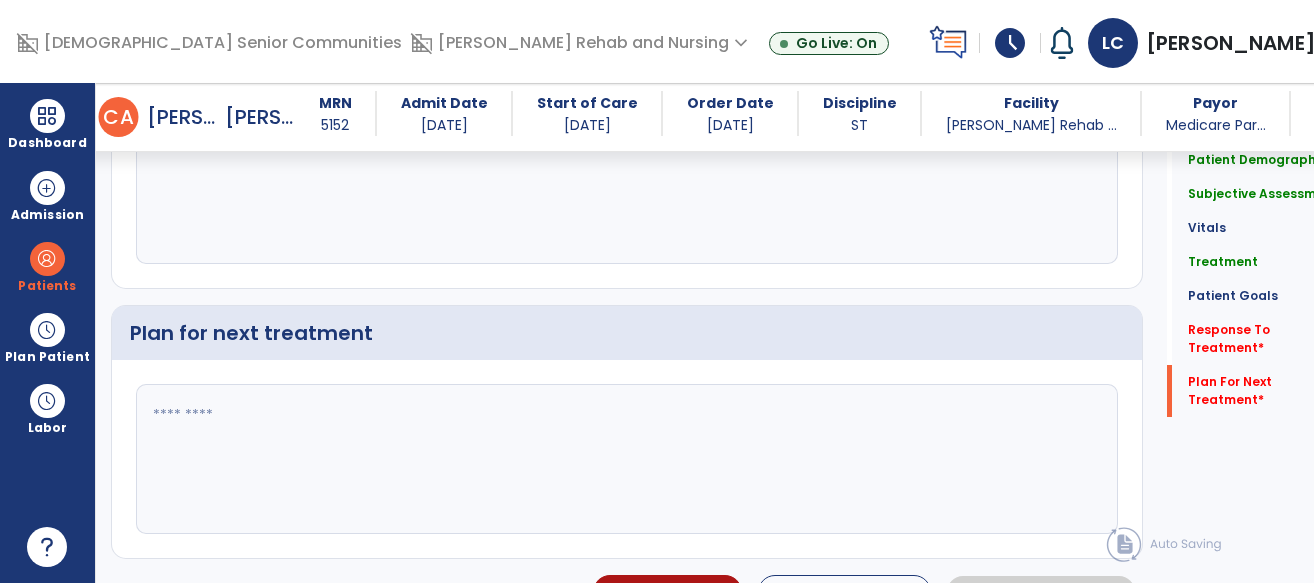 scroll, scrollTop: 2817, scrollLeft: 0, axis: vertical 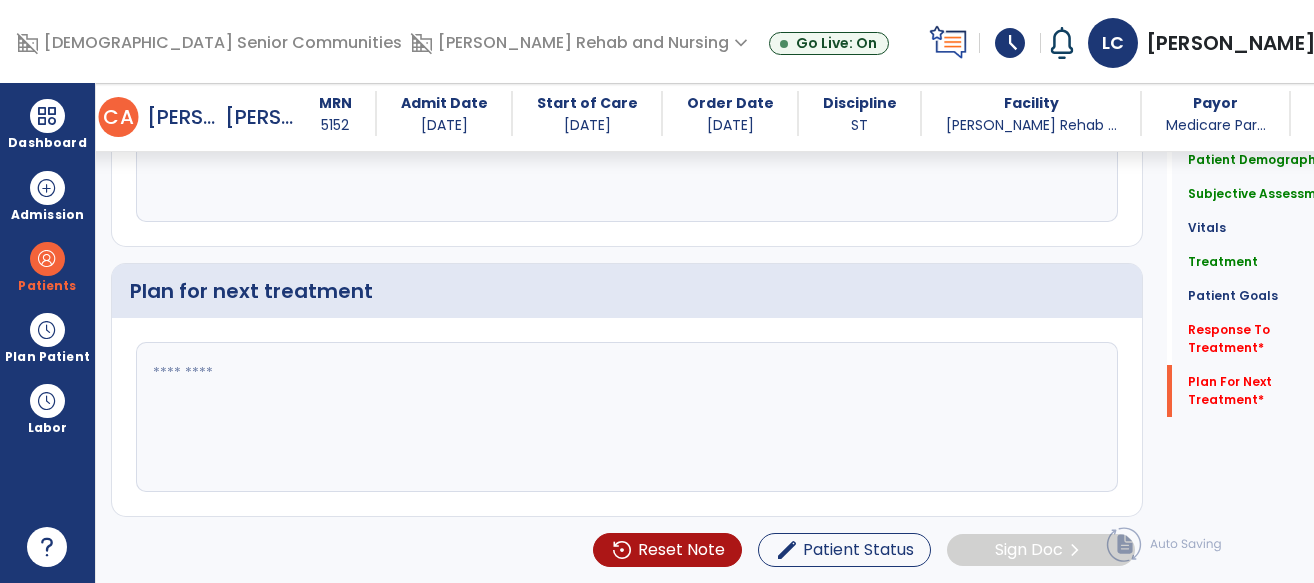 type on "**********" 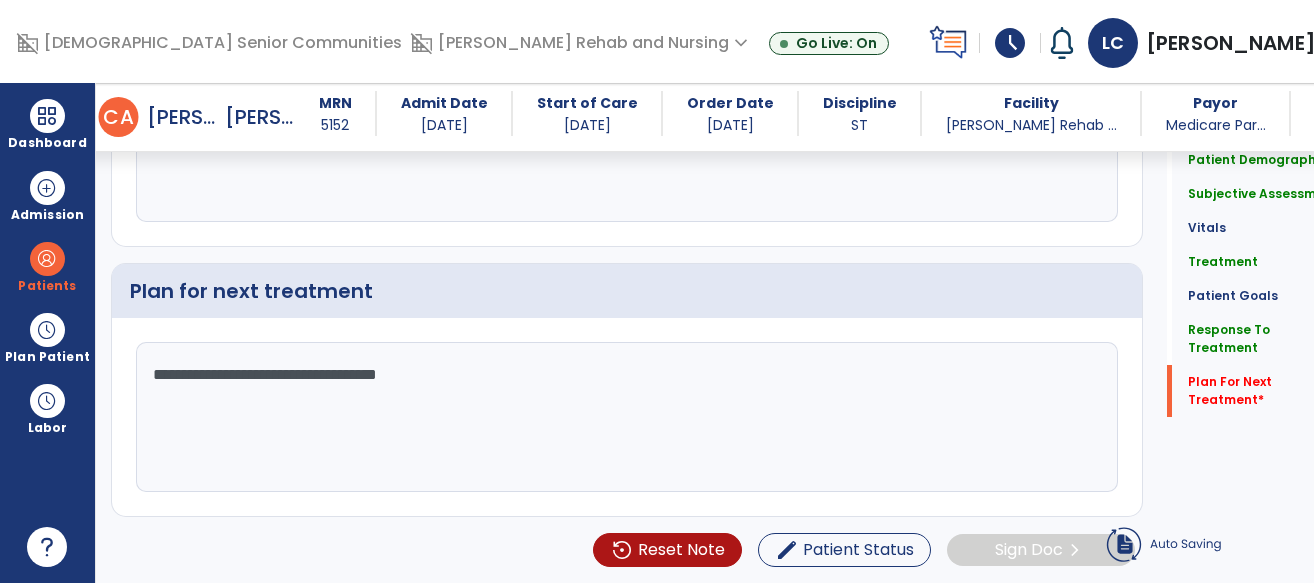 scroll, scrollTop: 2750, scrollLeft: 0, axis: vertical 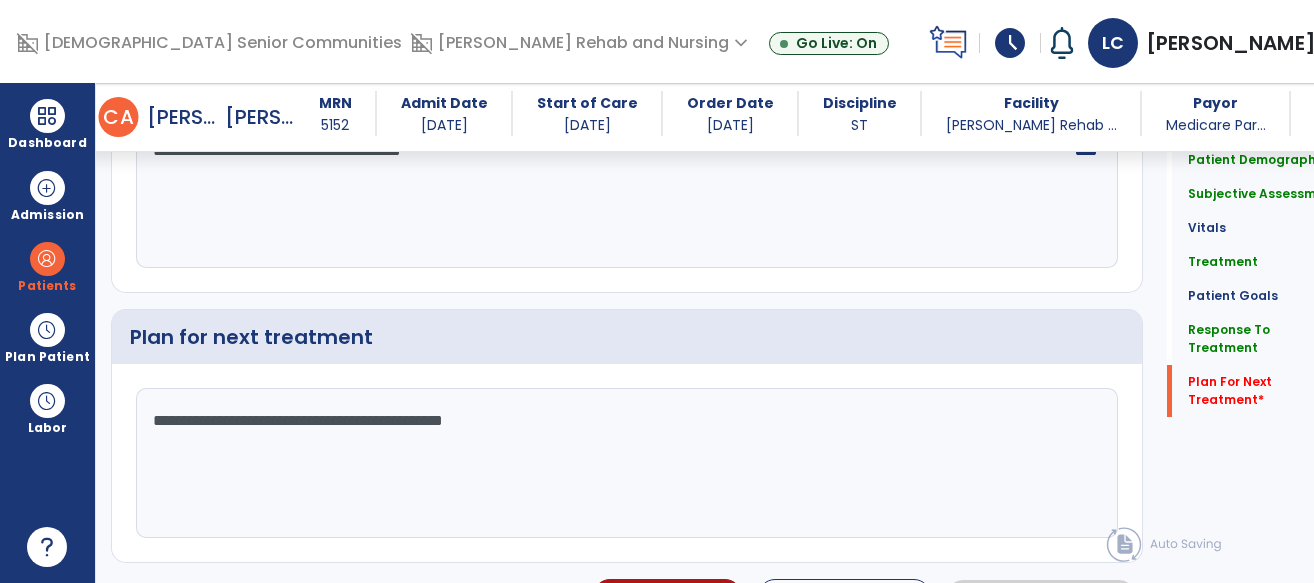 click on "**********" 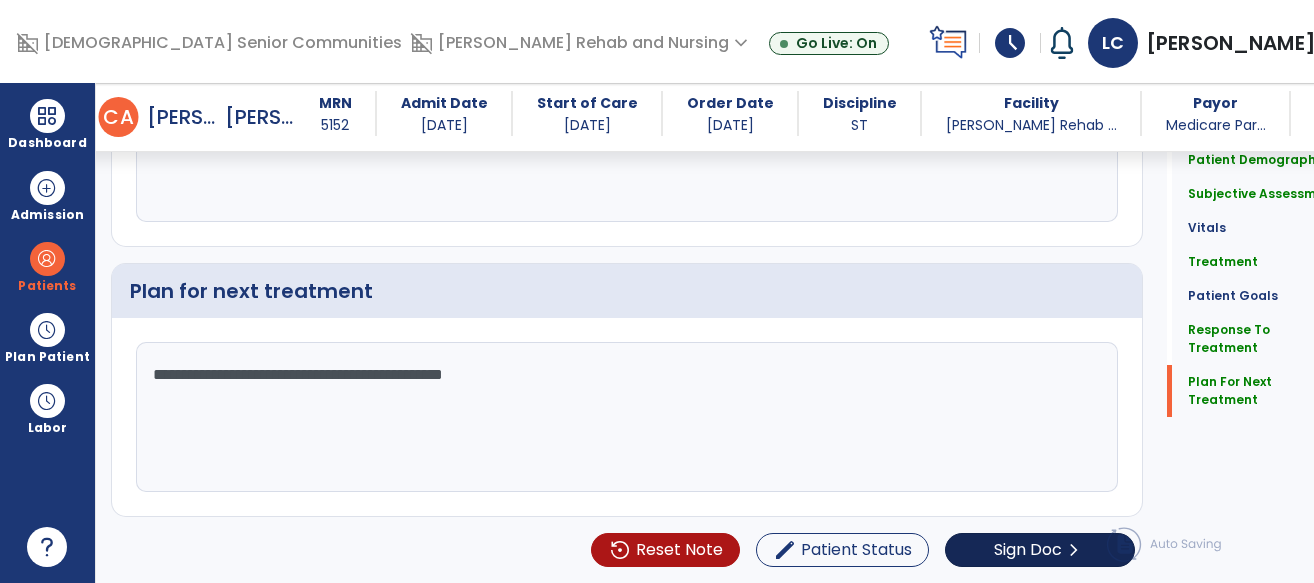type on "**********" 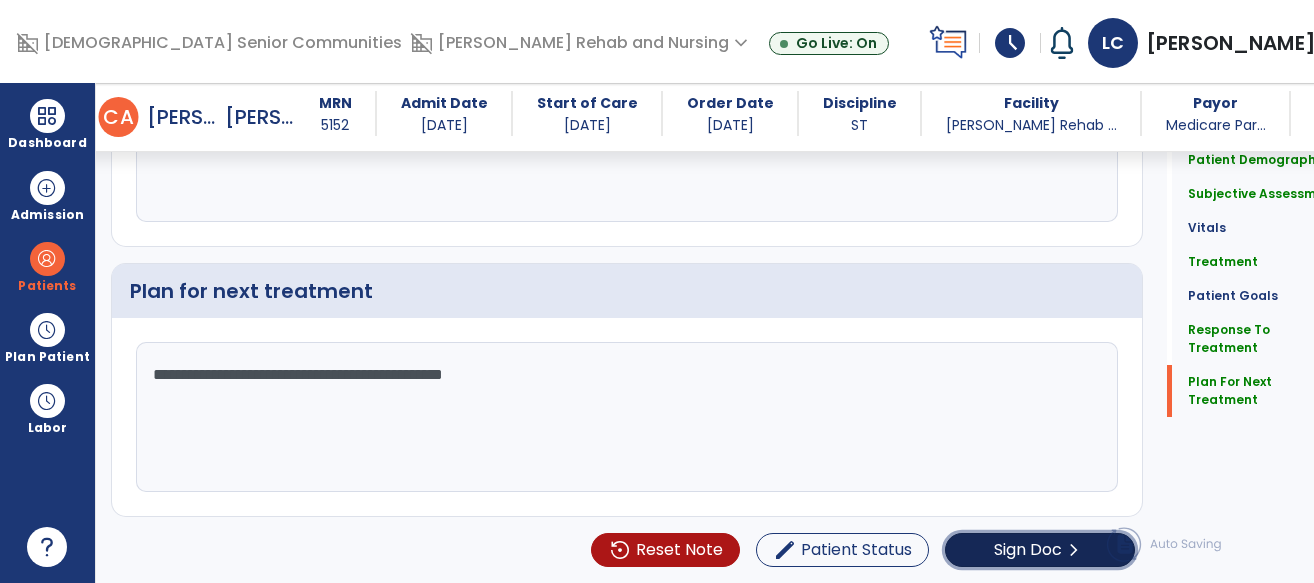 click on "Sign Doc  chevron_right" 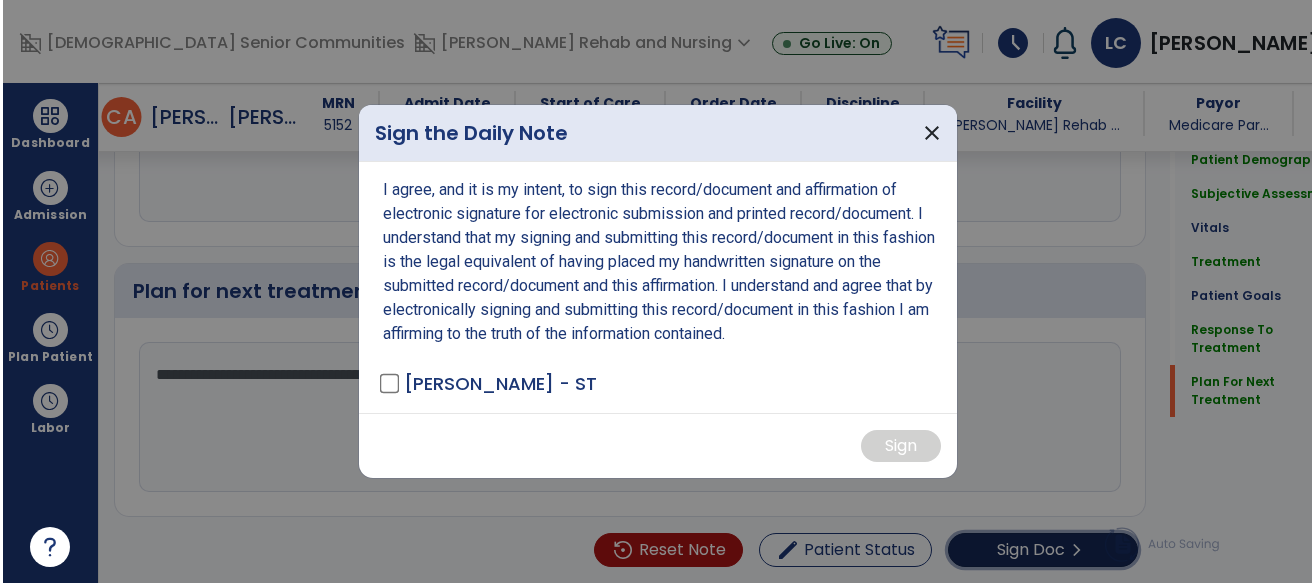 scroll, scrollTop: 2817, scrollLeft: 0, axis: vertical 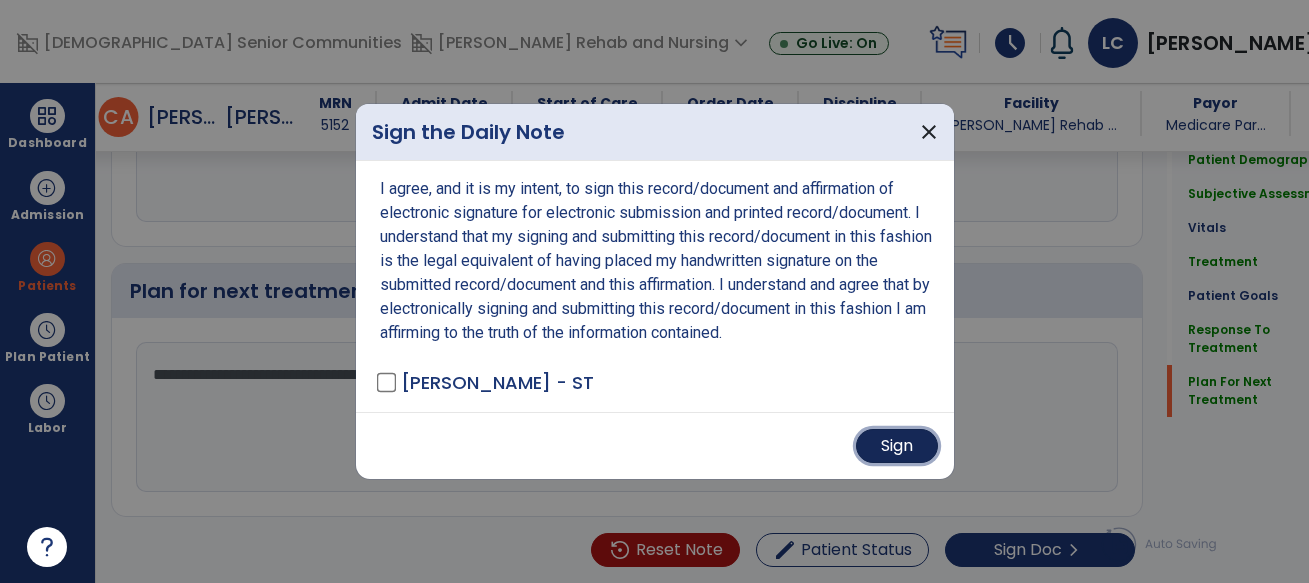 click on "Sign" at bounding box center [897, 446] 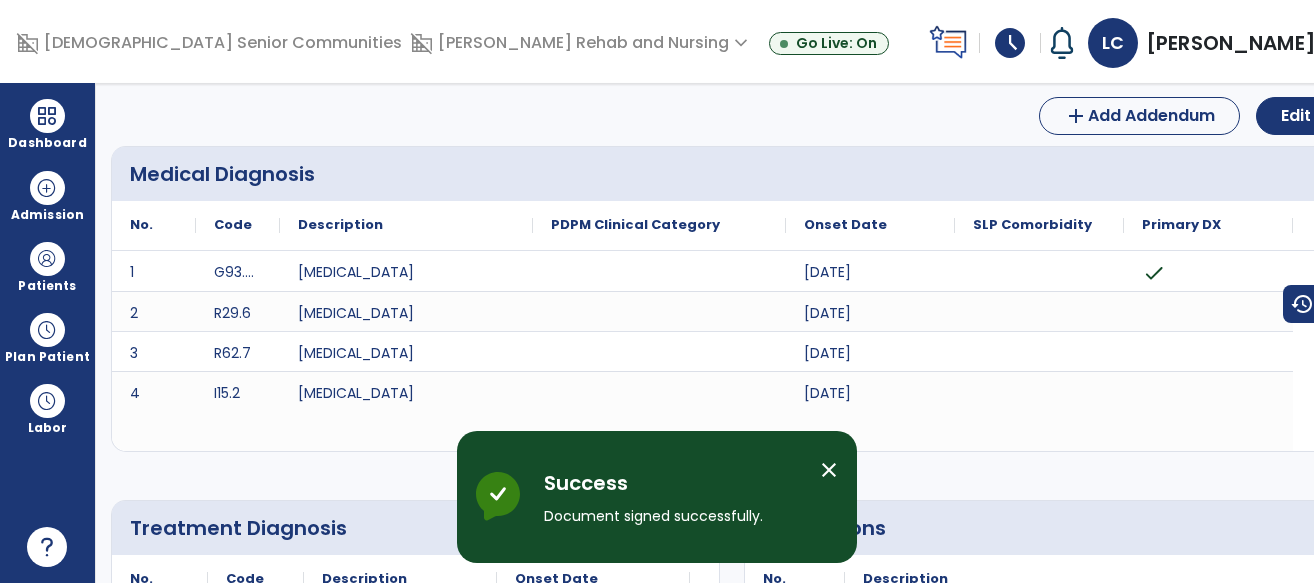 scroll, scrollTop: 0, scrollLeft: 0, axis: both 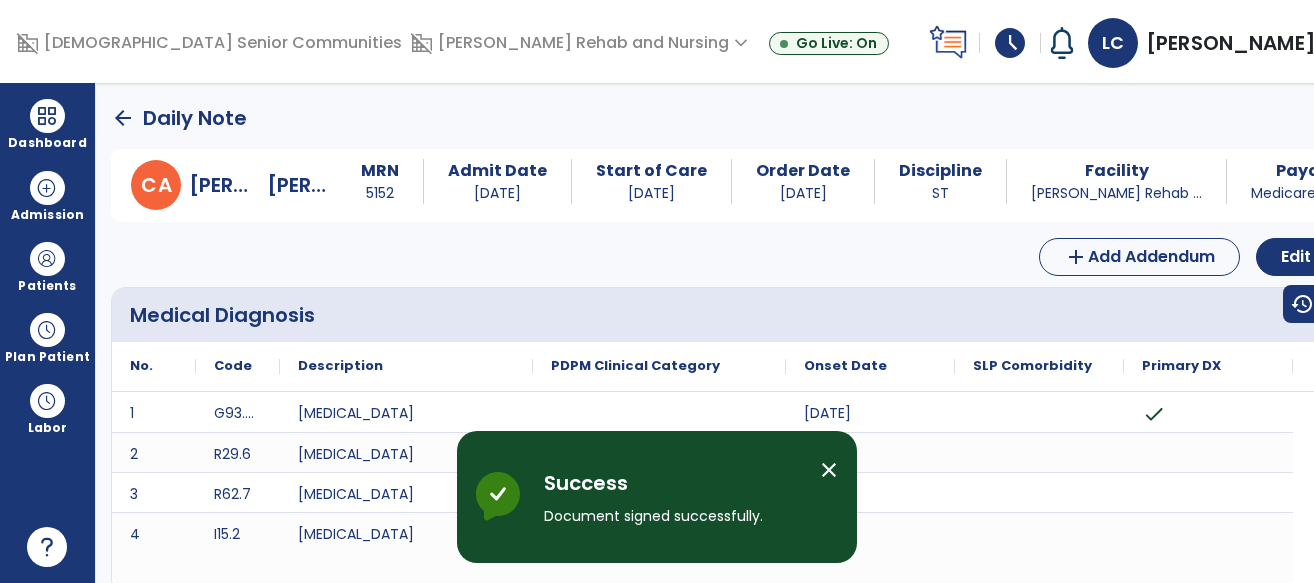 click on "arrow_back" 